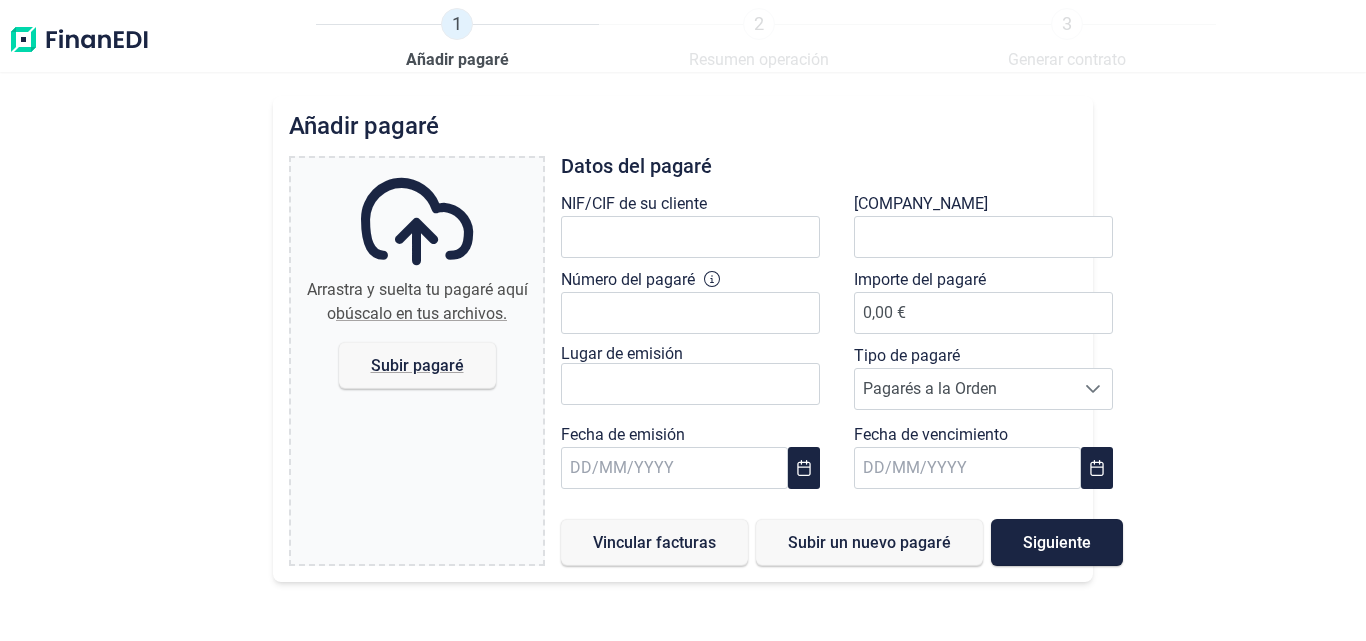 scroll, scrollTop: 0, scrollLeft: 0, axis: both 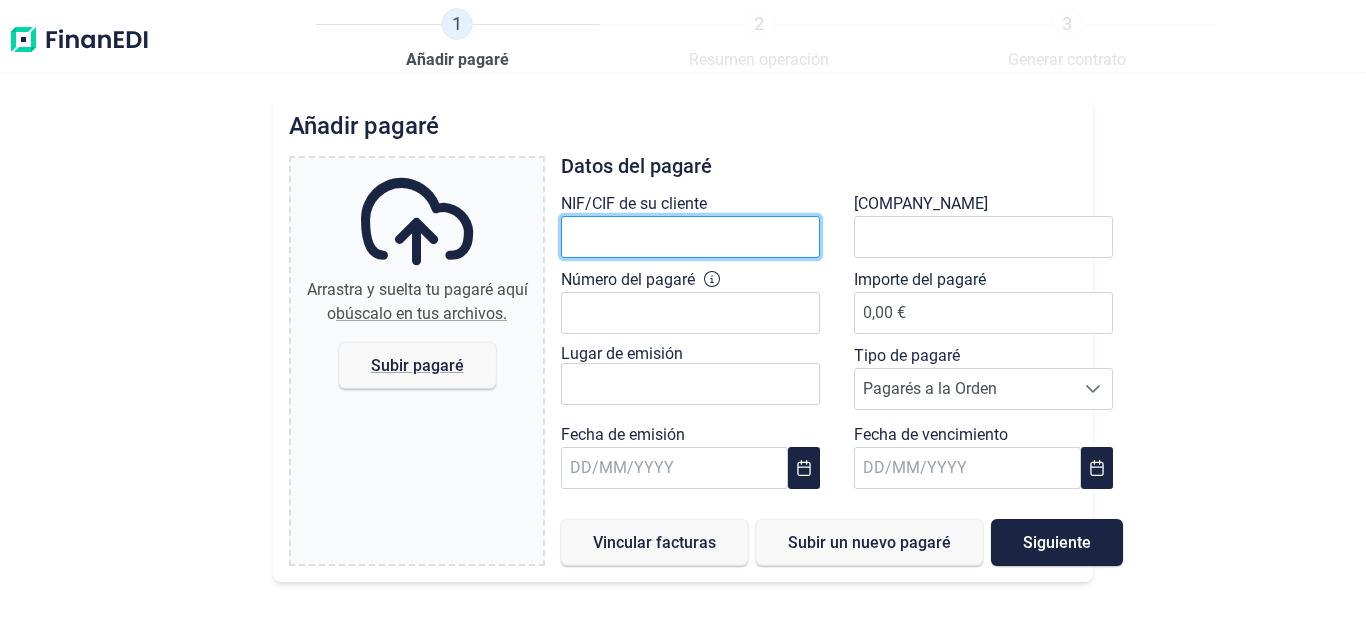 click at bounding box center (690, 237) 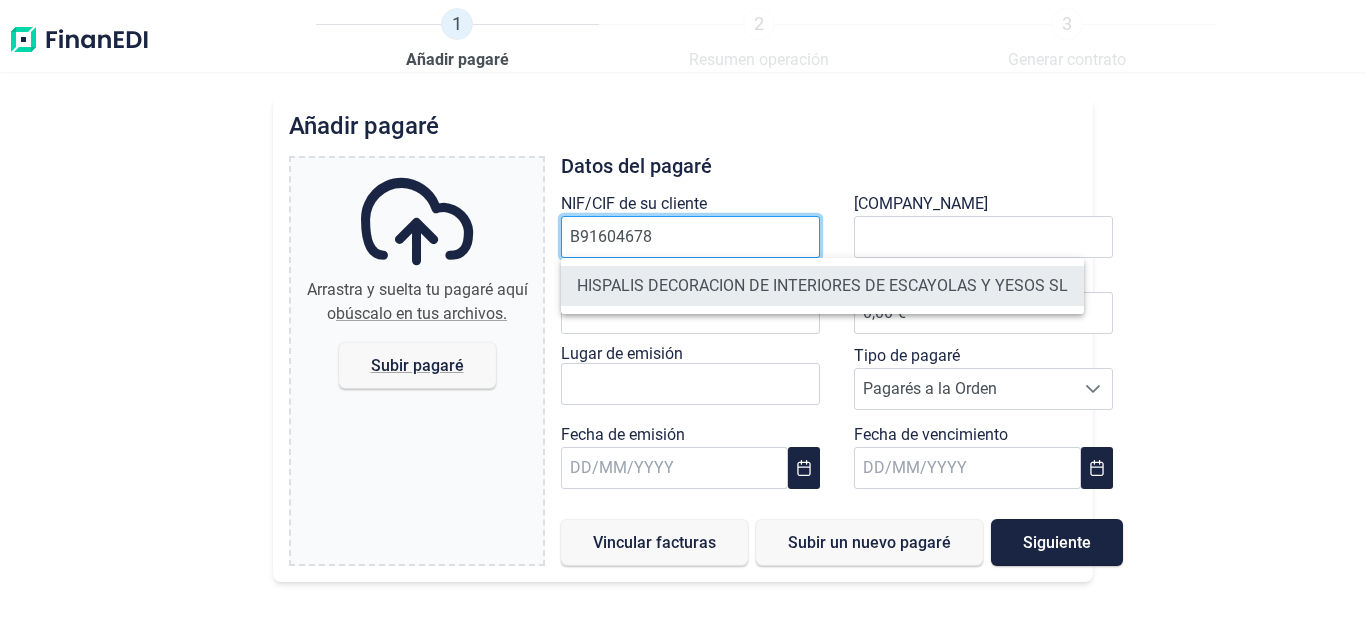 type on "B91604678" 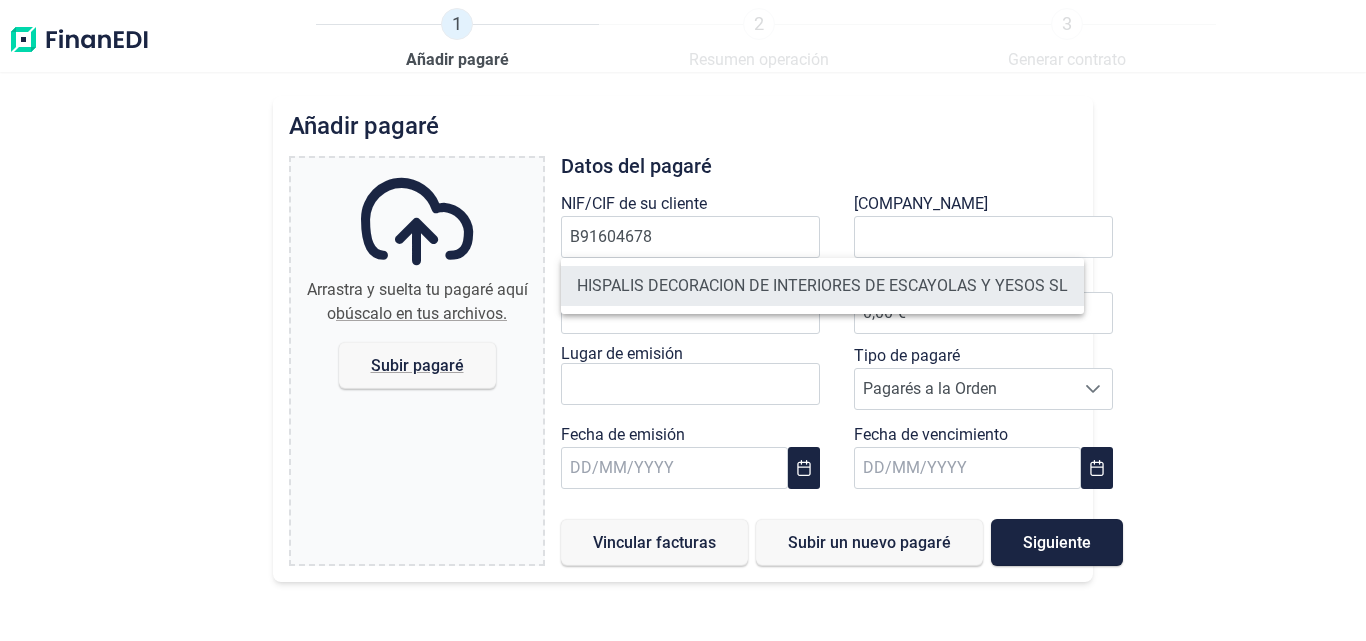 click on "HISPALIS DECORACION DE INTERIORES DE ESCAYOLAS Y YESOS SL" at bounding box center [822, 286] 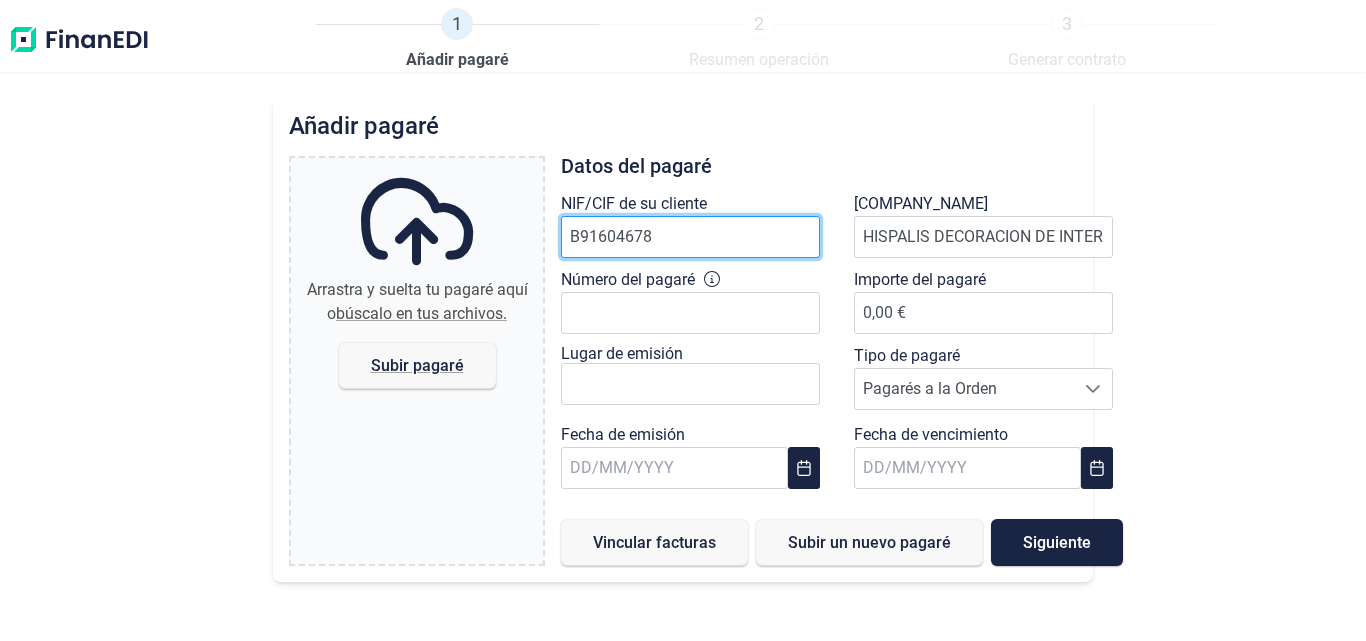 scroll, scrollTop: 0, scrollLeft: 0, axis: both 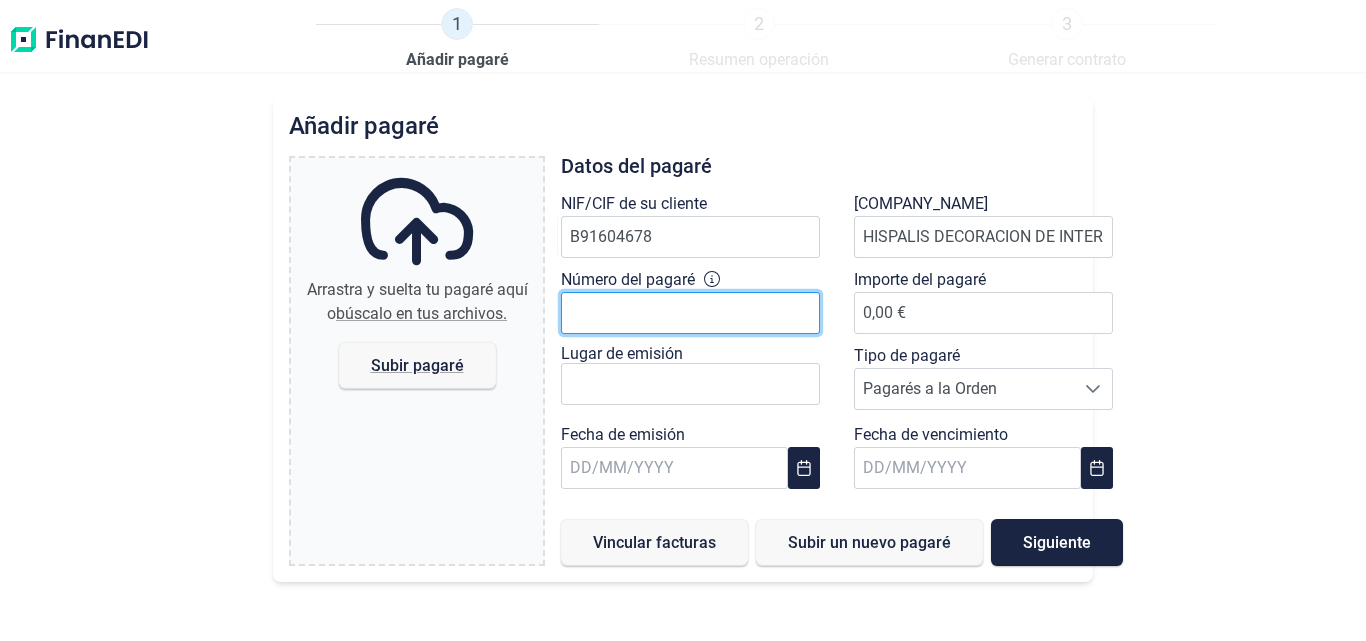click on "Número del pagaré" at bounding box center [690, 313] 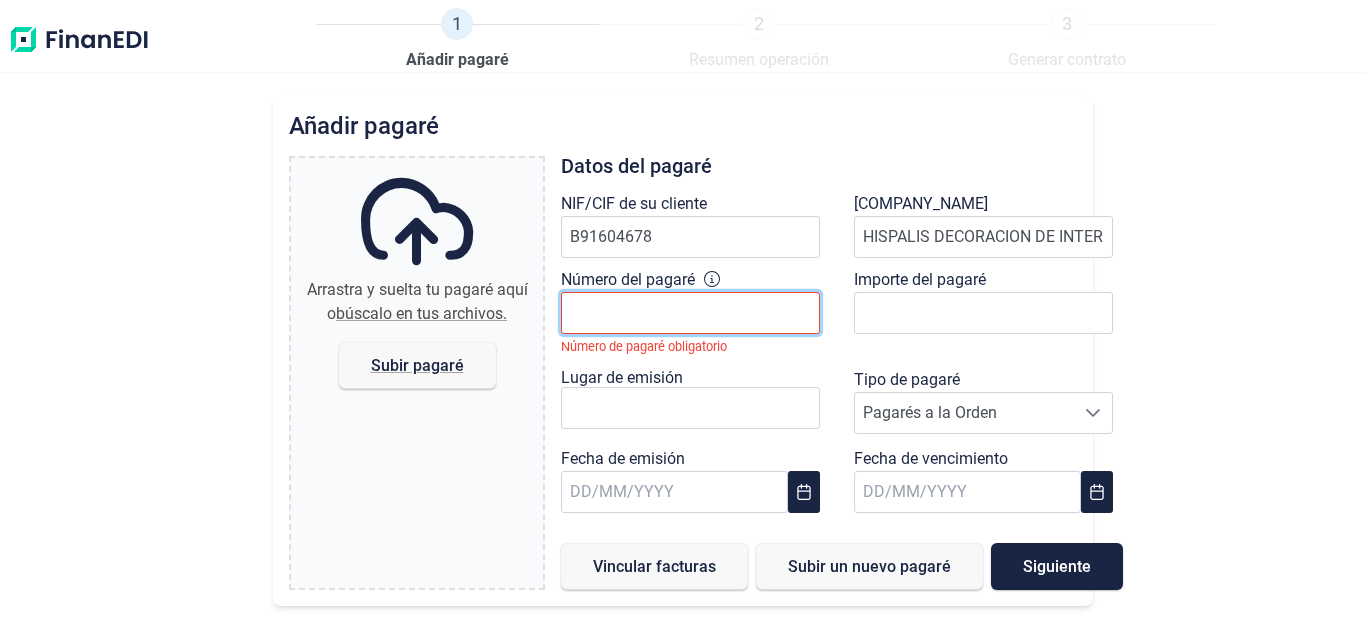 click on "Número del pagaré" at bounding box center [690, 313] 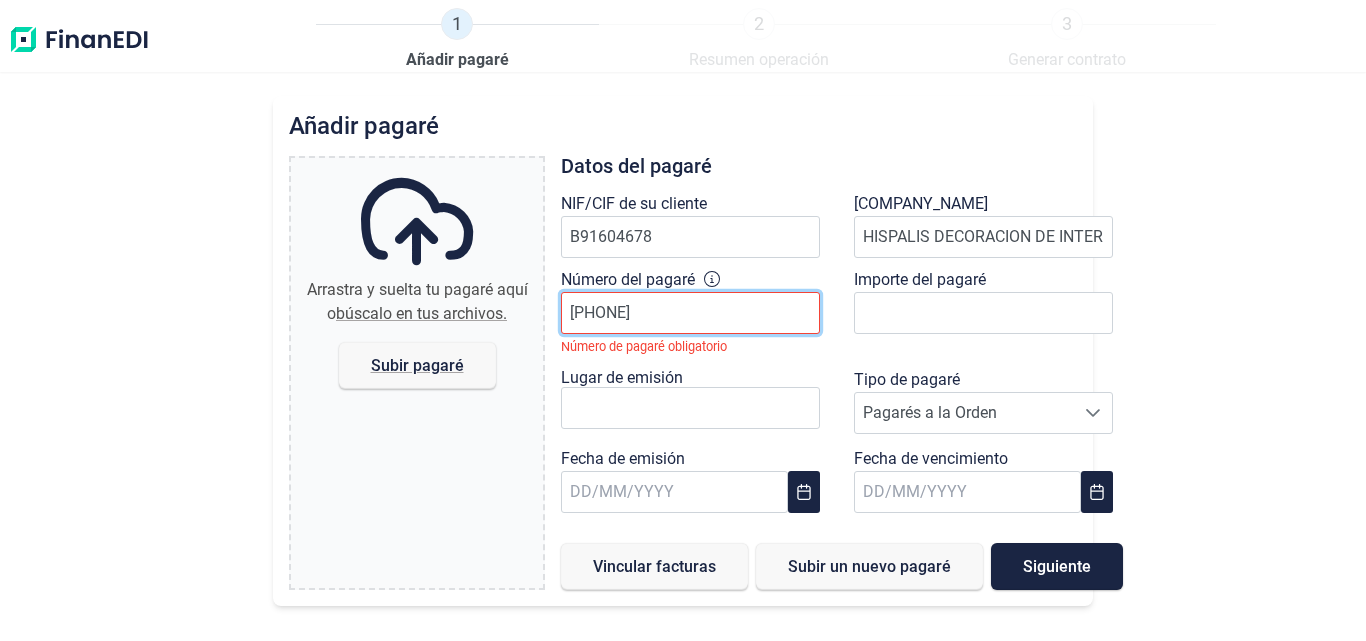scroll, scrollTop: 0, scrollLeft: 11, axis: horizontal 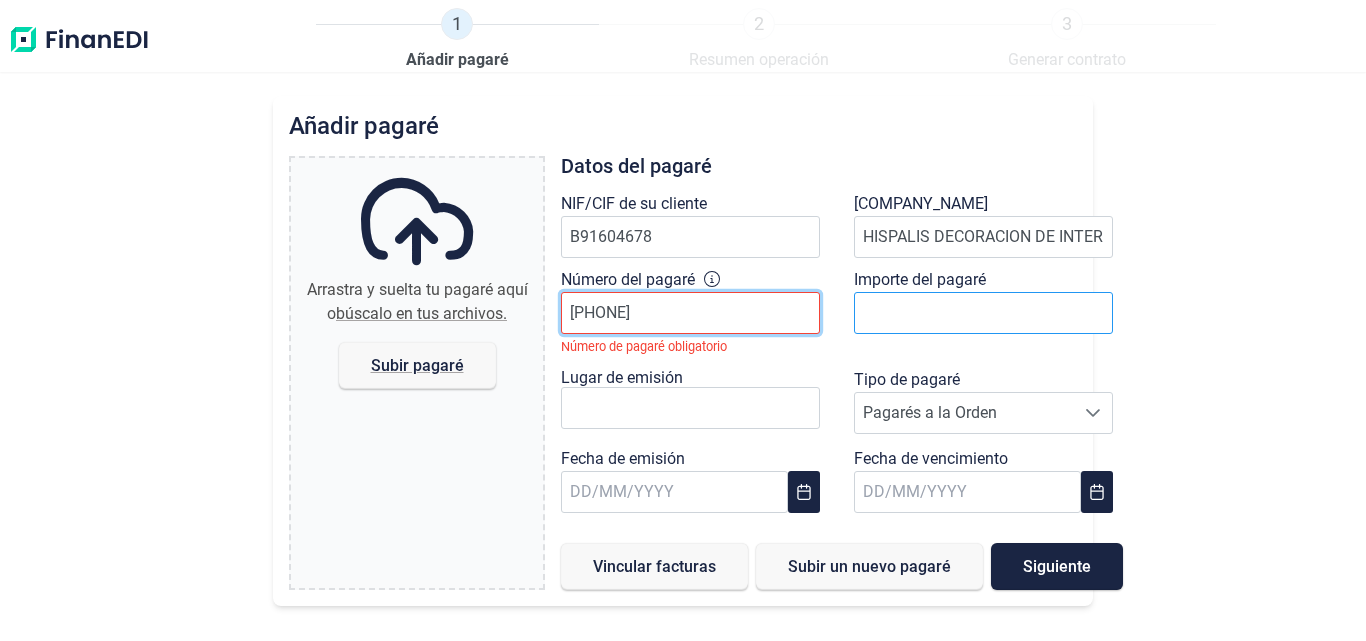 type on "[PHONE]" 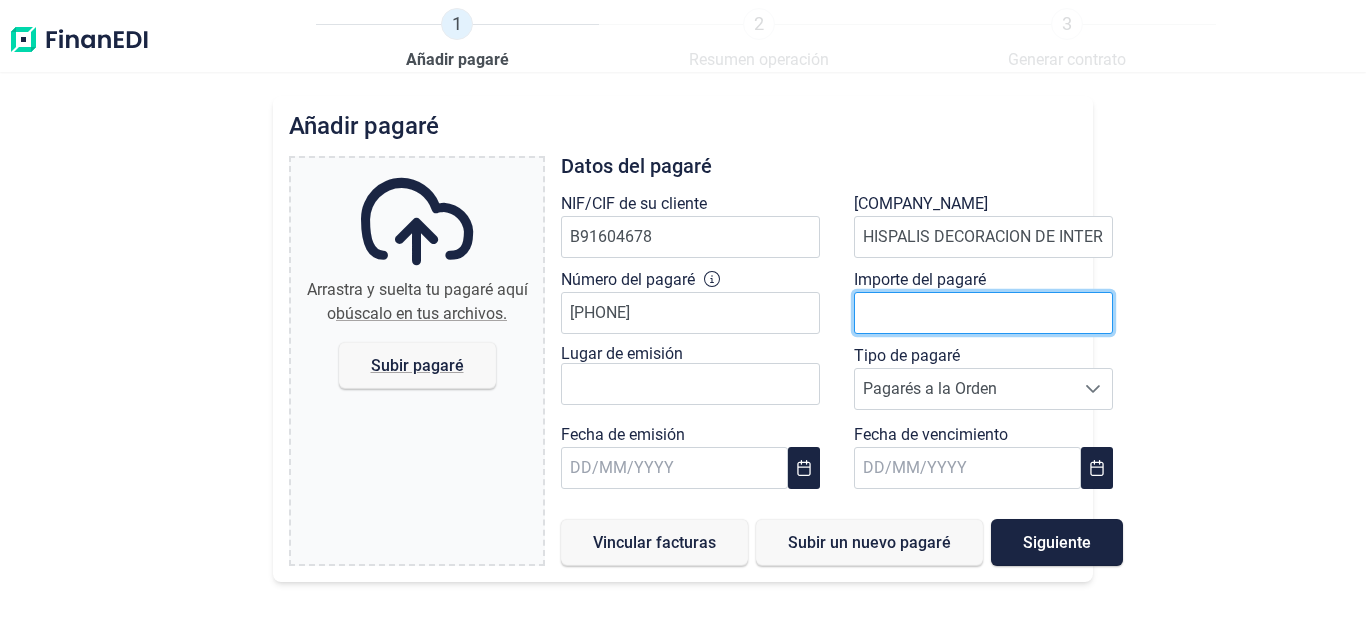 scroll, scrollTop: 0, scrollLeft: 0, axis: both 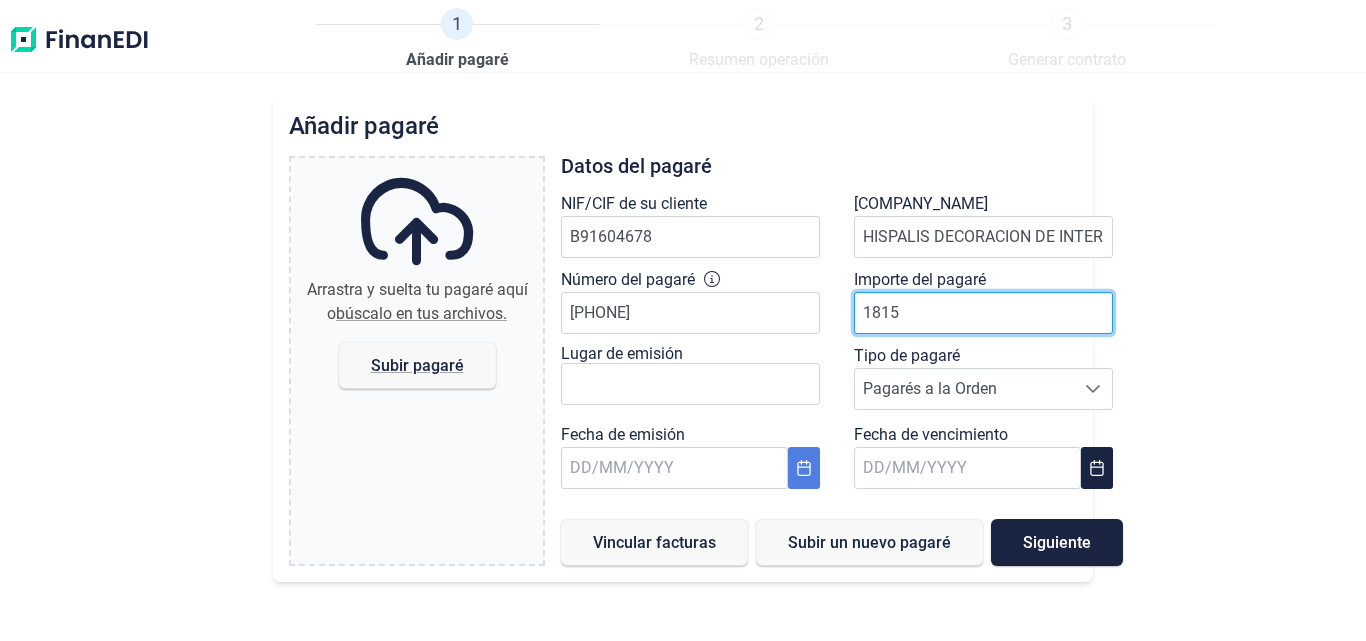 type on "1815" 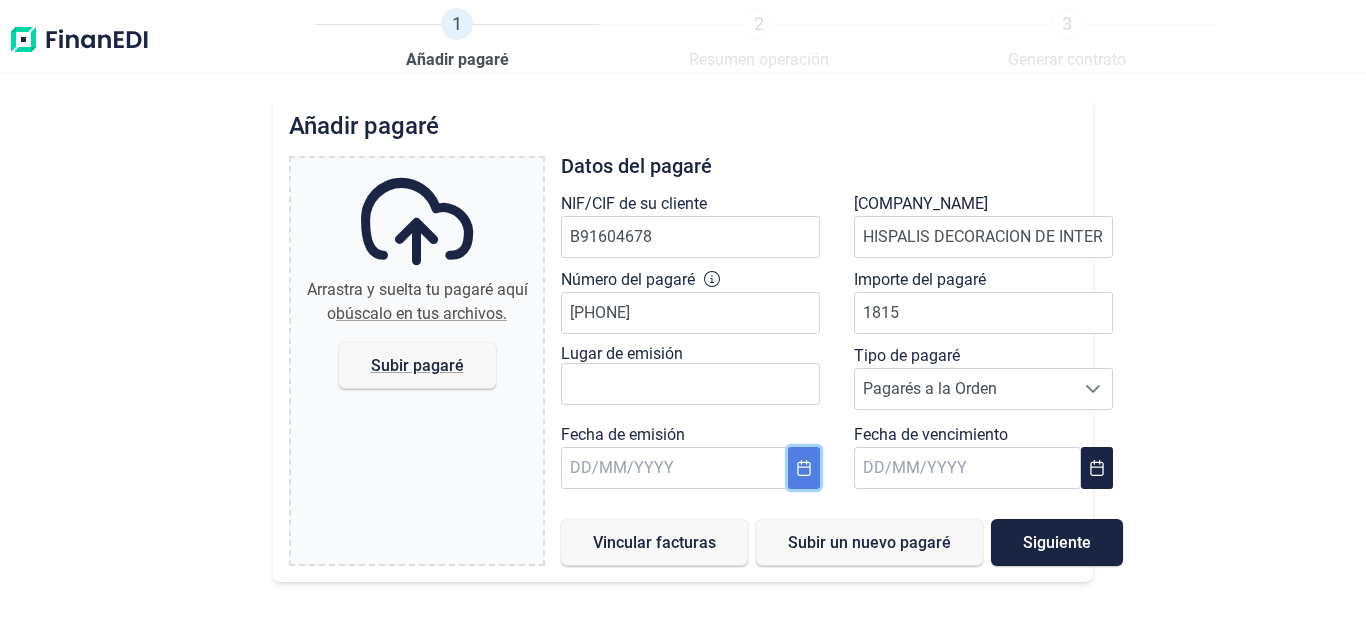 click at bounding box center (804, 468) 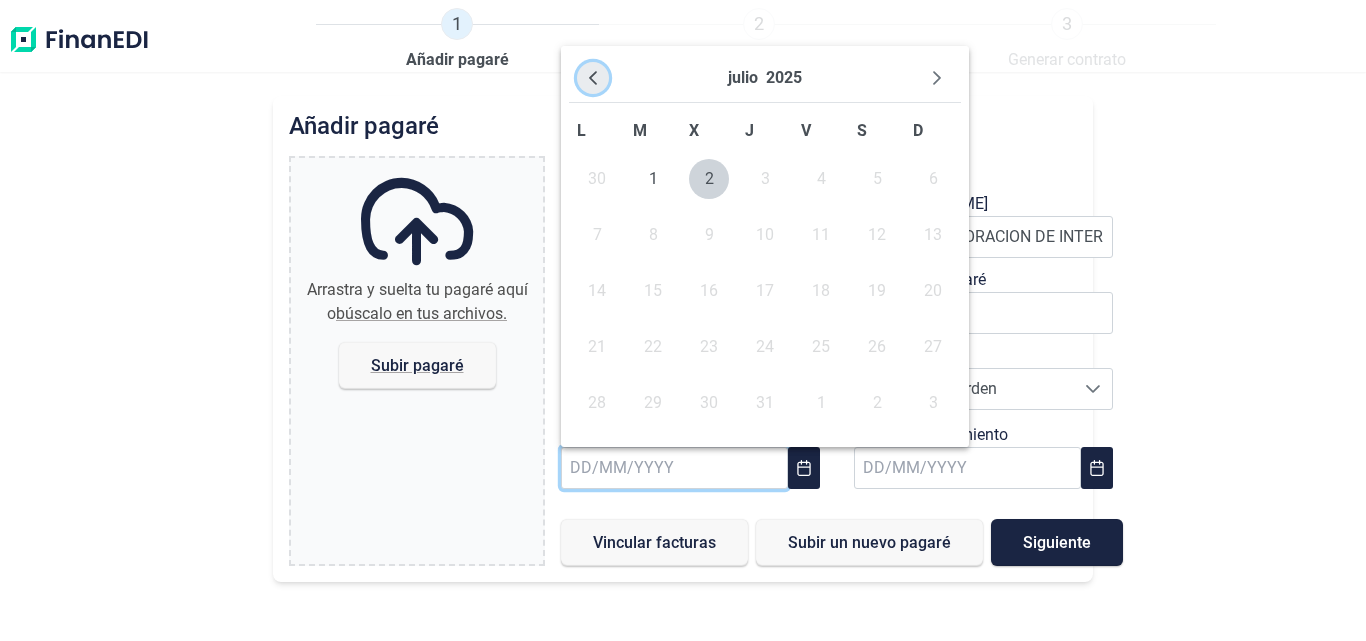 click at bounding box center (593, 78) 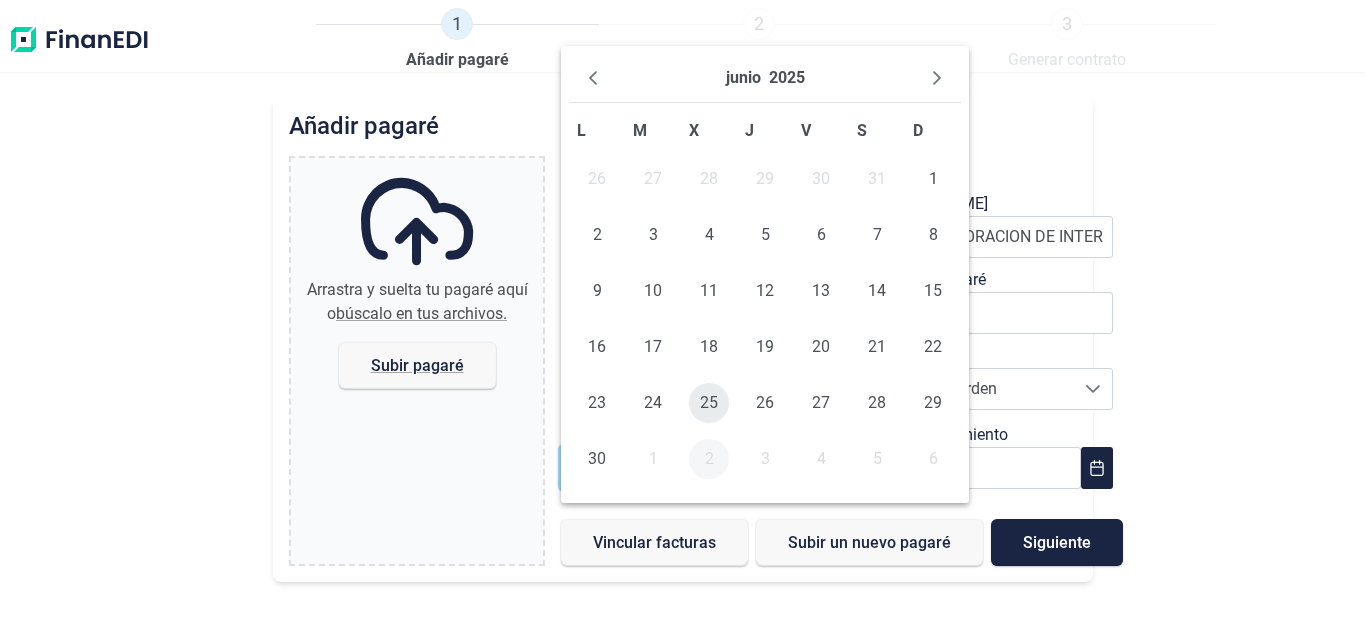 click on "25" at bounding box center [709, 403] 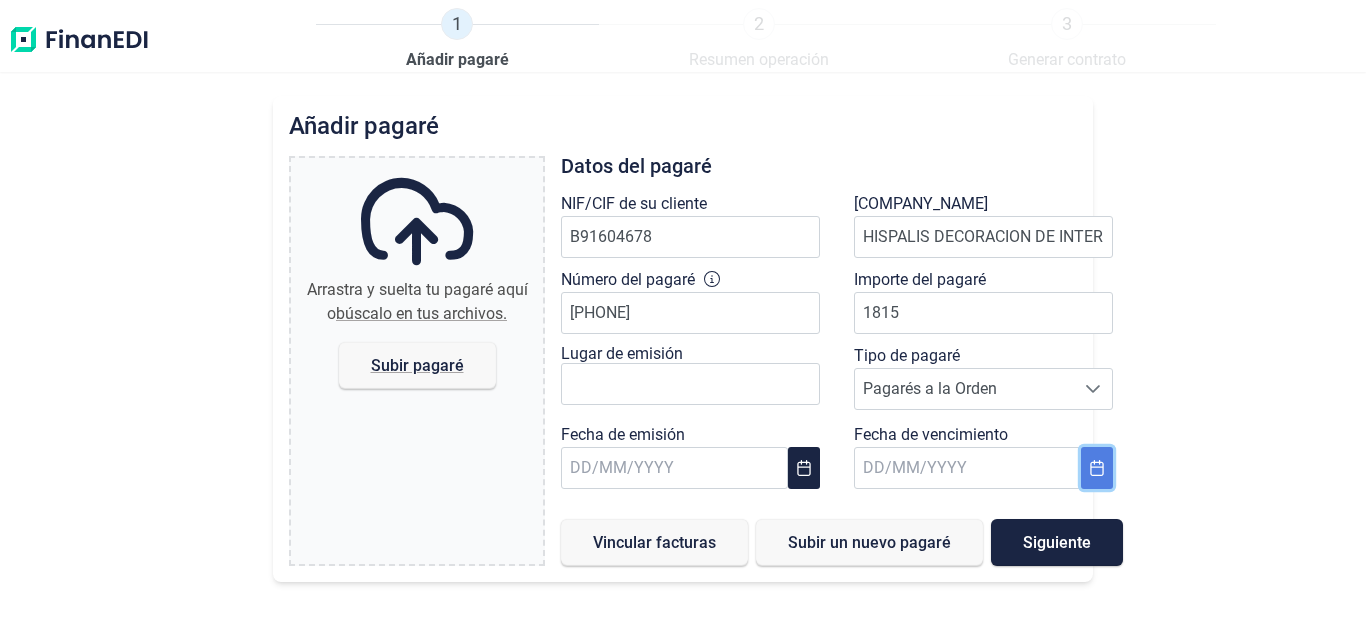 click at bounding box center (1096, 468) 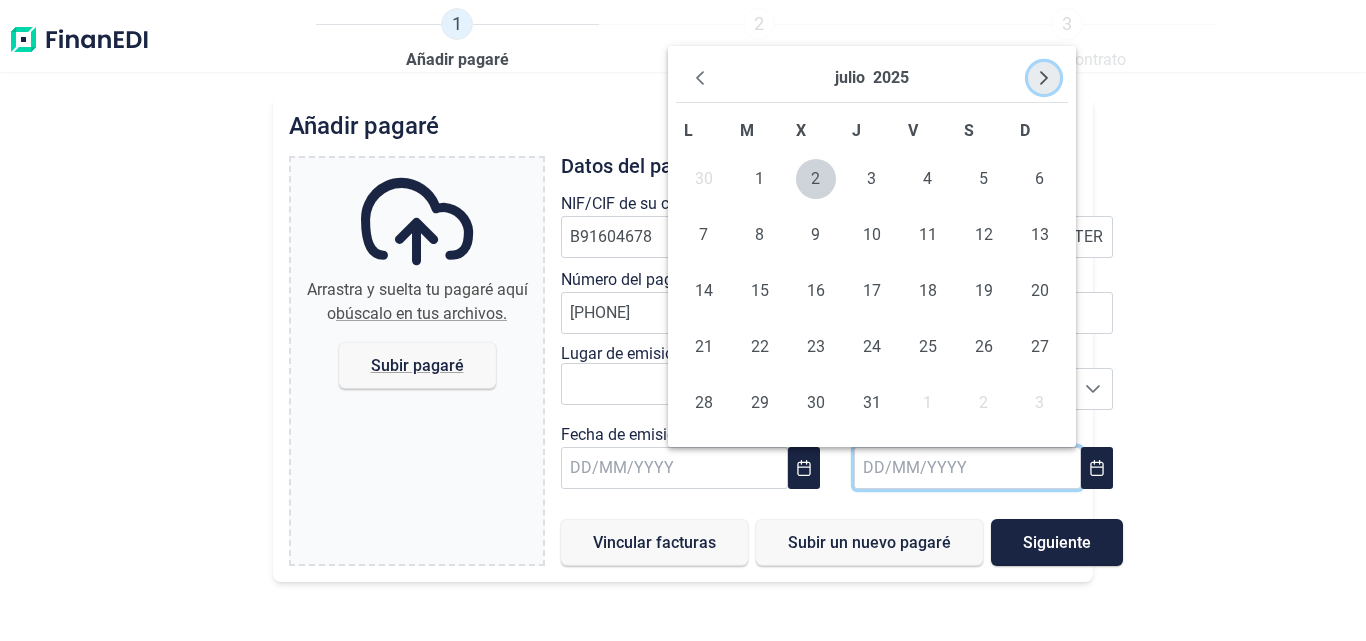 click at bounding box center (1044, 78) 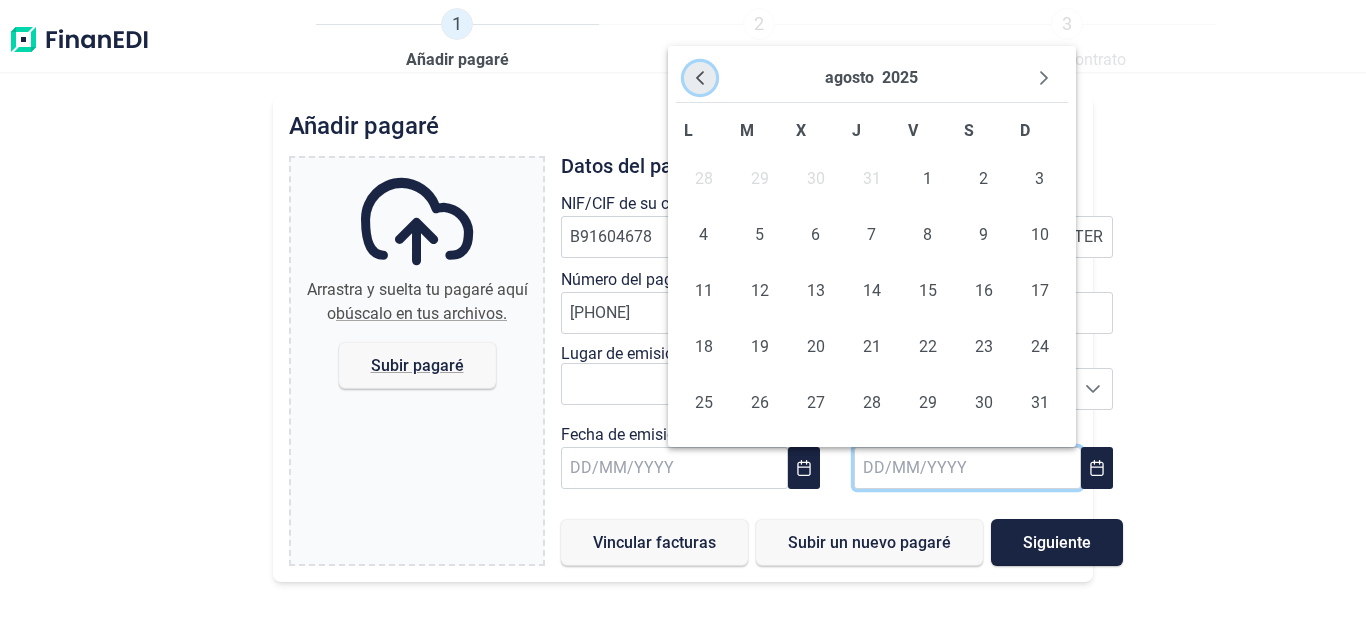 click at bounding box center [700, 78] 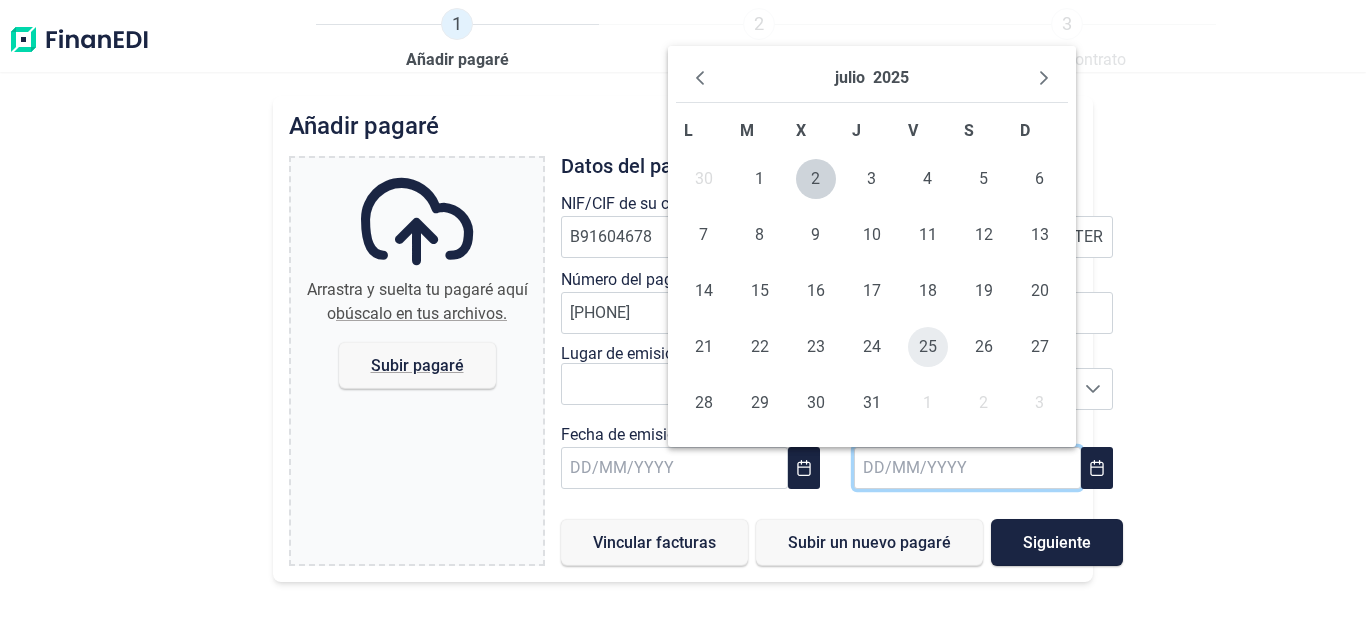 click on "25" at bounding box center (928, 347) 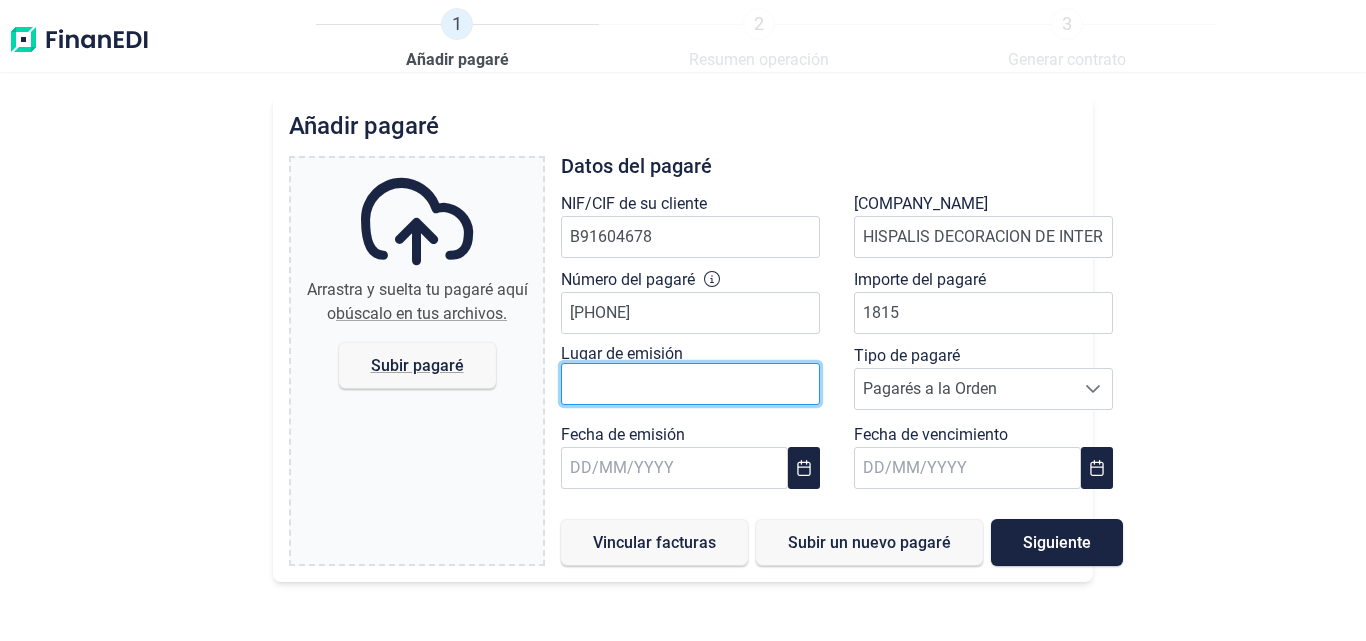 click at bounding box center (690, 384) 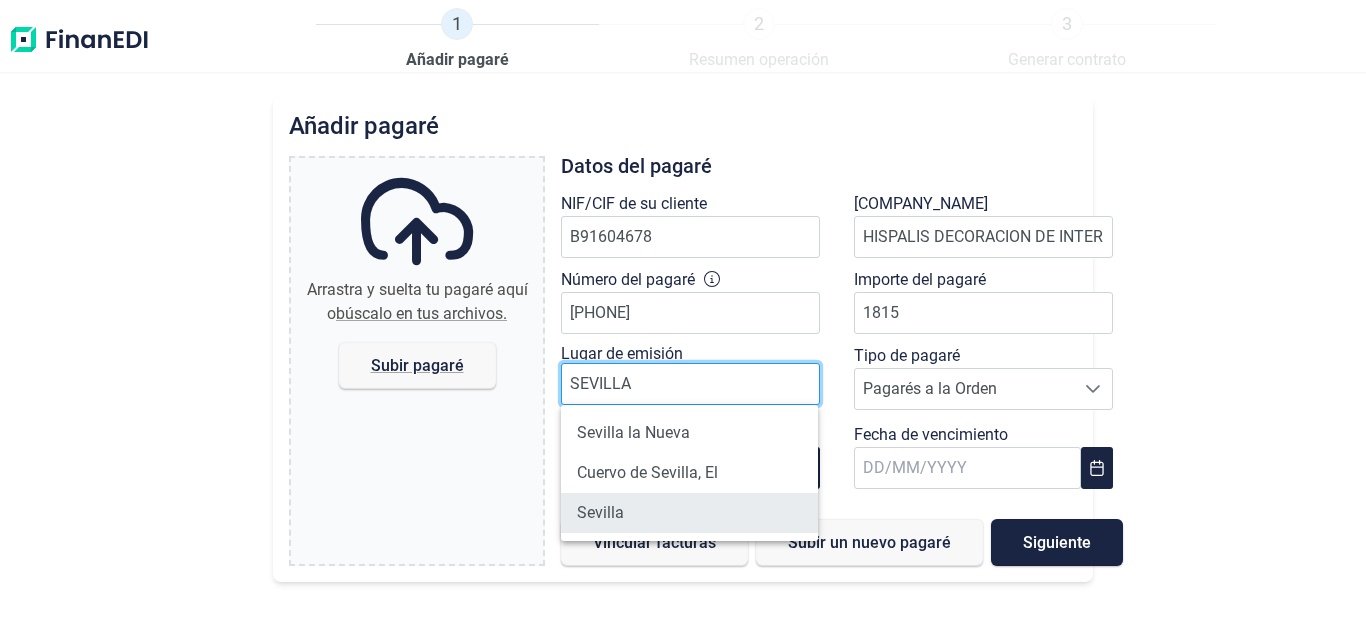 type on "SEVILLA" 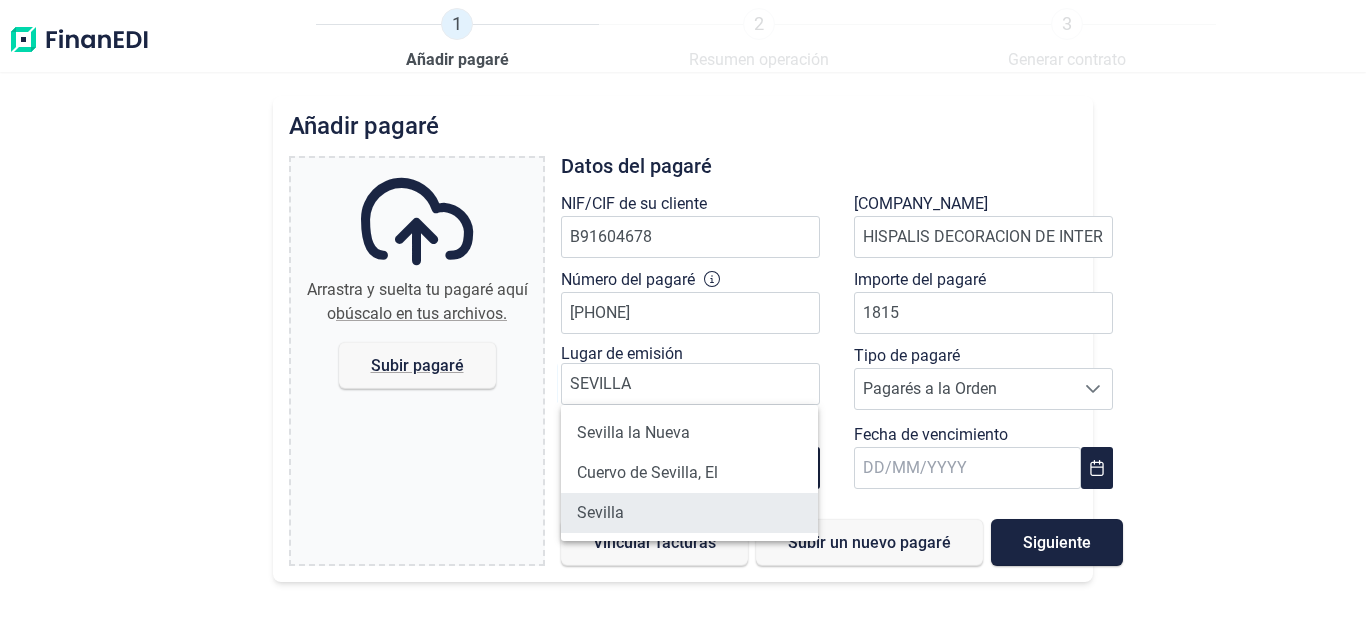 click on "Sevilla" at bounding box center [689, 513] 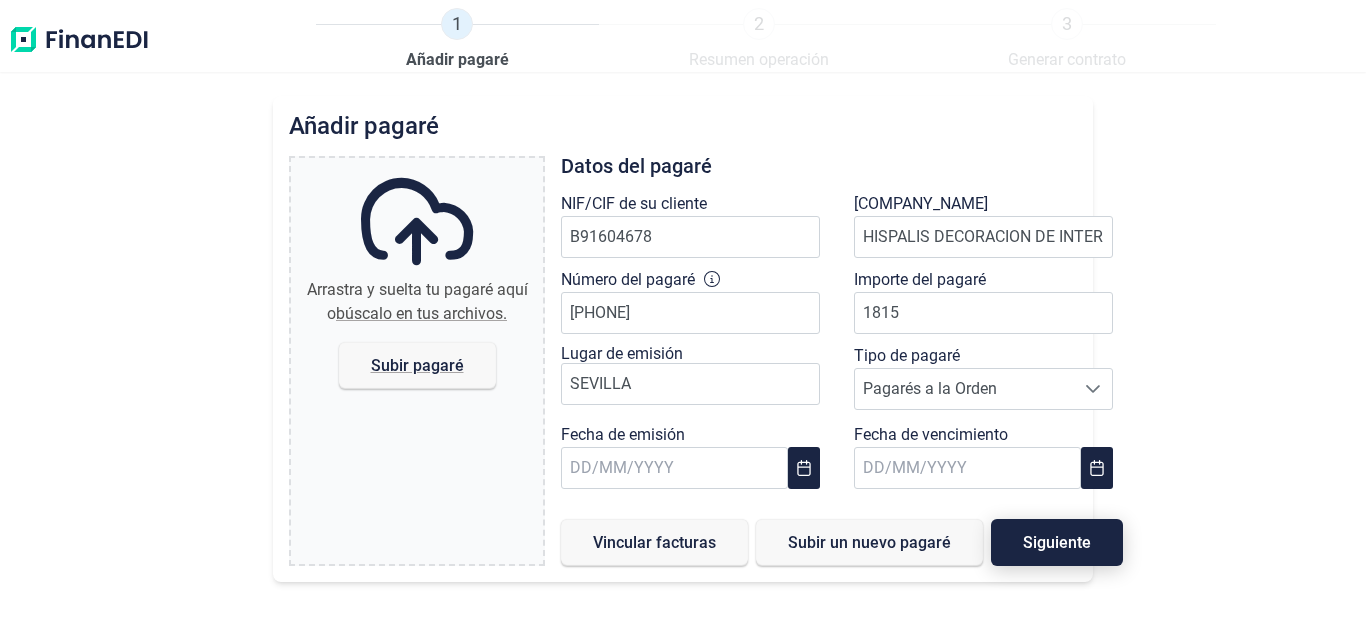 click on "Siguiente" at bounding box center [1057, 542] 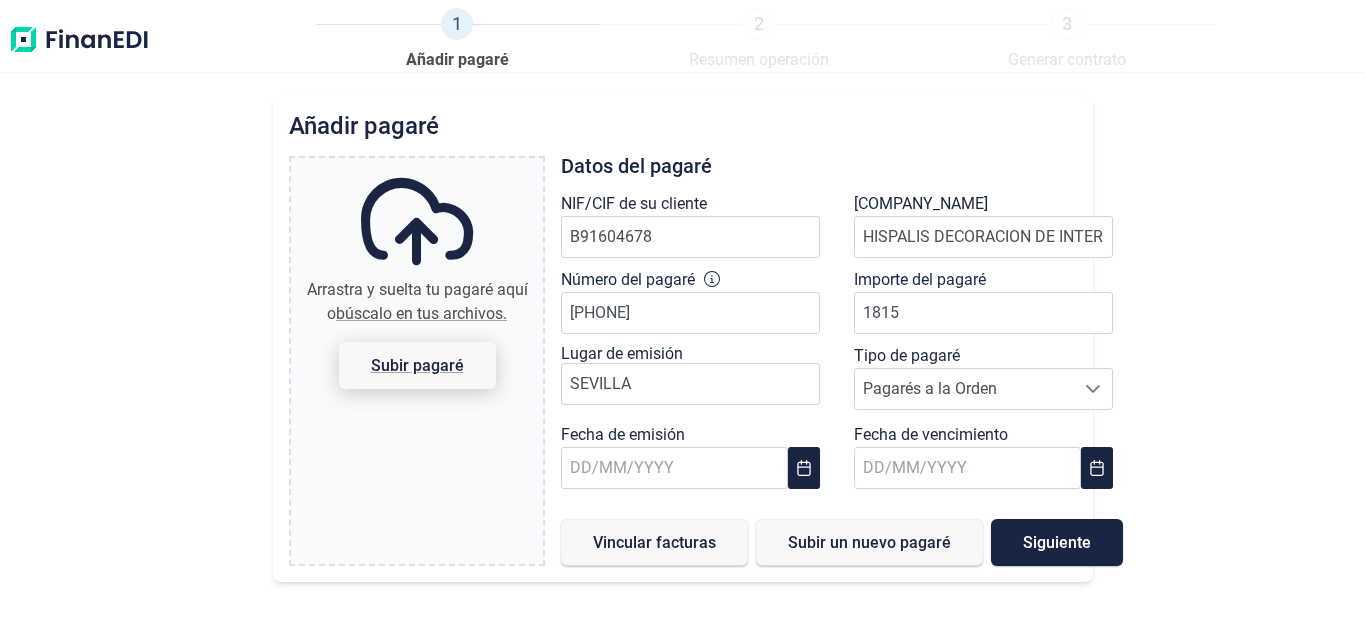 click on "Subir pagaré" at bounding box center (417, 365) 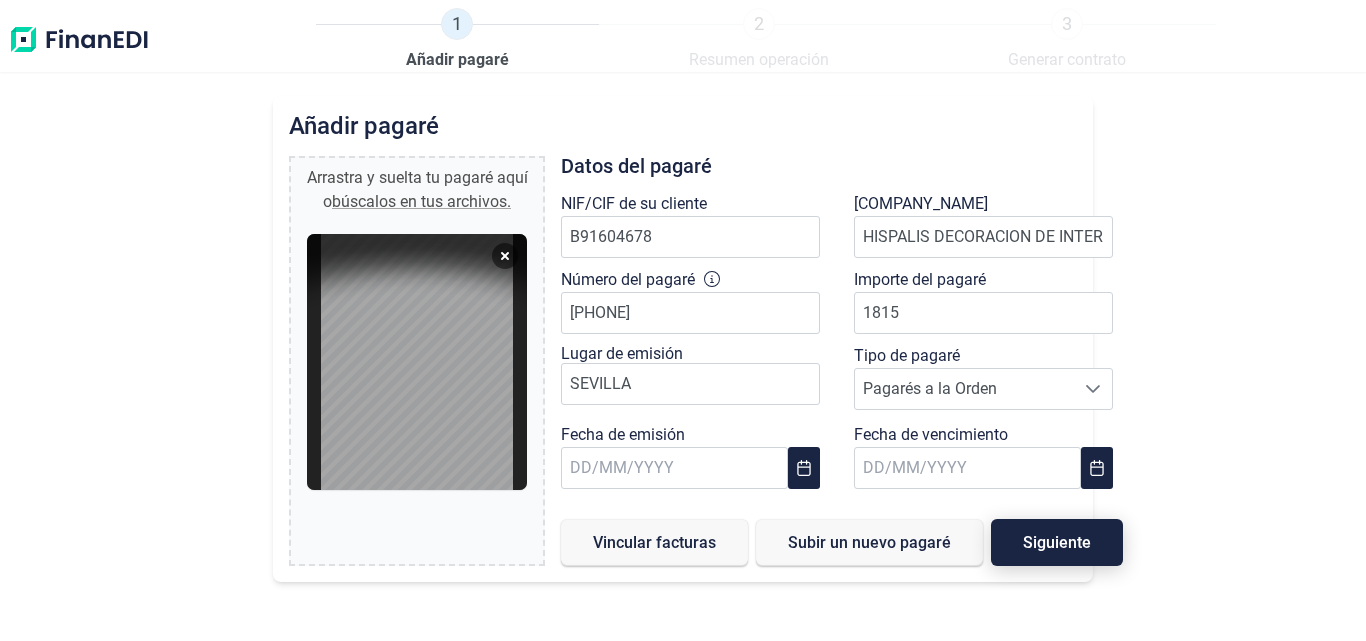 click on "Siguiente" at bounding box center [1057, 542] 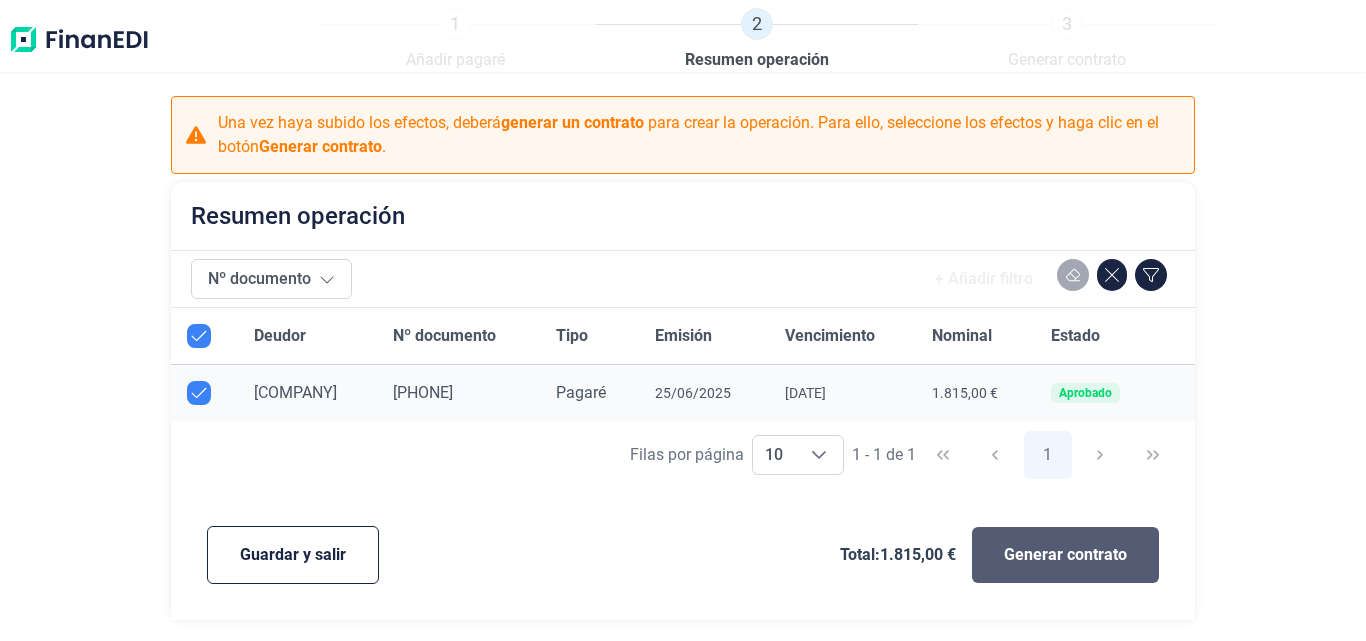 click on "Generar contrato" at bounding box center [1065, 555] 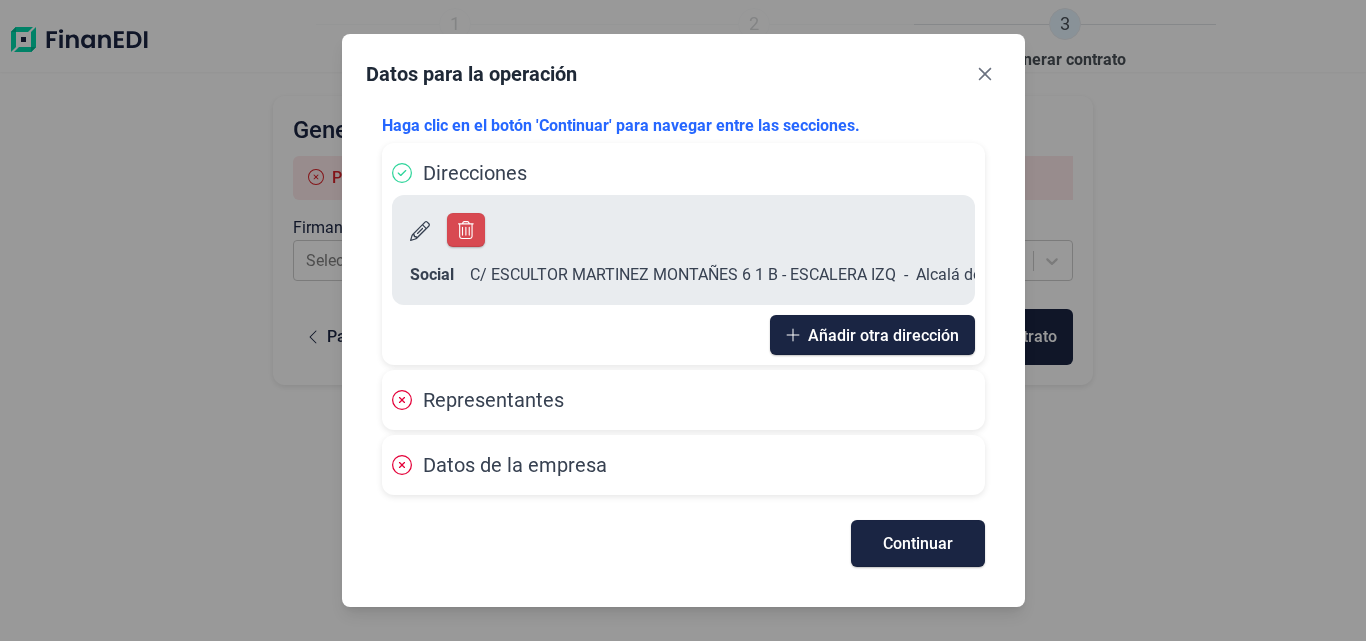 click at bounding box center [402, 400] 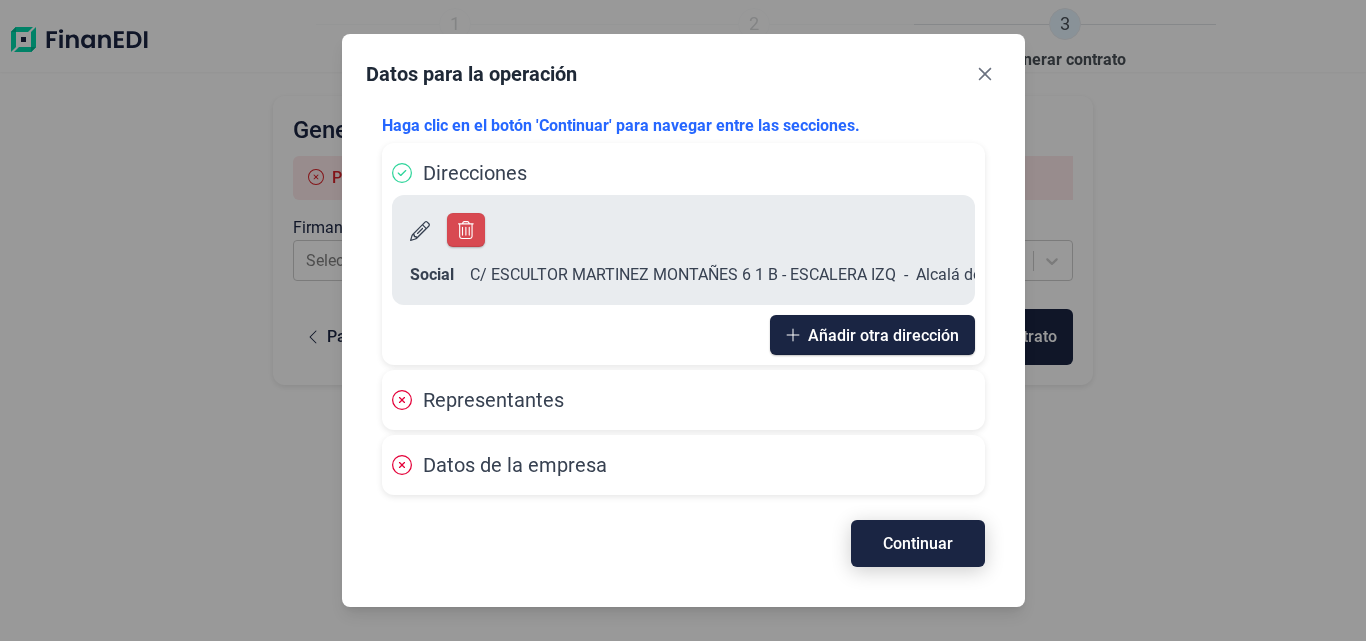 click on "Continuar" at bounding box center [918, 543] 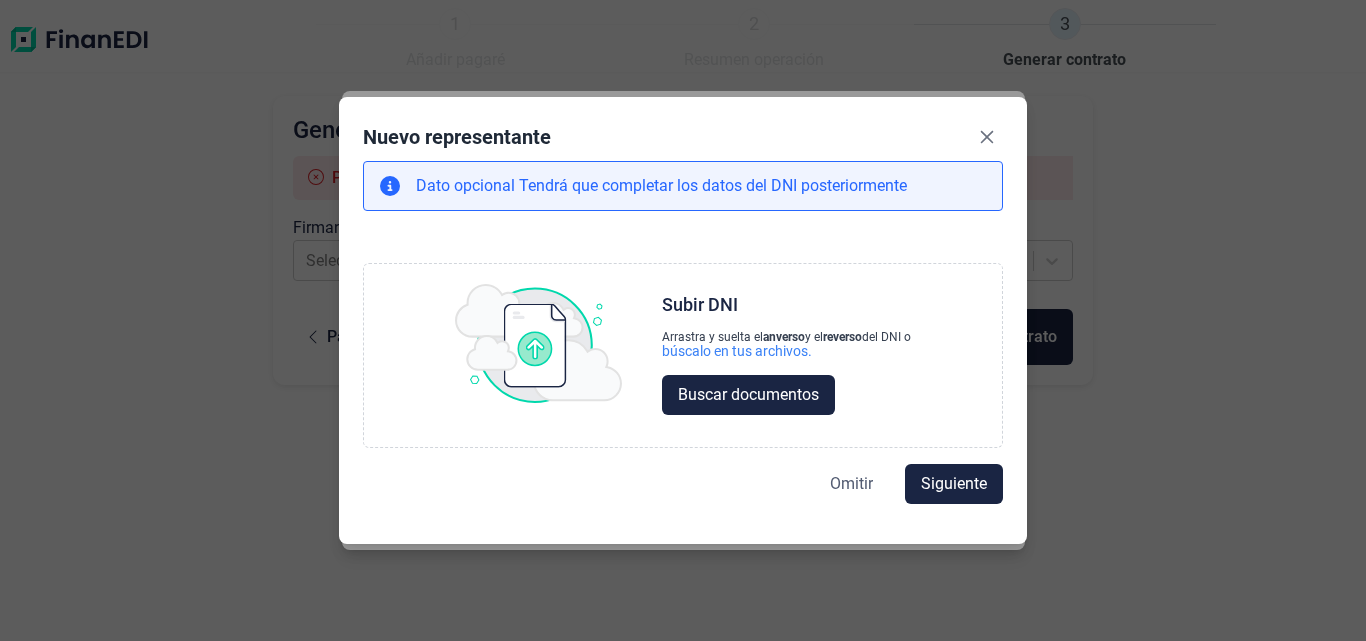 click on "Omitir" at bounding box center (851, 484) 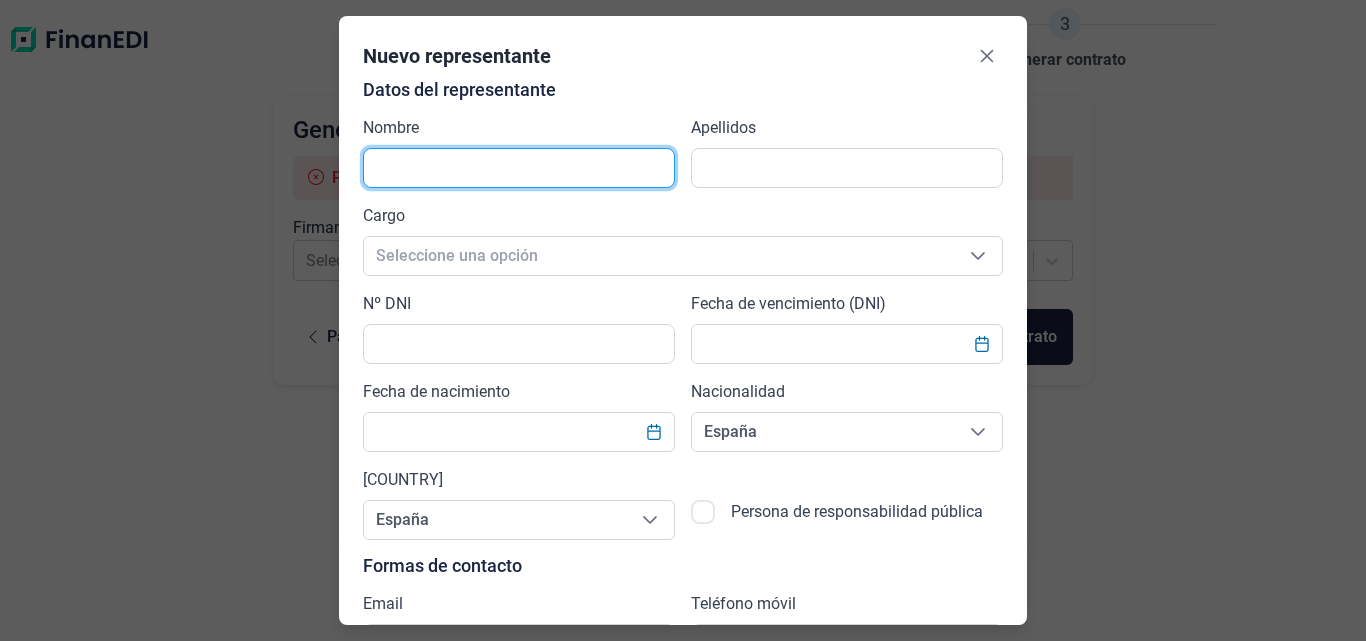 click at bounding box center [519, 168] 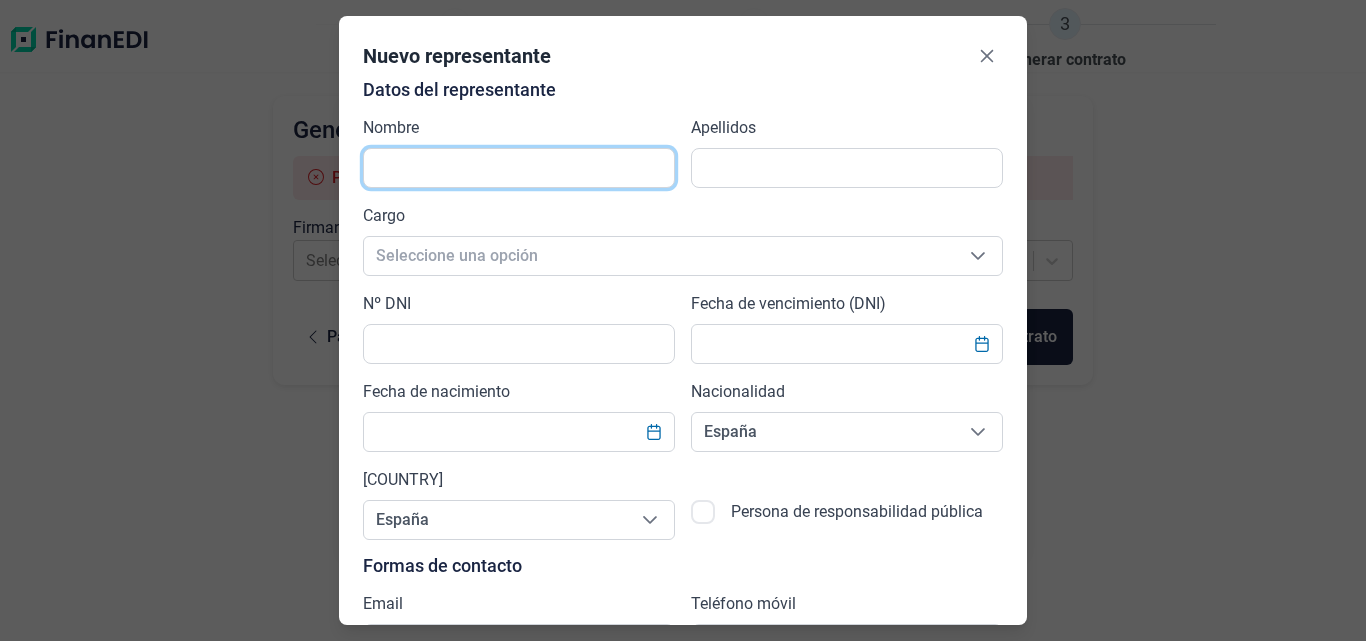 type on "[NAME]" 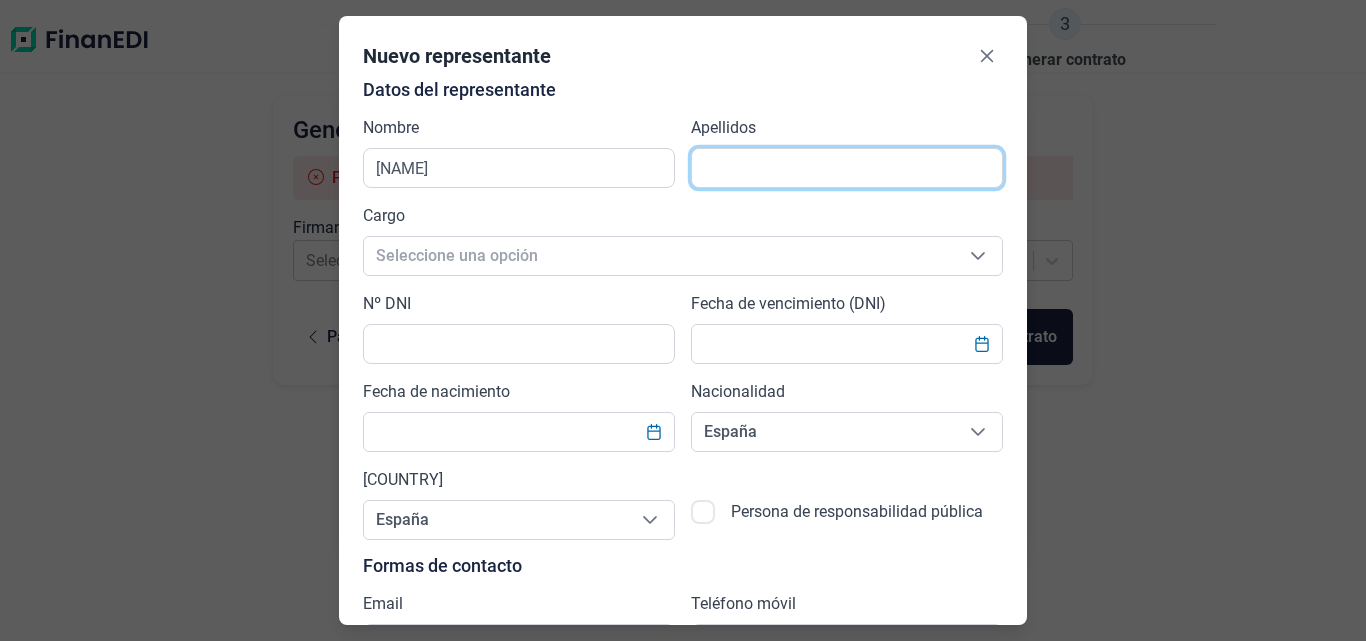 type on "Ledesma" 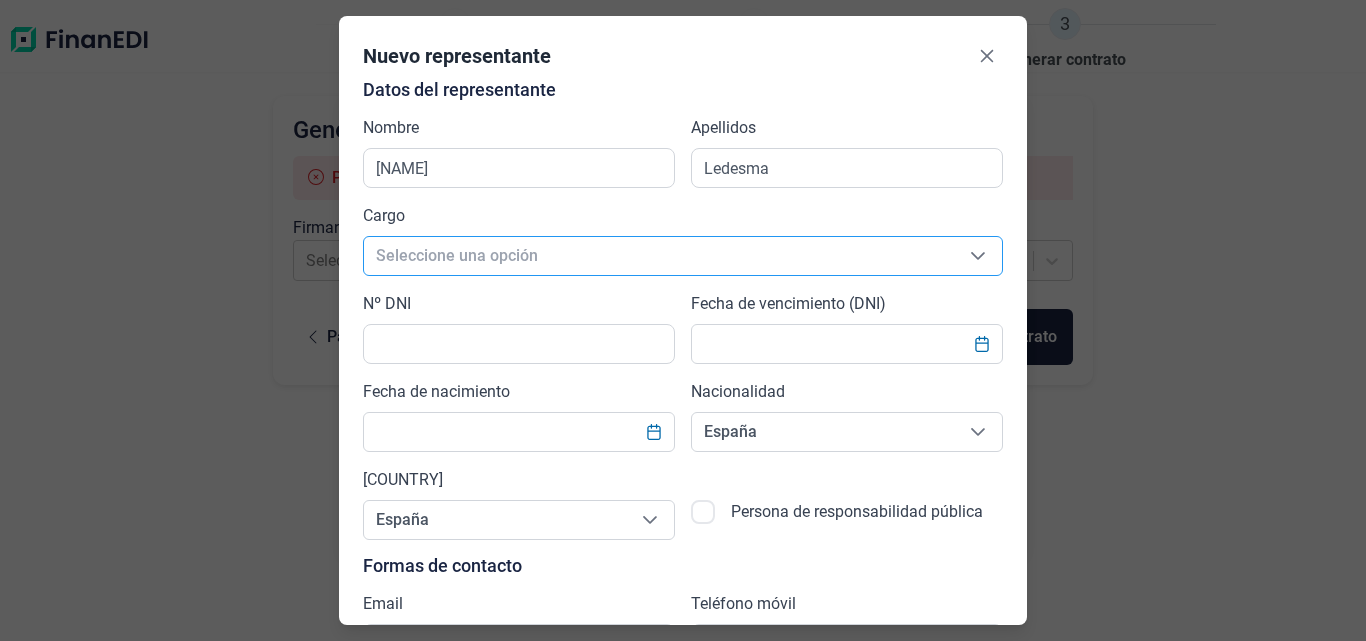 click on "Seleccione una opción" at bounding box center [659, 256] 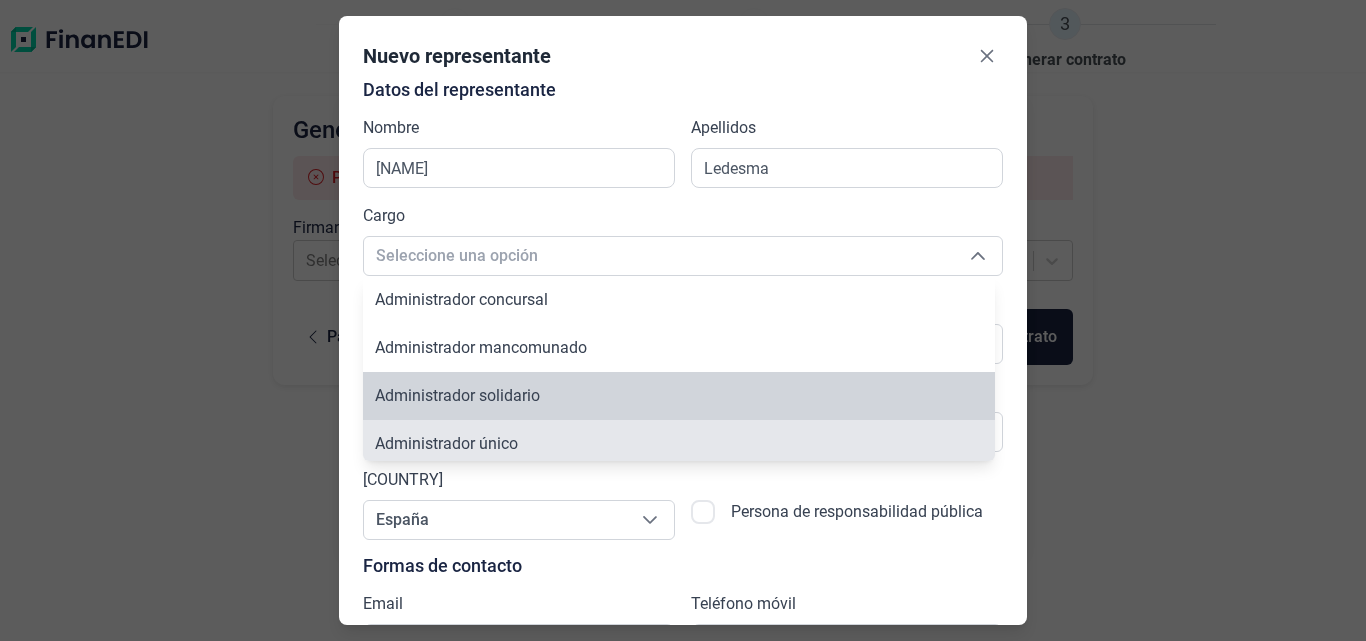 scroll, scrollTop: 7, scrollLeft: 0, axis: vertical 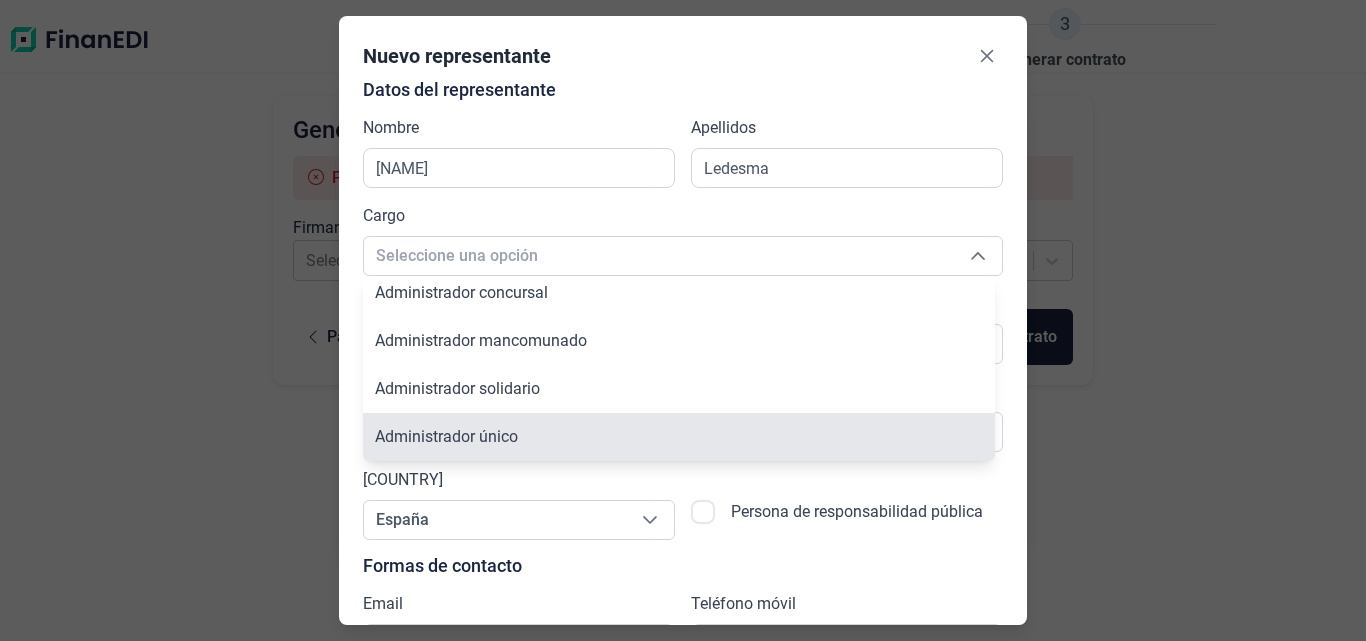 click on "Administrador único" at bounding box center (446, 436) 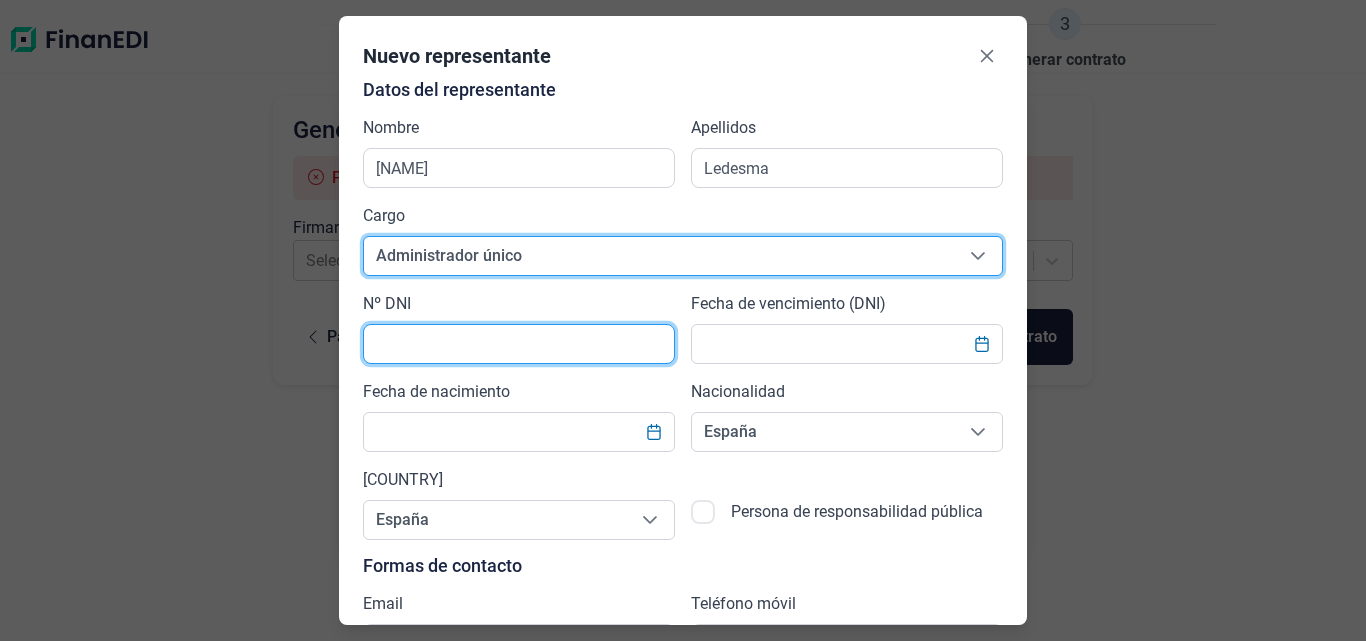click at bounding box center [519, 344] 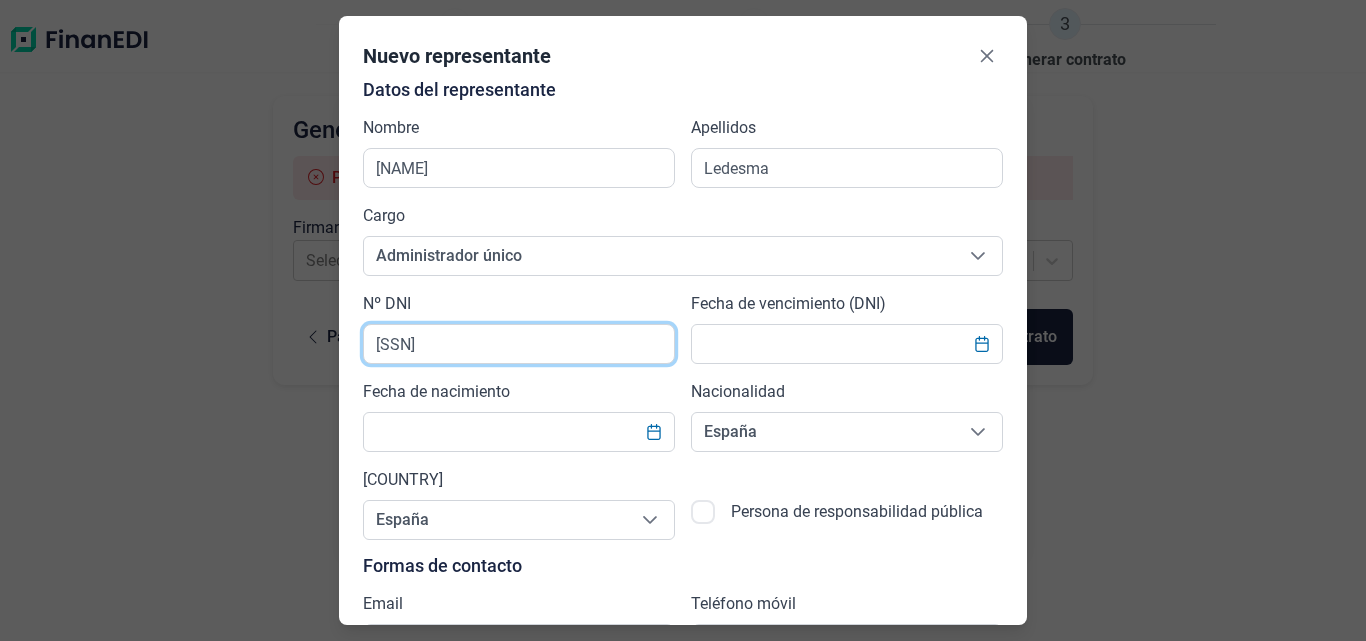 type on "[SSN]" 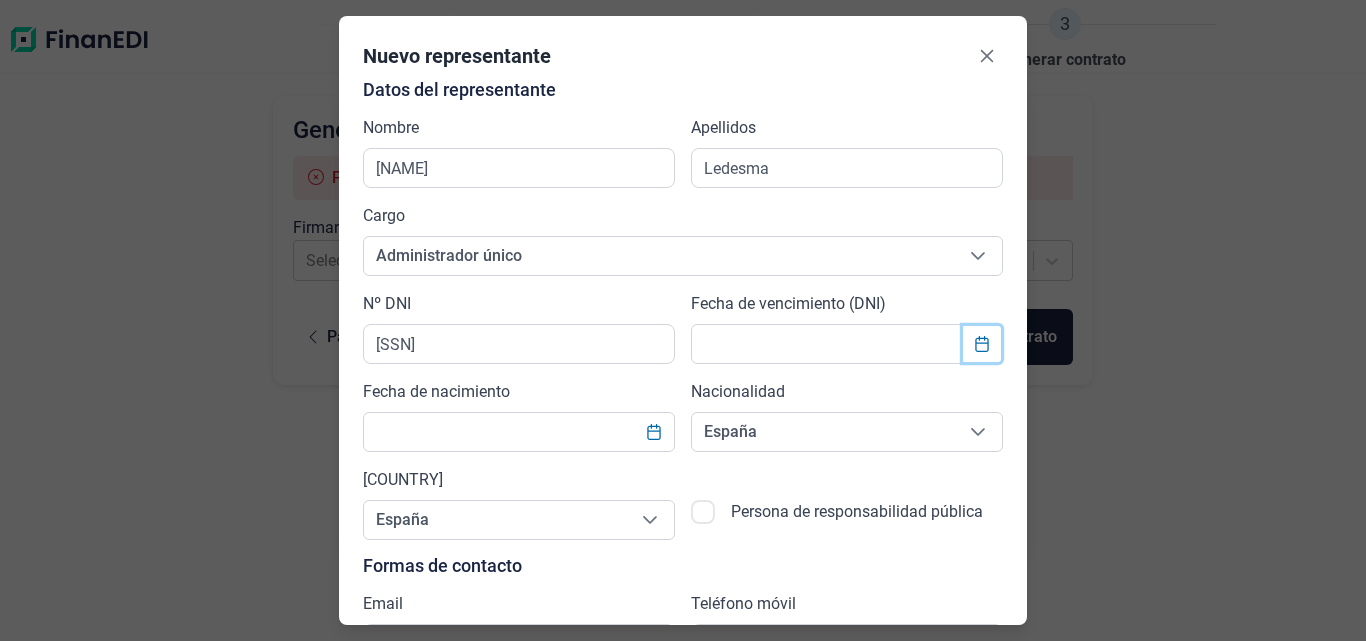 click at bounding box center [982, 344] 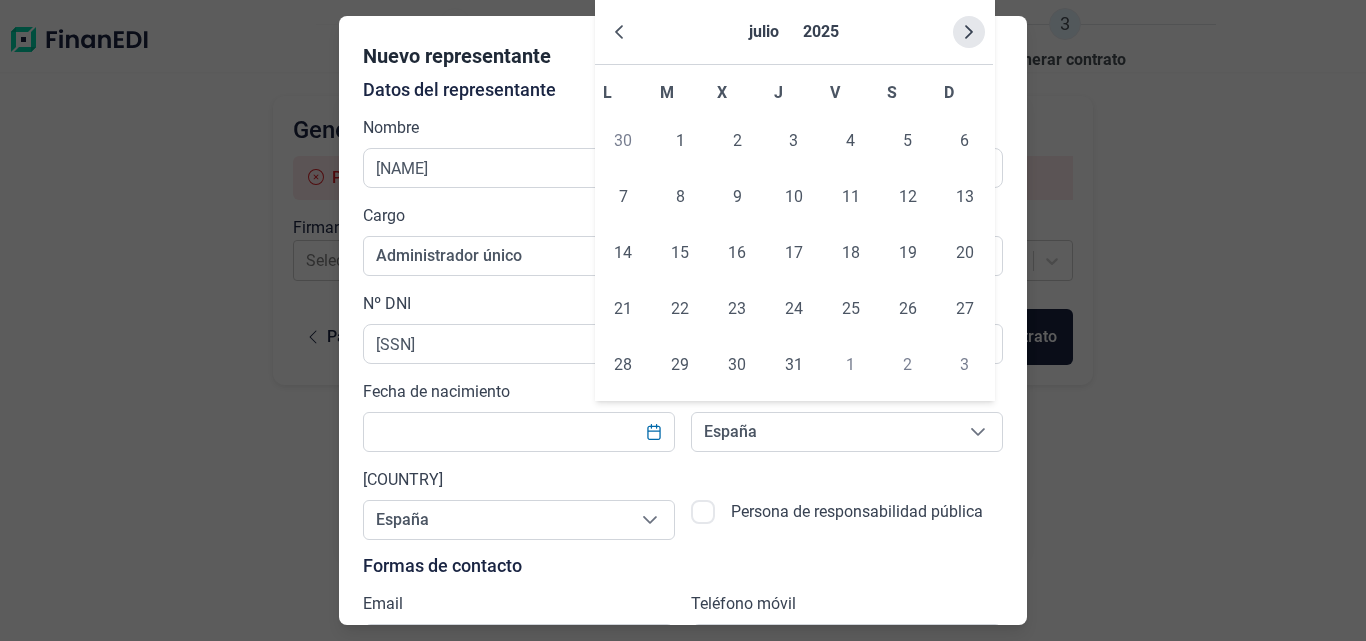 click at bounding box center (969, 32) 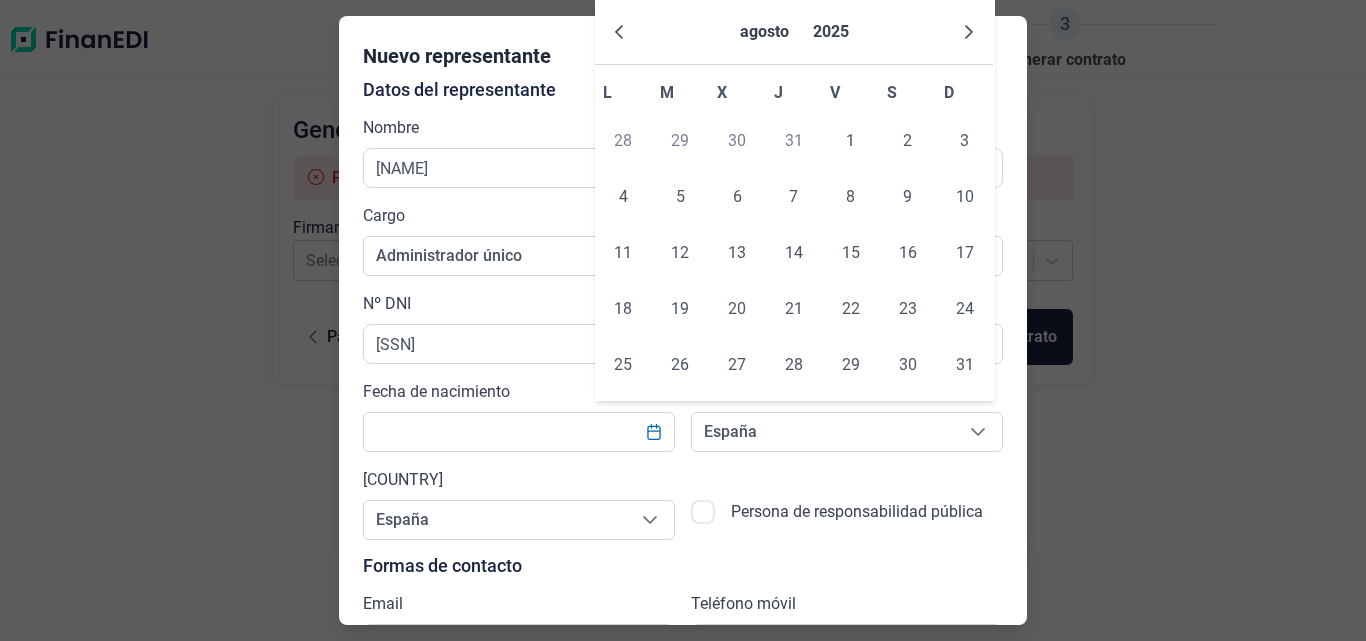 click at bounding box center [969, 32] 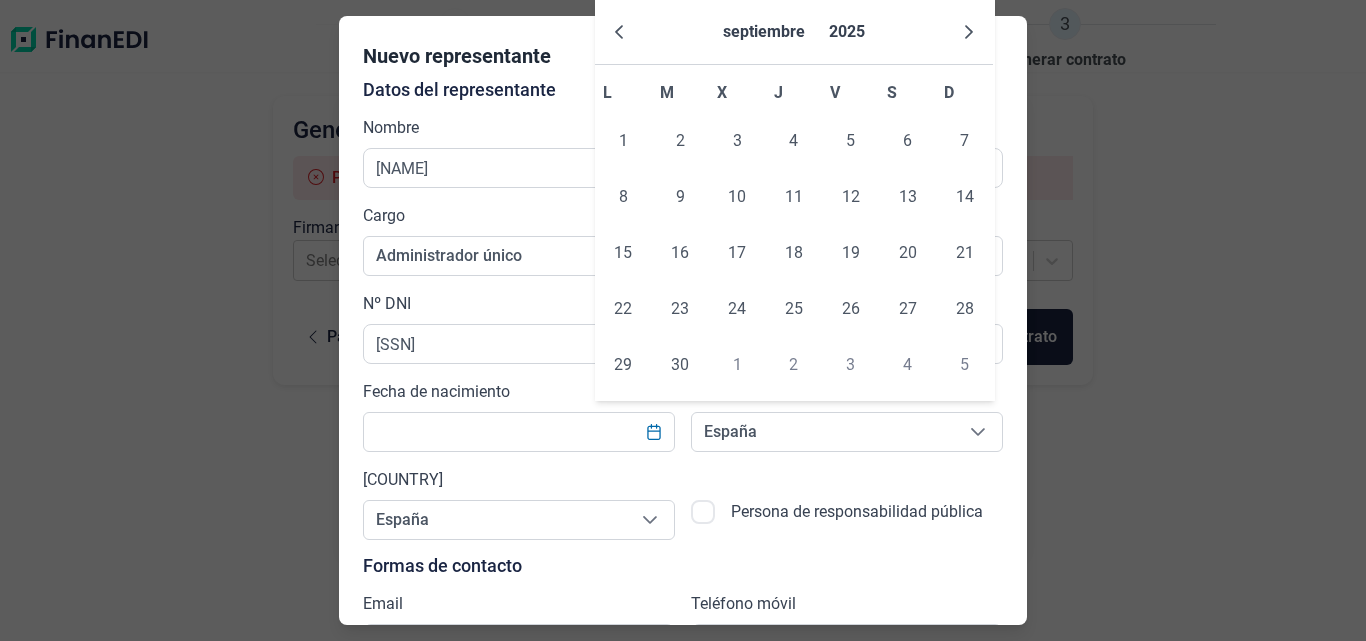 click at bounding box center (969, 32) 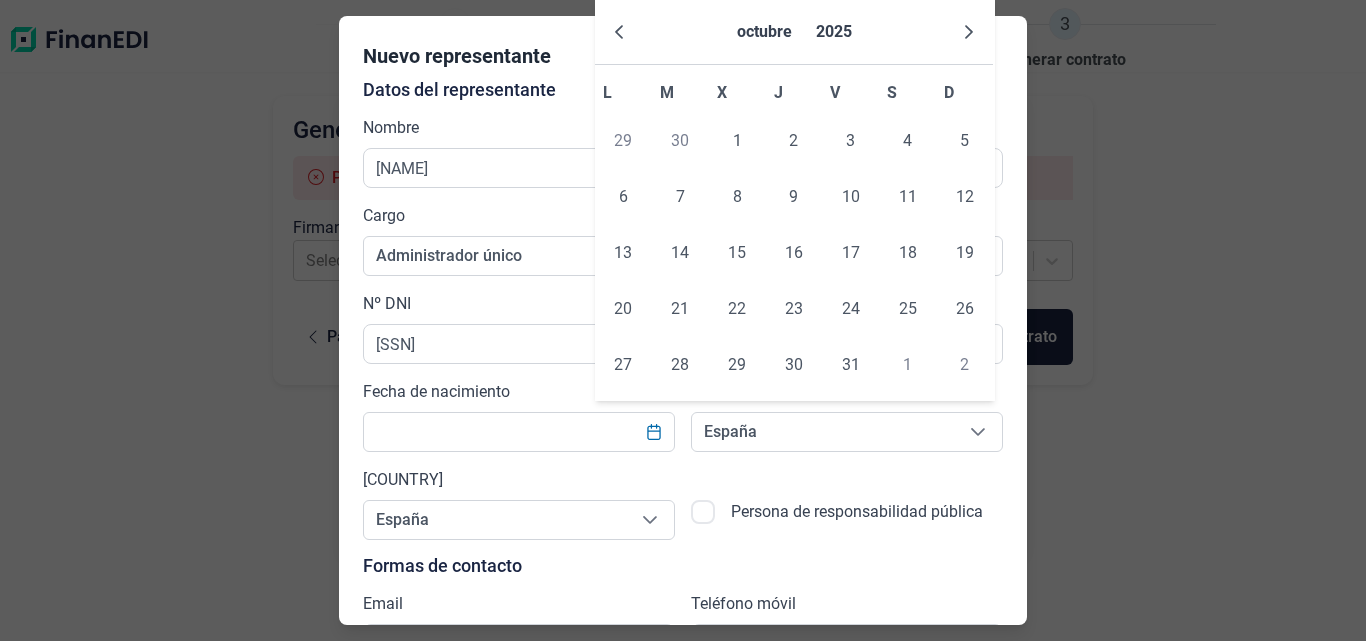 click at bounding box center (969, 32) 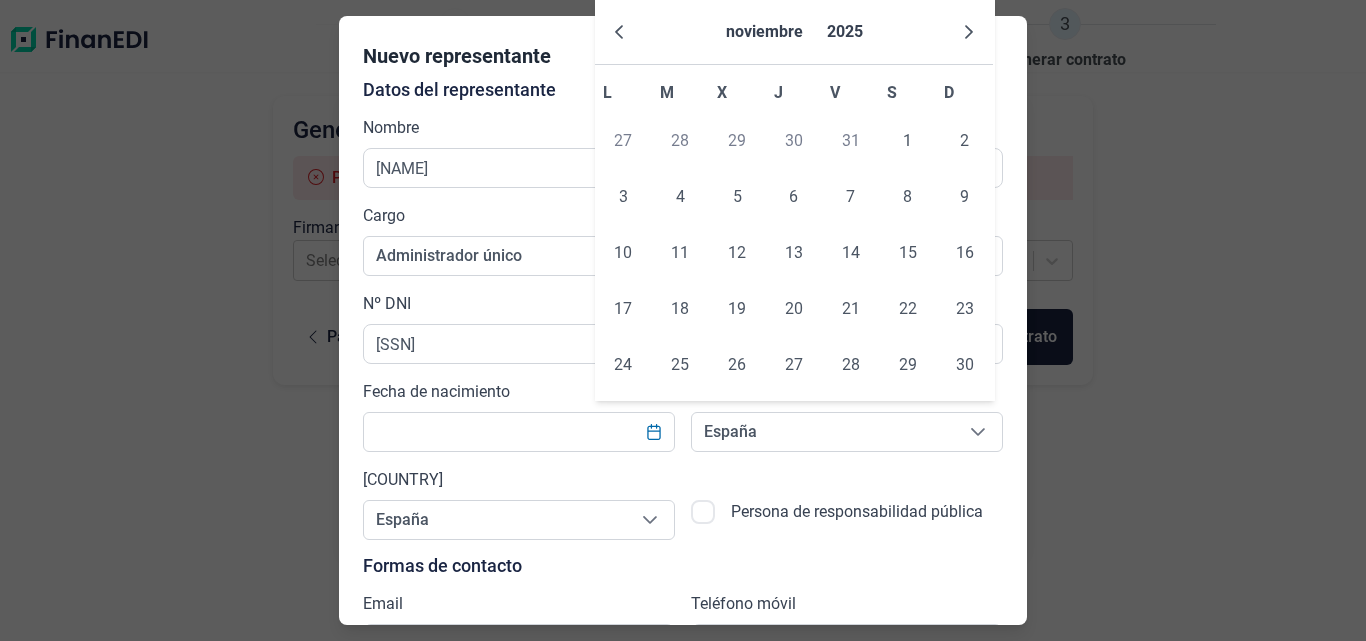click at bounding box center [969, 32] 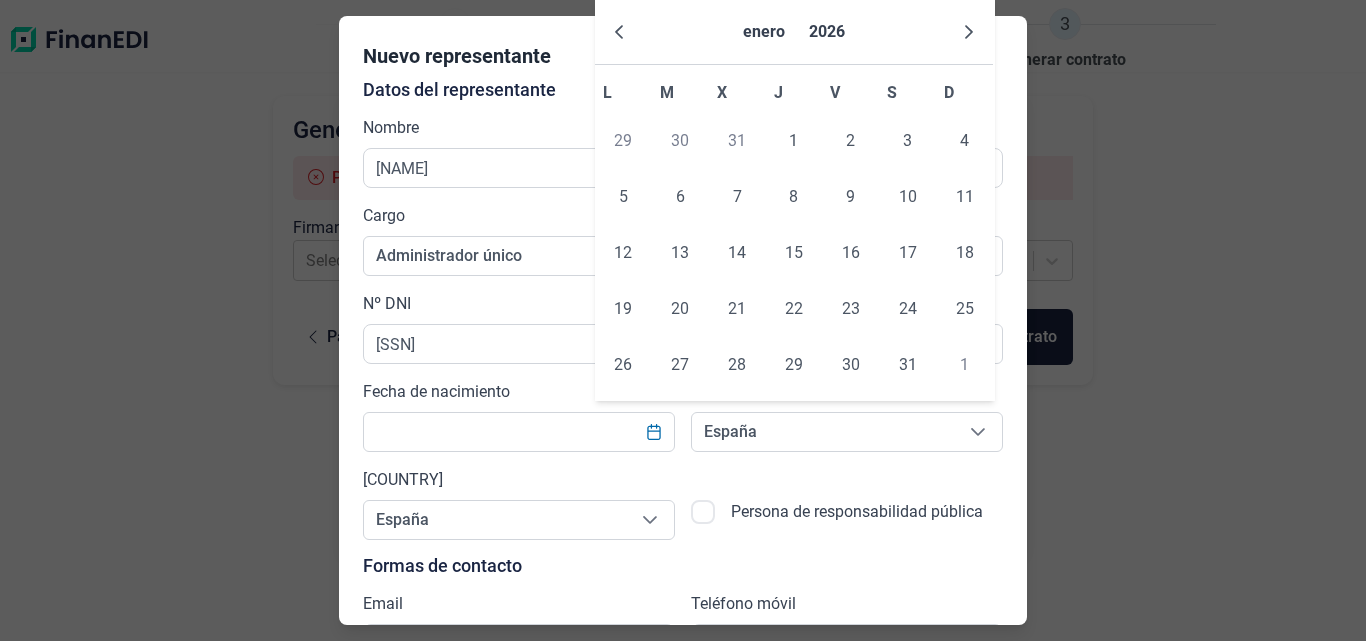 click at bounding box center (969, 32) 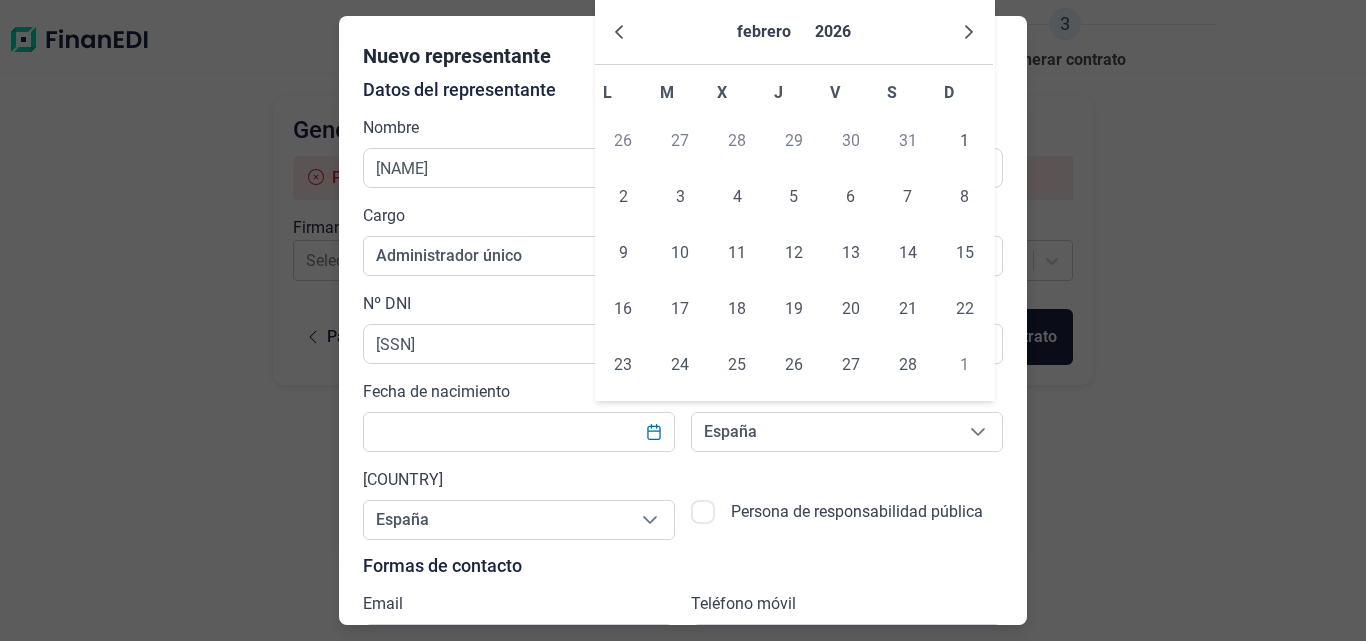 click at bounding box center (969, 32) 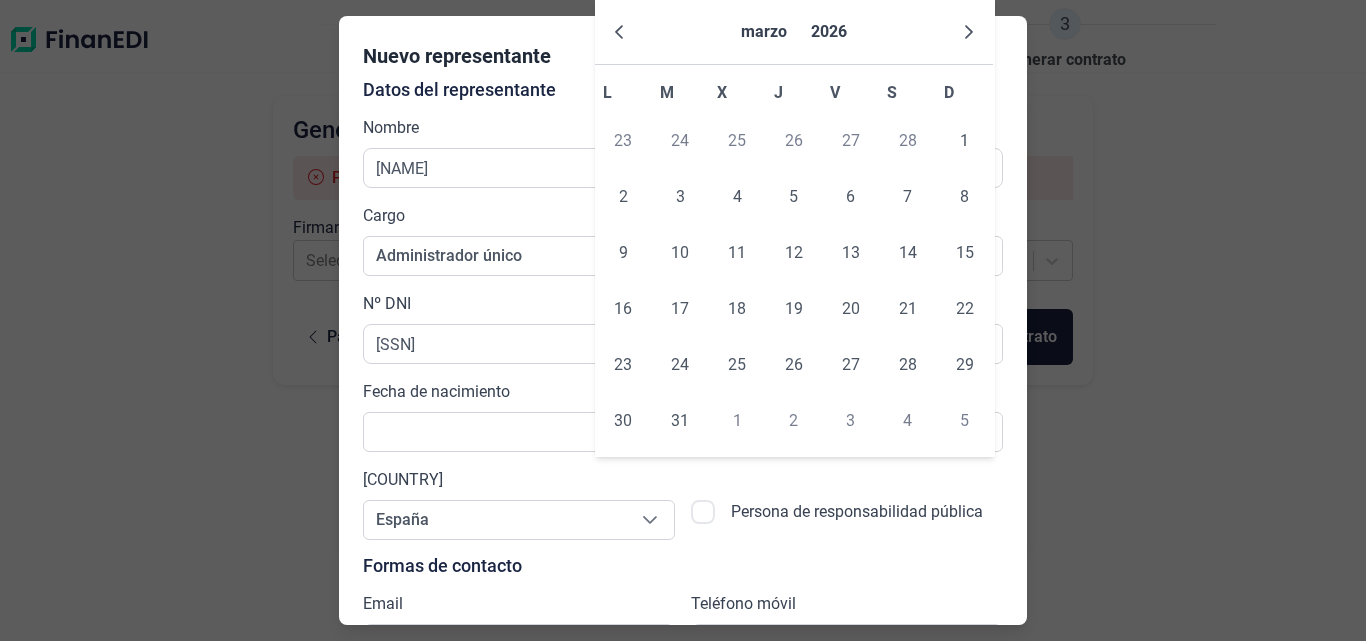 click at bounding box center (969, 32) 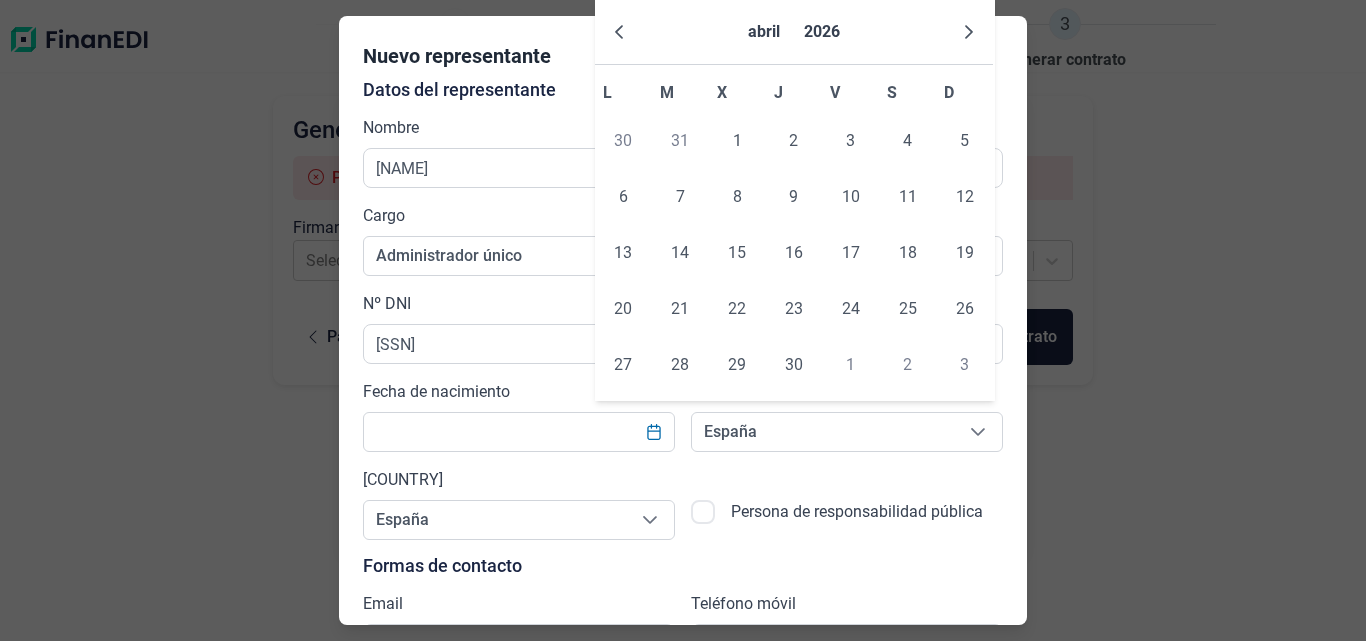 click at bounding box center [969, 32] 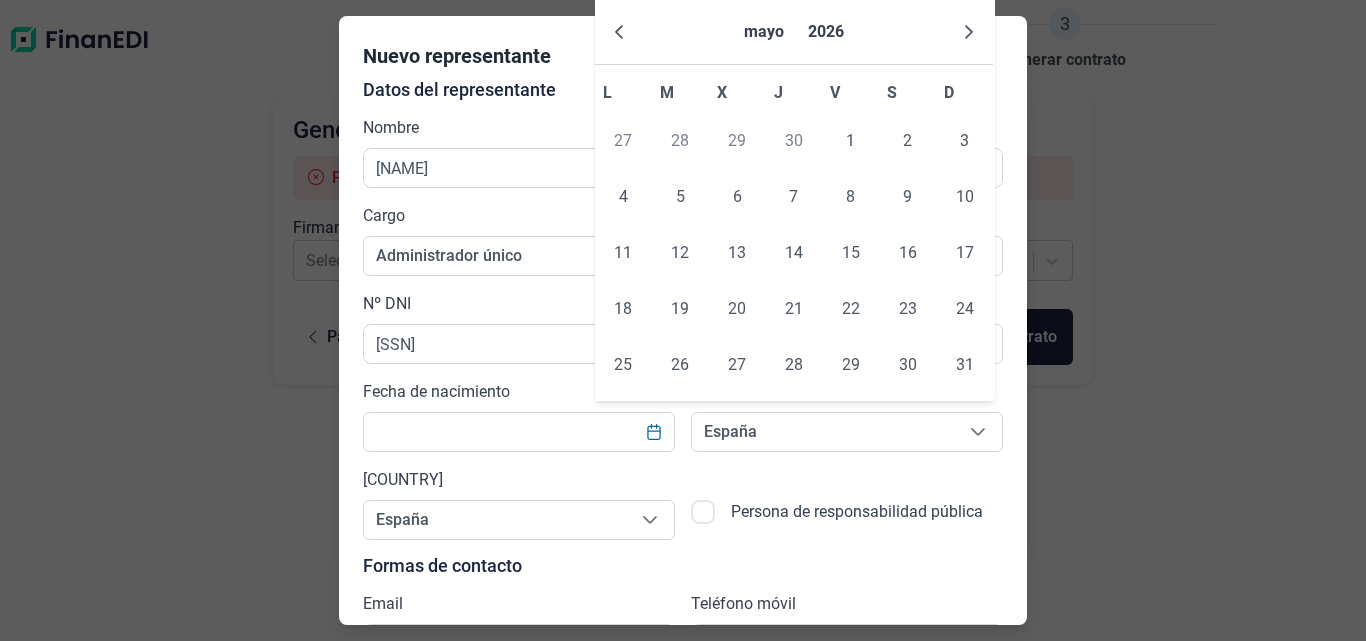 click at bounding box center [969, 32] 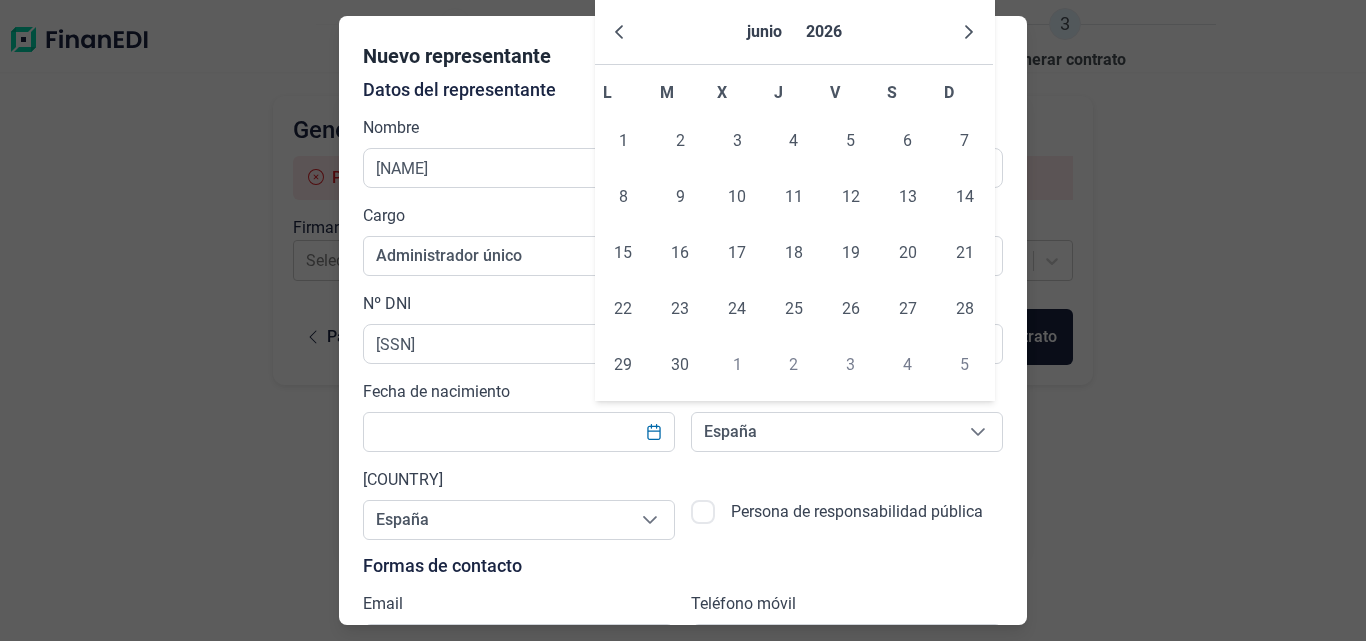 click at bounding box center [969, 32] 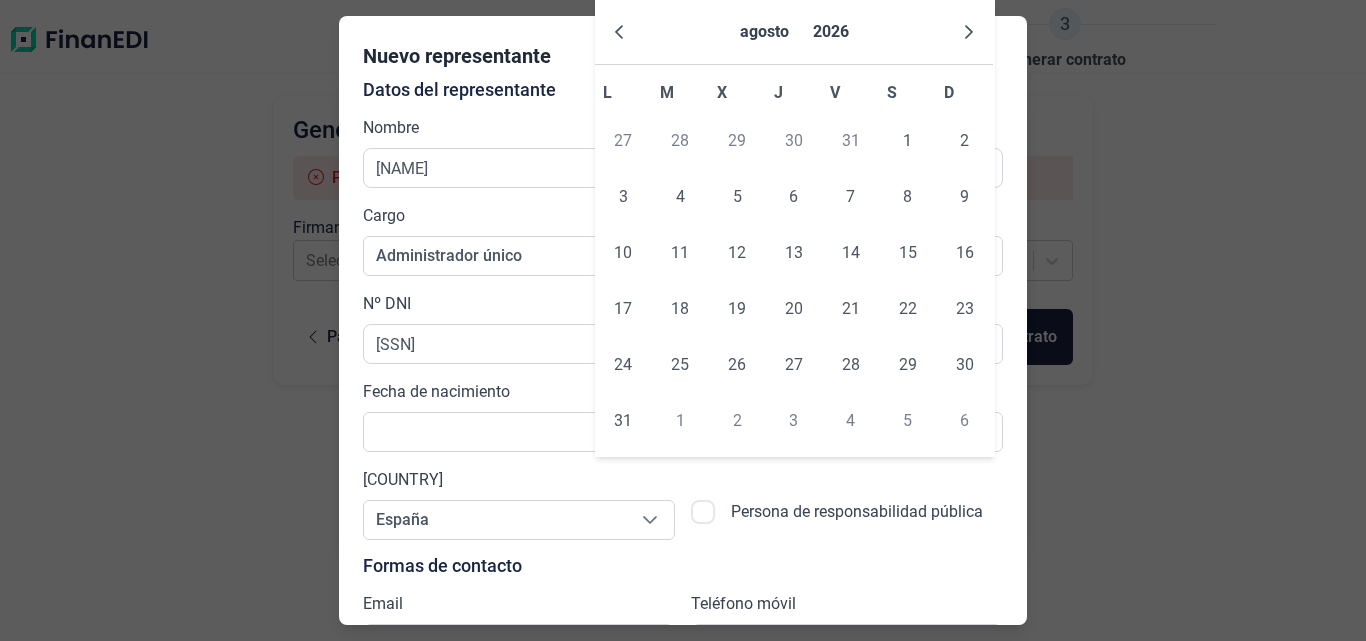 click at bounding box center (969, 32) 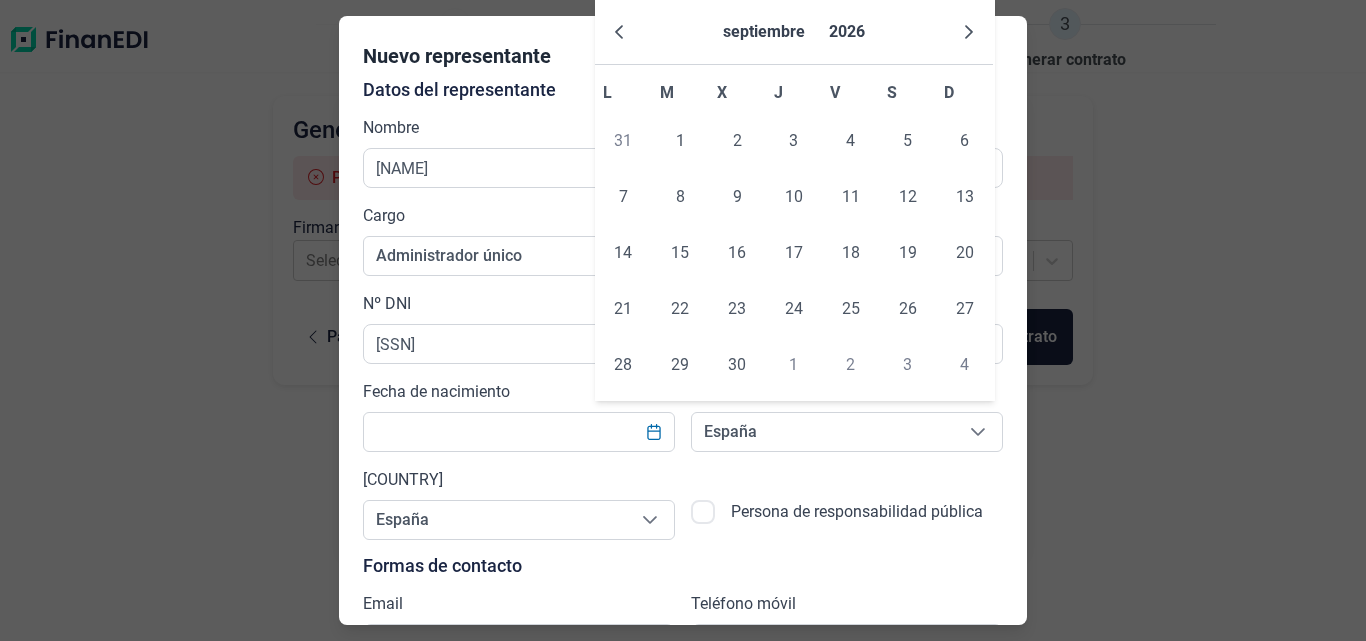 click at bounding box center [969, 32] 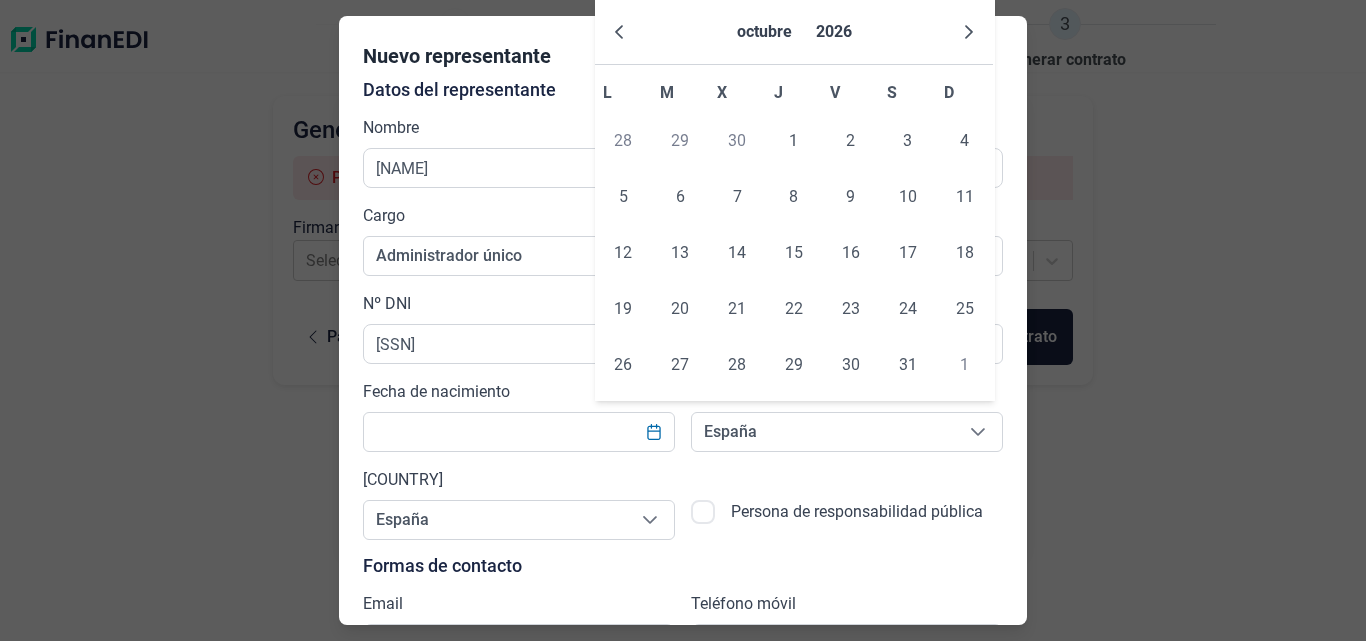 click at bounding box center [969, 32] 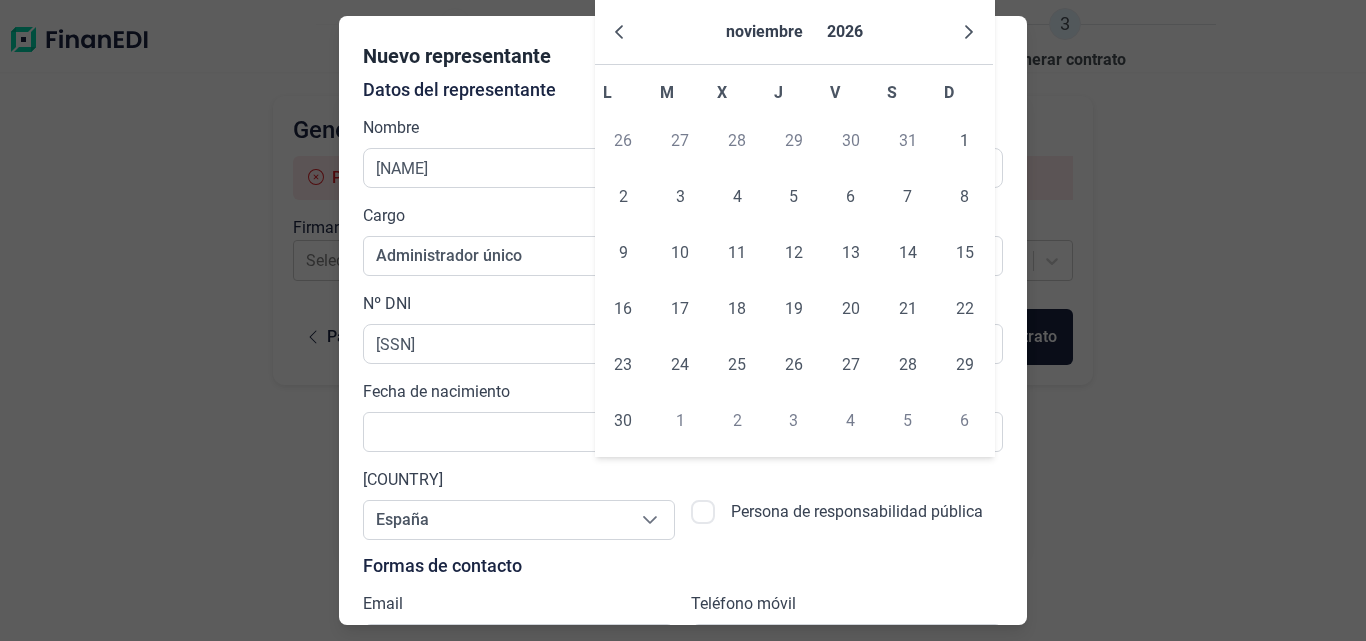 click at bounding box center (969, 32) 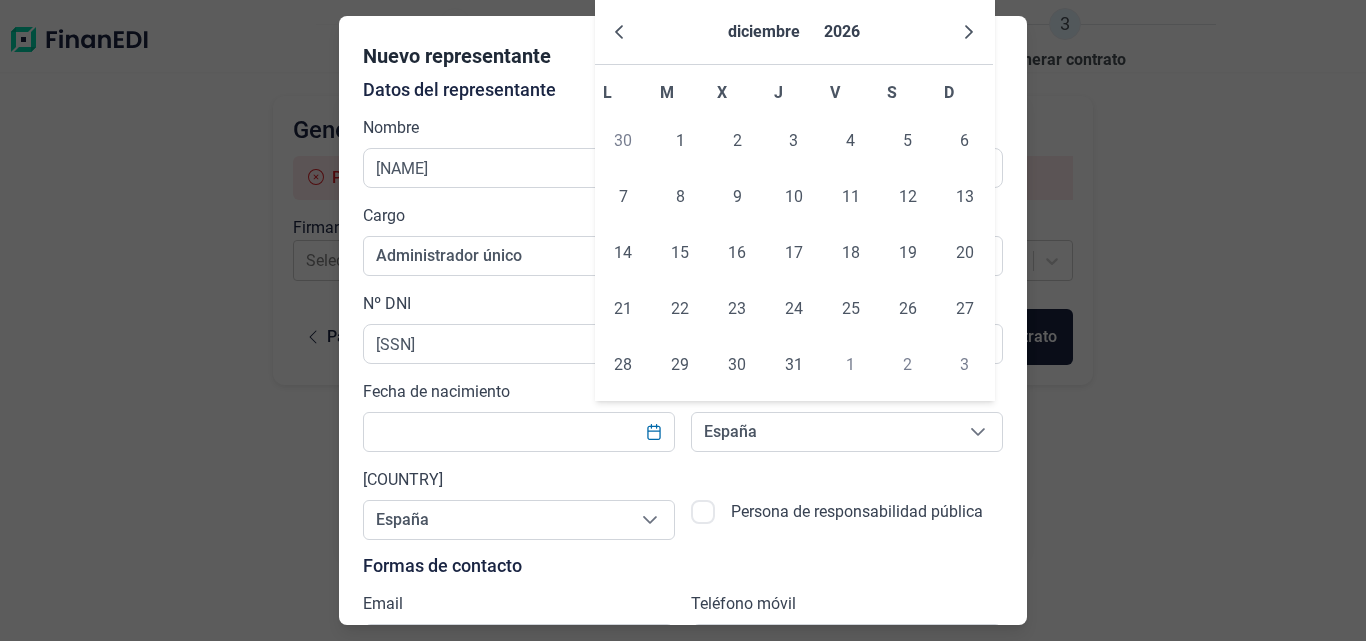 click at bounding box center (969, 32) 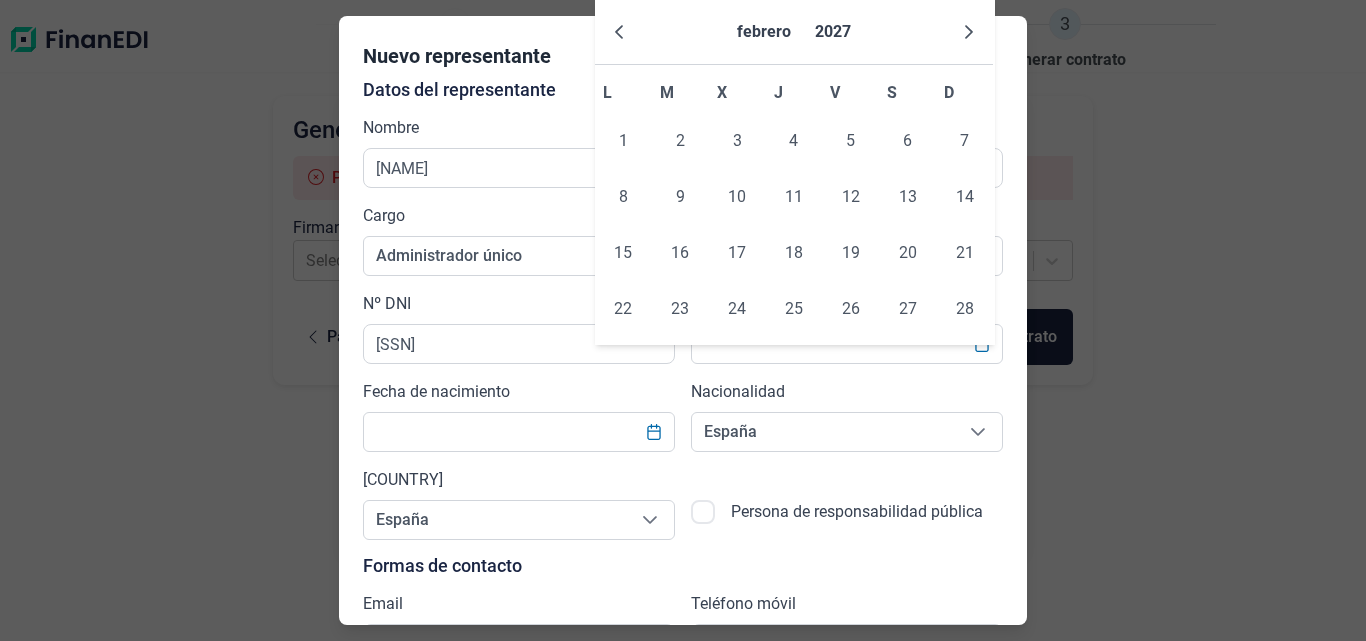 click at bounding box center (969, 32) 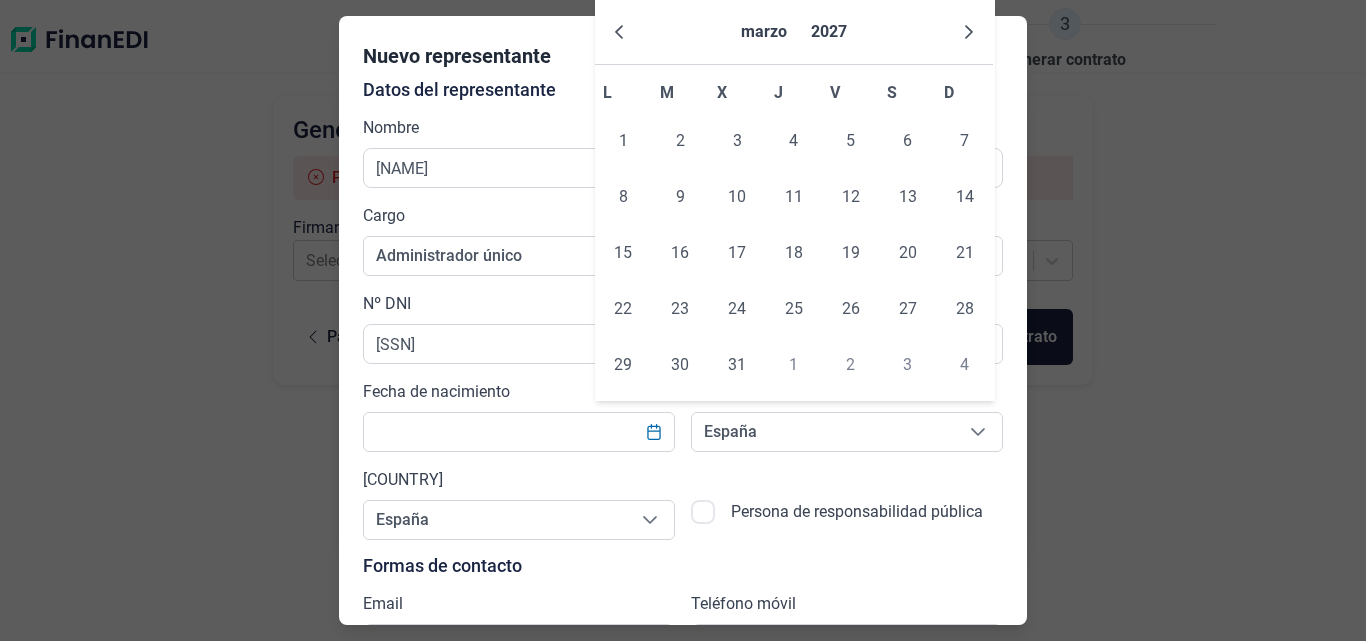 click at bounding box center (969, 32) 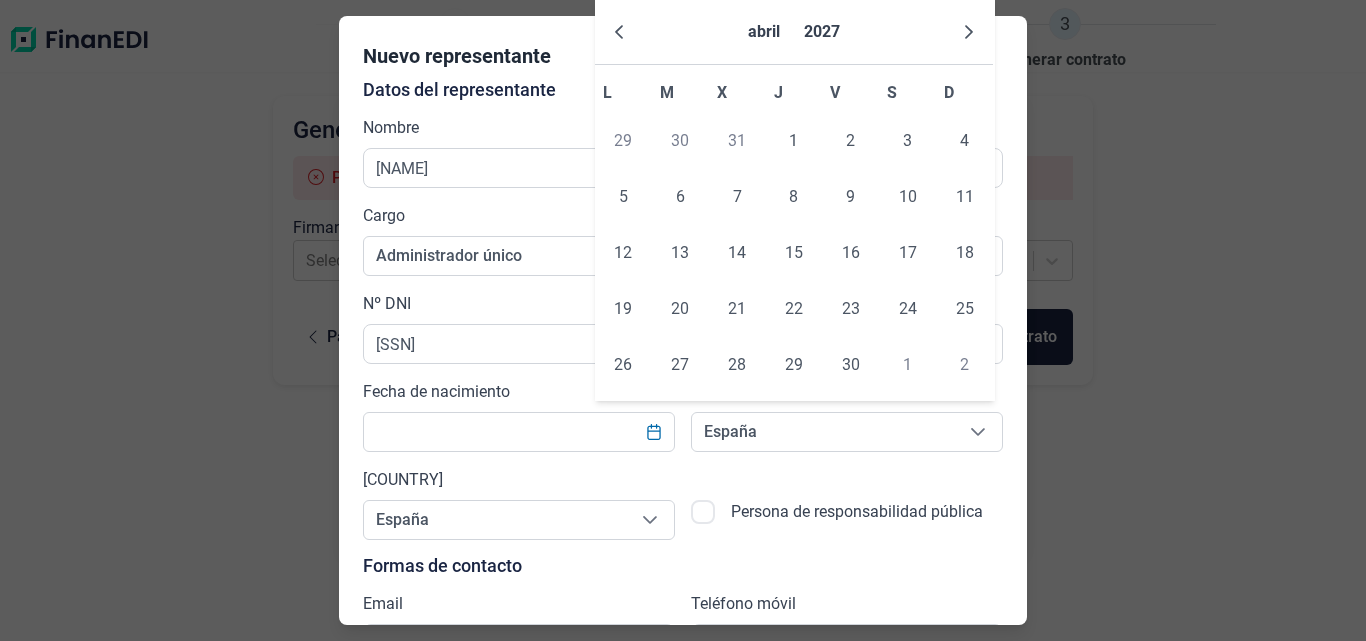 click at bounding box center (969, 32) 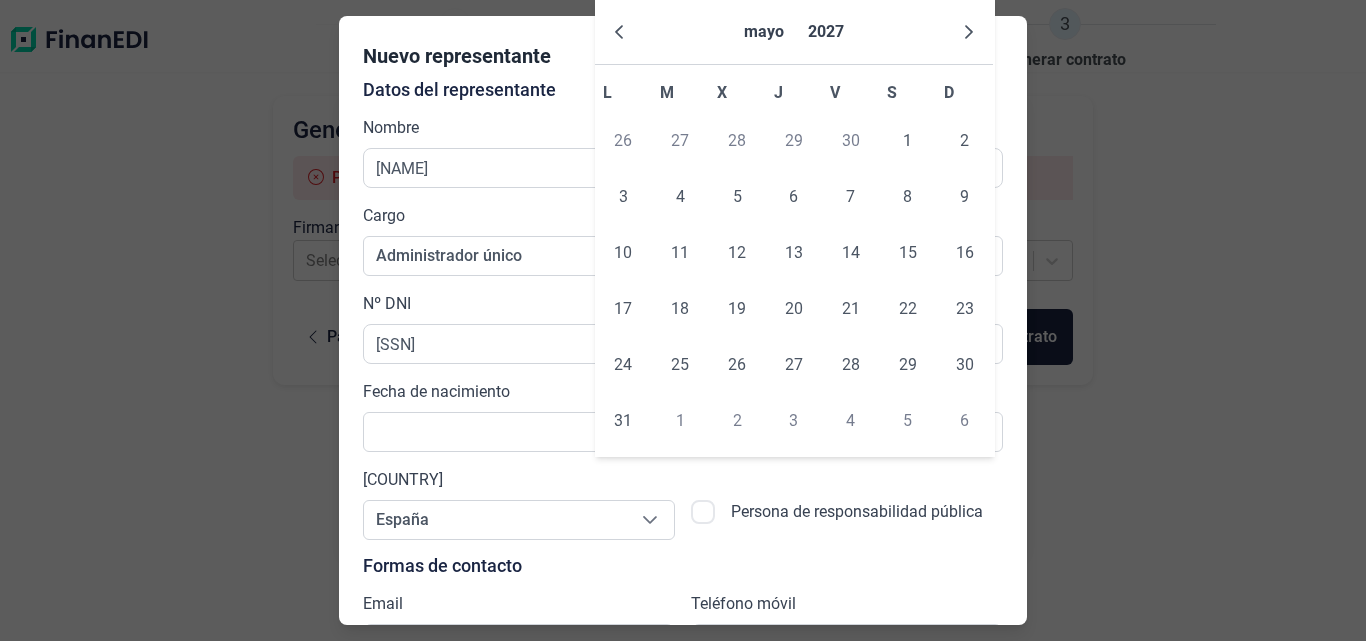 click at bounding box center [969, 32] 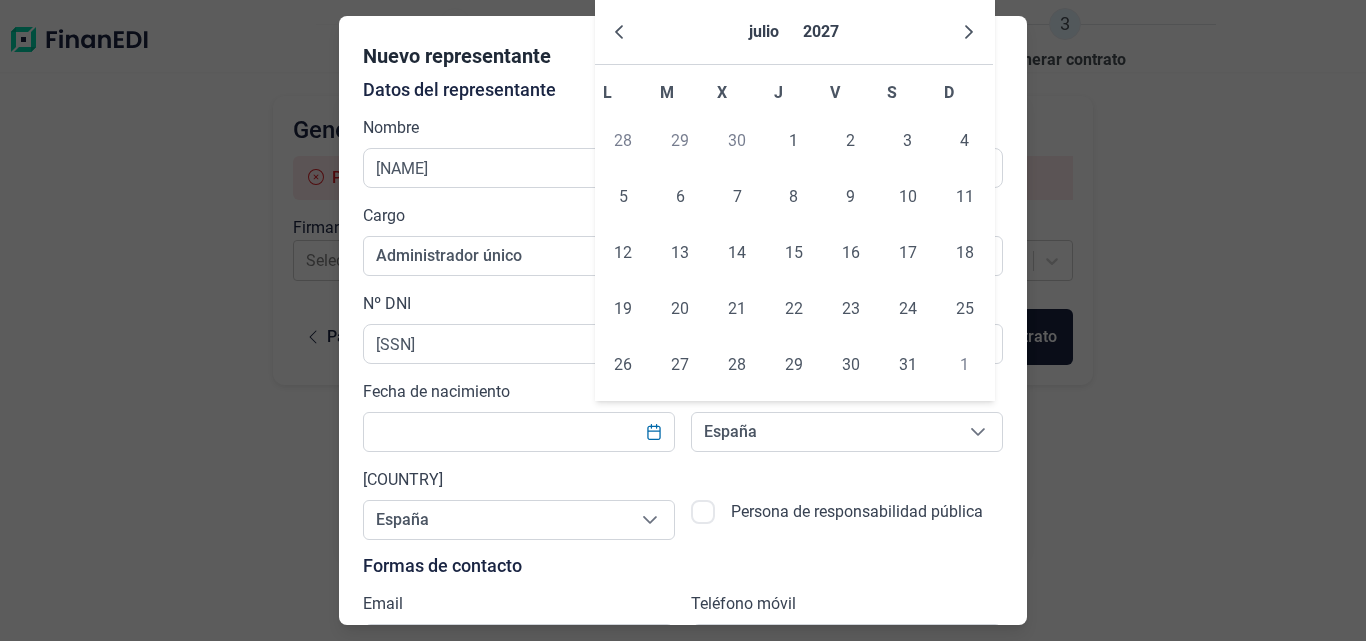 click at bounding box center (969, 32) 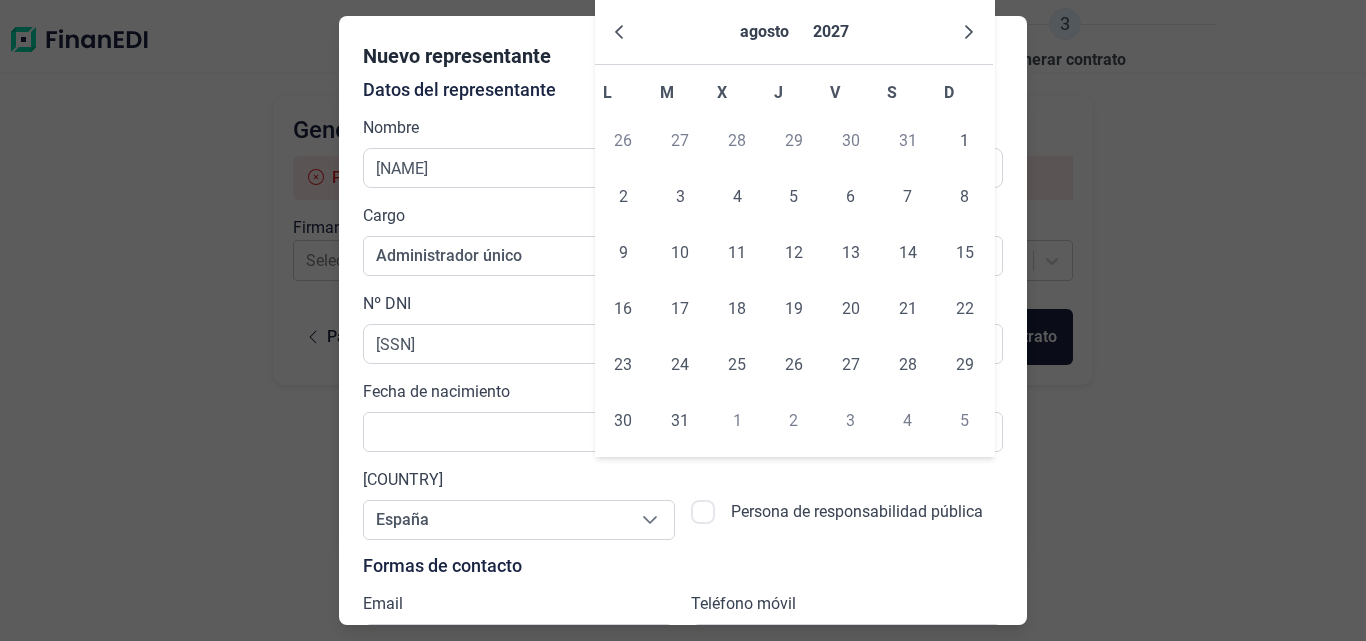 click at bounding box center (969, 32) 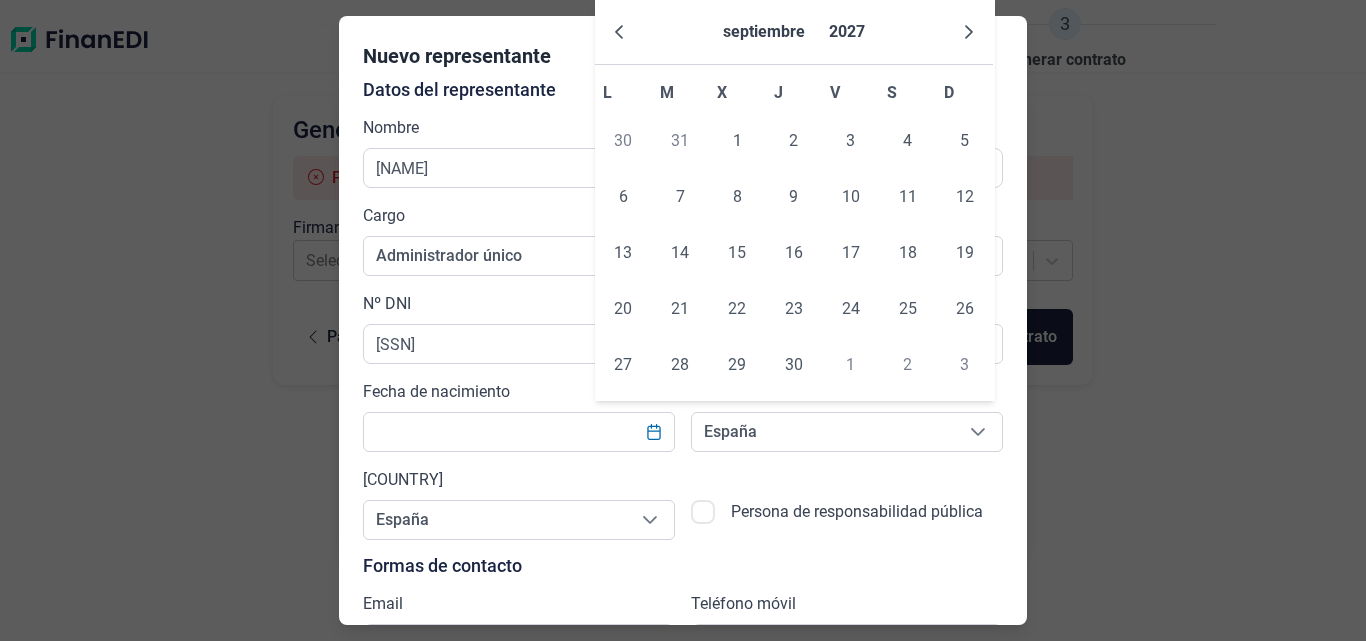 click at bounding box center (969, 32) 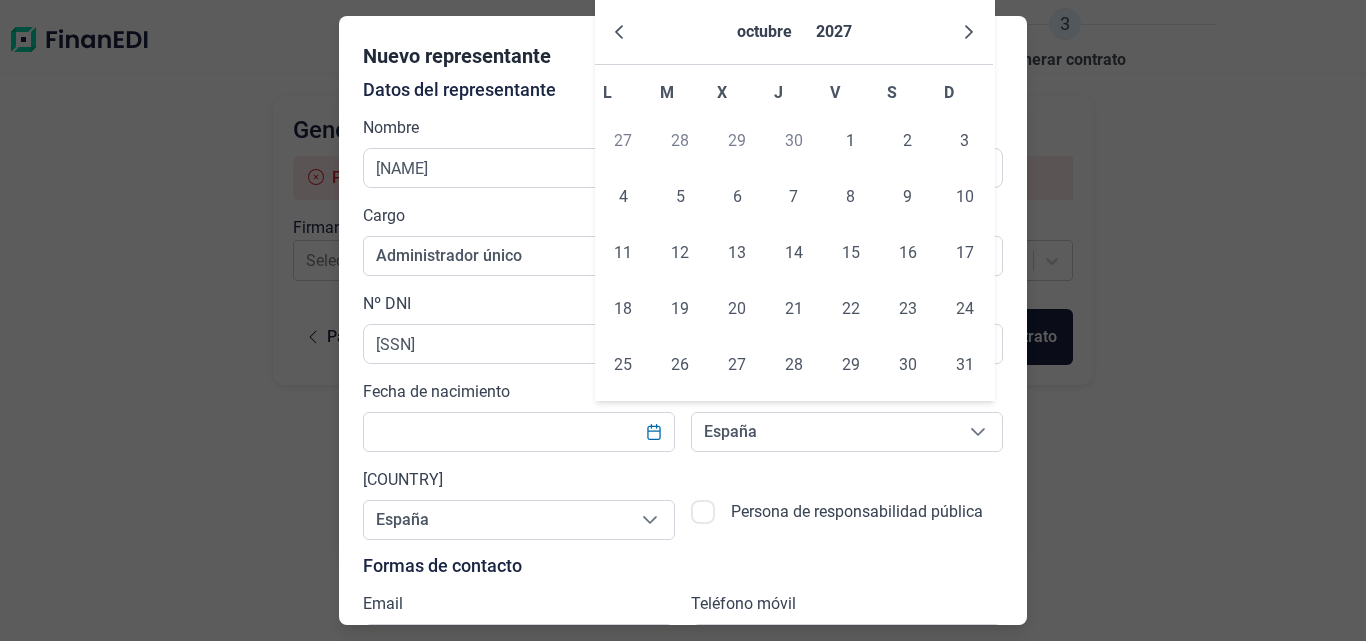 click at bounding box center (969, 32) 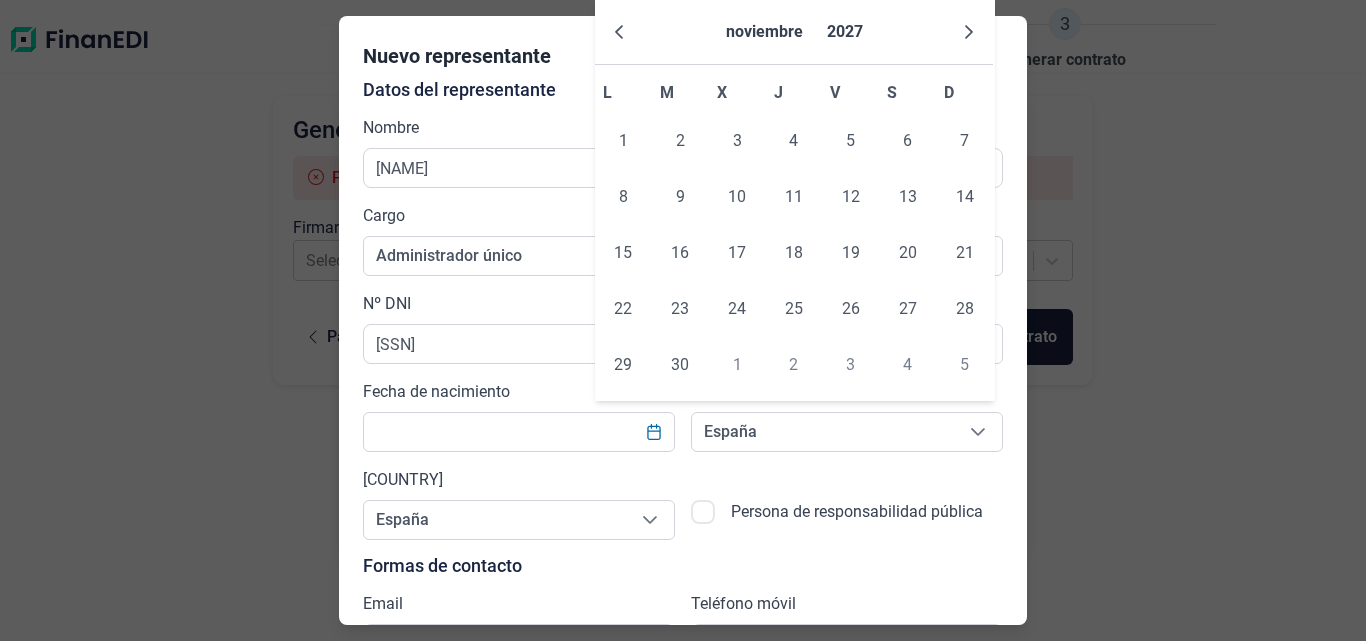 click at bounding box center [969, 32] 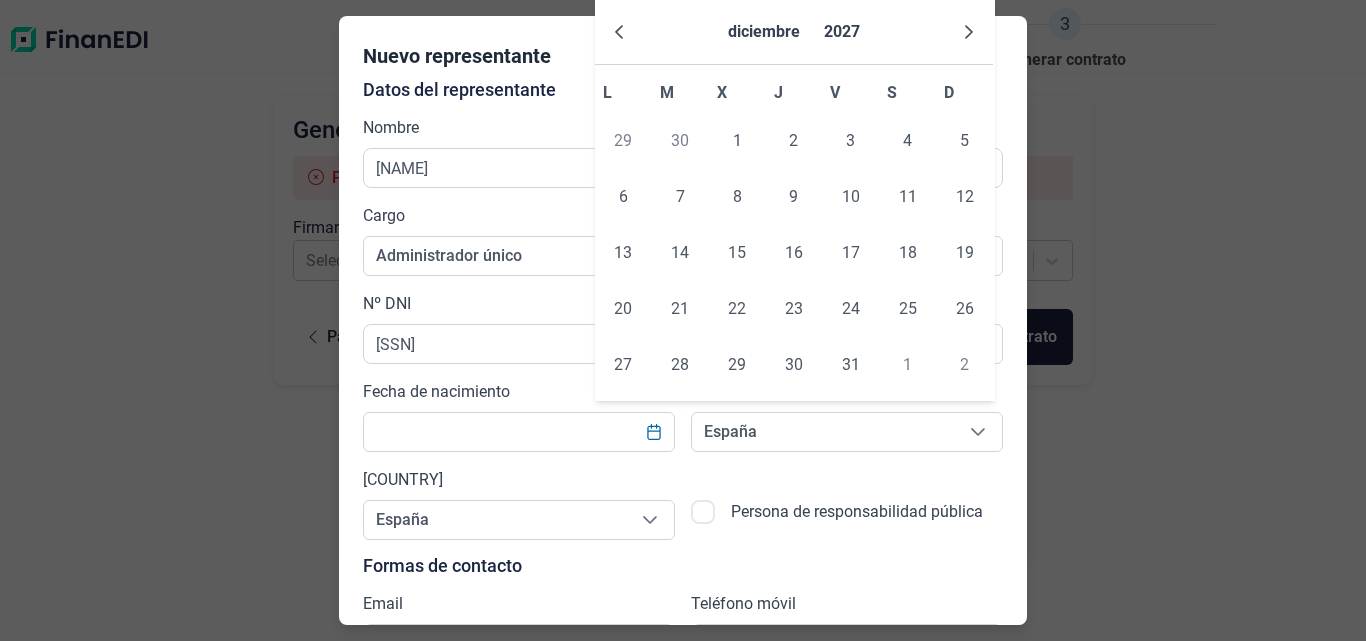 click at bounding box center (969, 32) 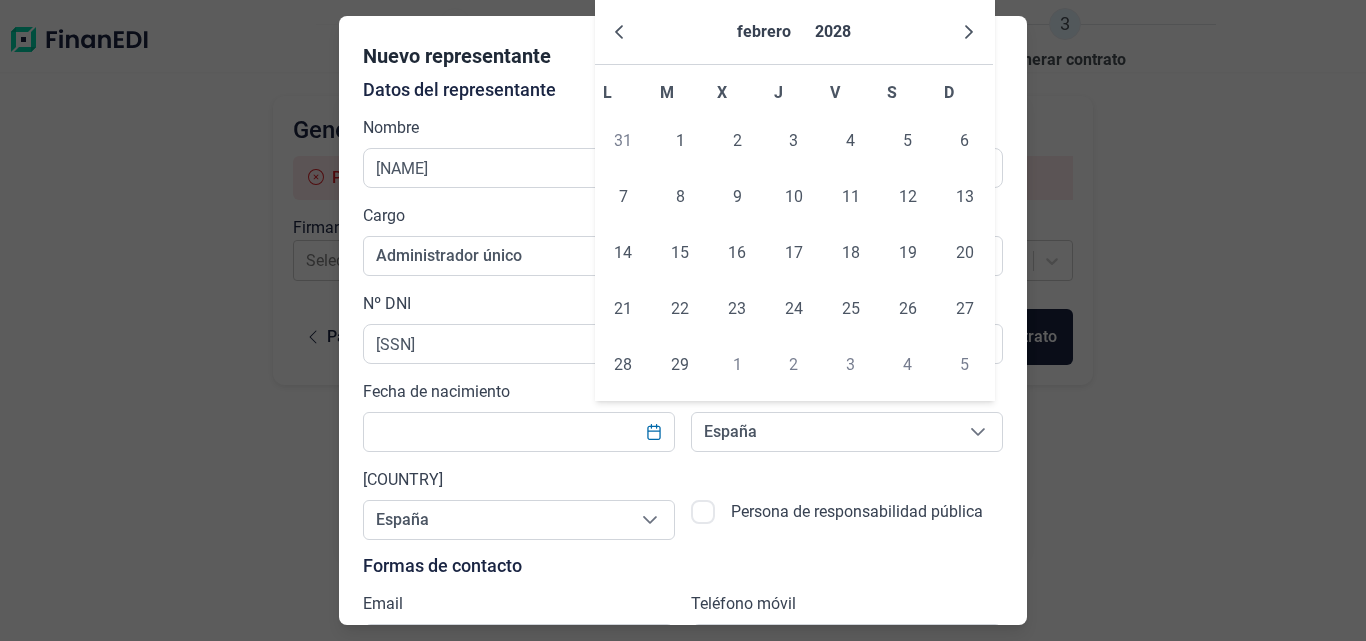 click at bounding box center [969, 32] 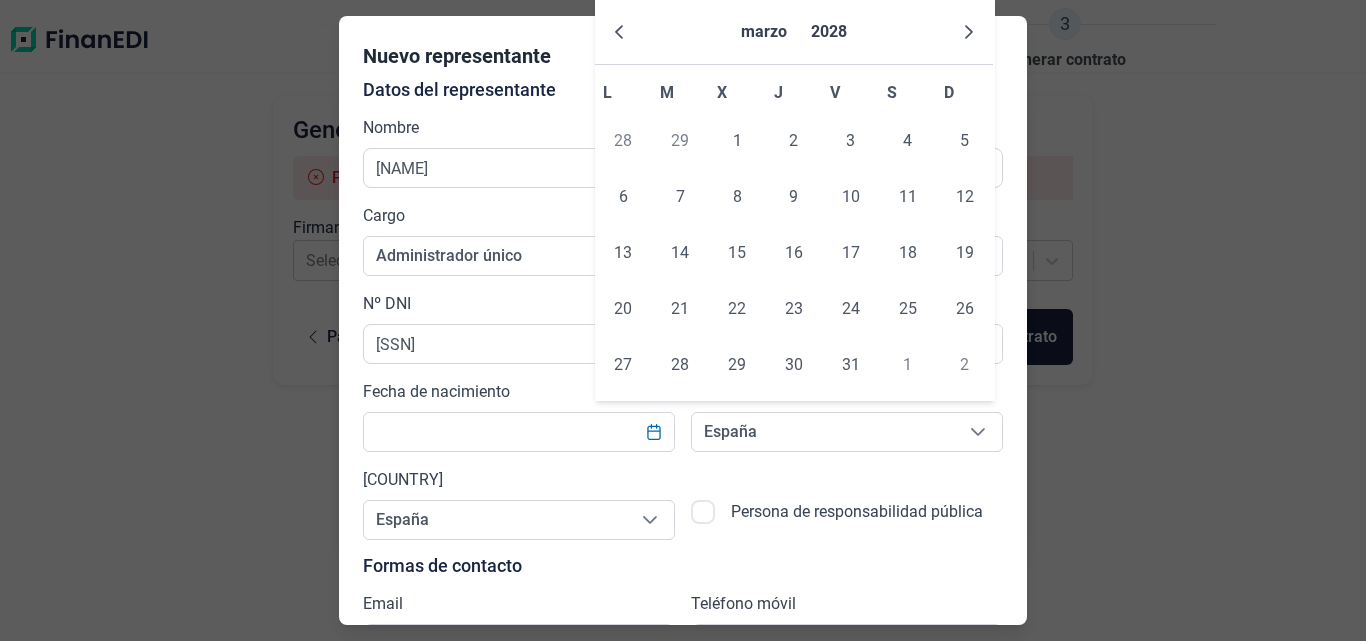 click at bounding box center (969, 32) 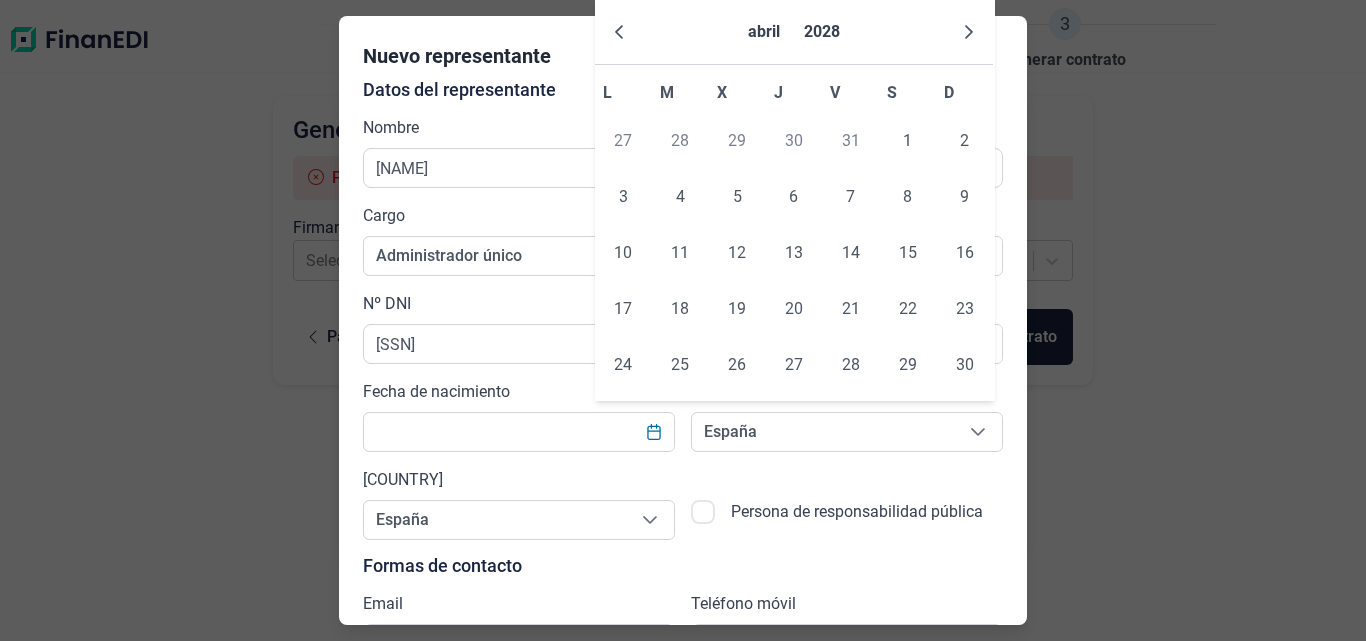 click at bounding box center (969, 32) 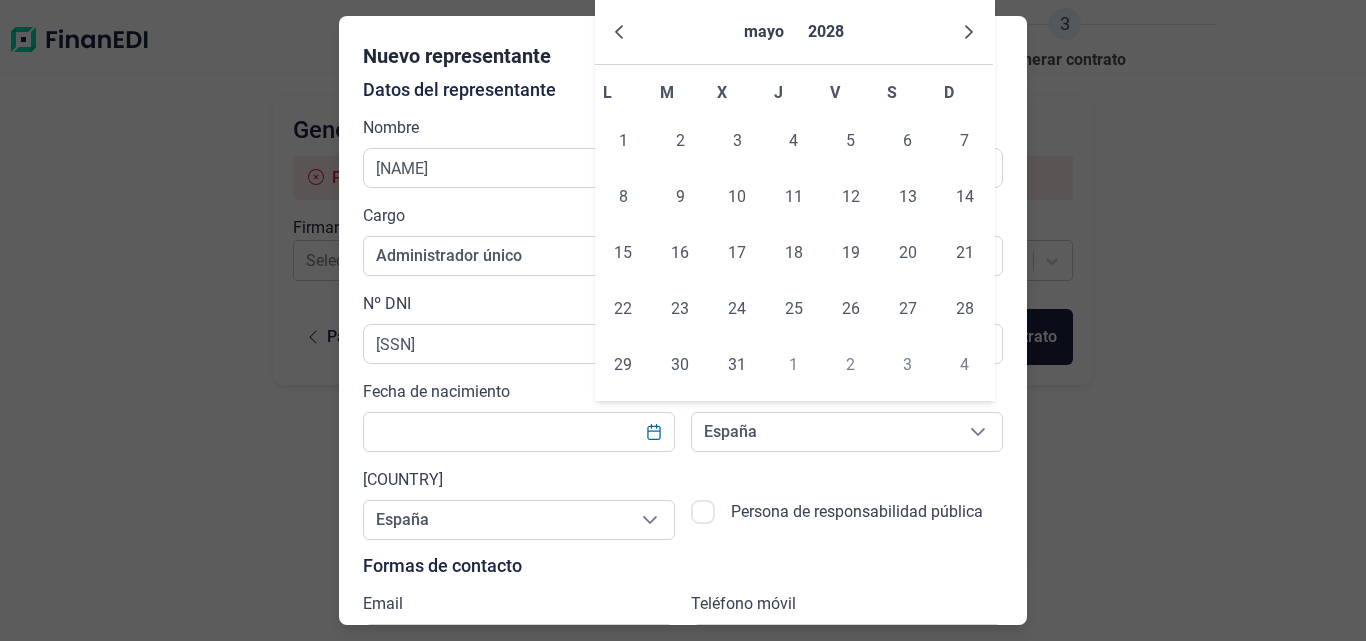 click at bounding box center (969, 32) 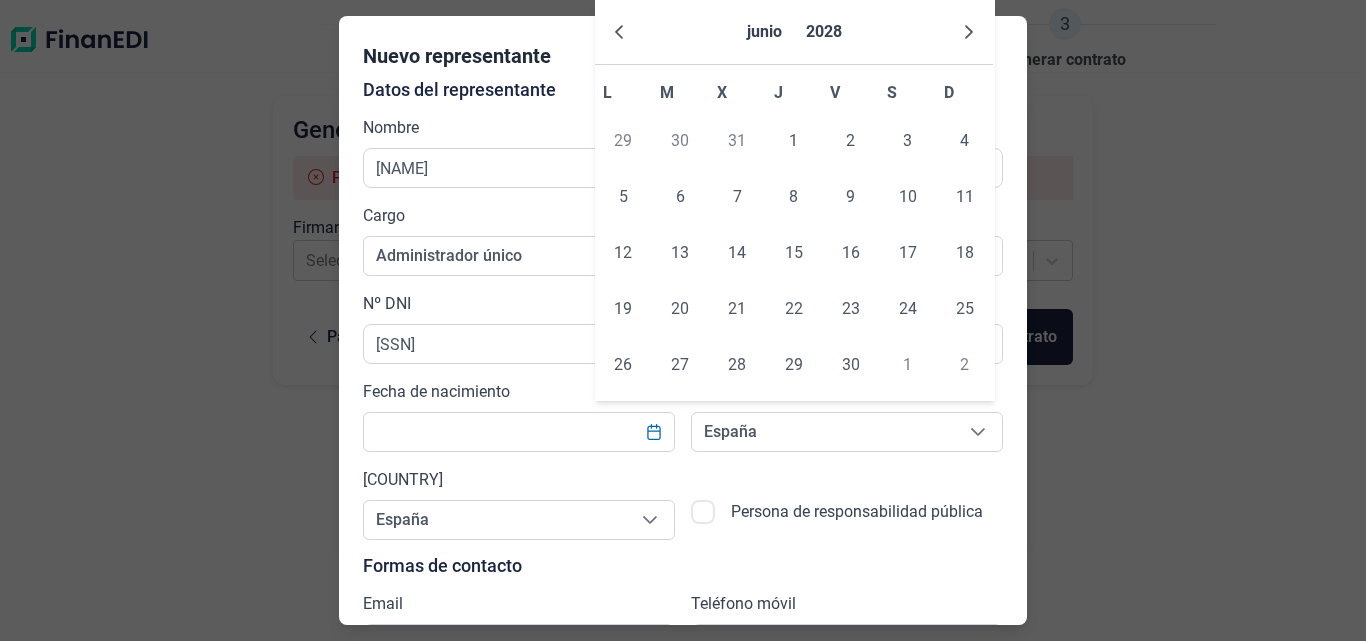 click at bounding box center [969, 32] 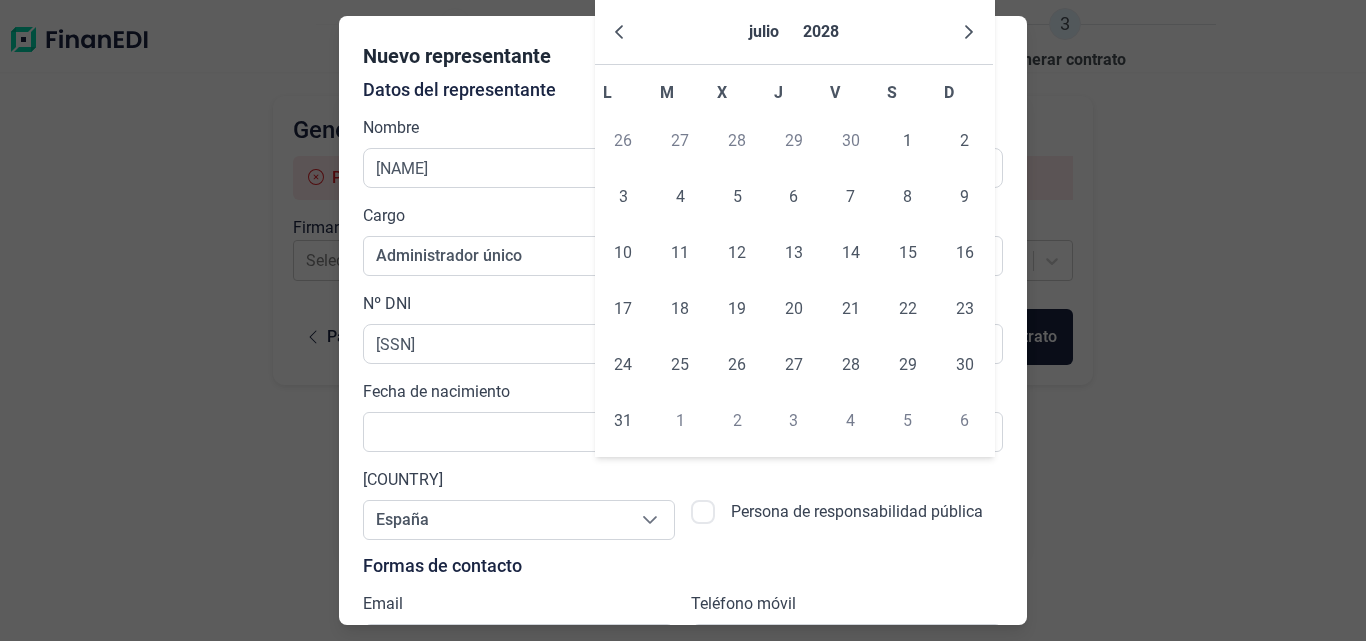 click at bounding box center (969, 32) 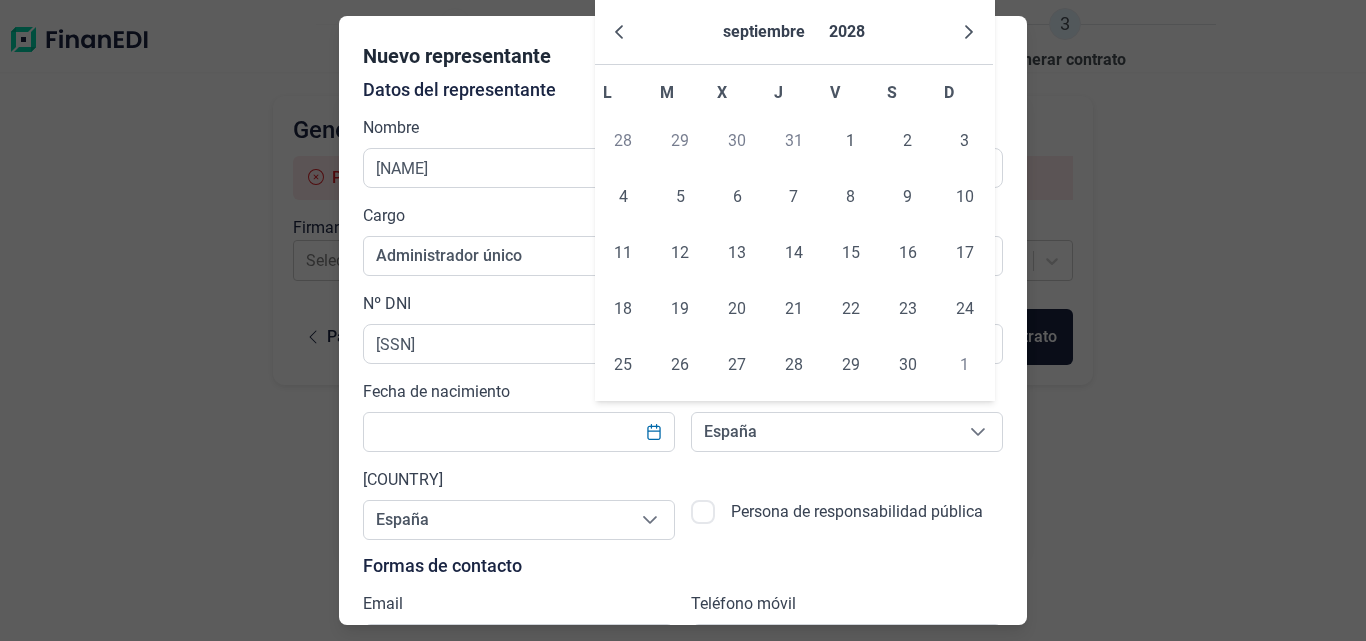 click at bounding box center [969, 32] 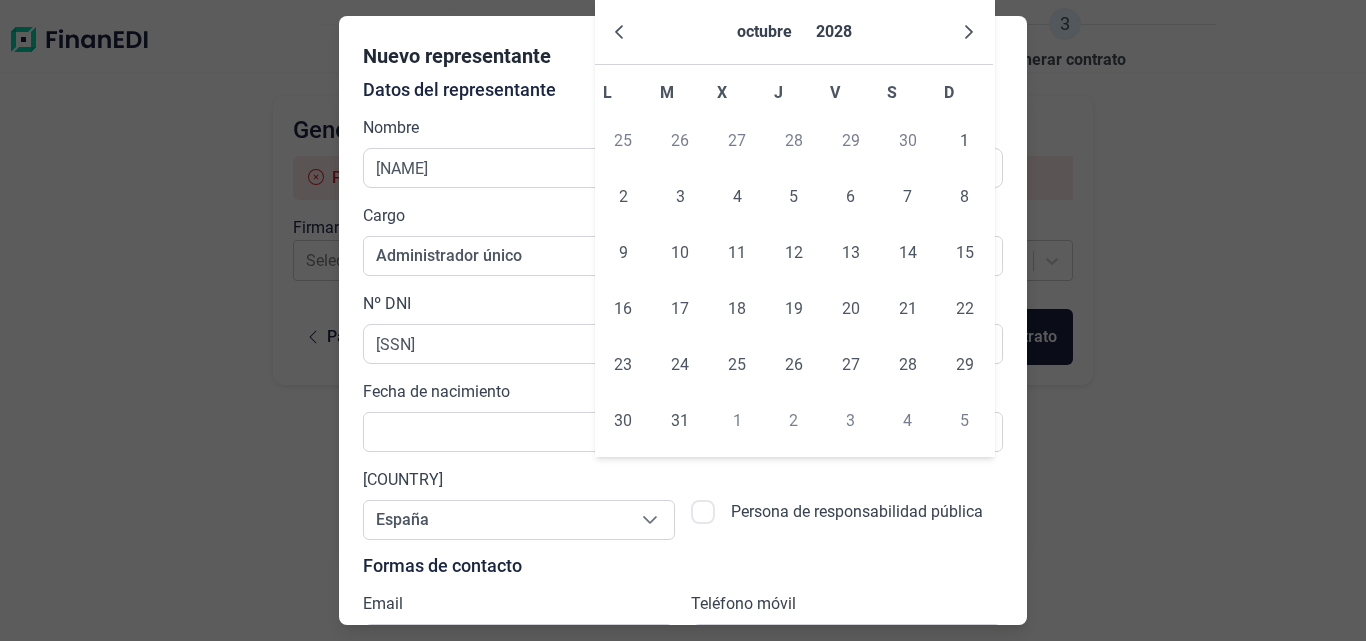 click at bounding box center [969, 32] 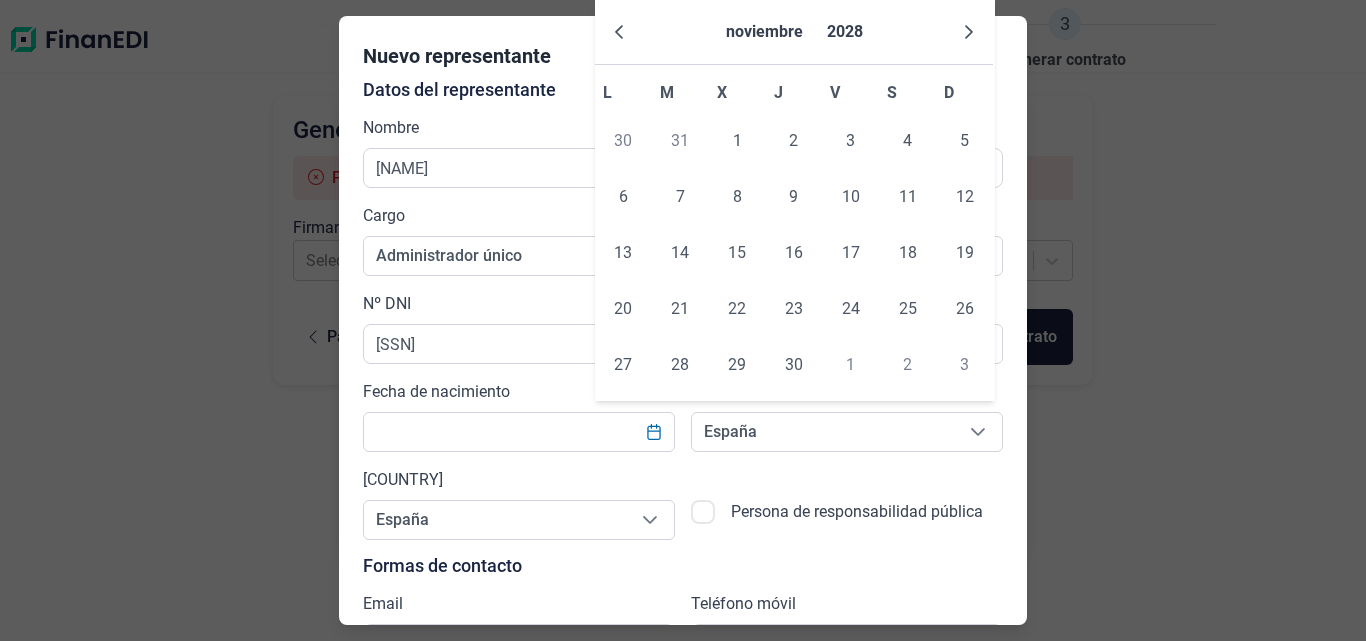 click at bounding box center [969, 32] 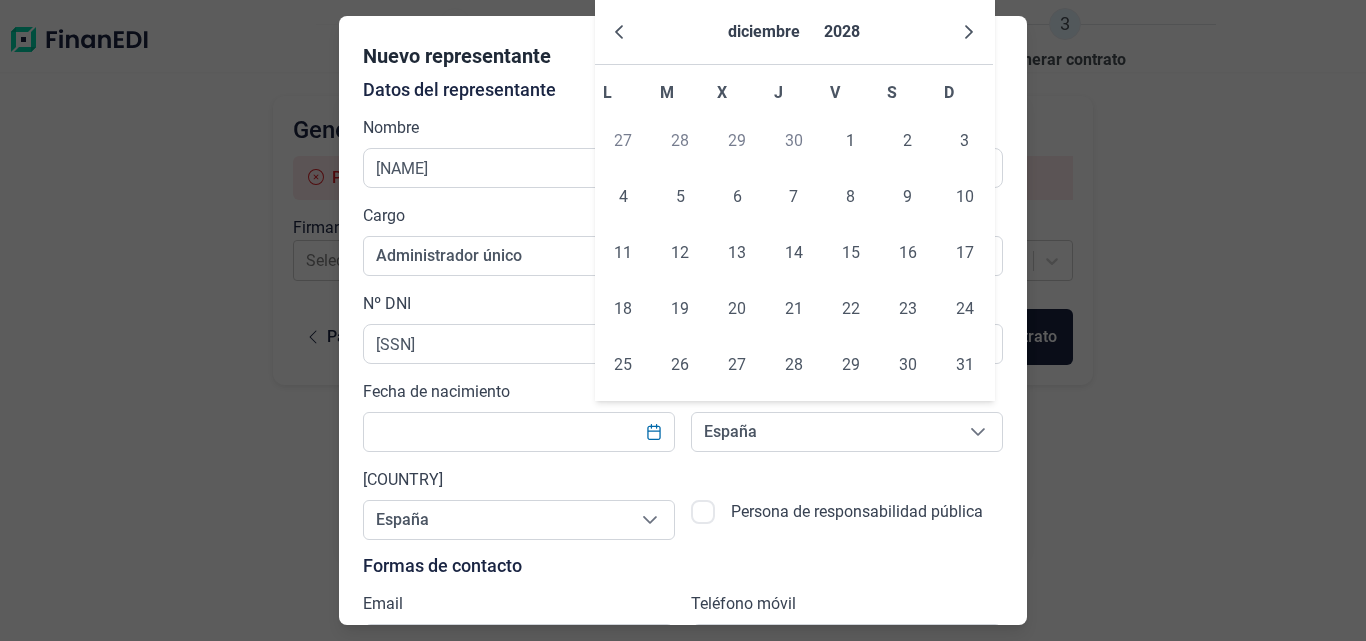 click at bounding box center [969, 32] 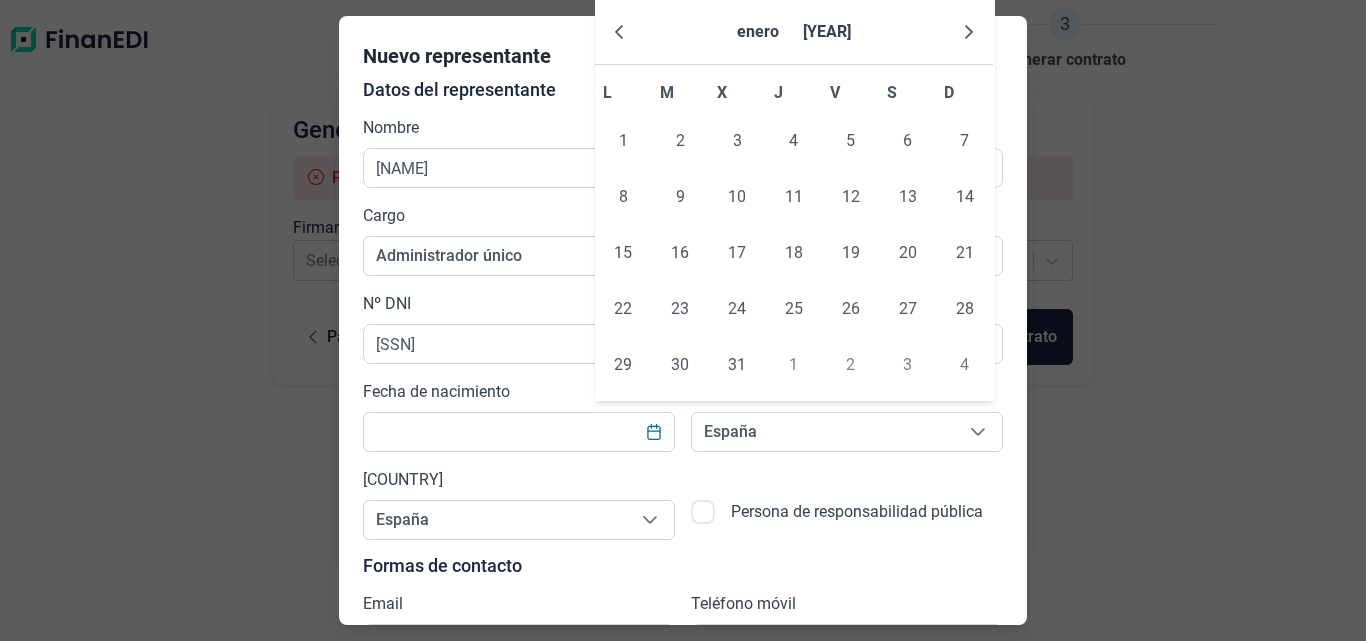click at bounding box center (969, 32) 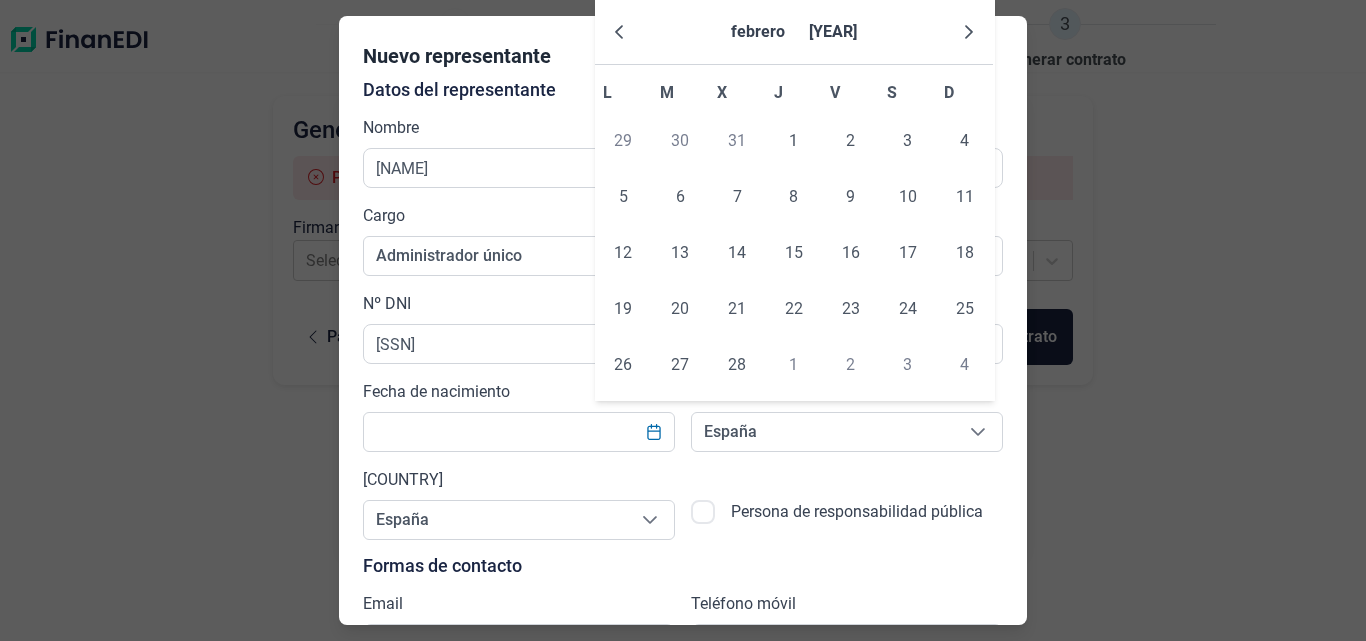 click at bounding box center [969, 32] 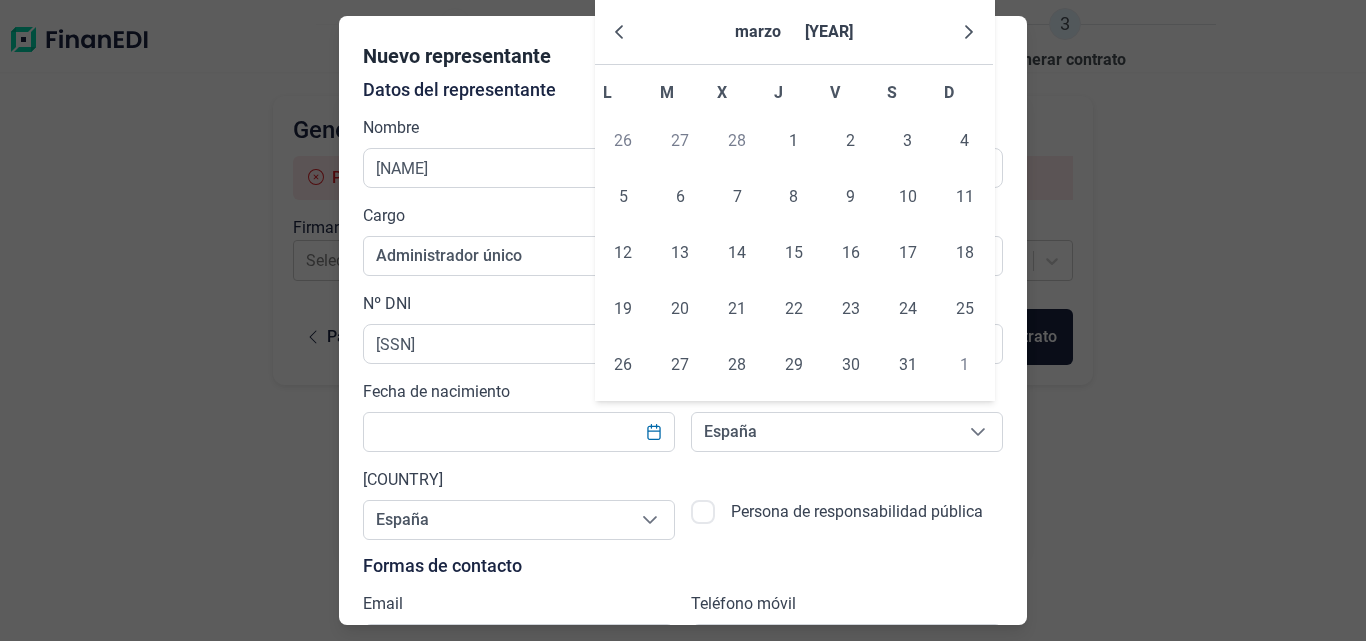 click at bounding box center (969, 32) 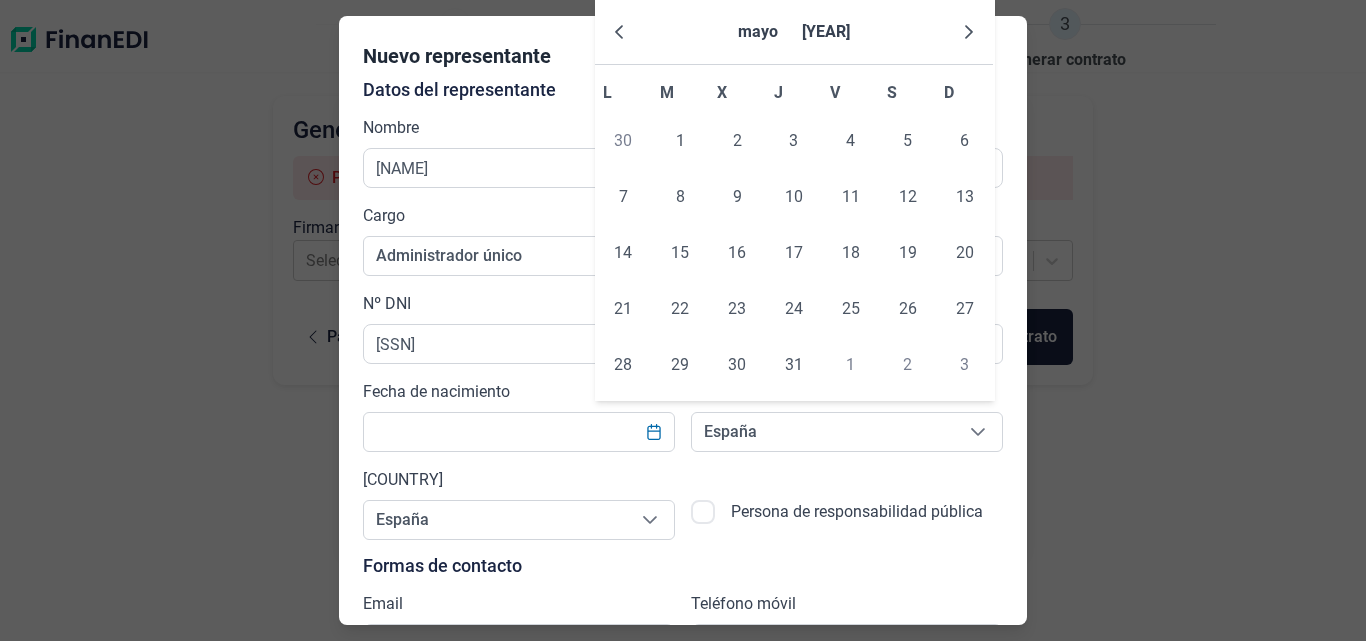click at bounding box center (969, 32) 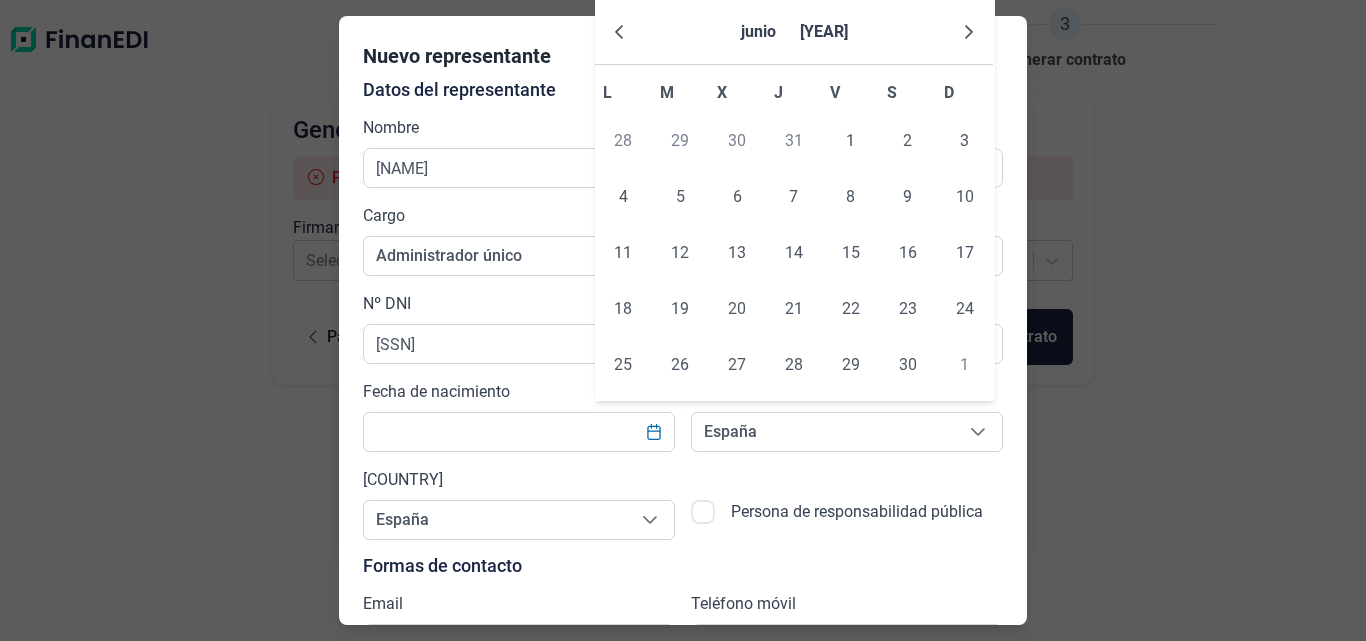 click at bounding box center (969, 32) 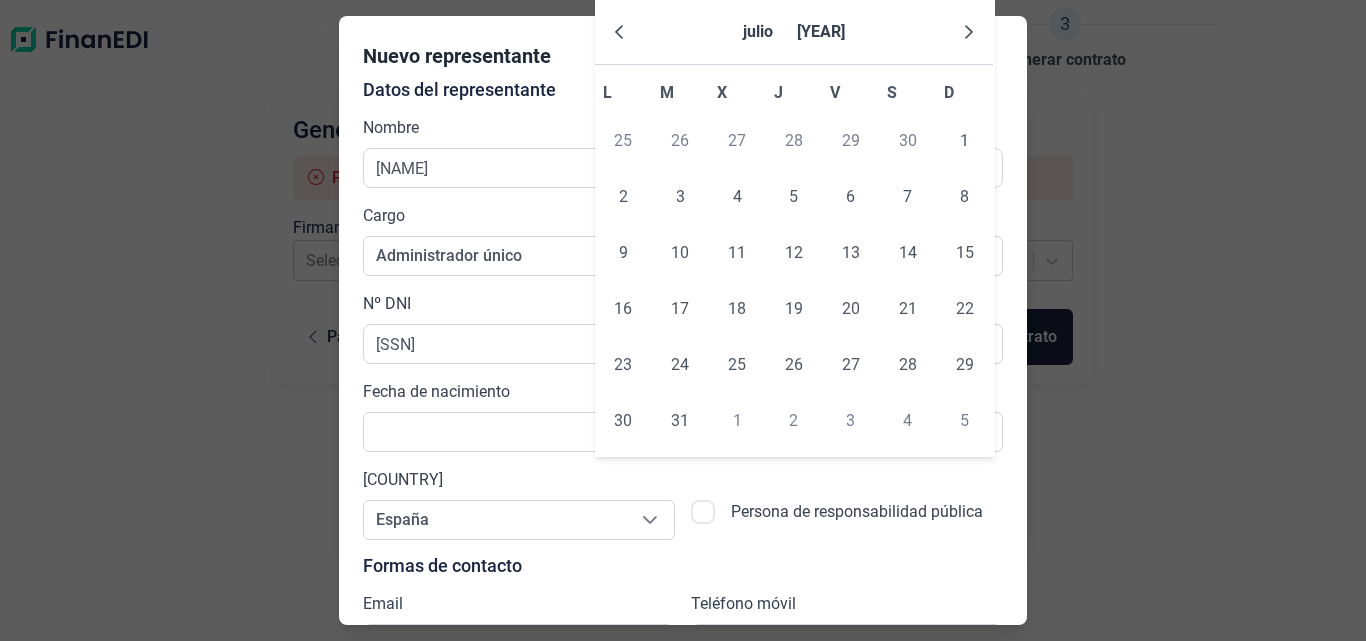 click at bounding box center (969, 32) 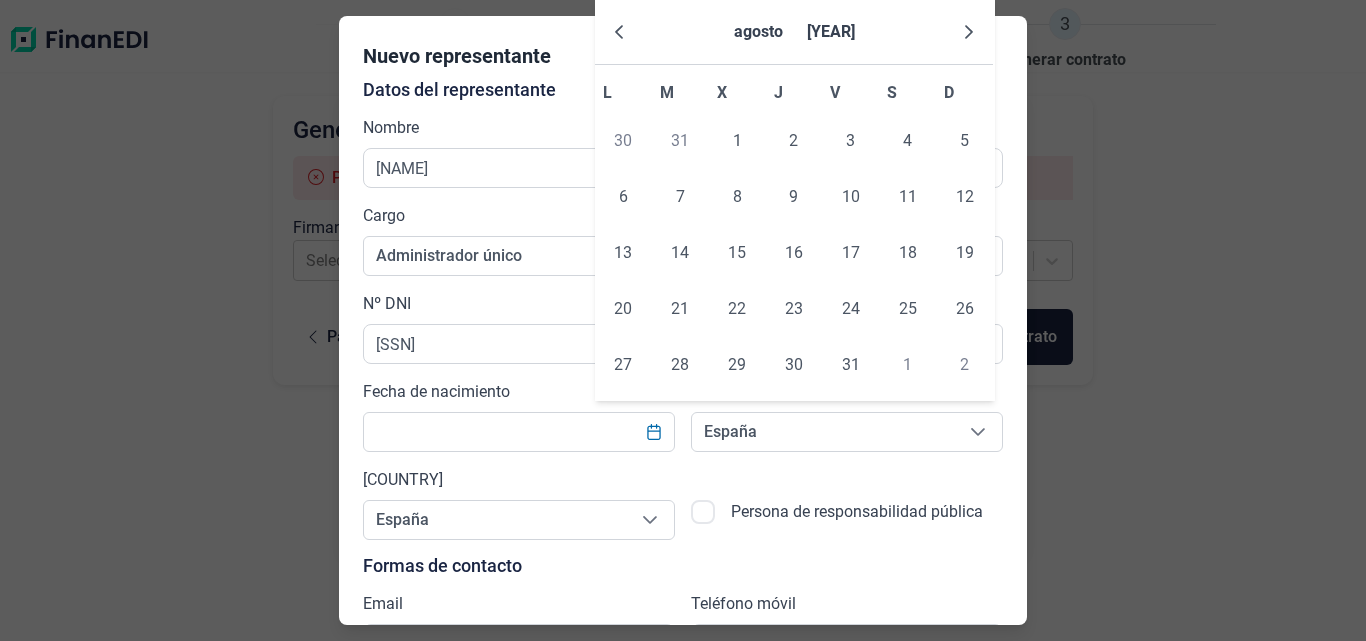 click at bounding box center [969, 32] 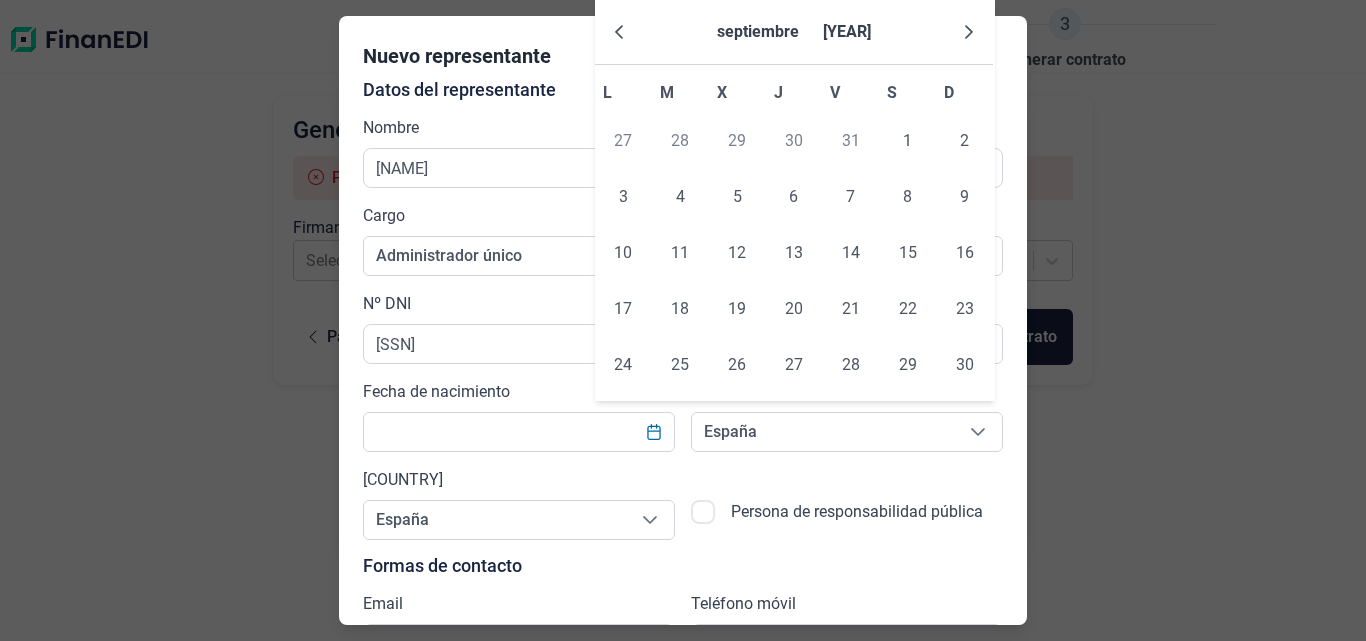 click at bounding box center [969, 32] 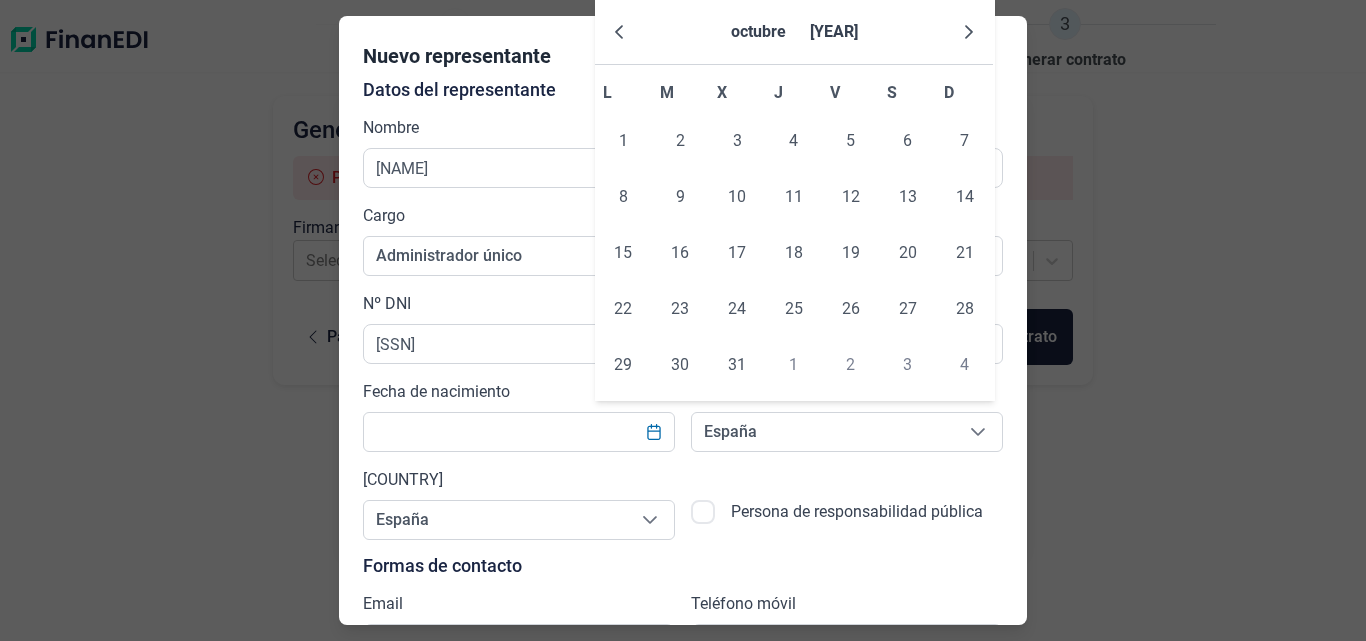 click at bounding box center [969, 32] 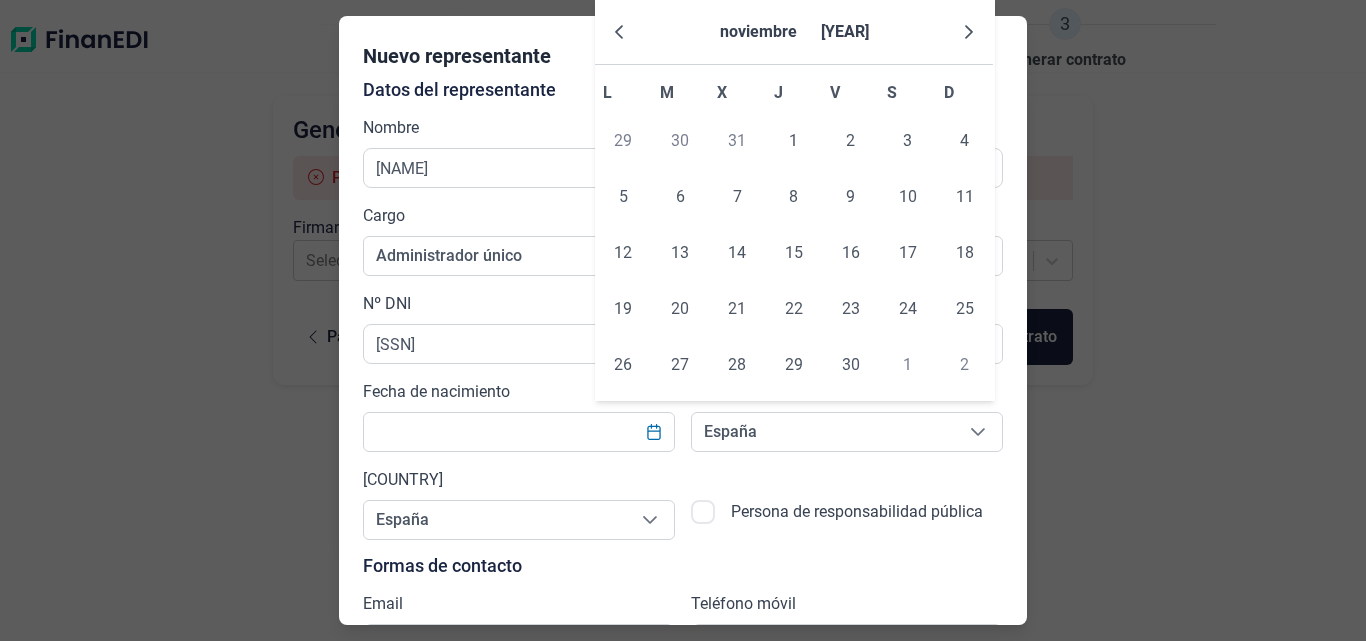 click at bounding box center [969, 32] 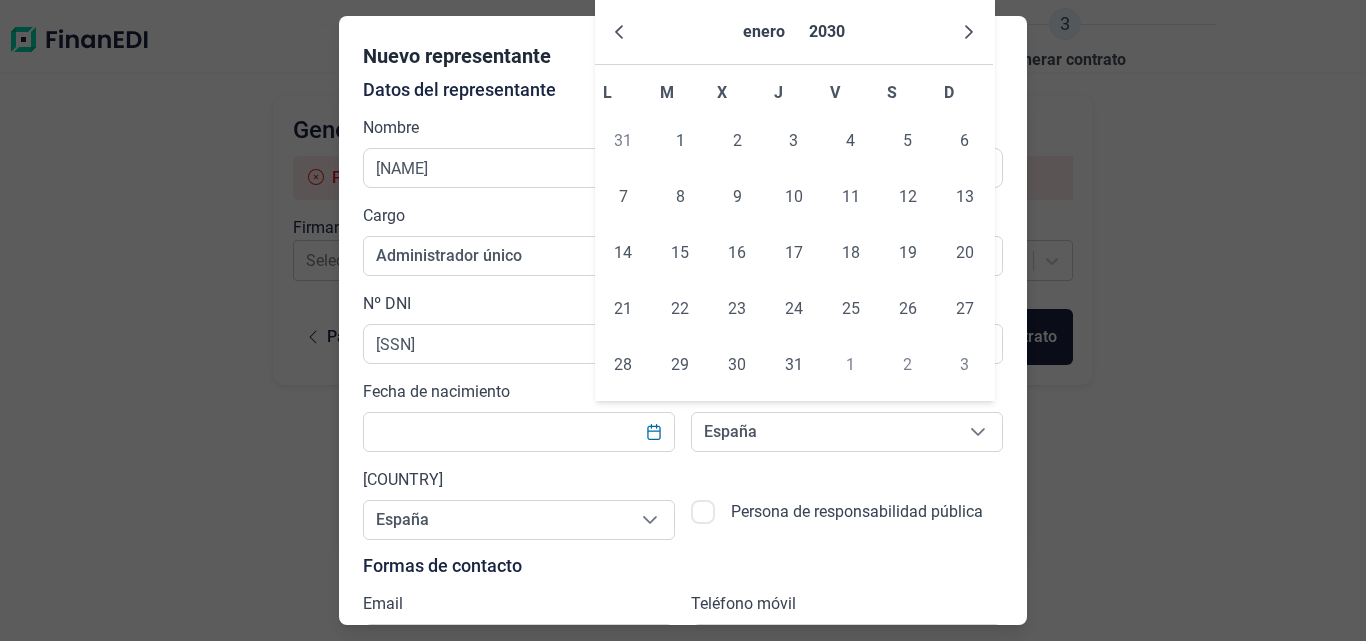 click at bounding box center (969, 32) 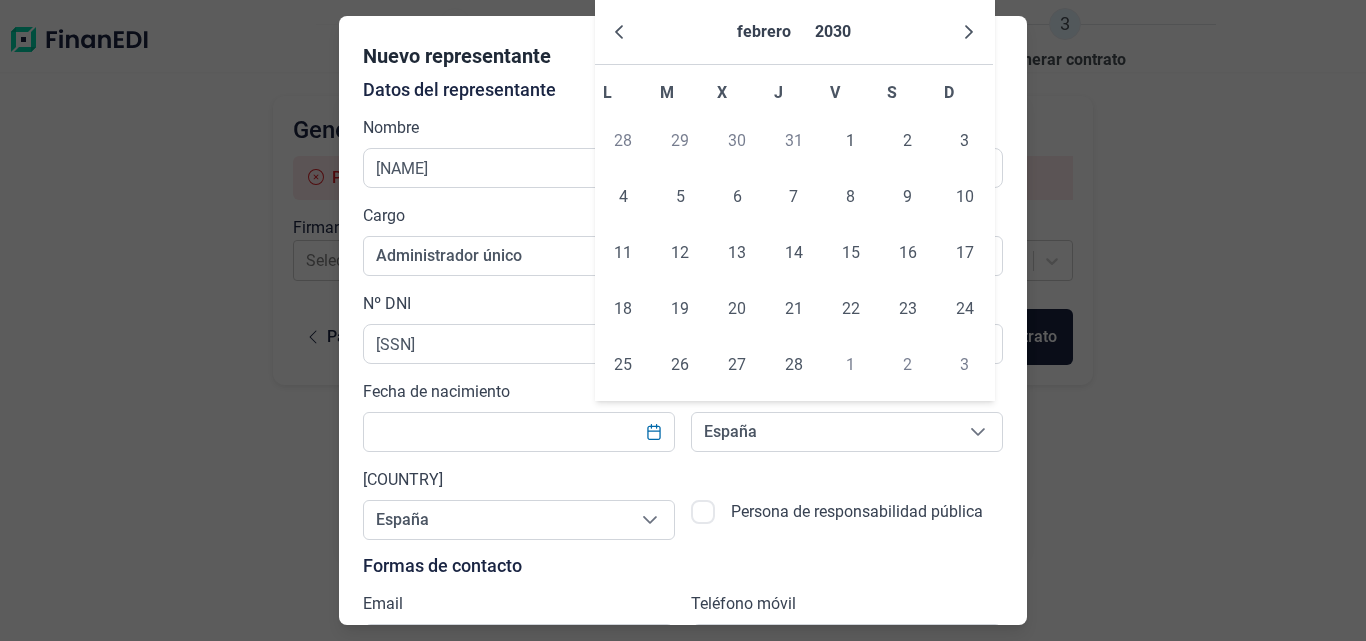 click at bounding box center (969, 32) 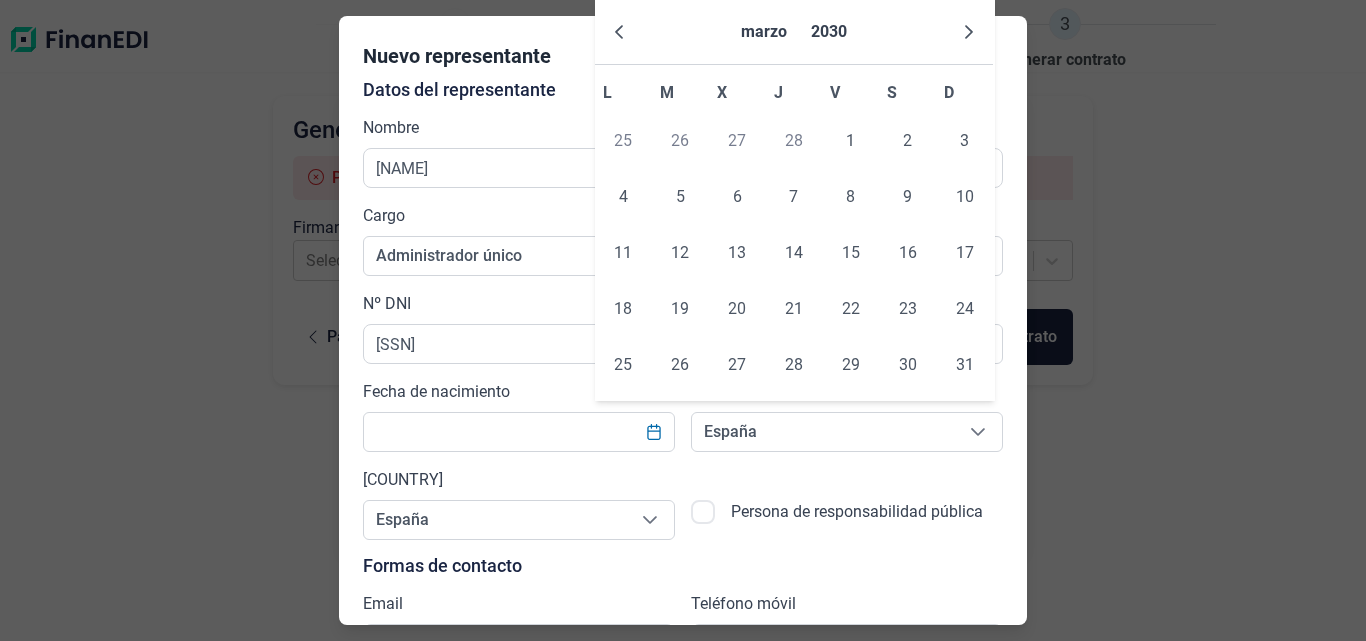 click at bounding box center [969, 32] 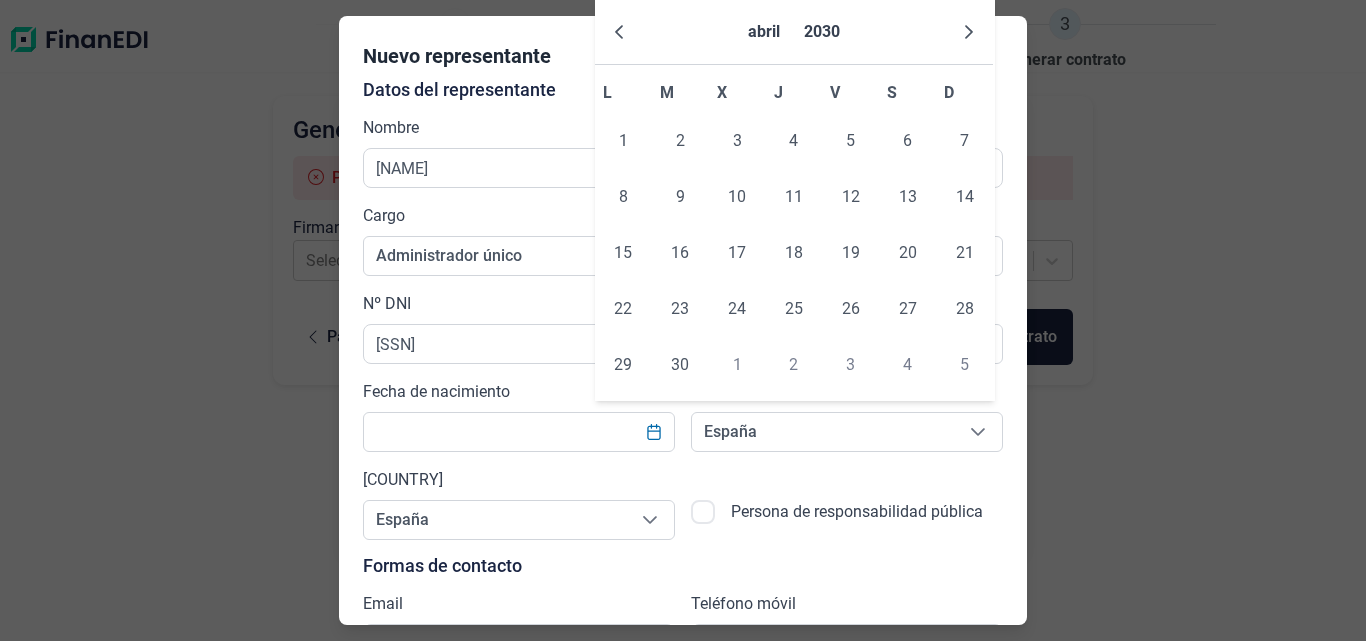 click at bounding box center [969, 32] 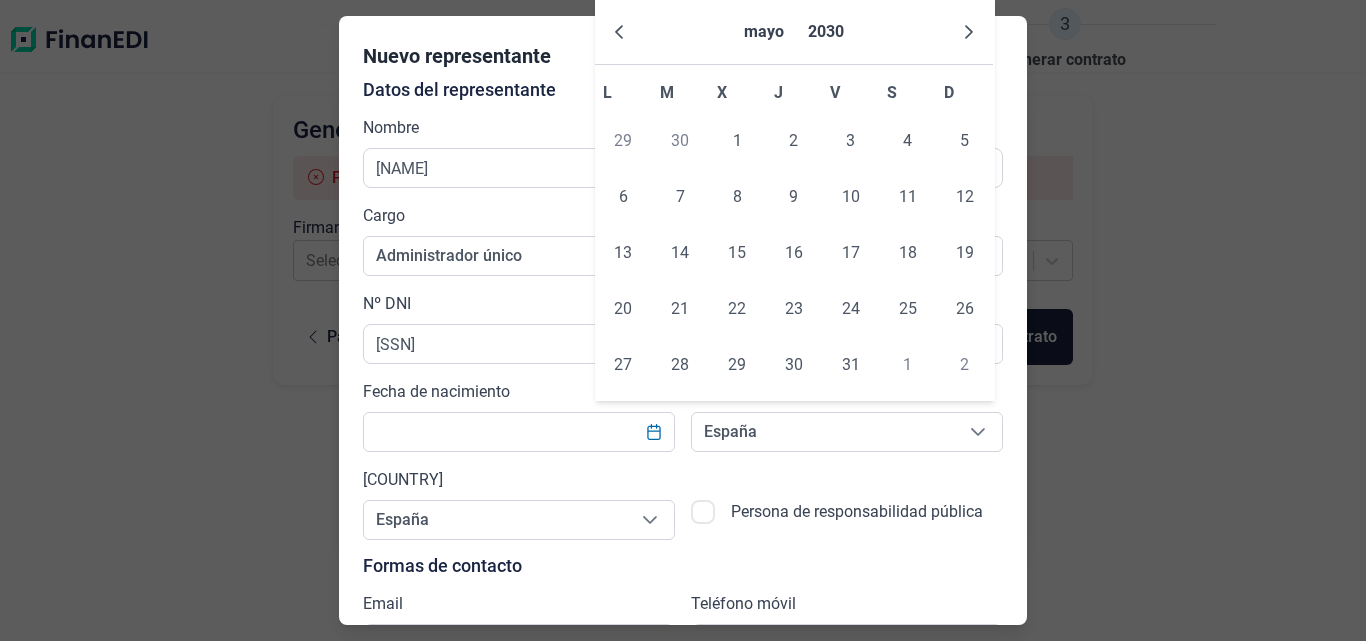 click at bounding box center (969, 32) 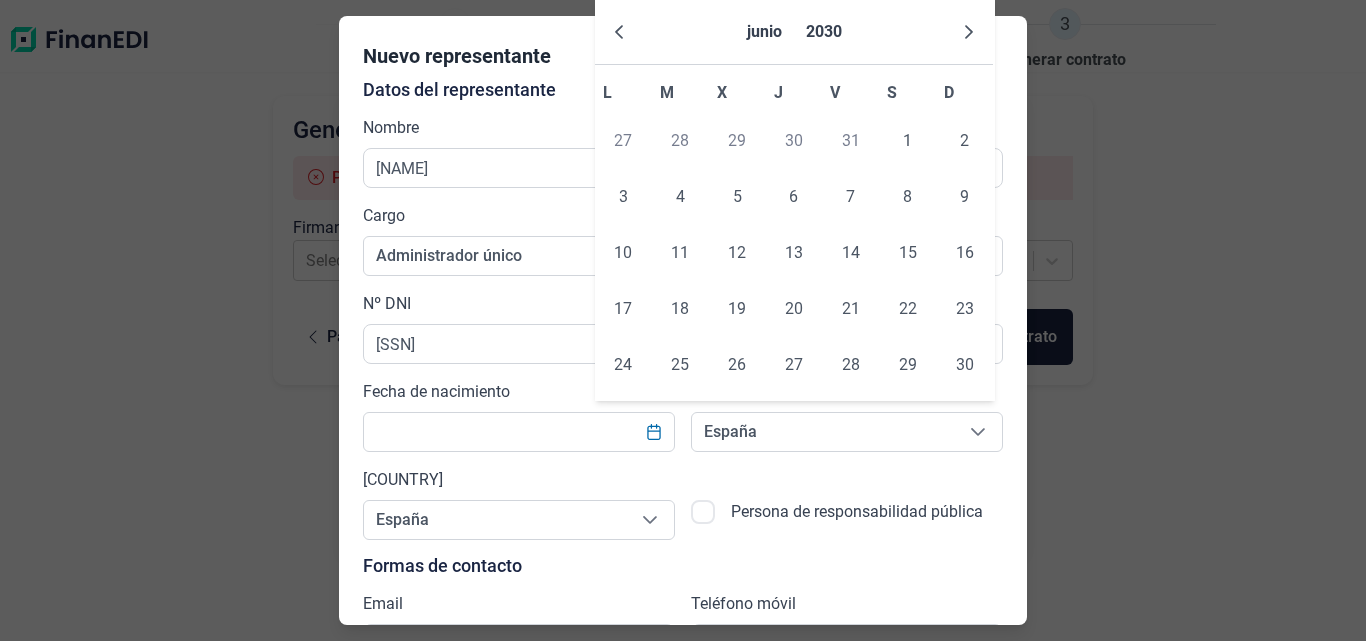click at bounding box center (969, 32) 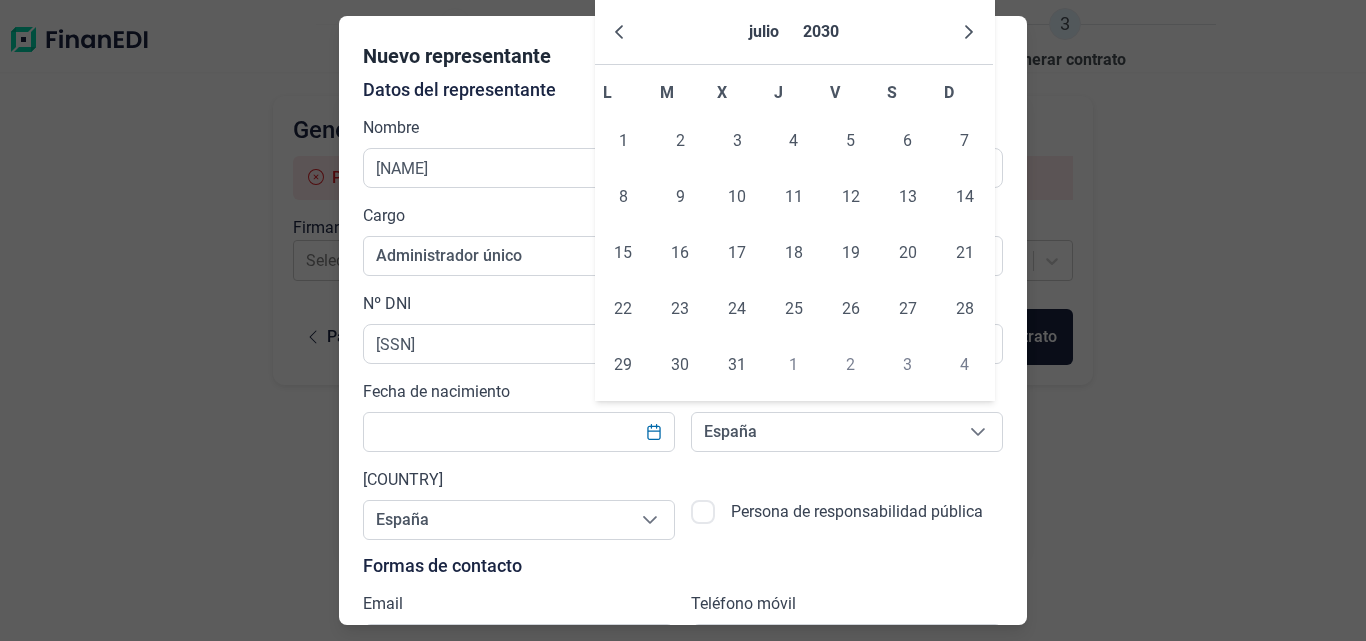 click at bounding box center (969, 32) 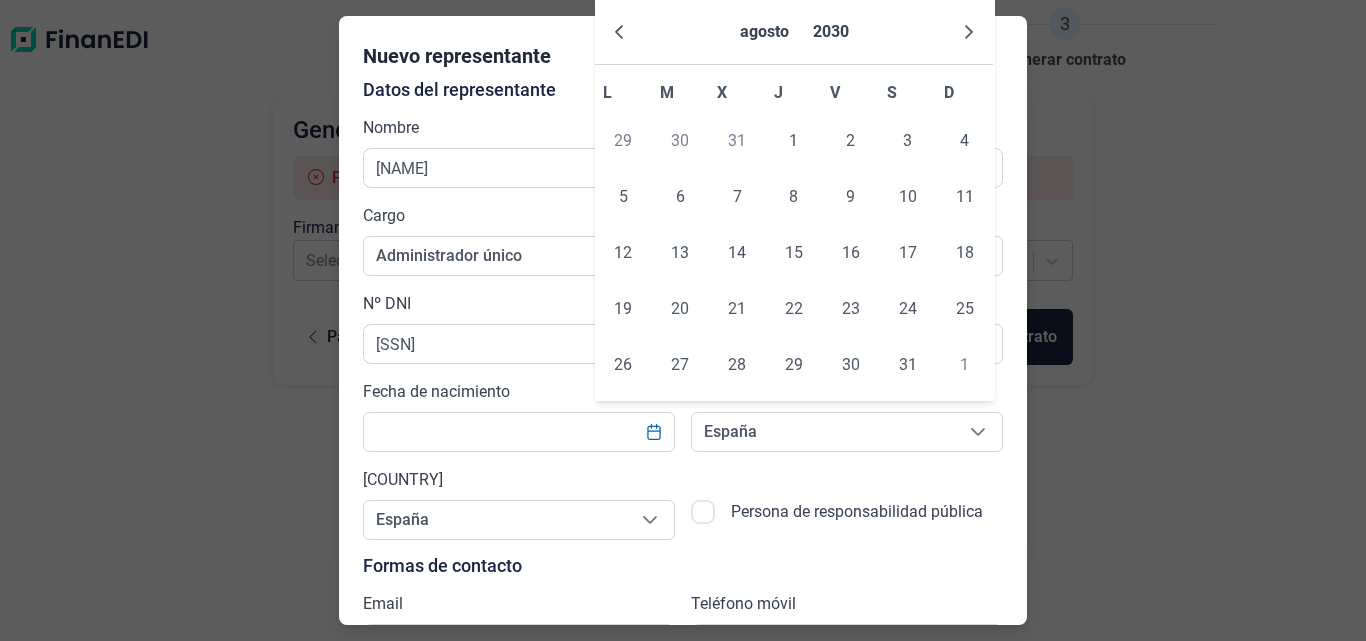 click at bounding box center (969, 32) 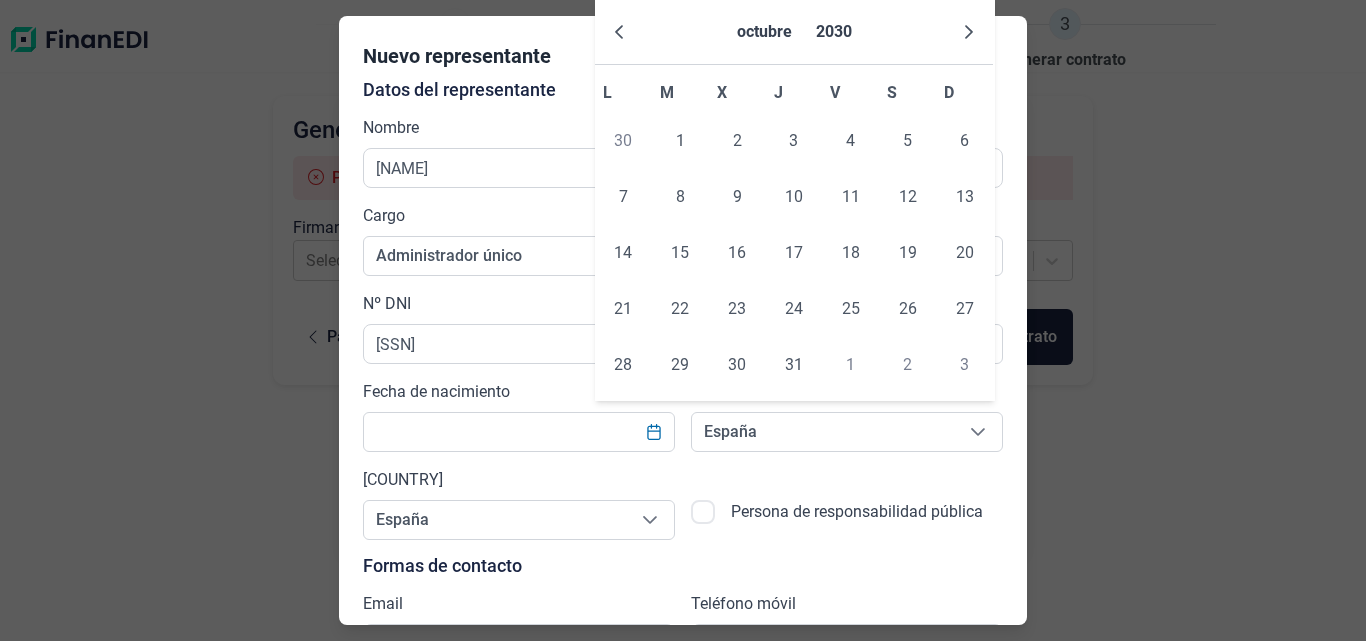 click at bounding box center [969, 32] 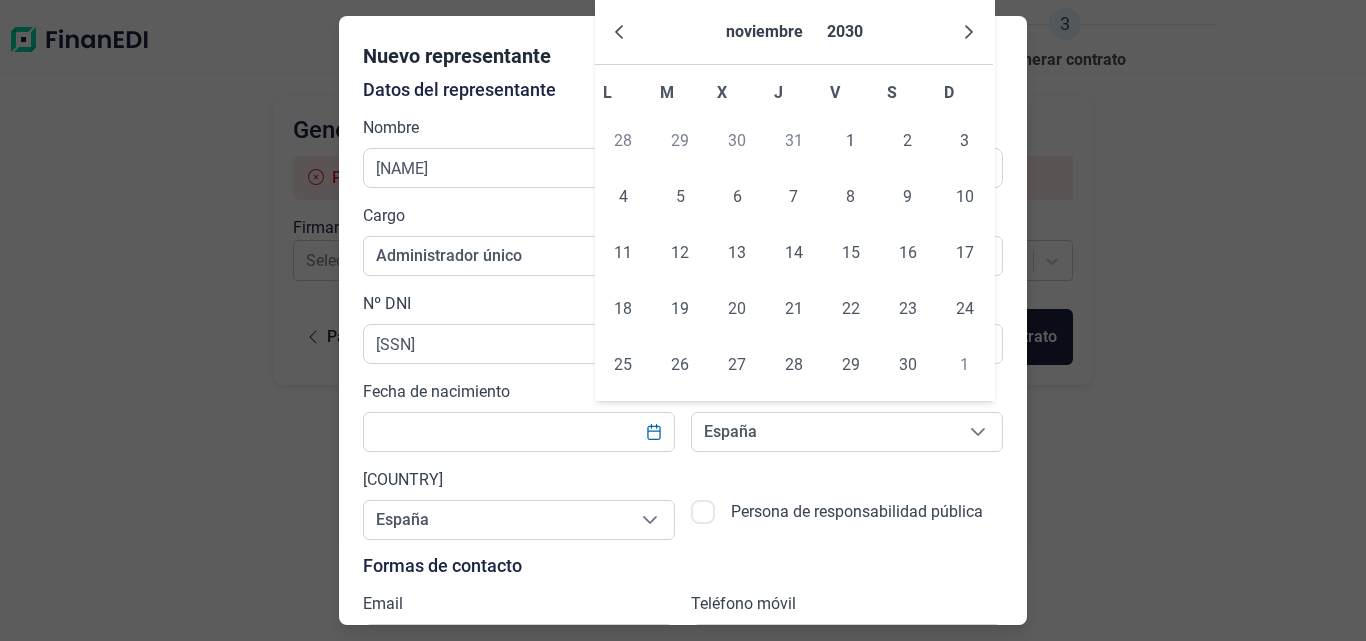 click at bounding box center [969, 32] 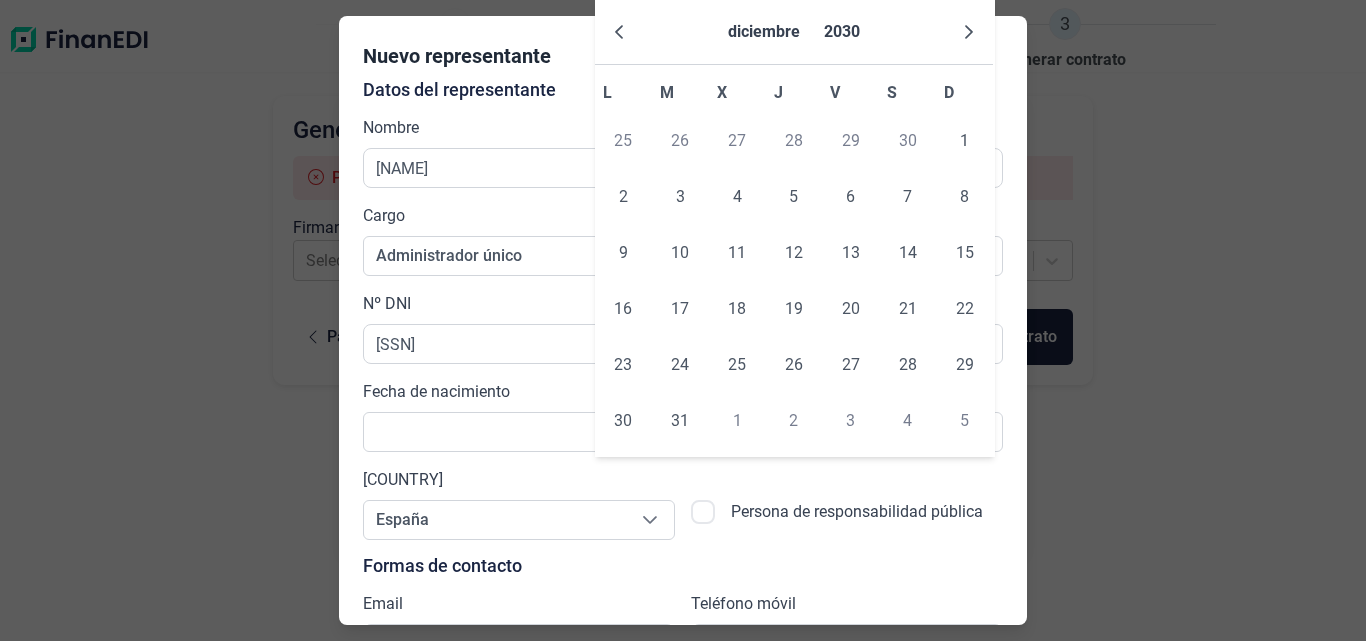click at bounding box center (969, 32) 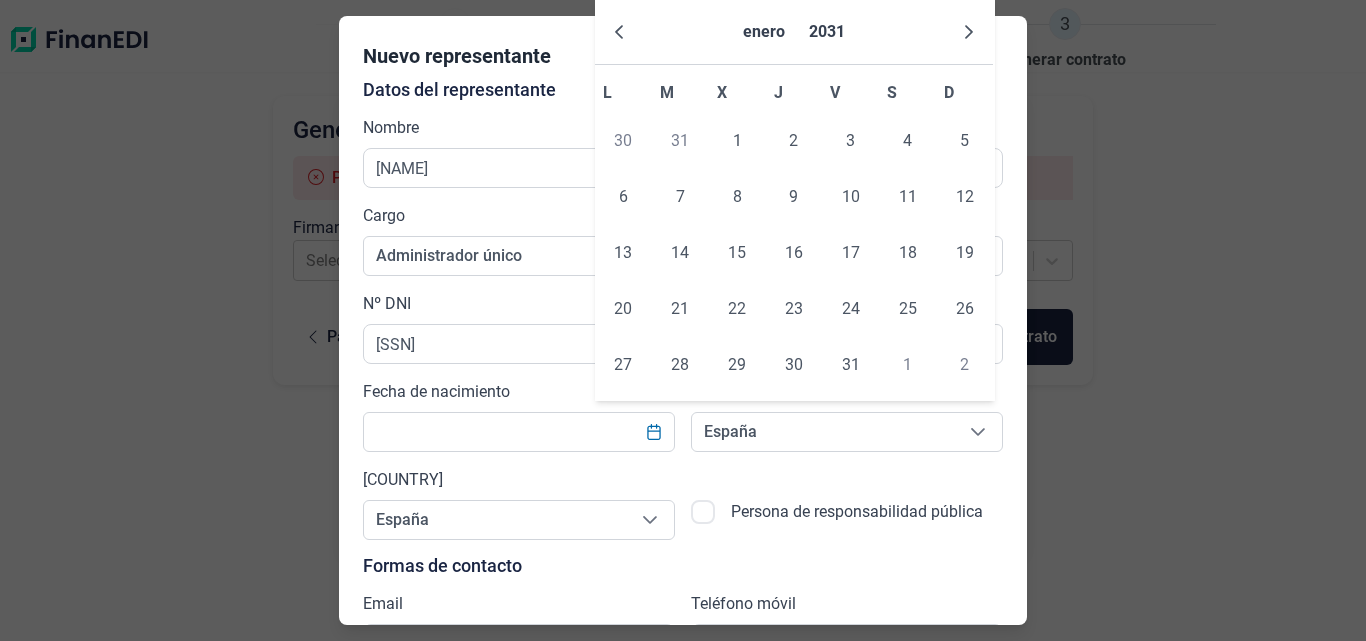 click at bounding box center [969, 32] 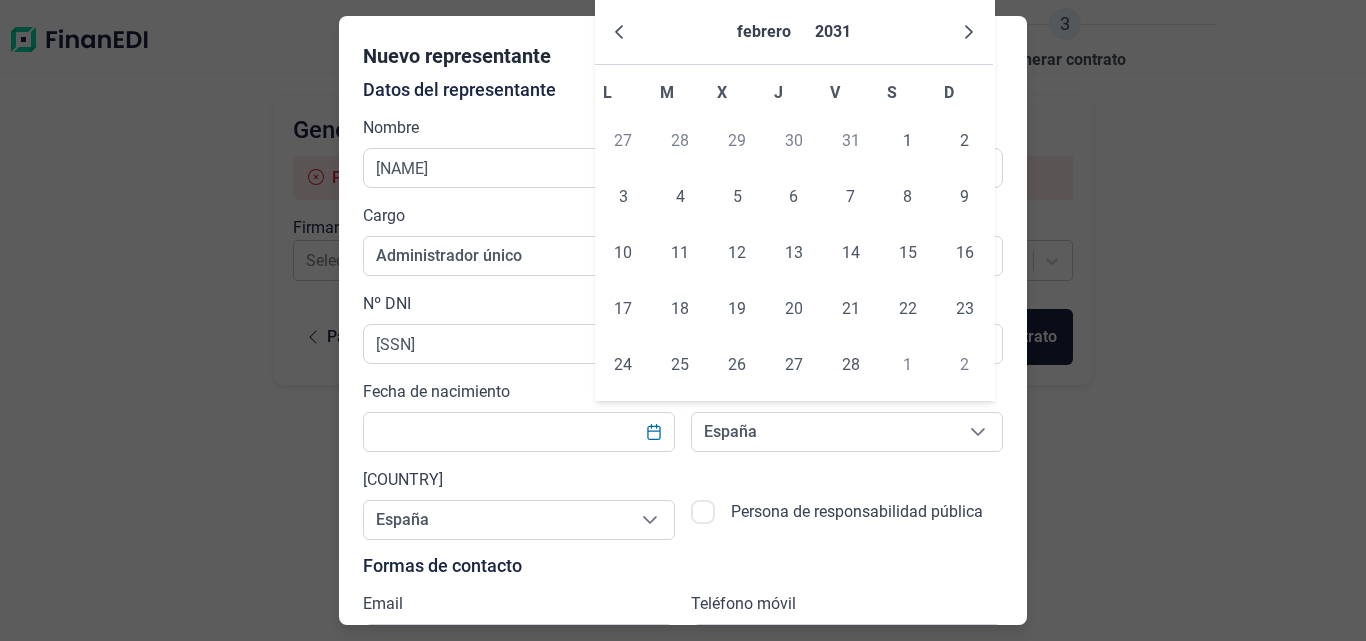 click at bounding box center [969, 32] 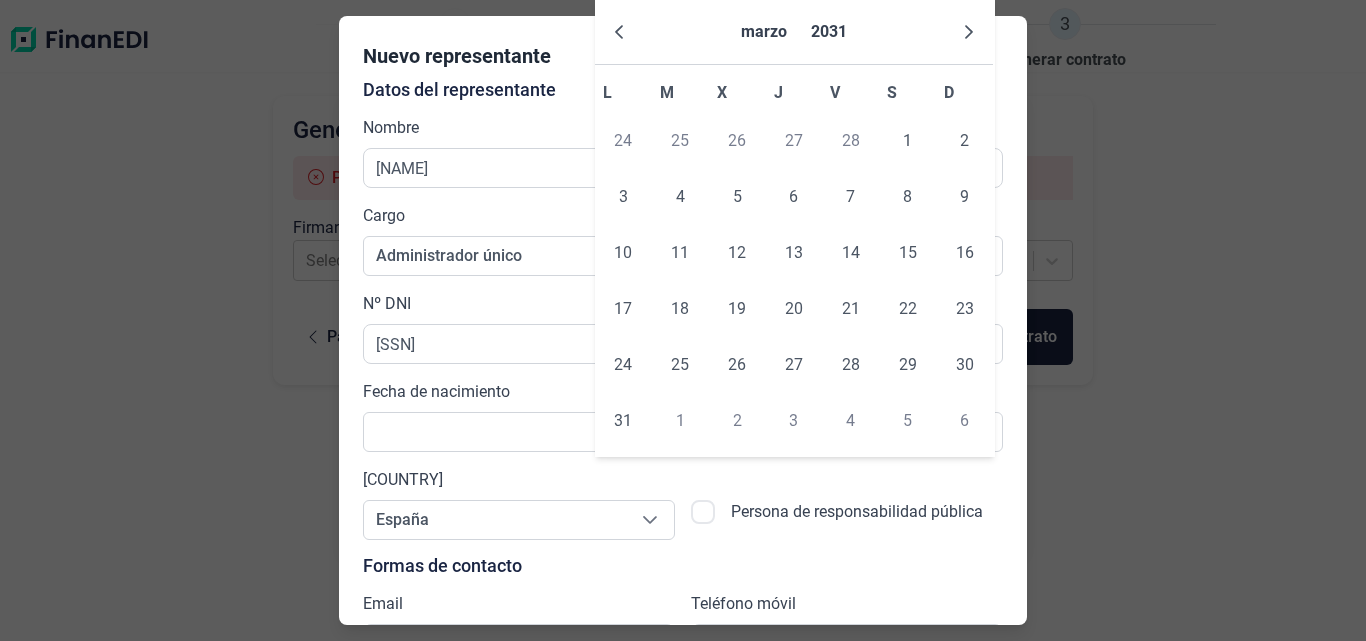 click at bounding box center (969, 32) 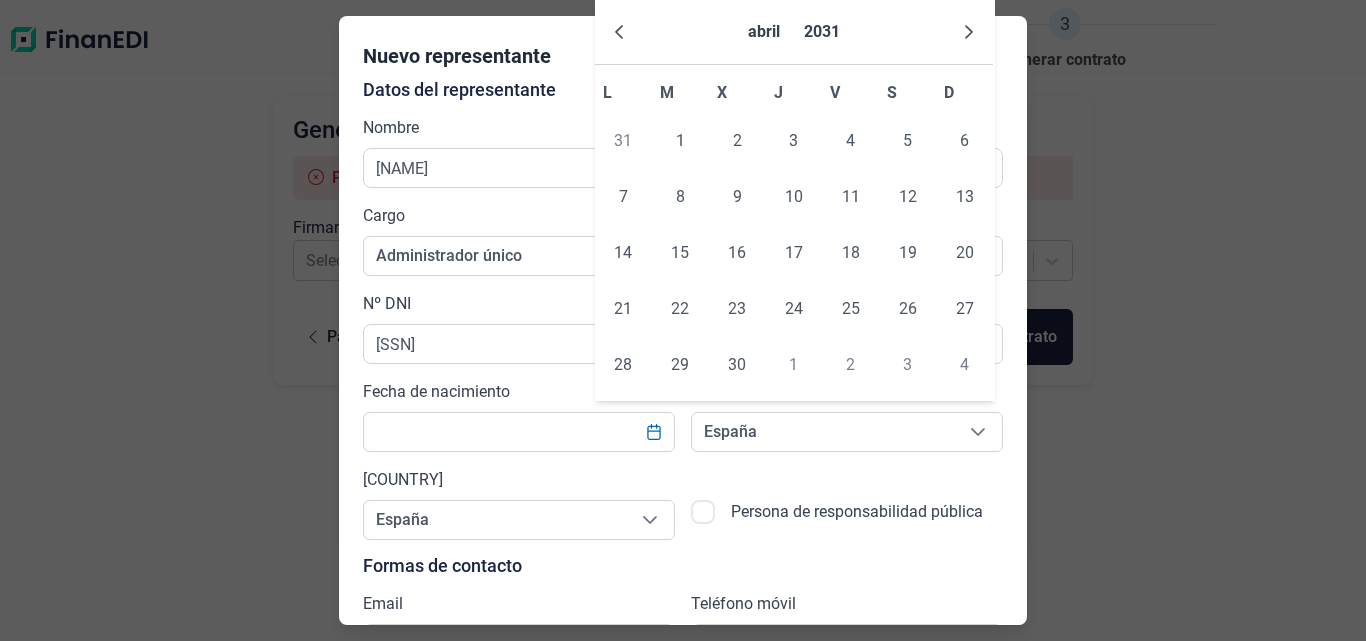 click at bounding box center (969, 32) 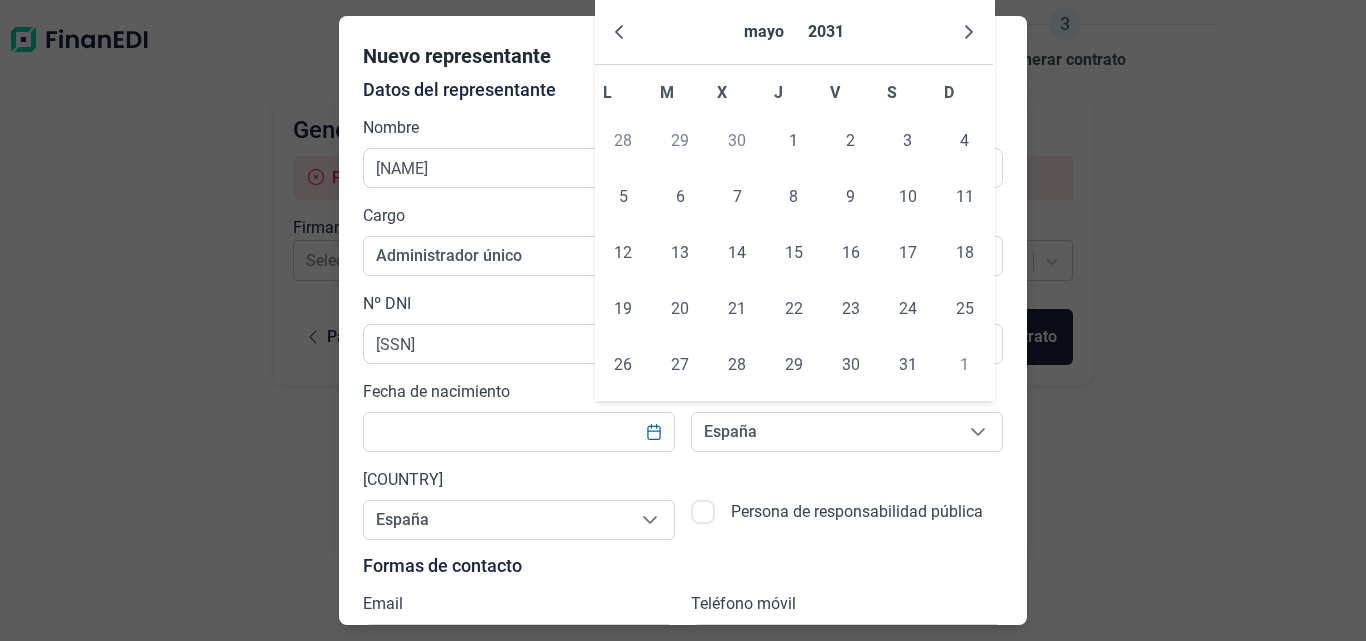 click at bounding box center [969, 32] 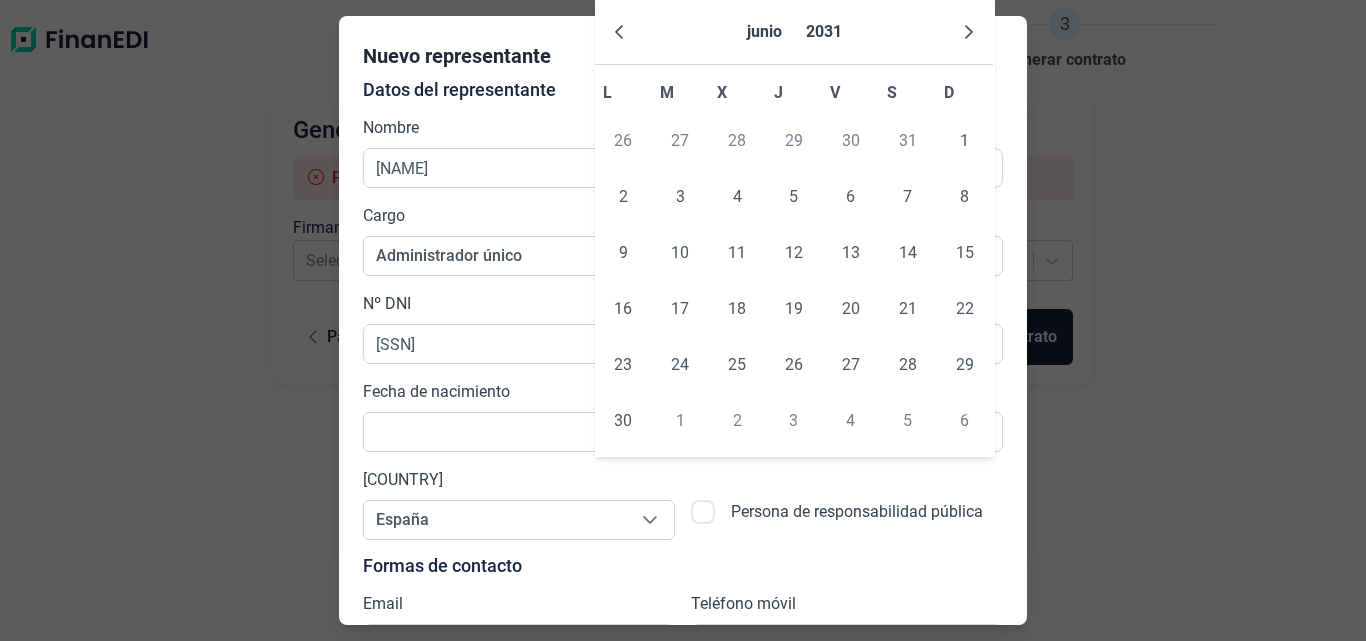 click at bounding box center [969, 32] 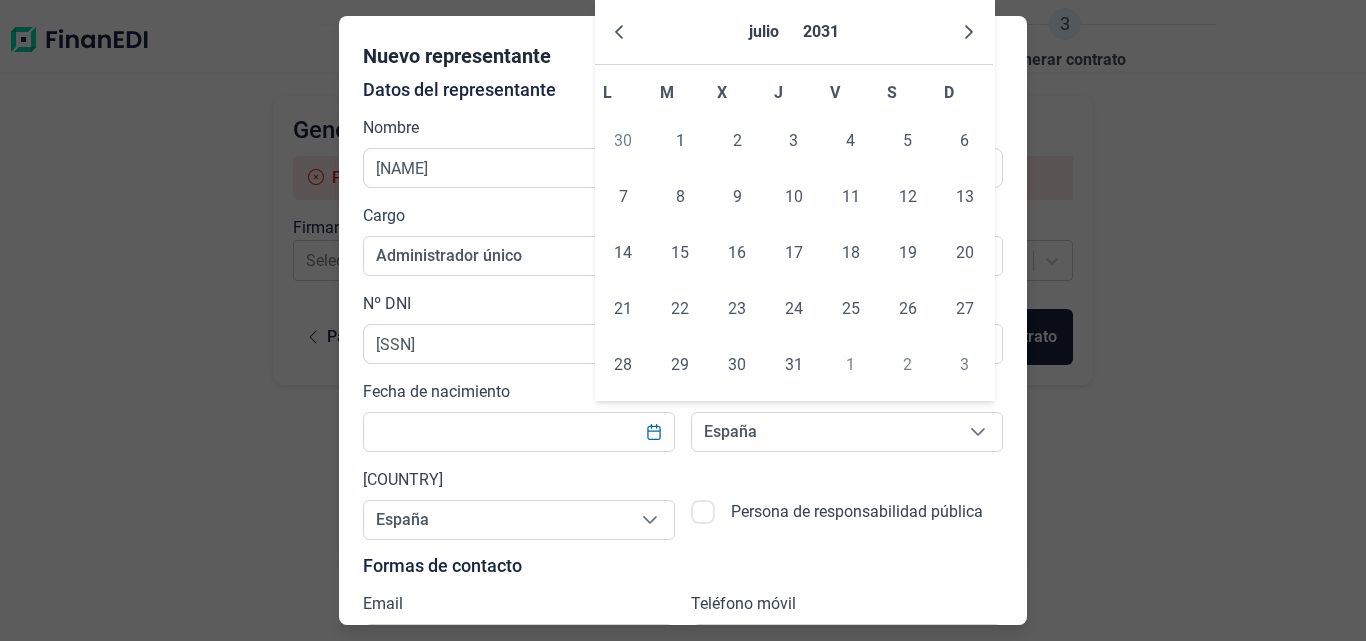 click at bounding box center (969, 32) 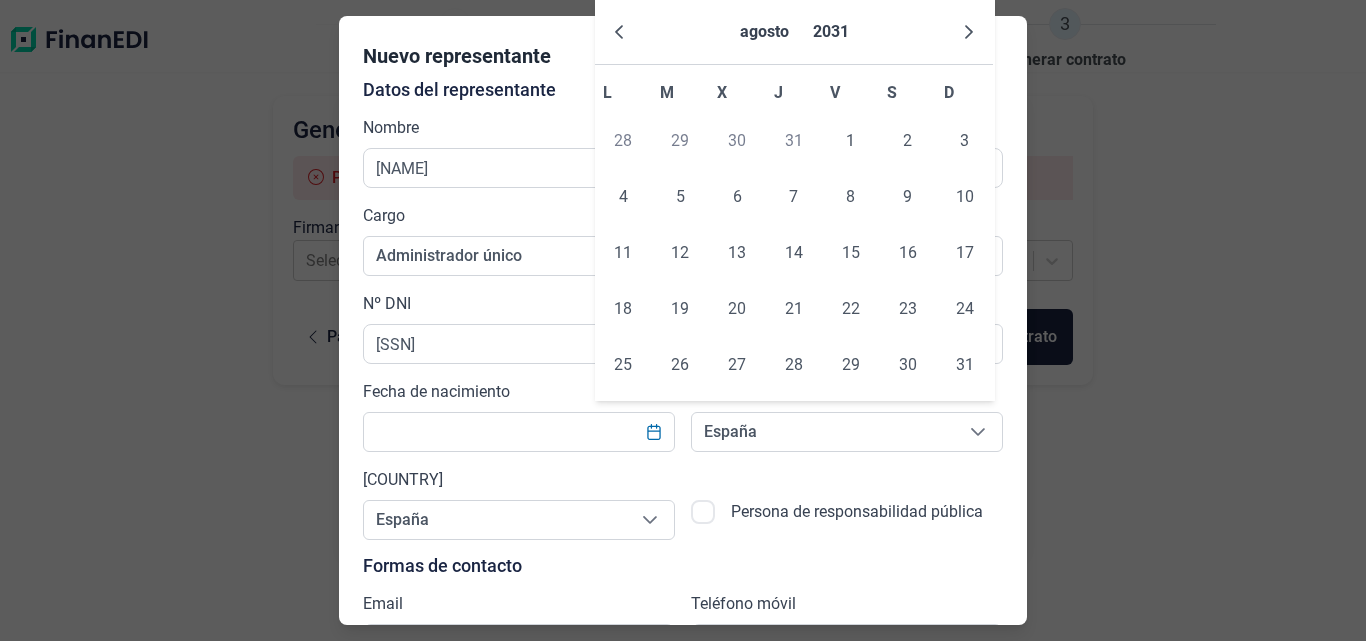 click at bounding box center (969, 32) 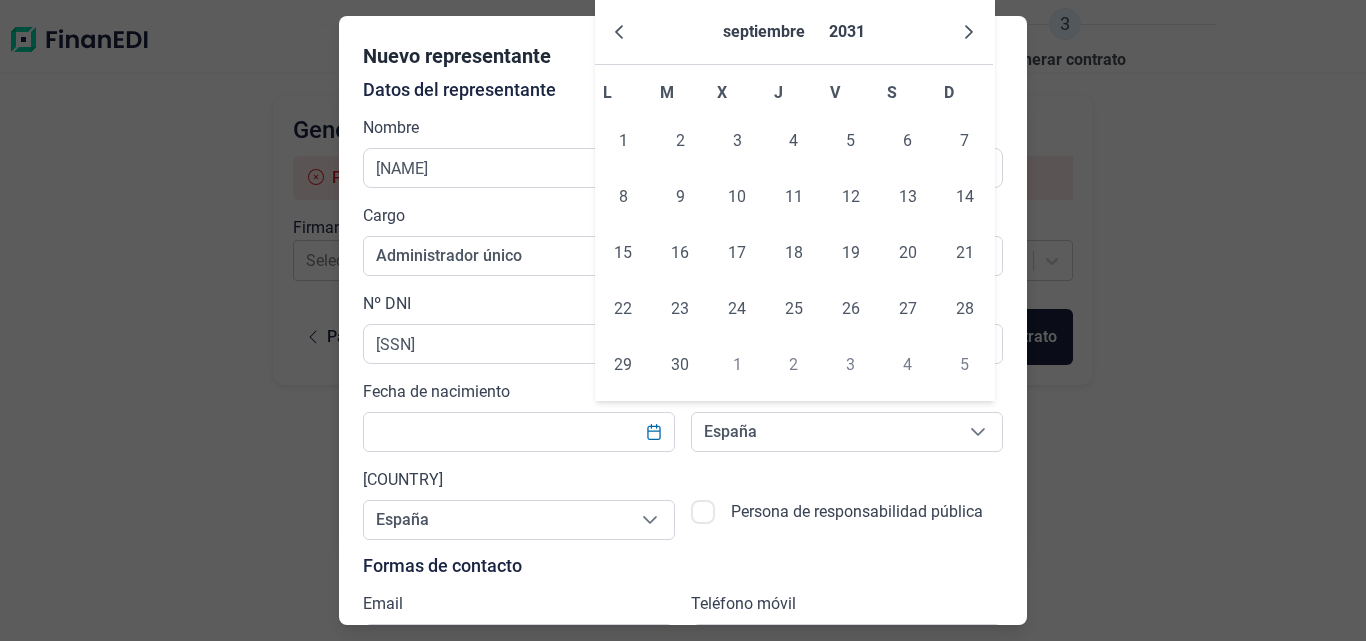 click at bounding box center [969, 32] 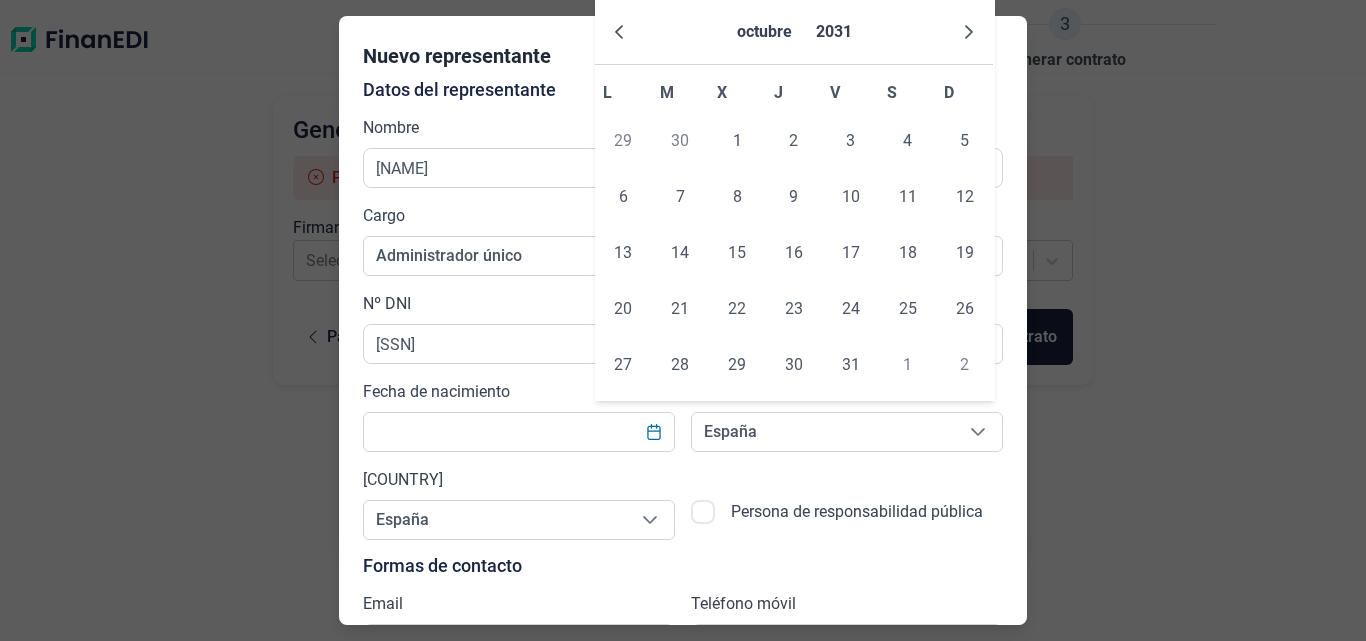 click at bounding box center [969, 32] 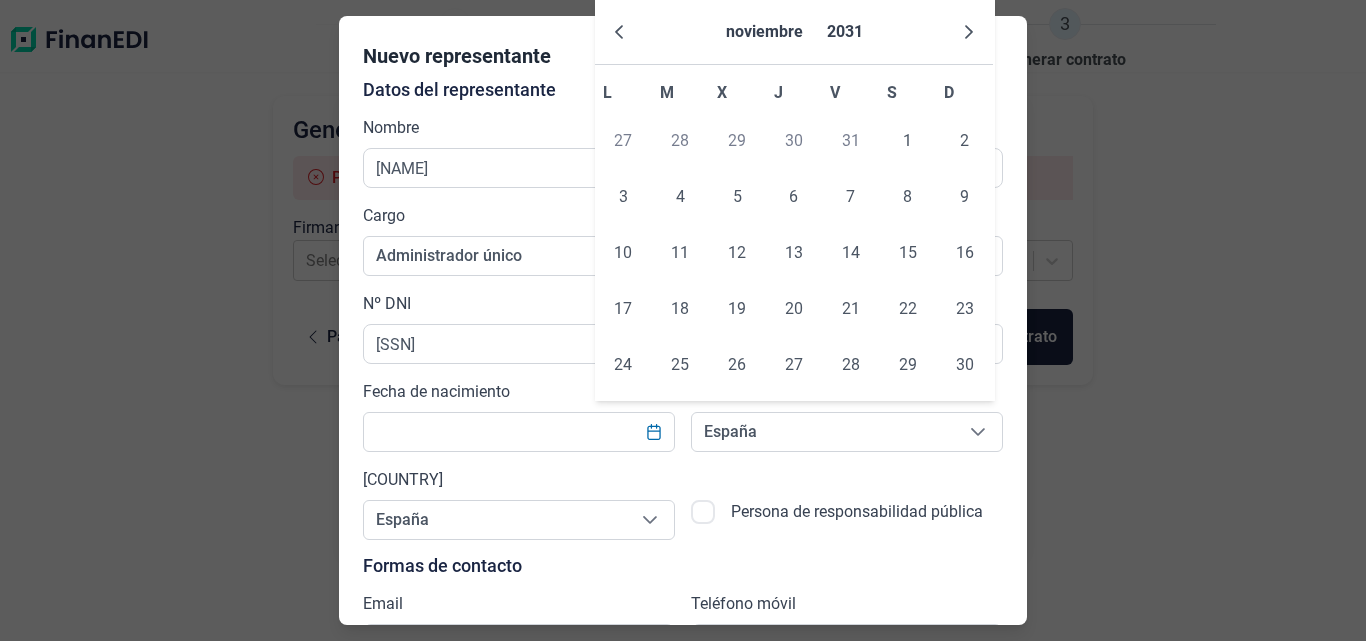 click at bounding box center (969, 32) 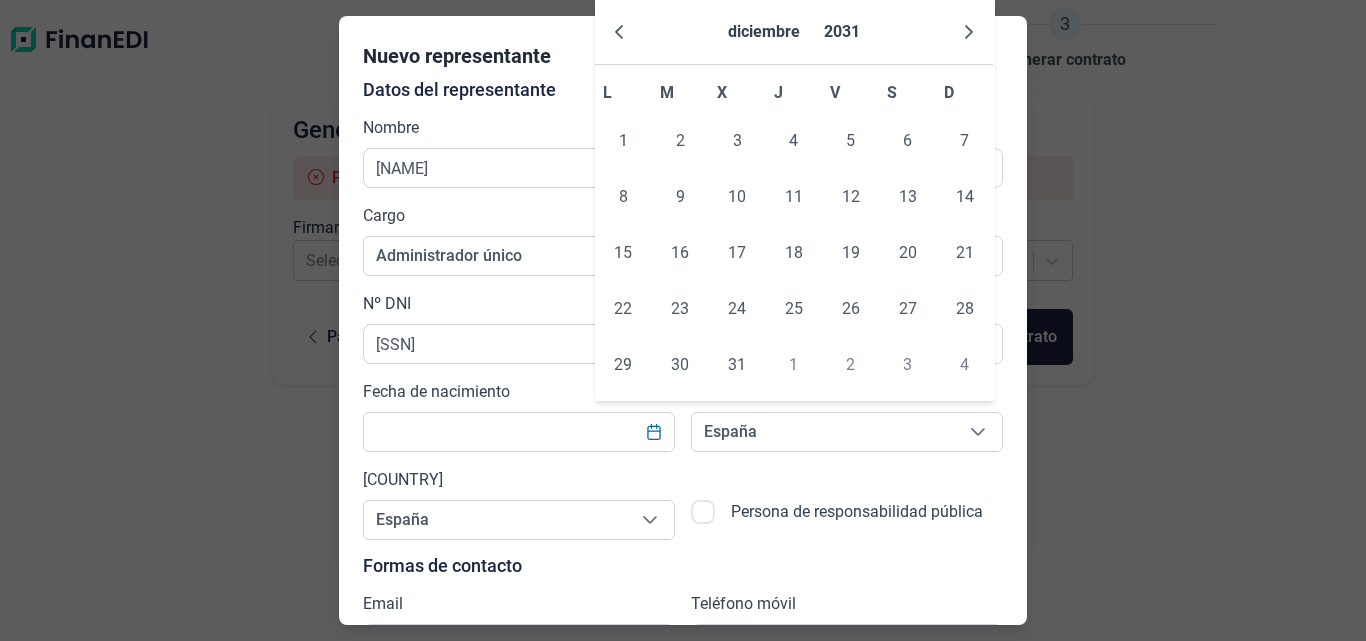 click at bounding box center [969, 32] 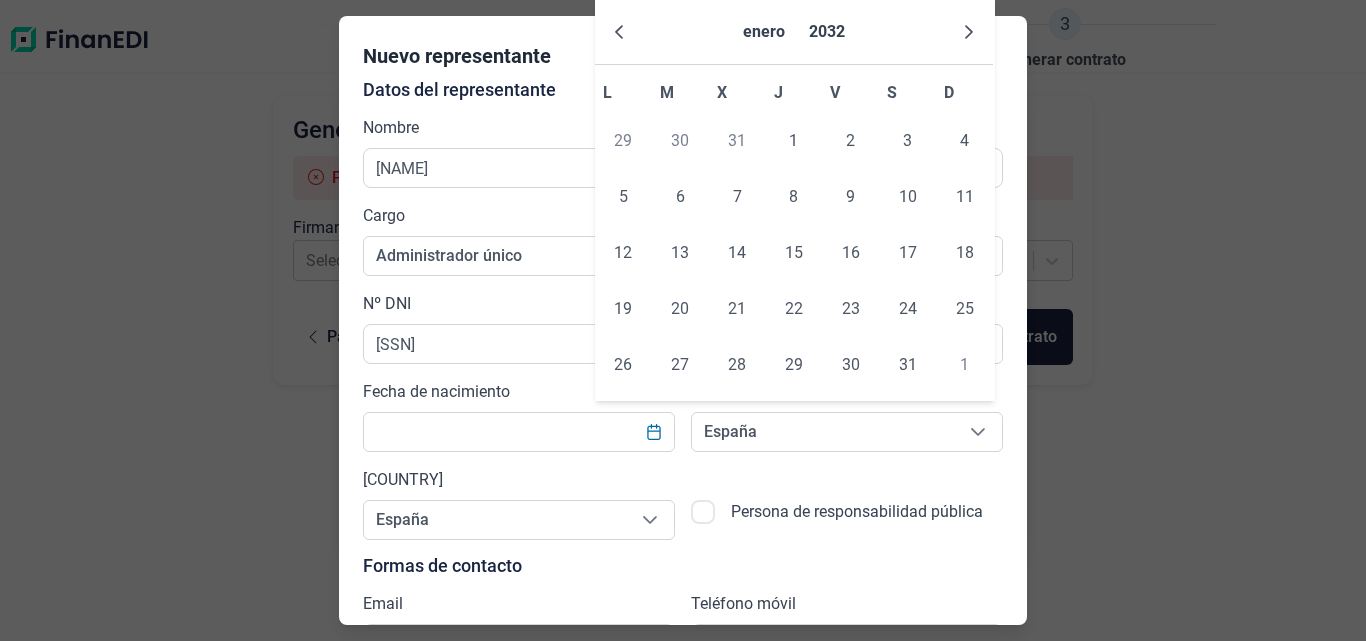 click at bounding box center (969, 32) 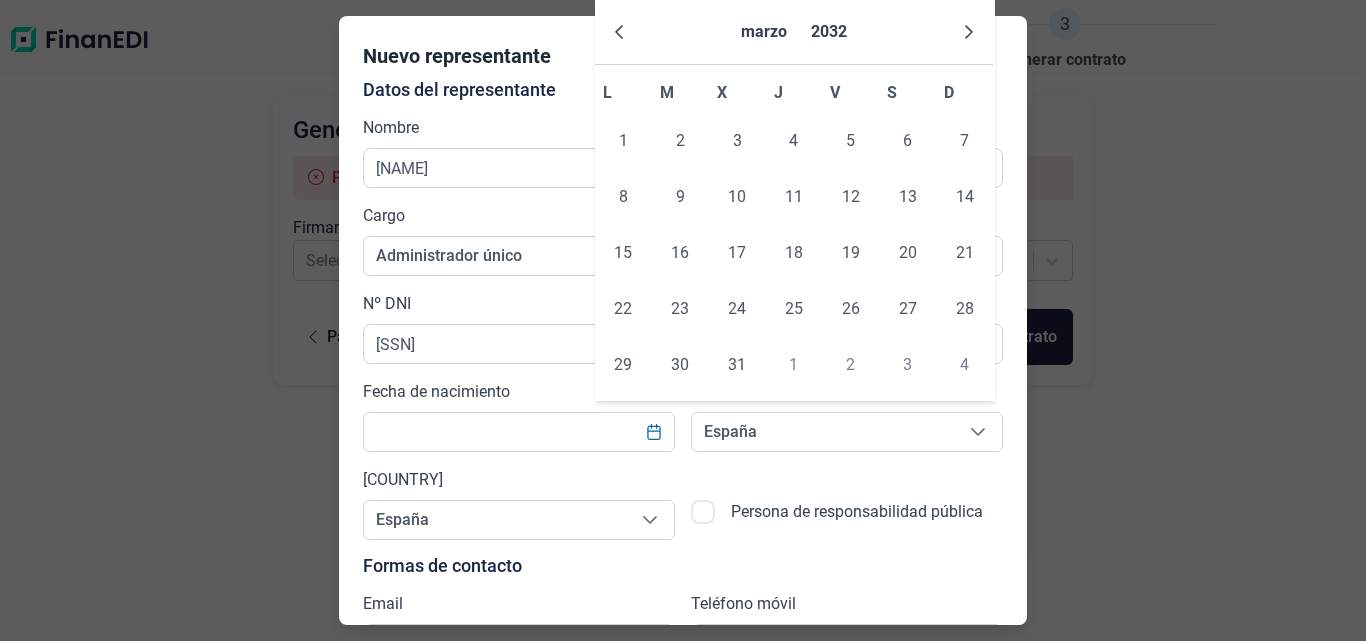 click at bounding box center (969, 32) 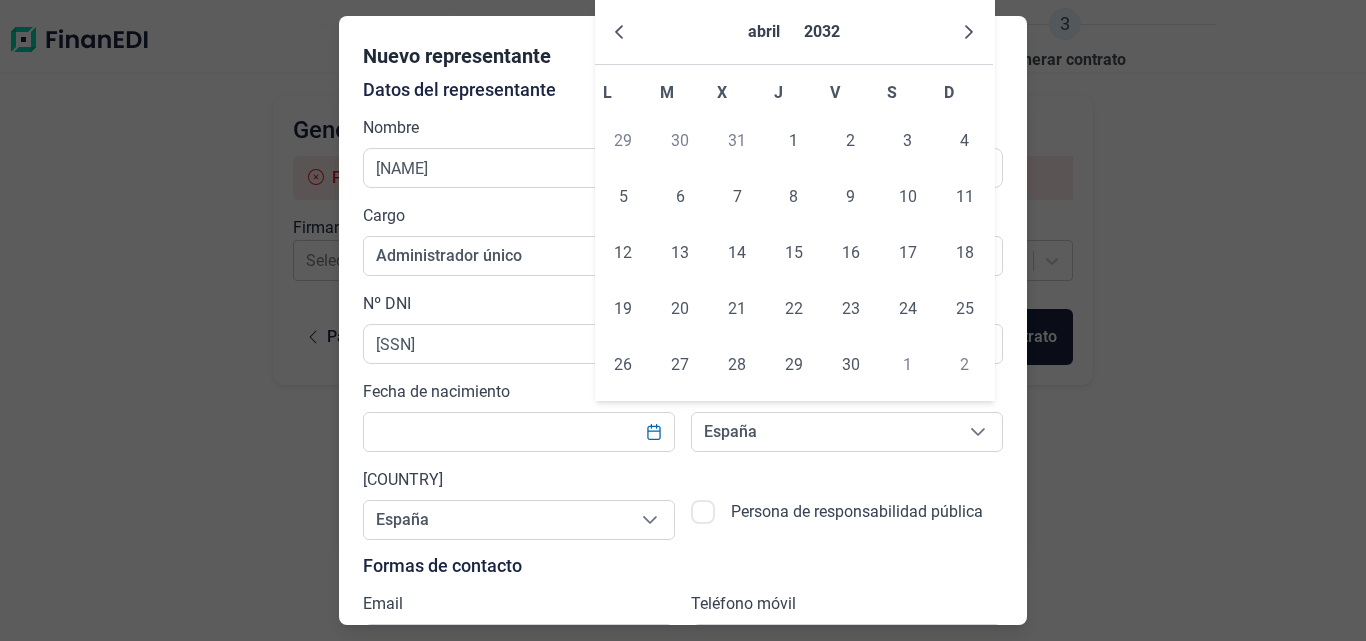 click at bounding box center [969, 32] 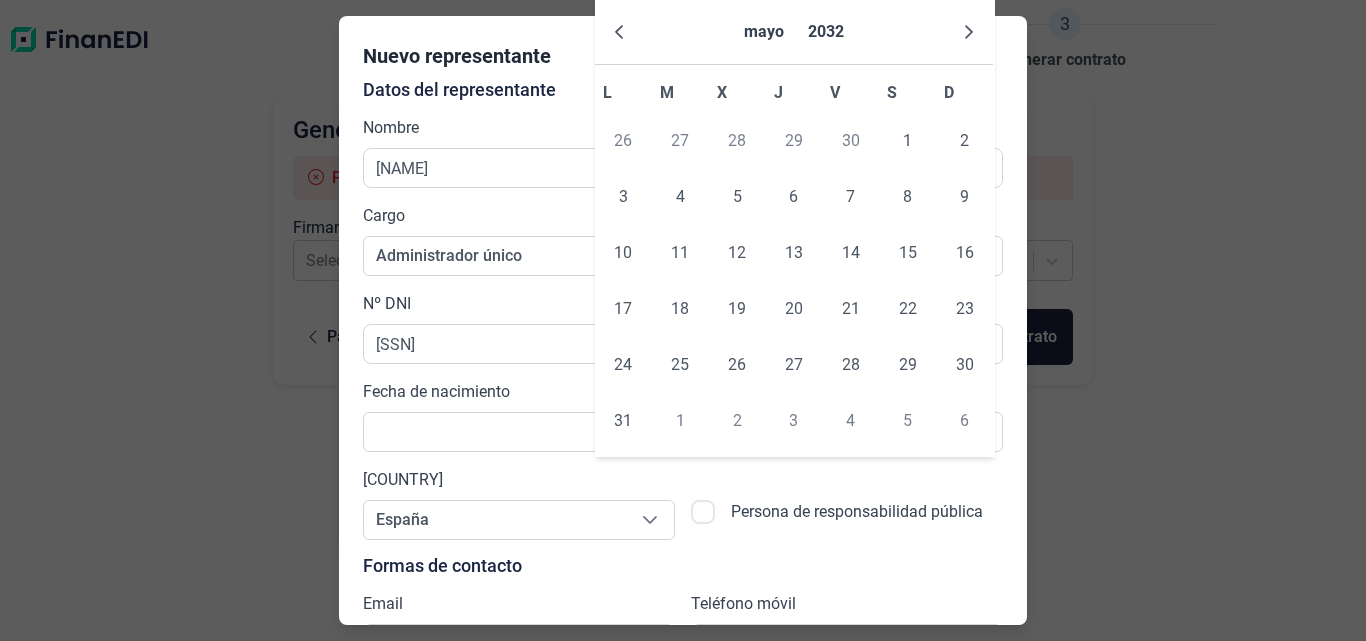 click at bounding box center [969, 32] 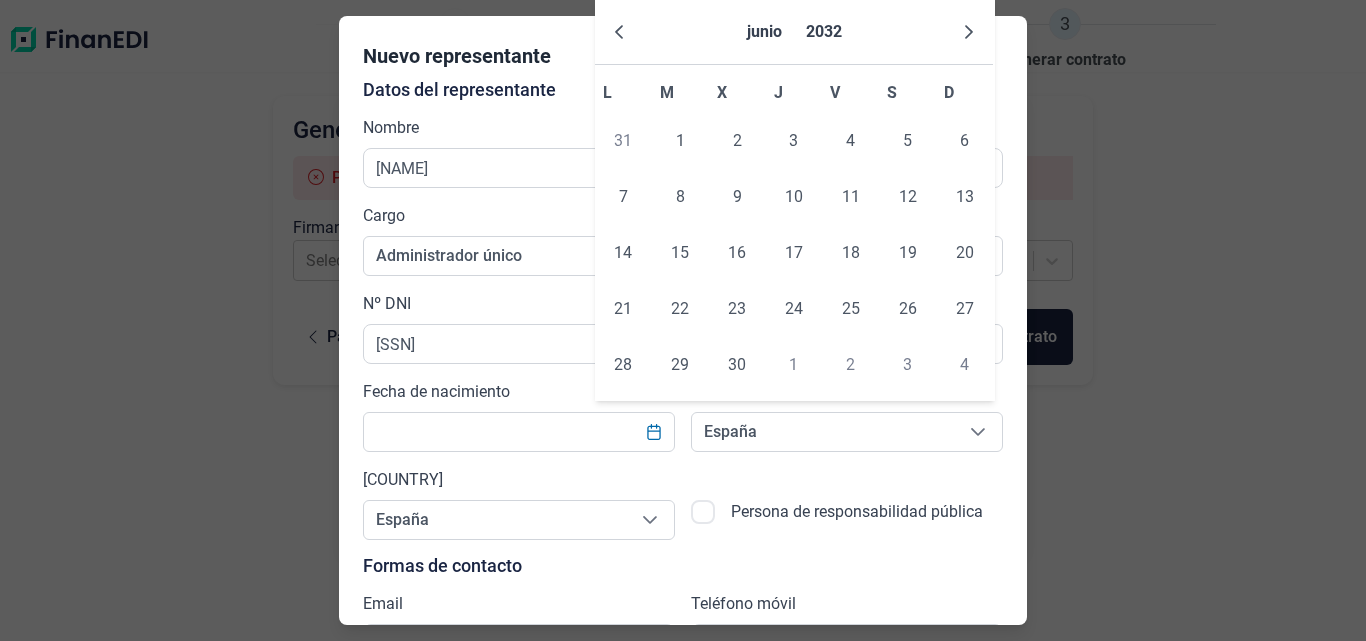 click at bounding box center (969, 32) 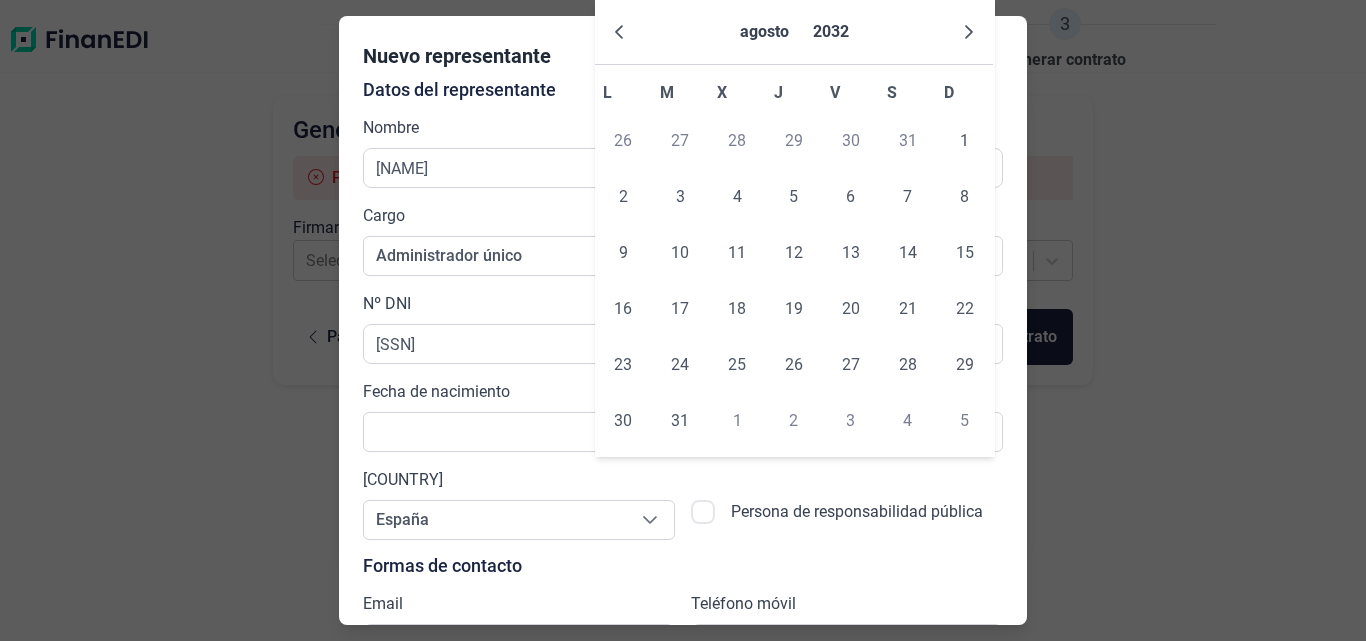 click at bounding box center [969, 32] 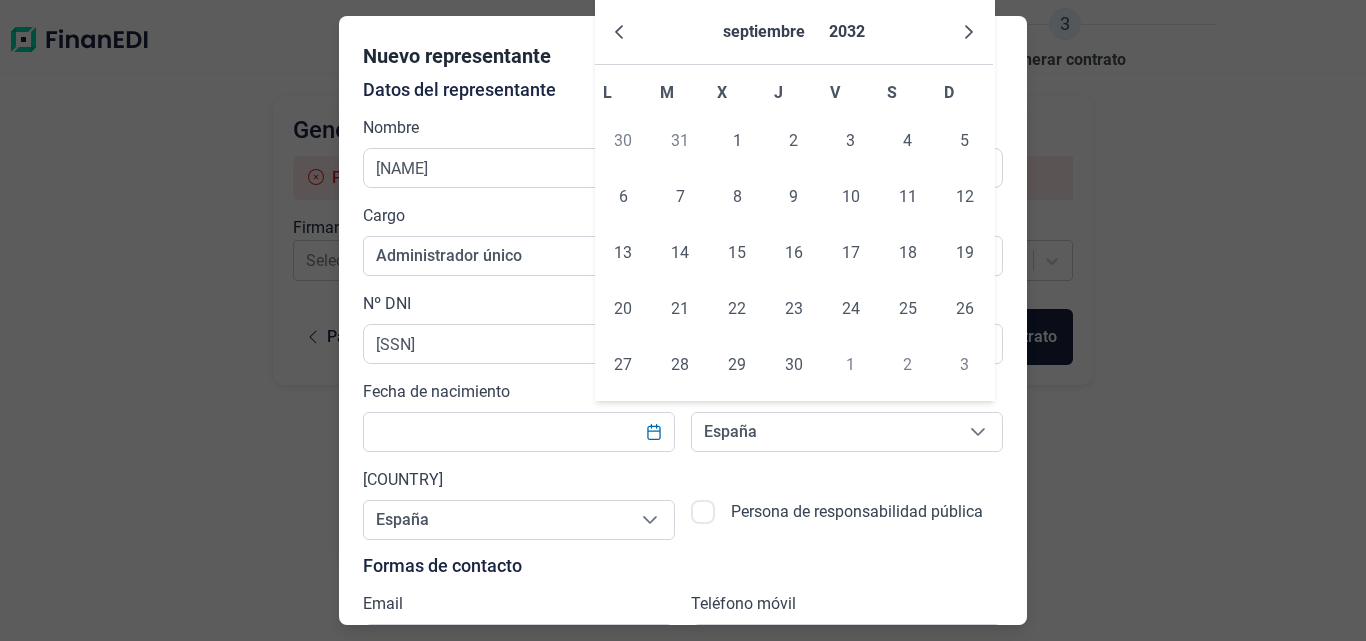 click at bounding box center (969, 32) 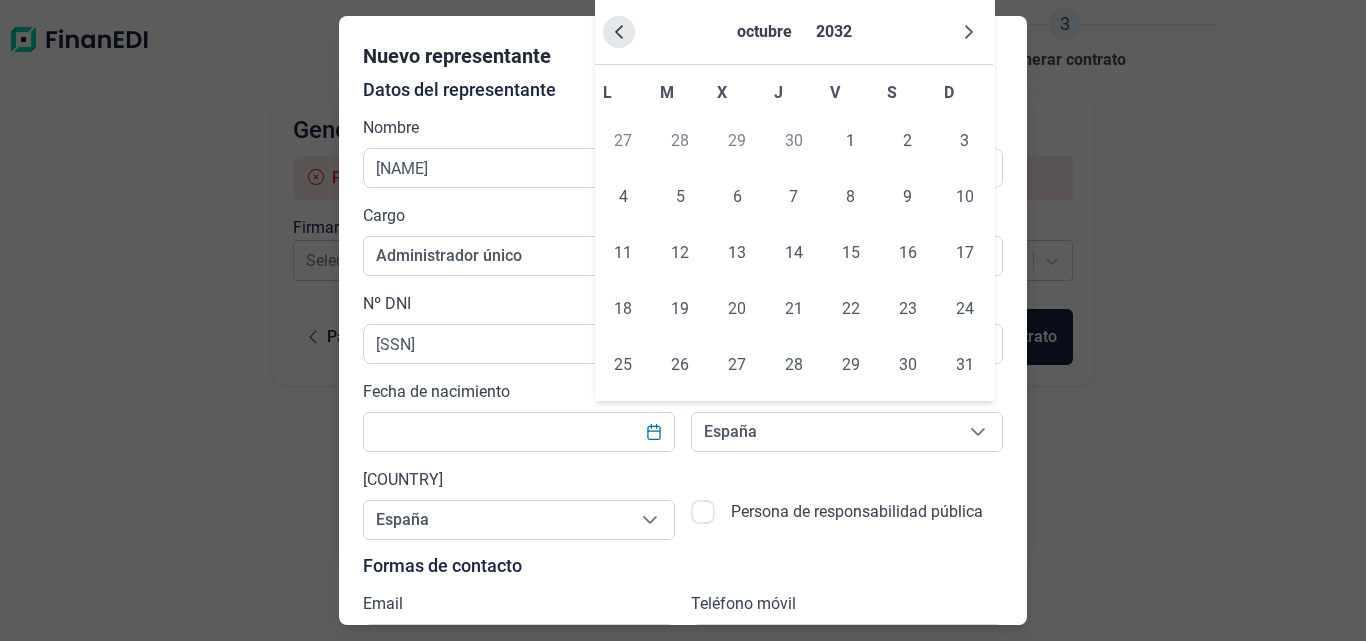 click at bounding box center [619, 32] 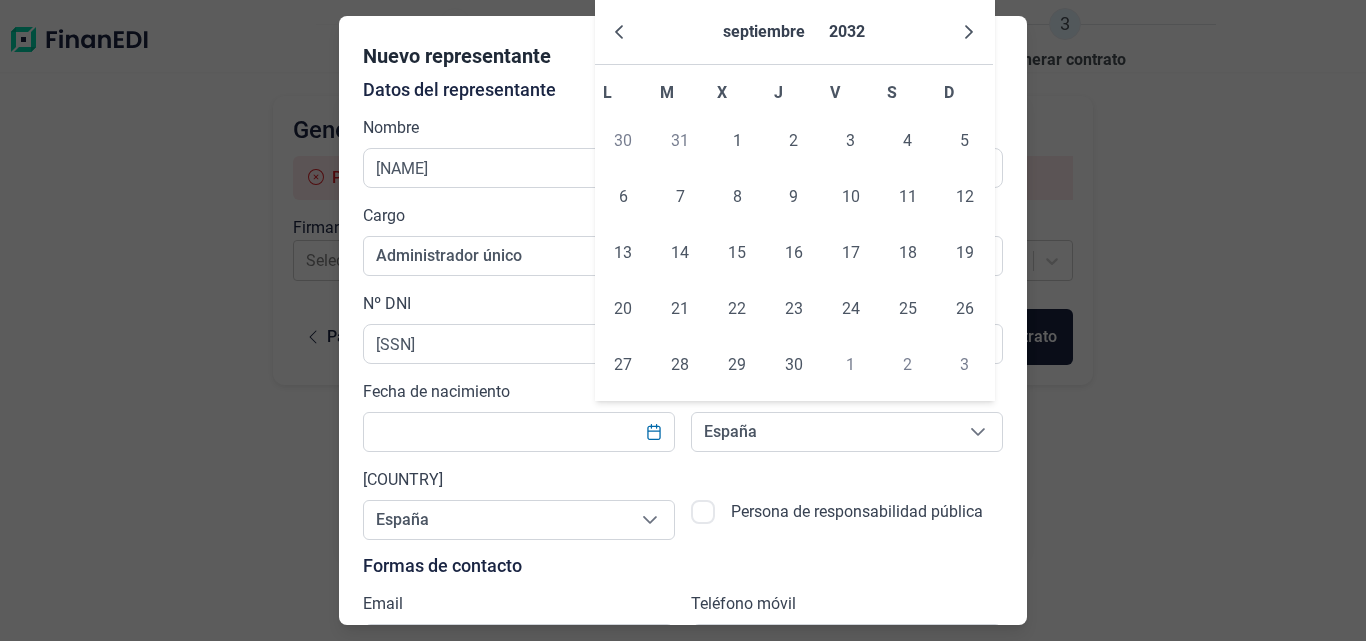 click at bounding box center [619, 32] 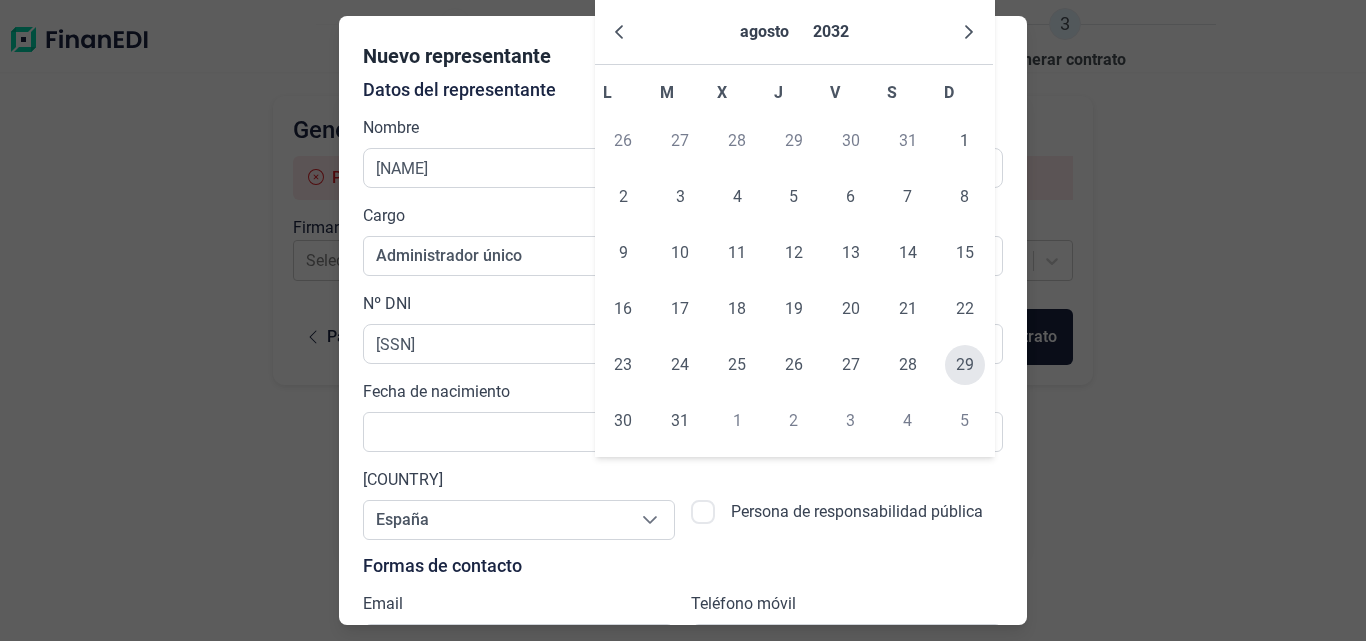 click on "29" at bounding box center (965, 365) 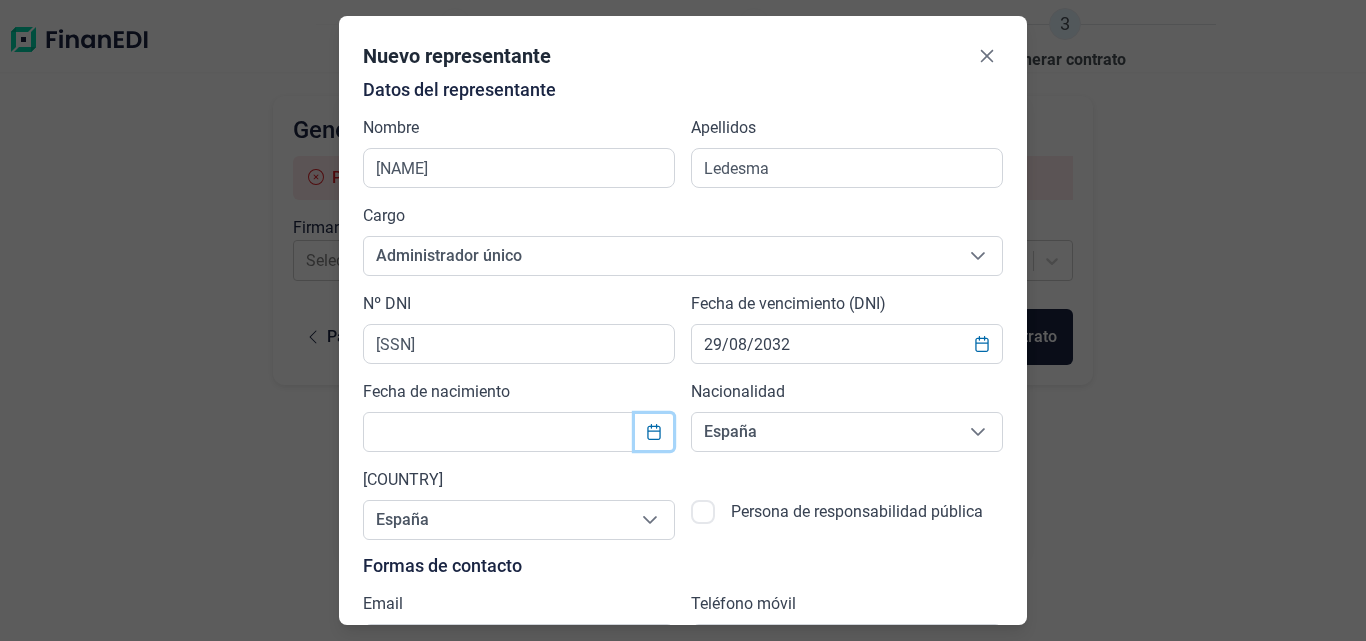 click at bounding box center [982, 344] 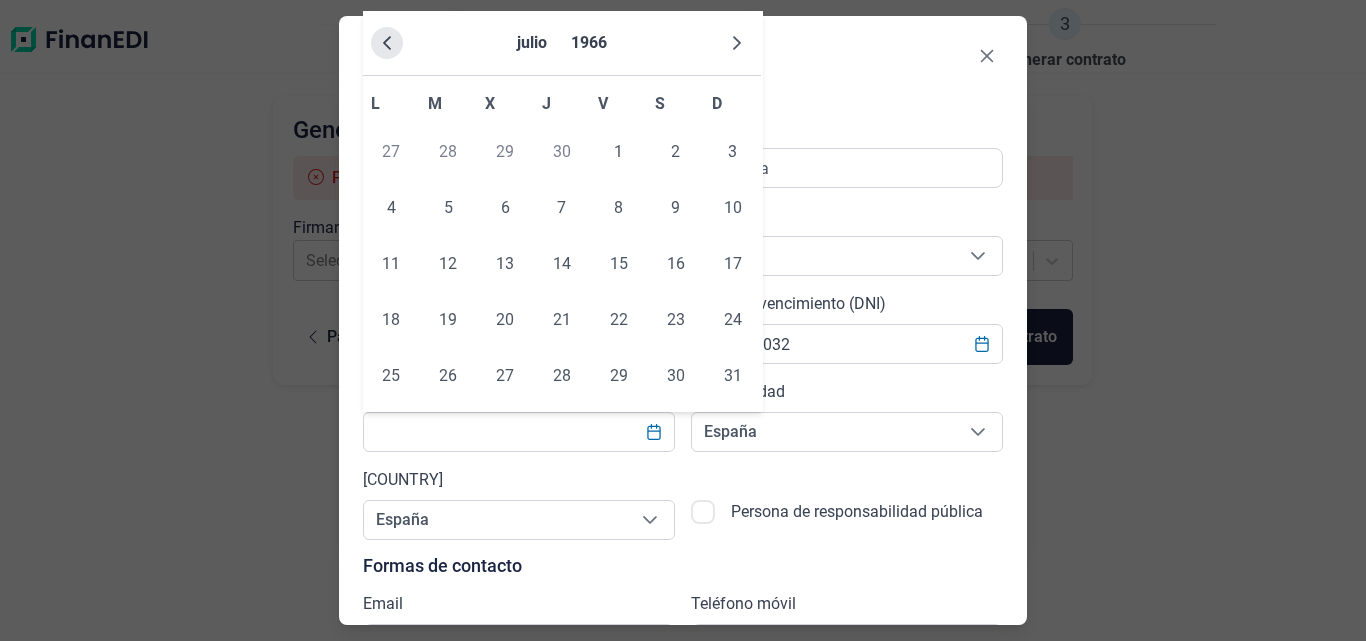 click at bounding box center (387, 43) 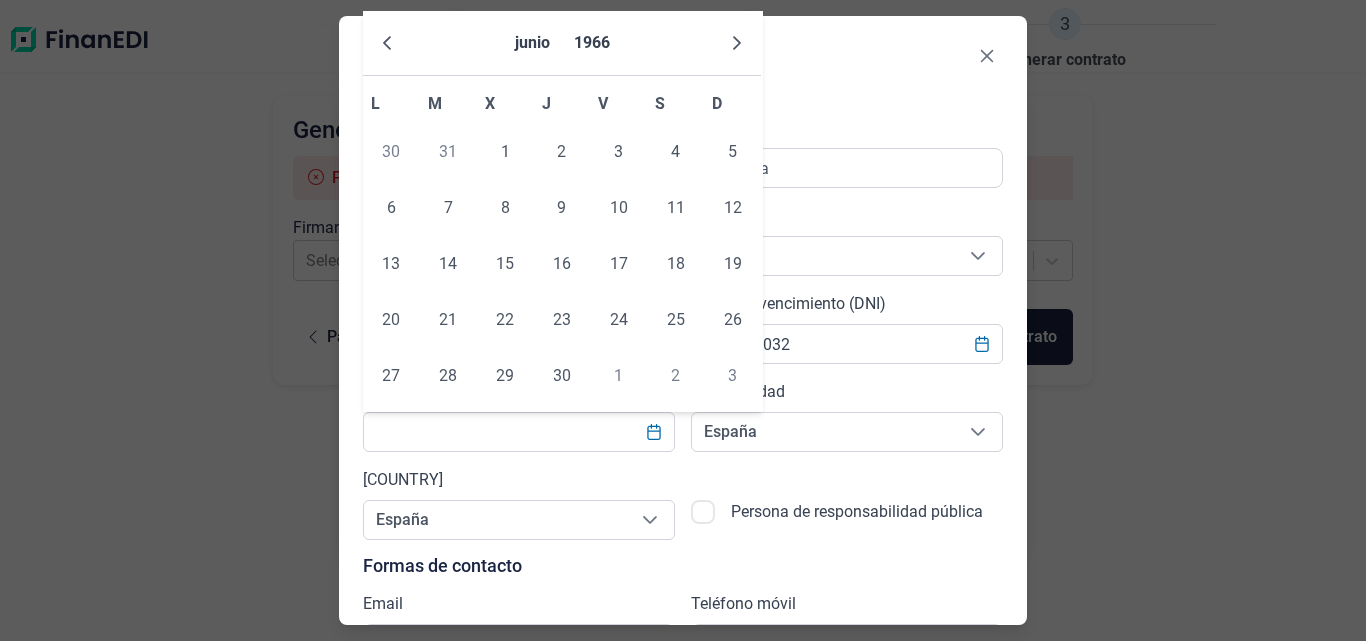 click at bounding box center (387, 43) 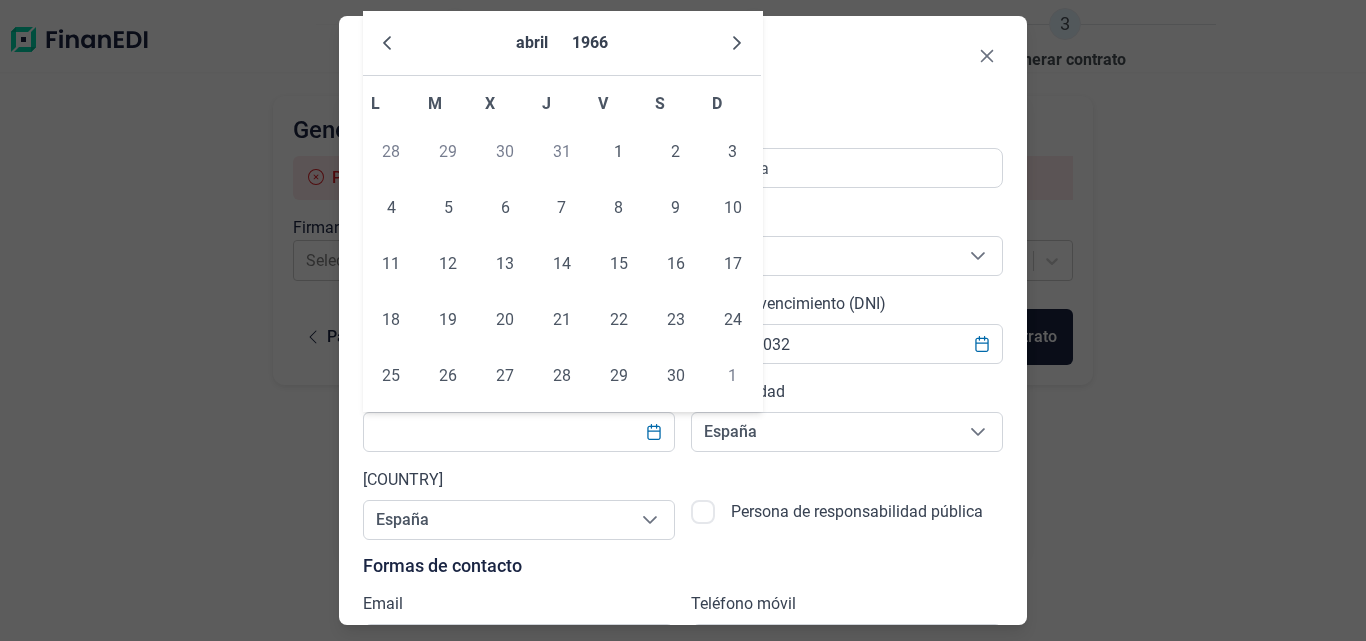 click at bounding box center (387, 43) 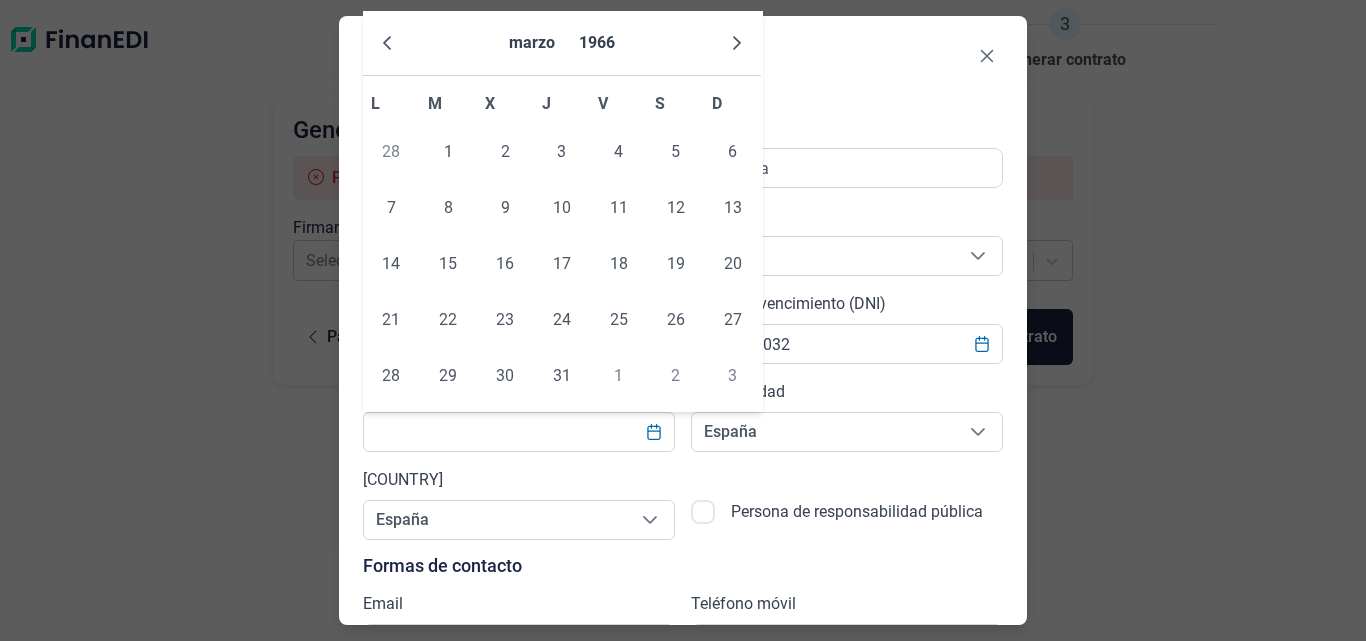click at bounding box center [387, 43] 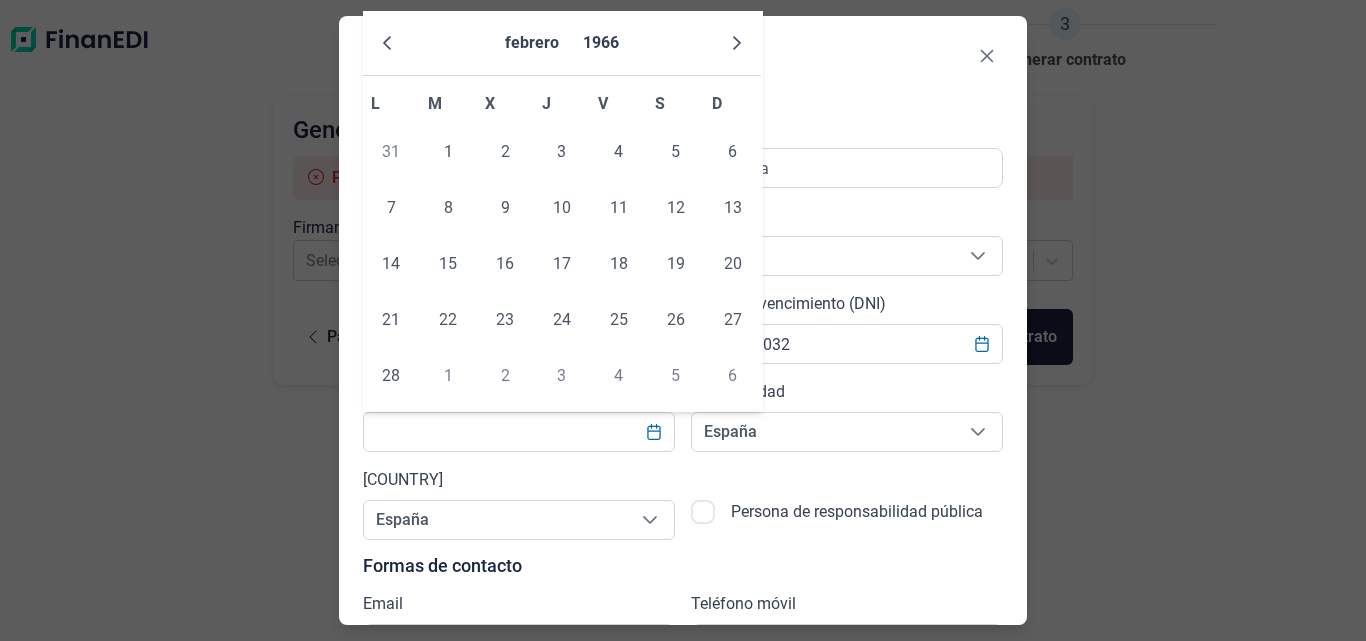 click at bounding box center [387, 43] 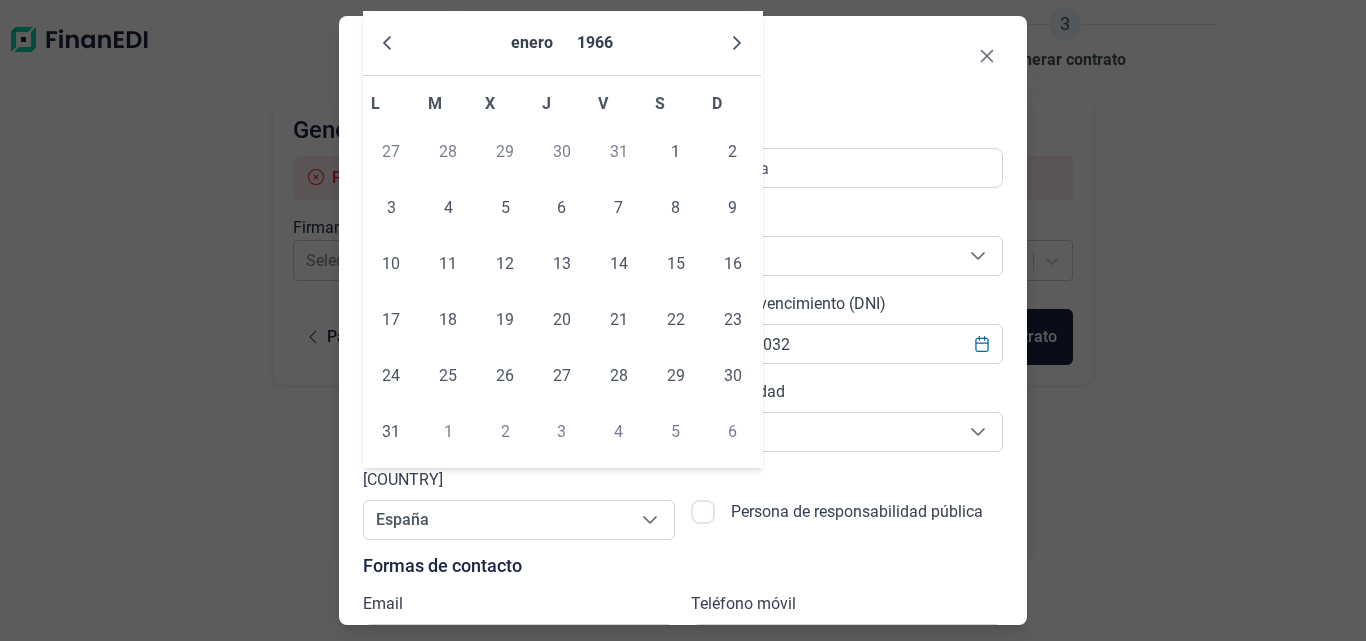 click at bounding box center [387, 43] 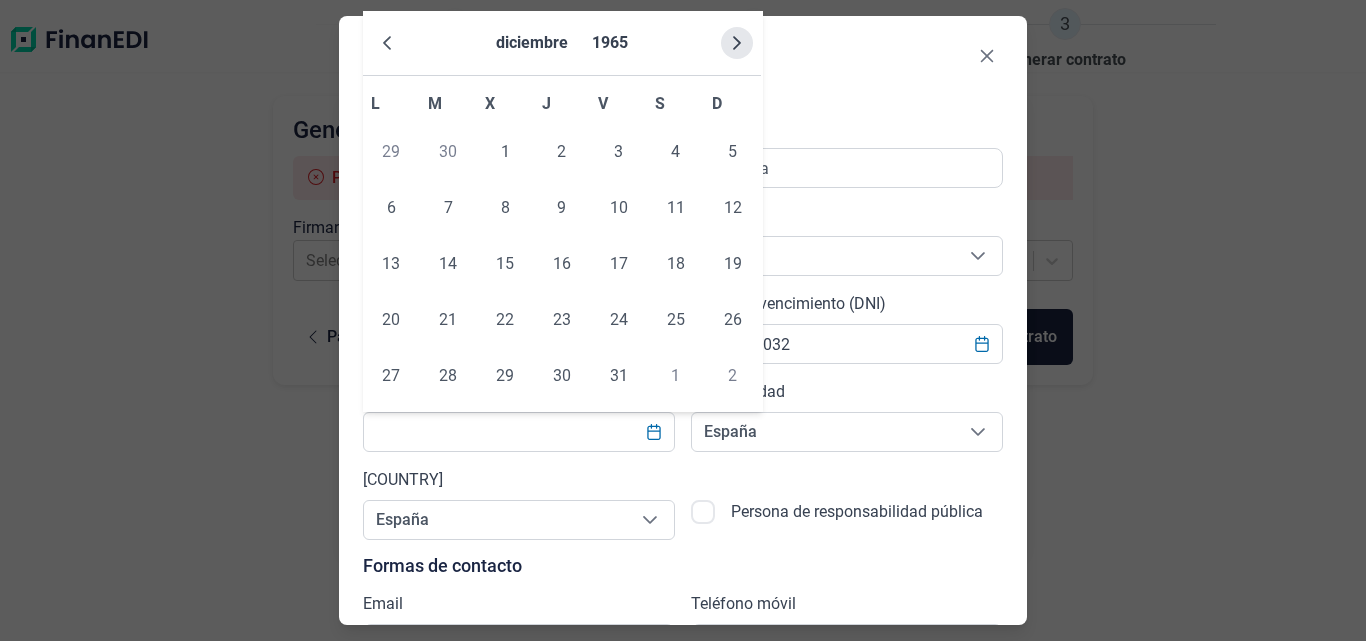 click at bounding box center (737, 43) 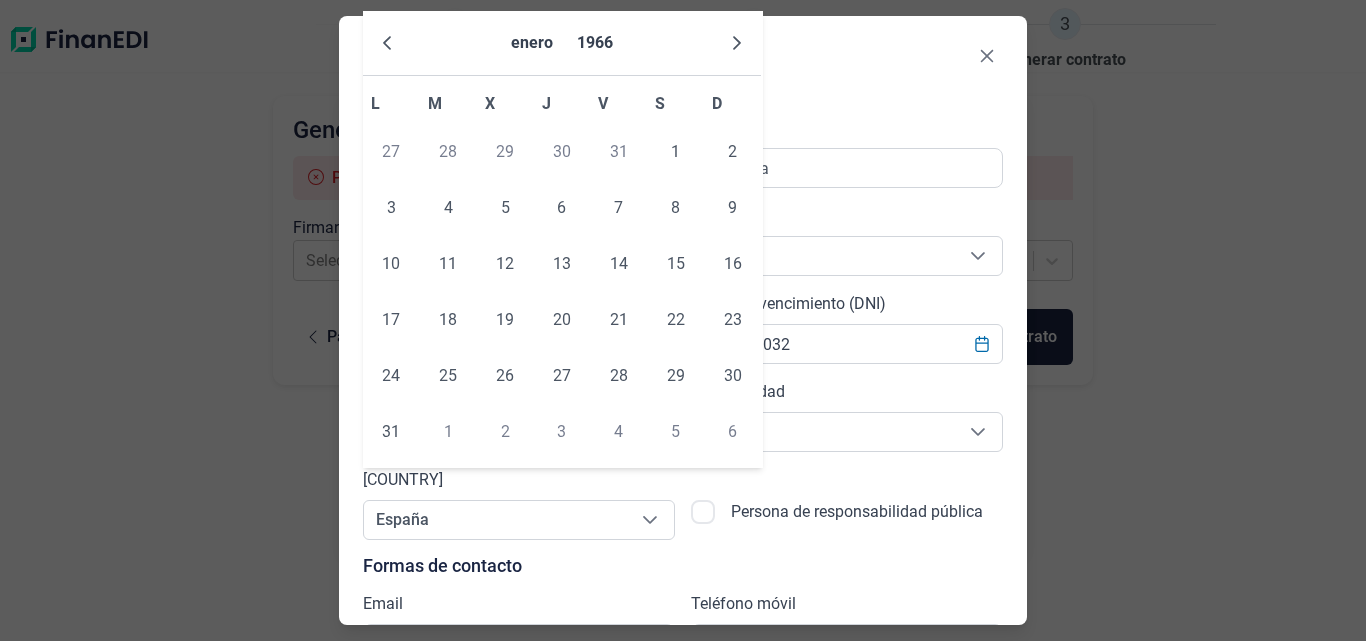 click at bounding box center [737, 43] 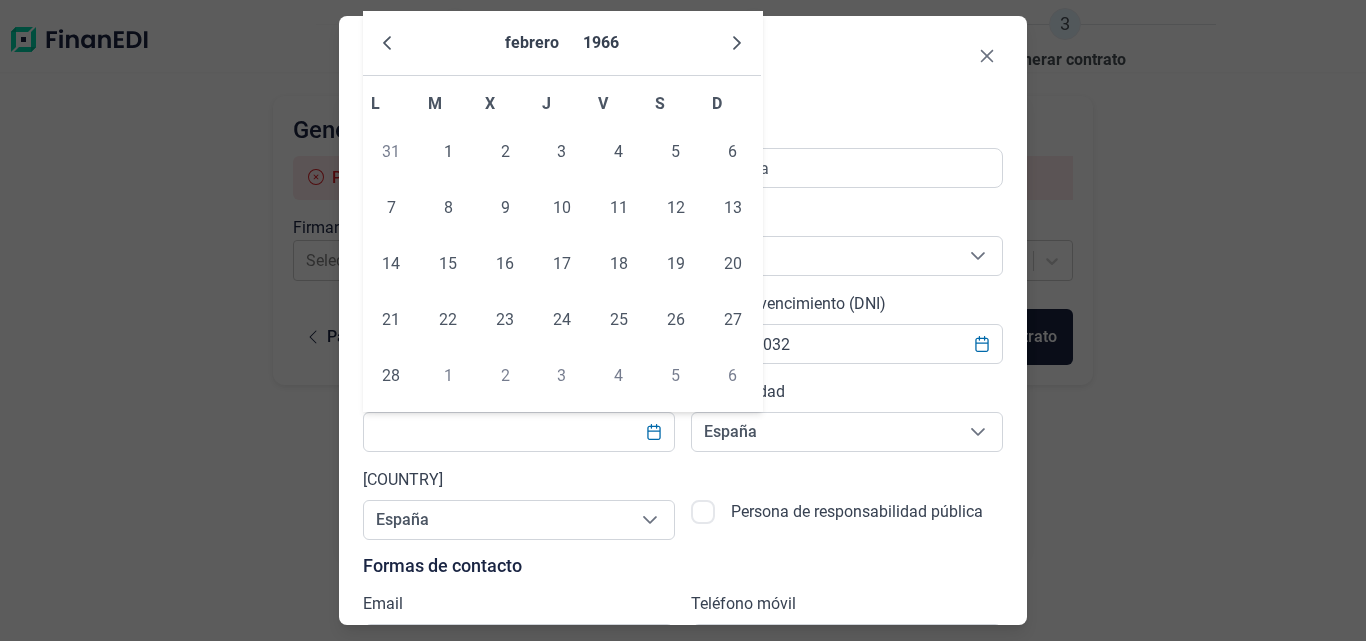 click at bounding box center [737, 43] 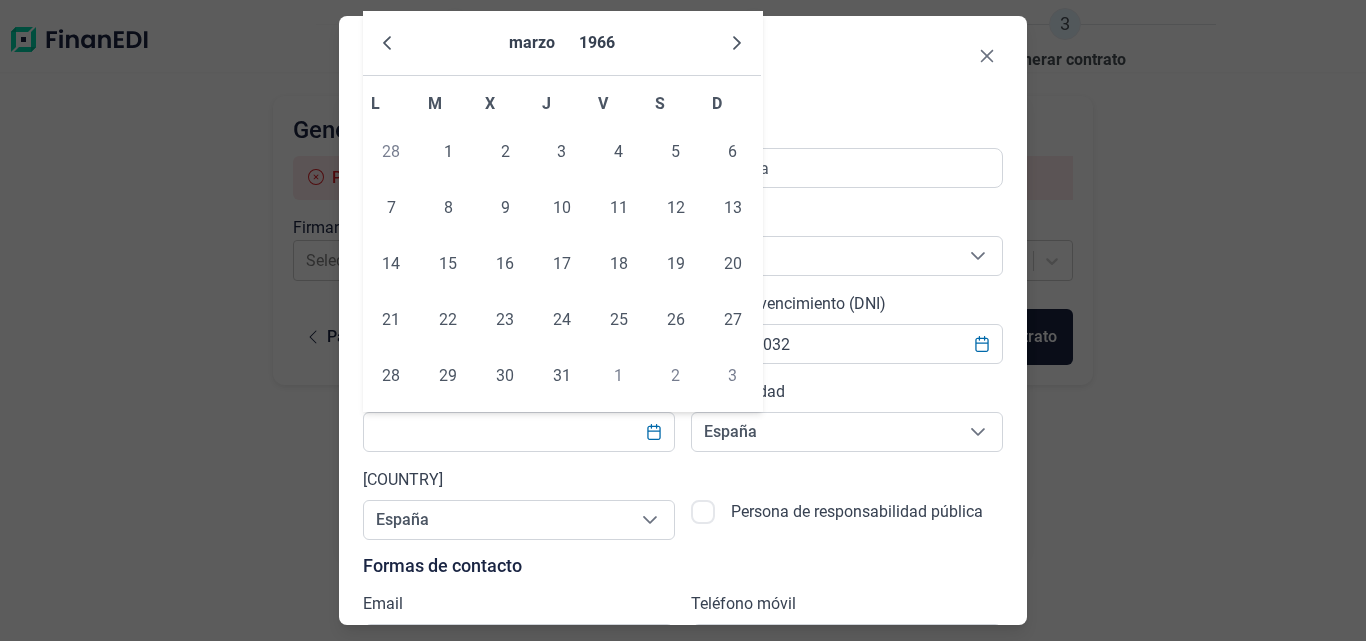 click at bounding box center [737, 43] 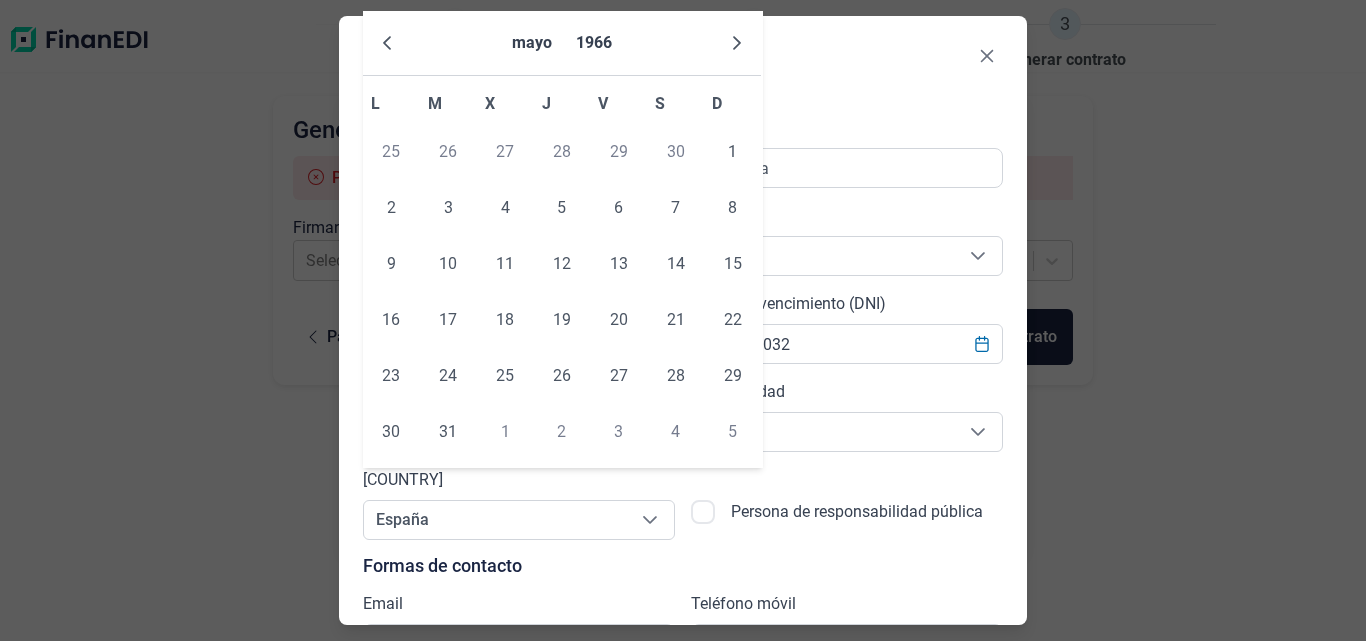 click at bounding box center (737, 43) 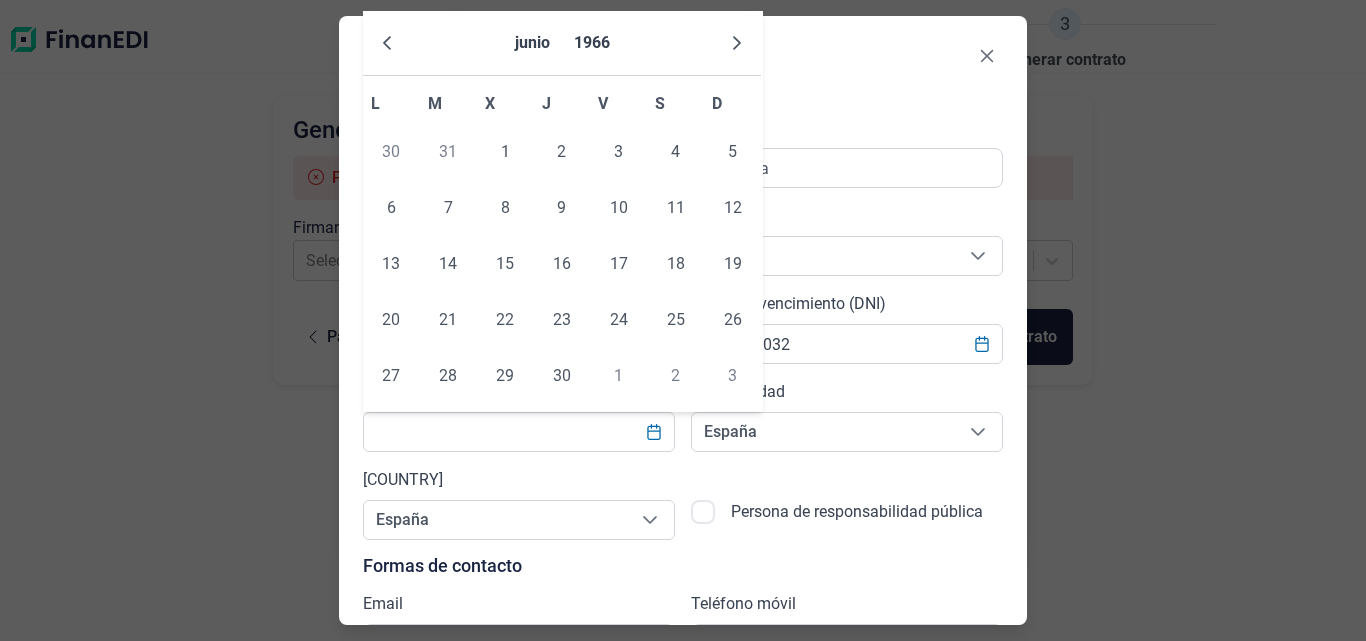 click at bounding box center [737, 43] 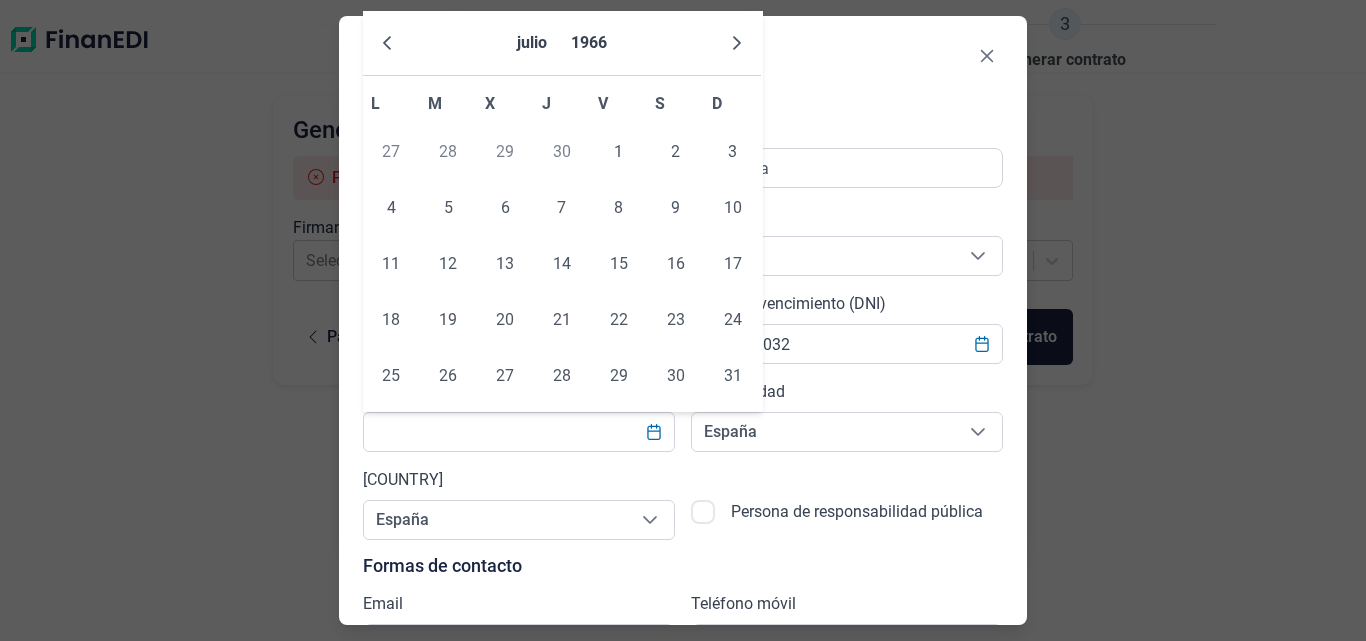 click at bounding box center (737, 43) 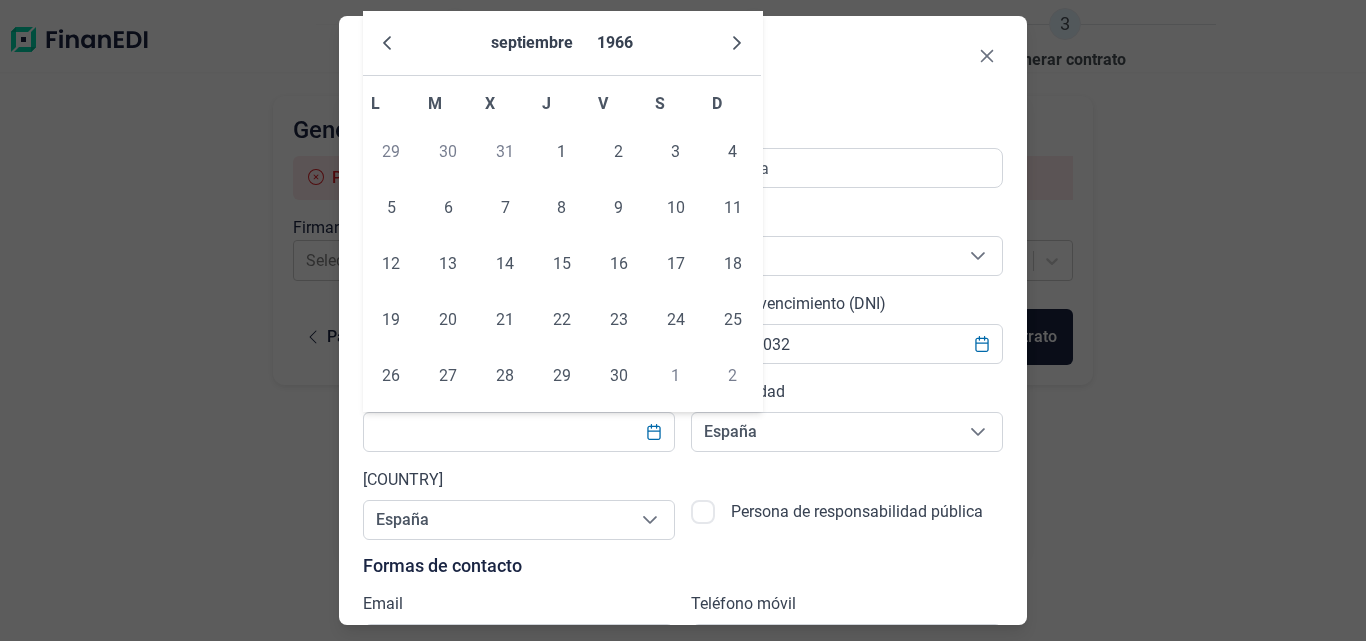 click at bounding box center (737, 43) 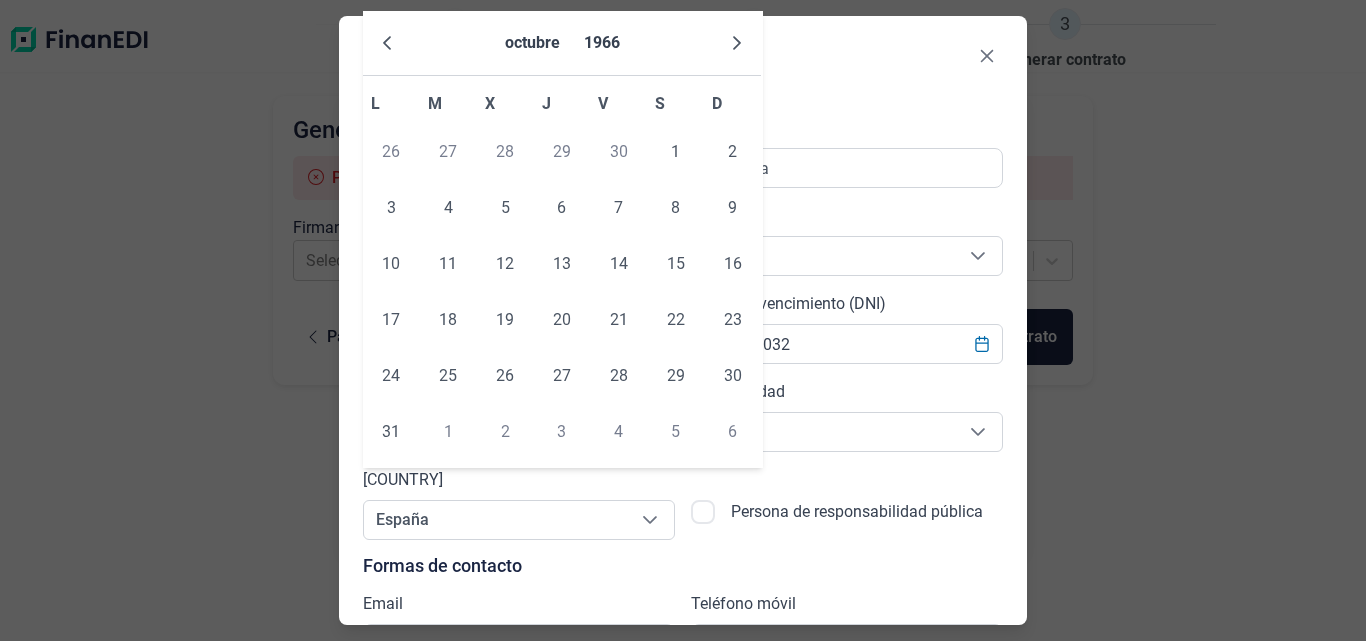 click at bounding box center [737, 43] 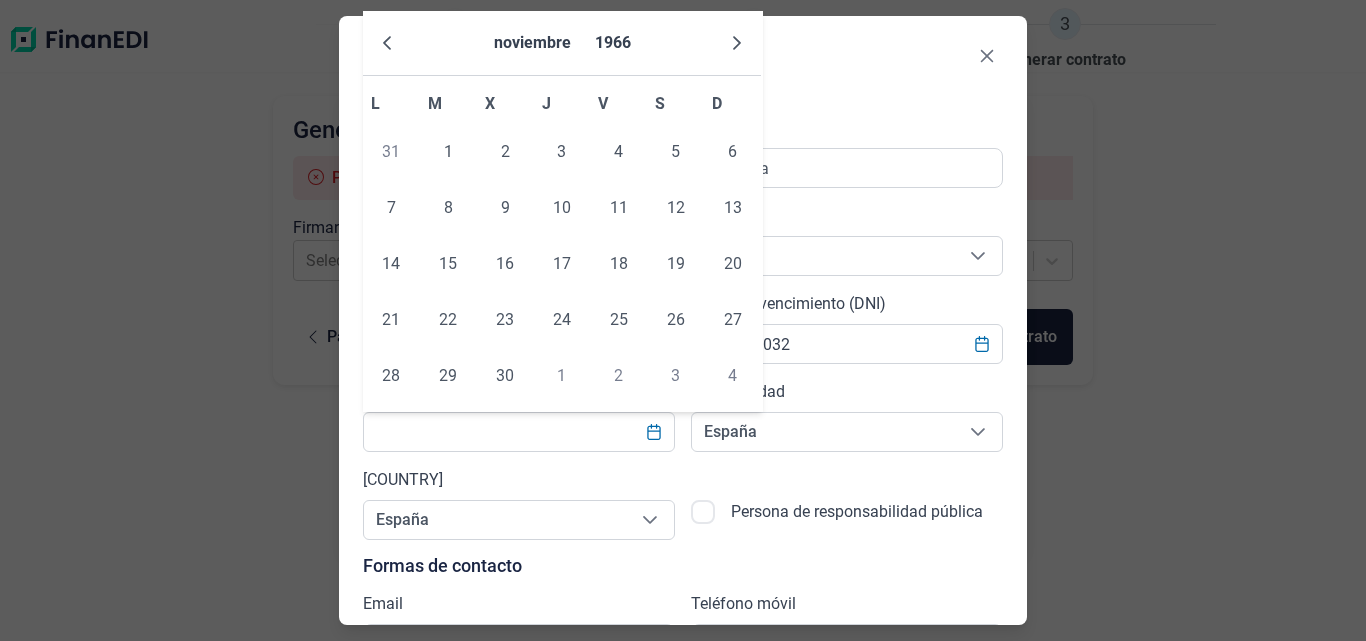 click at bounding box center (737, 43) 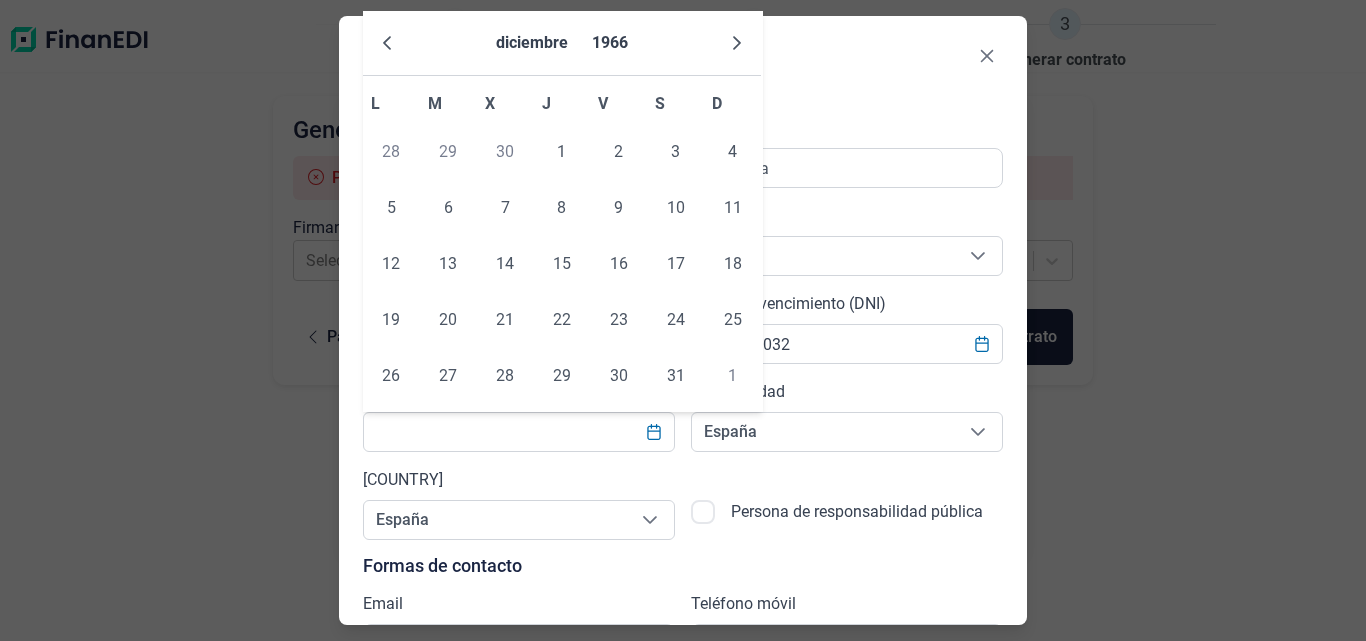 click at bounding box center (737, 43) 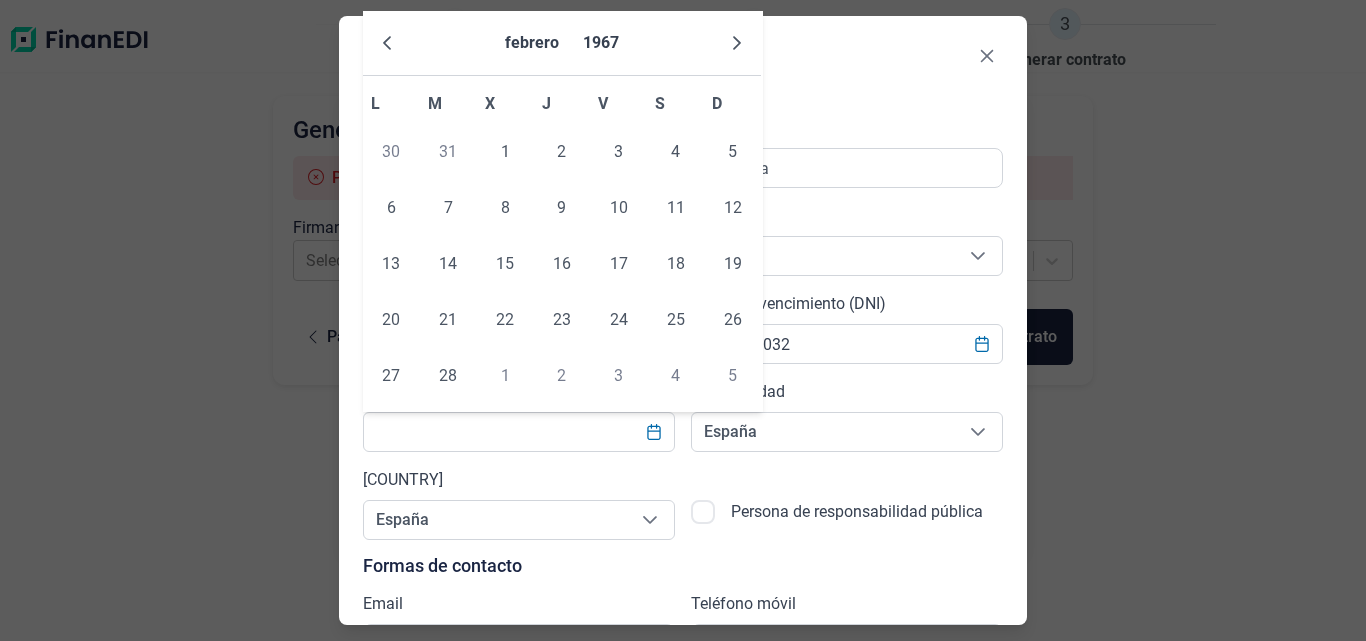 click at bounding box center (737, 43) 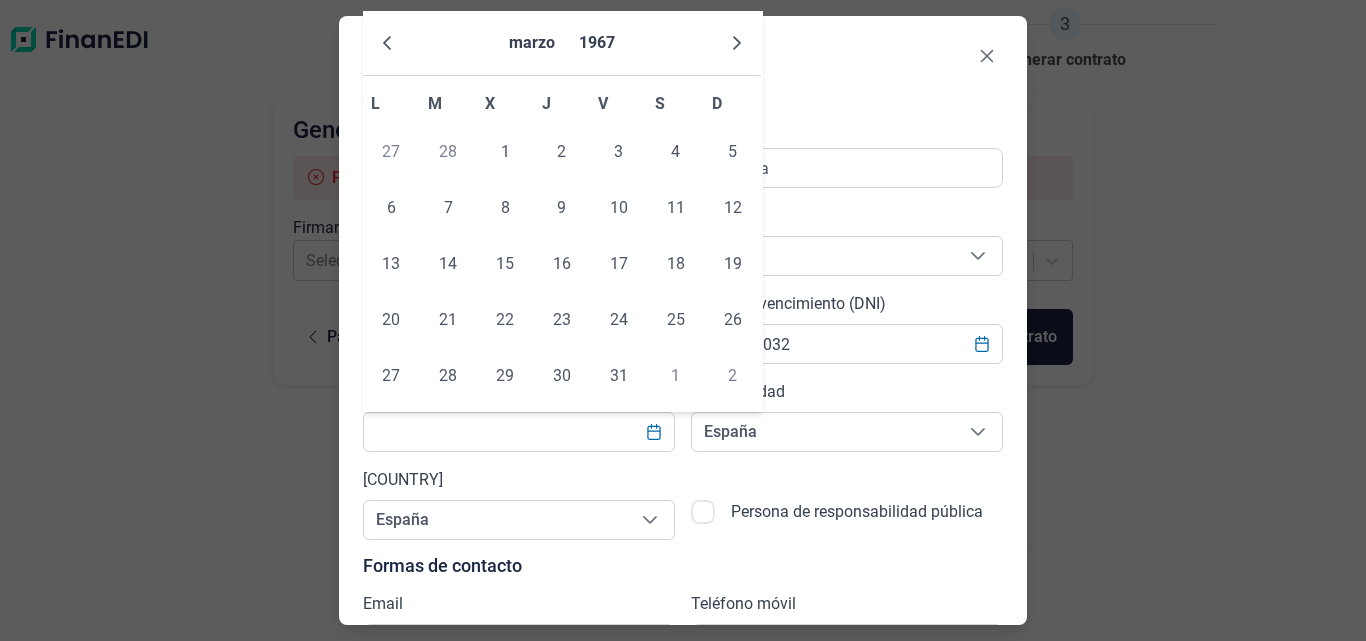 click at bounding box center [737, 43] 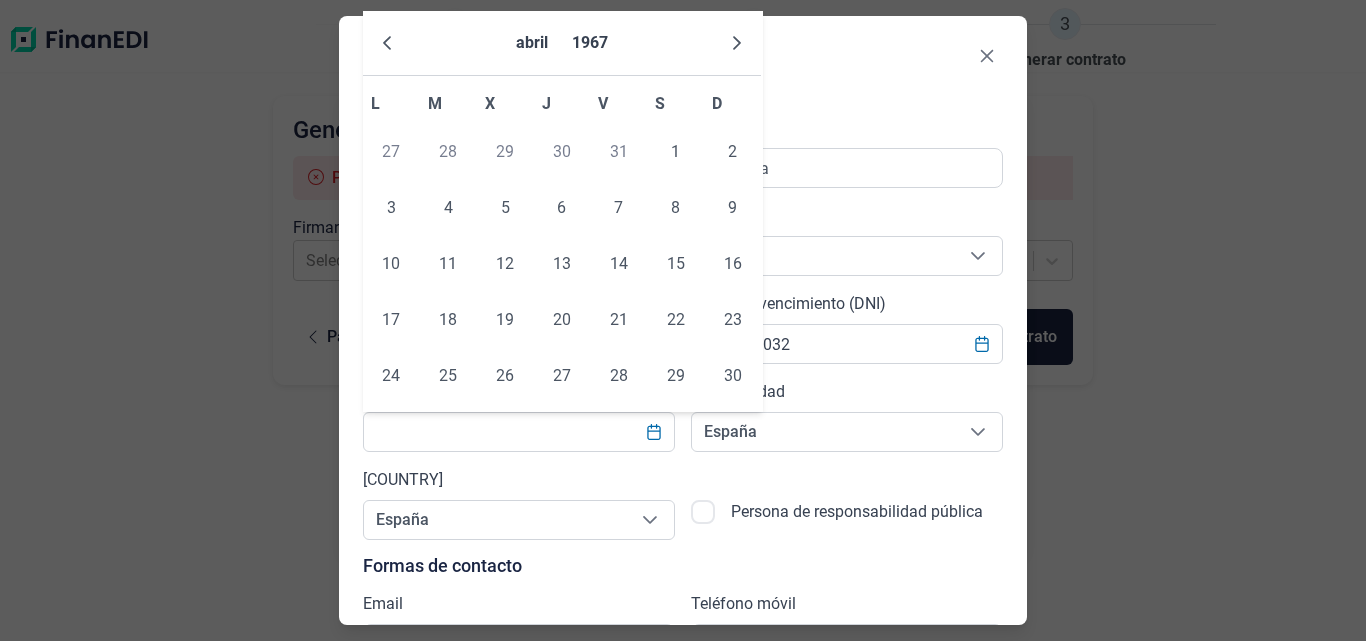 click at bounding box center [737, 43] 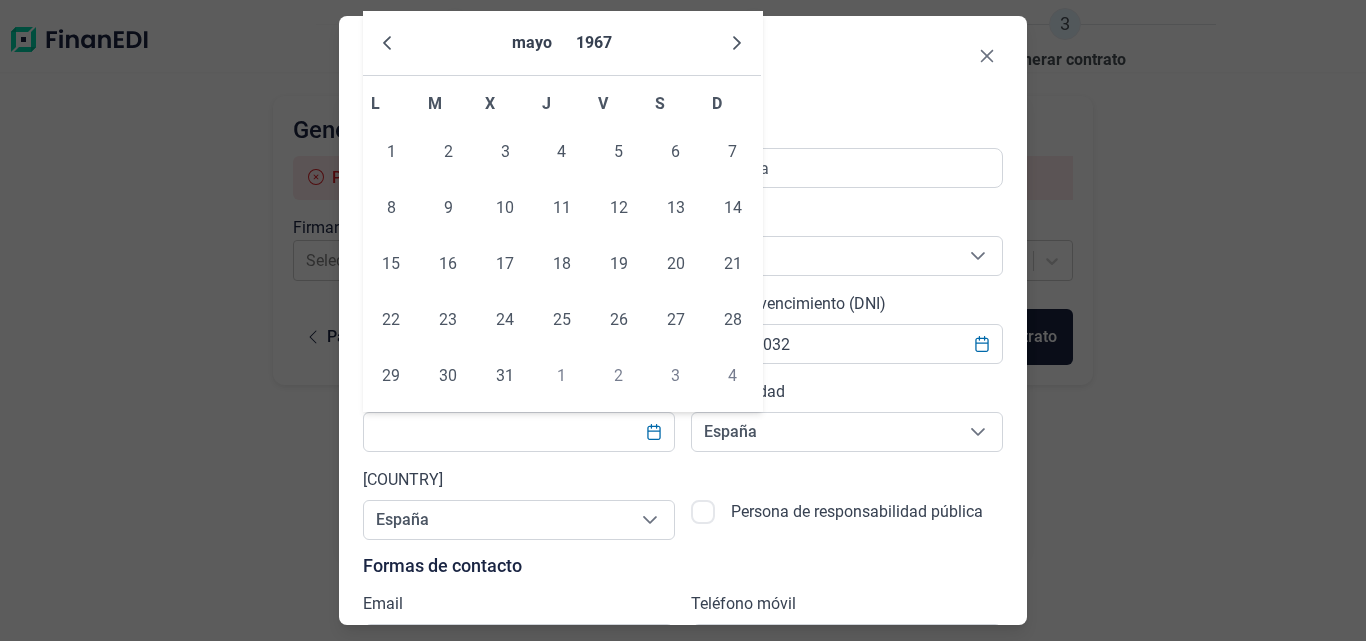 click at bounding box center (737, 43) 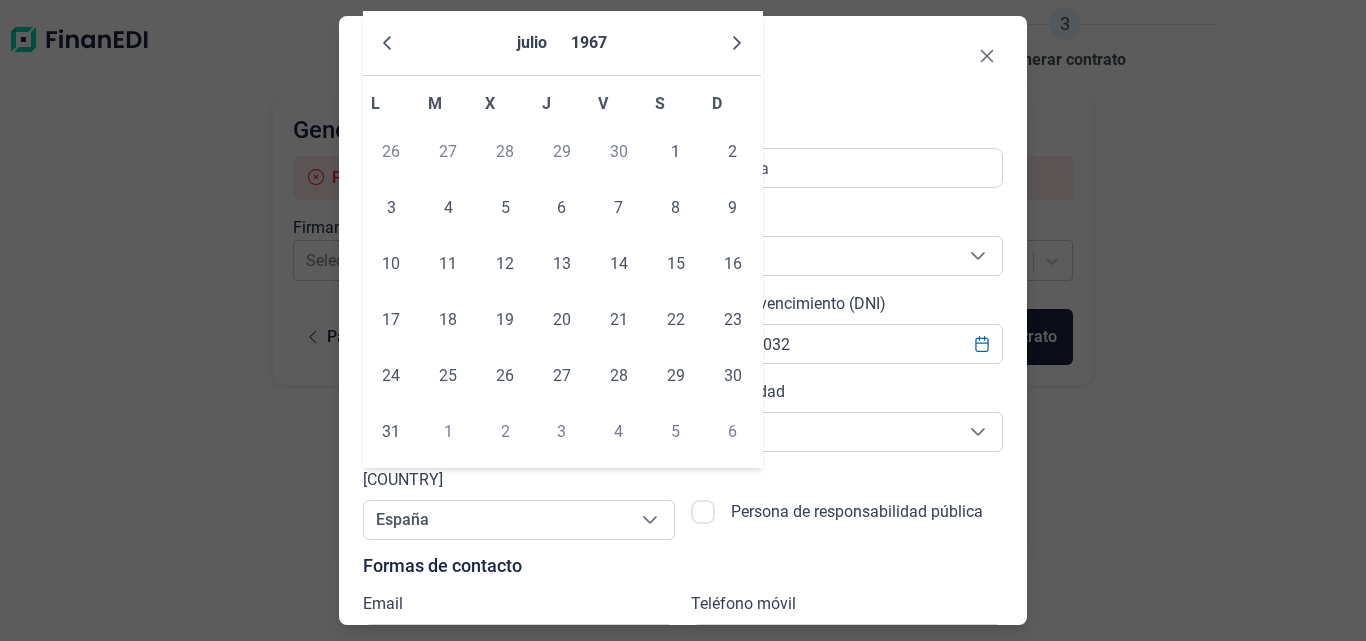 click at bounding box center (737, 43) 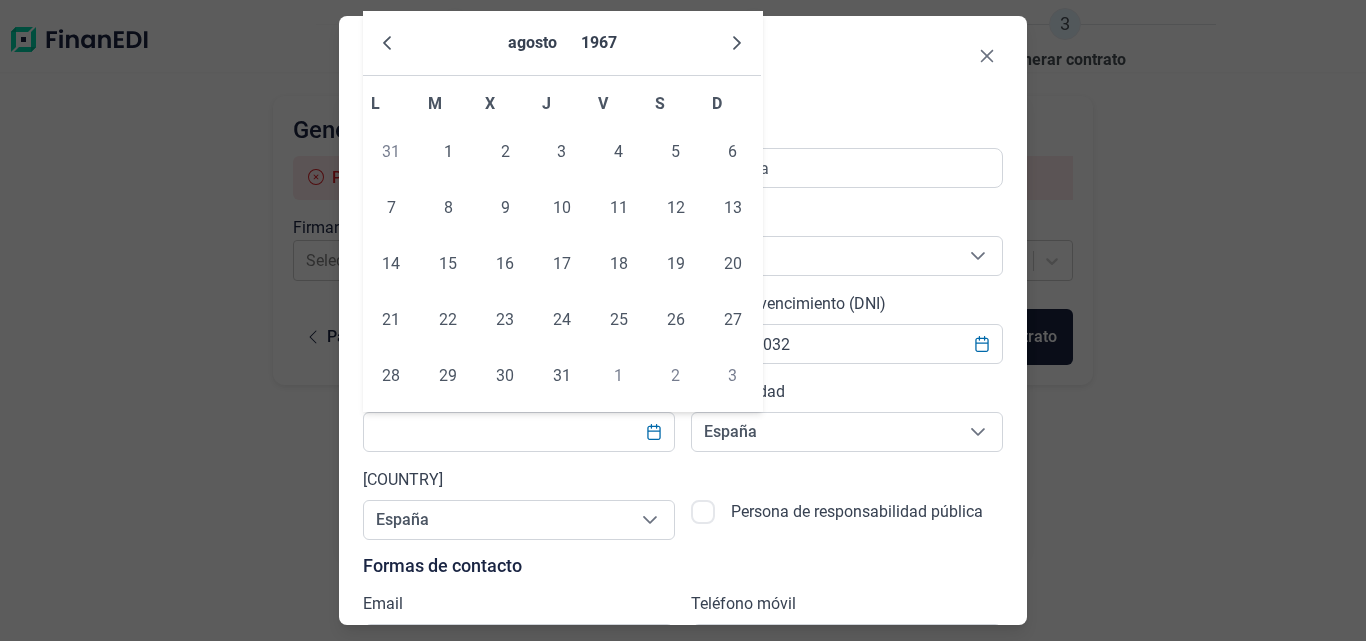 click at bounding box center [737, 43] 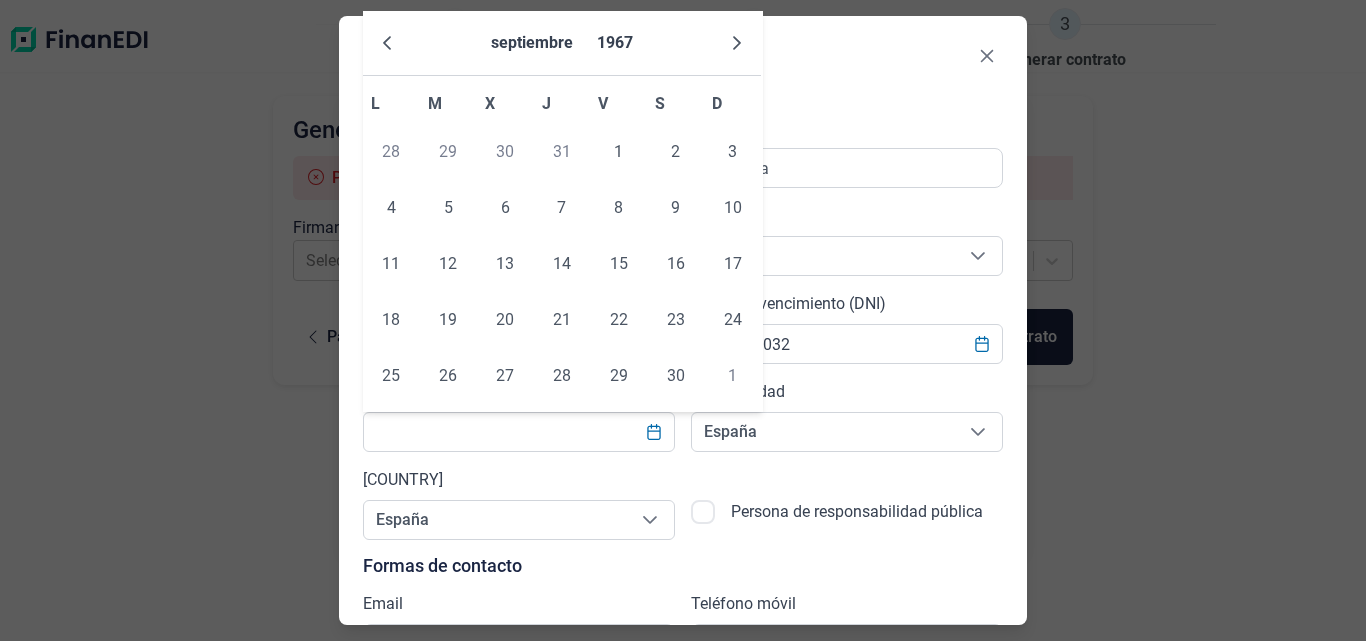 click at bounding box center [737, 43] 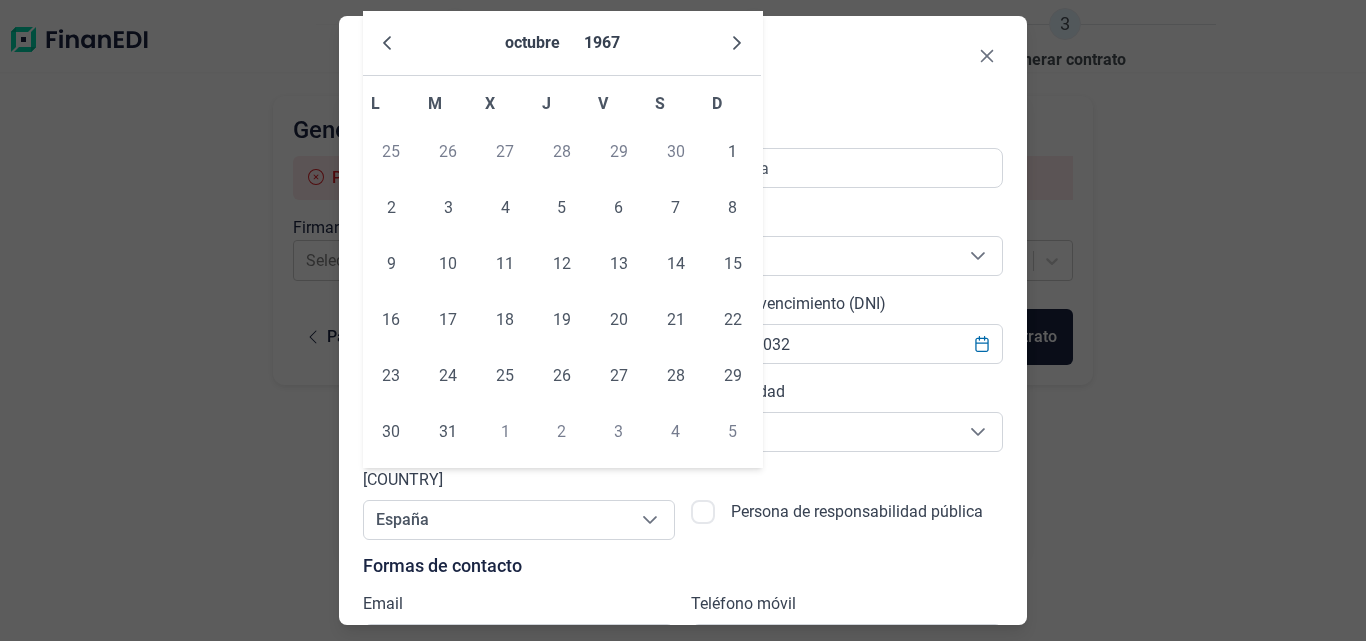click at bounding box center [737, 43] 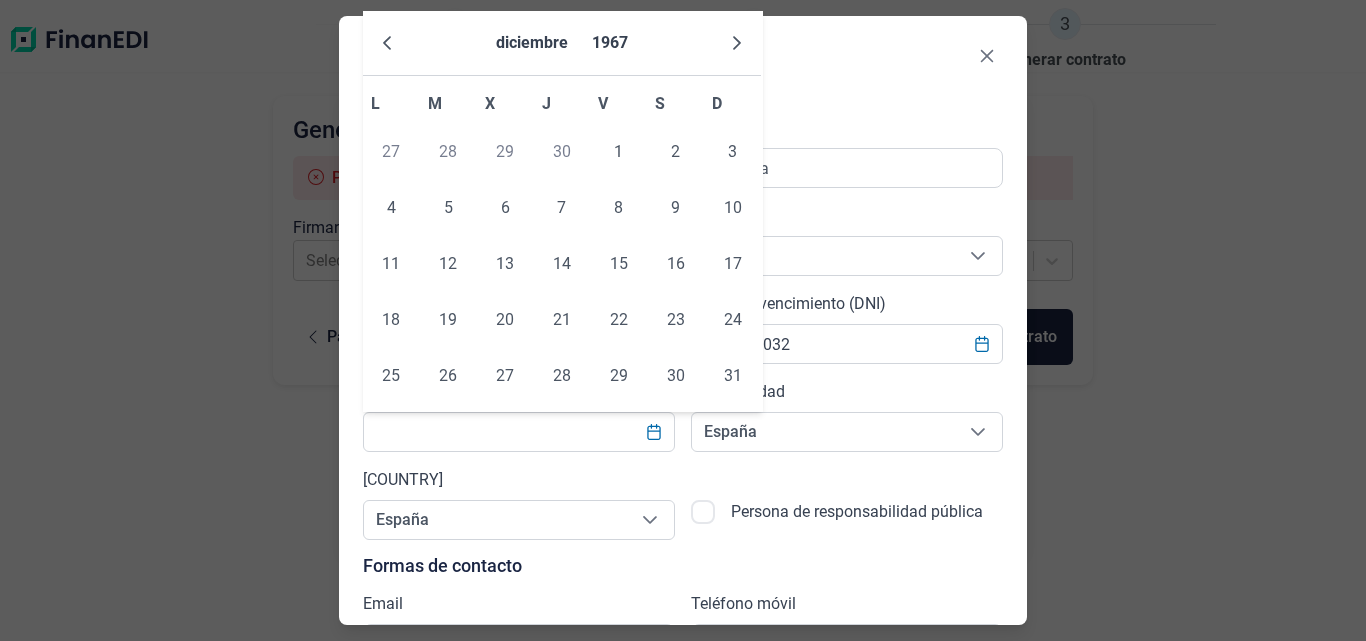 click at bounding box center (737, 43) 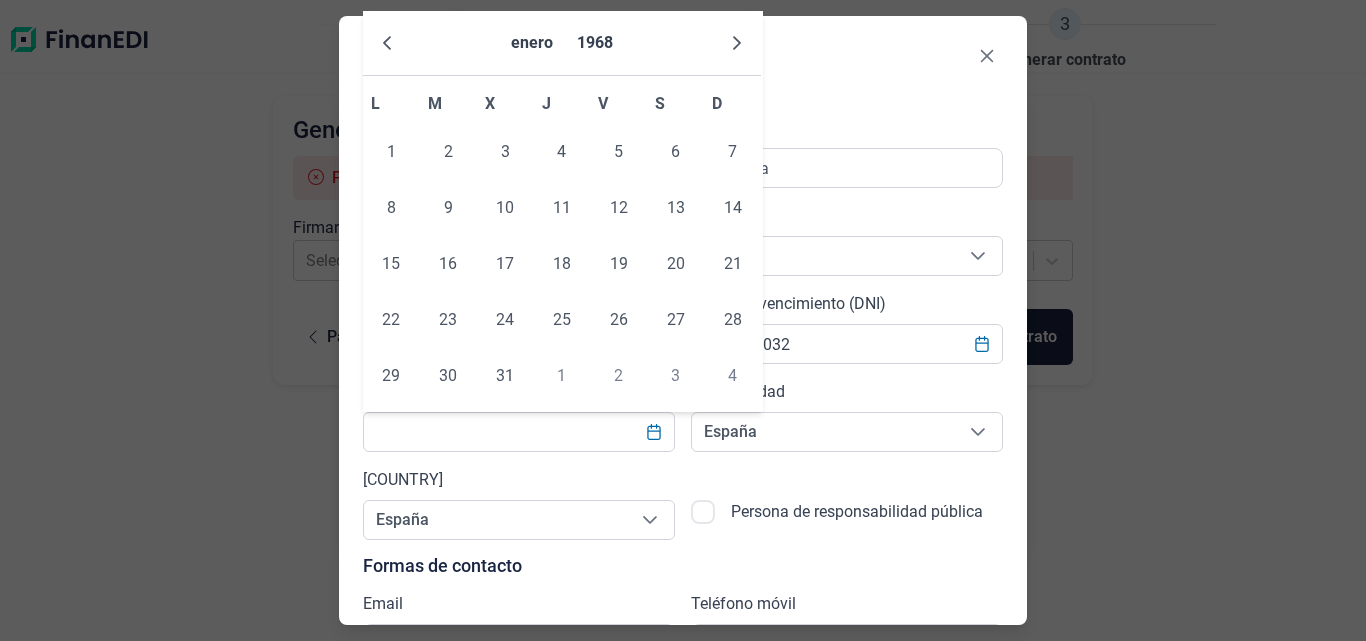 click at bounding box center (737, 43) 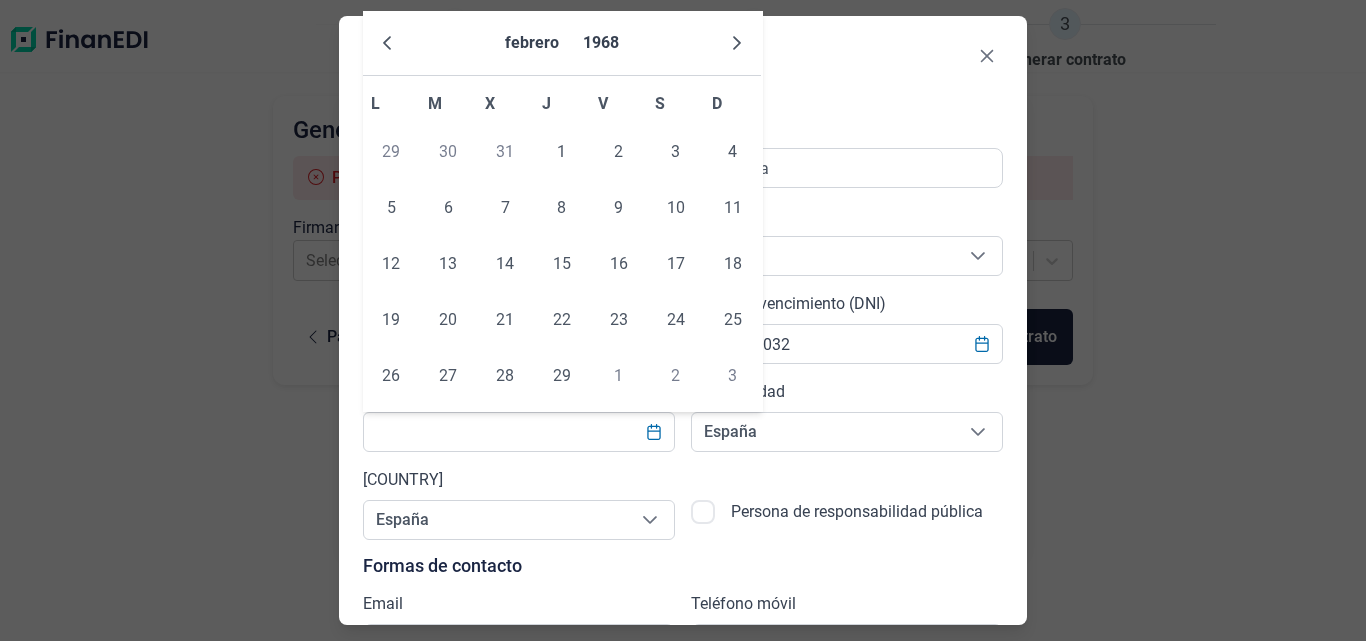 click at bounding box center (737, 43) 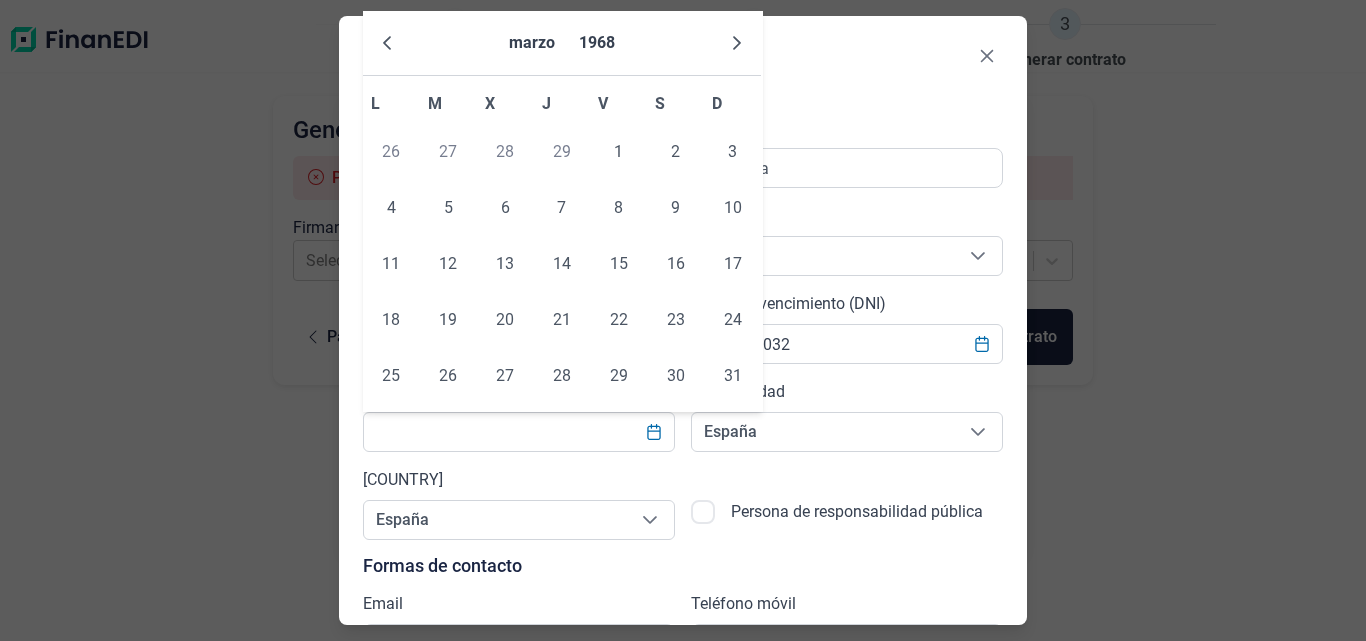 click at bounding box center (737, 43) 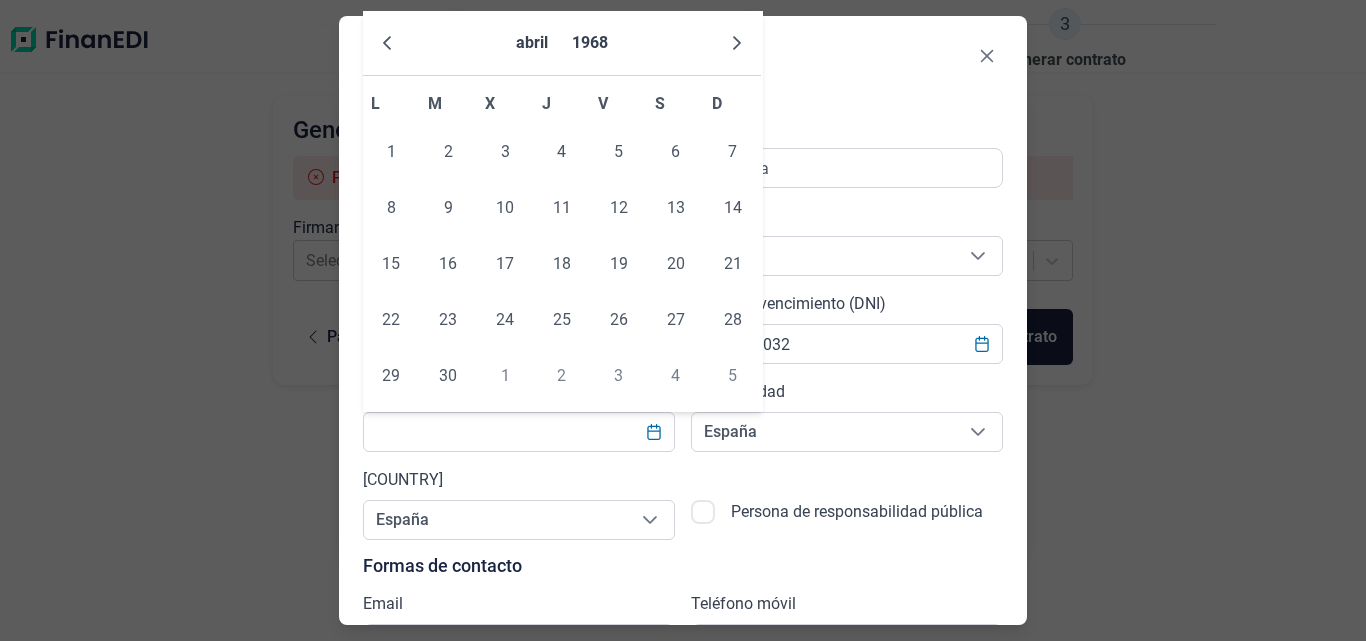 click at bounding box center [737, 43] 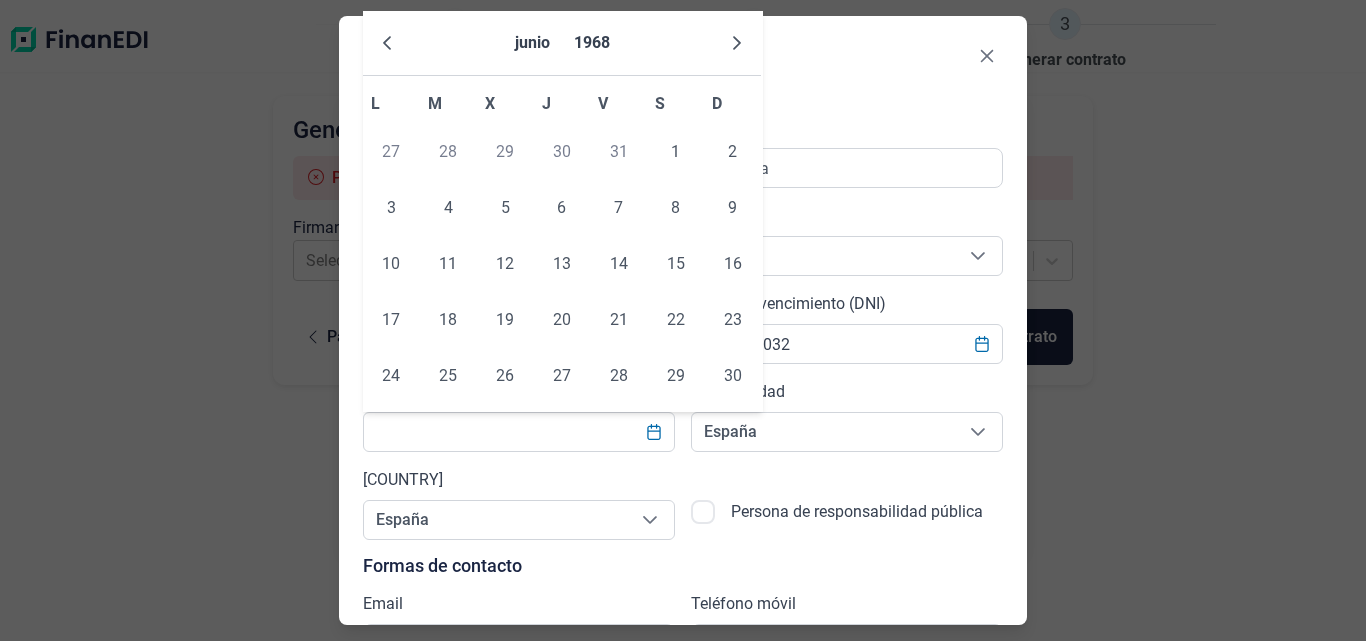 click at bounding box center [737, 43] 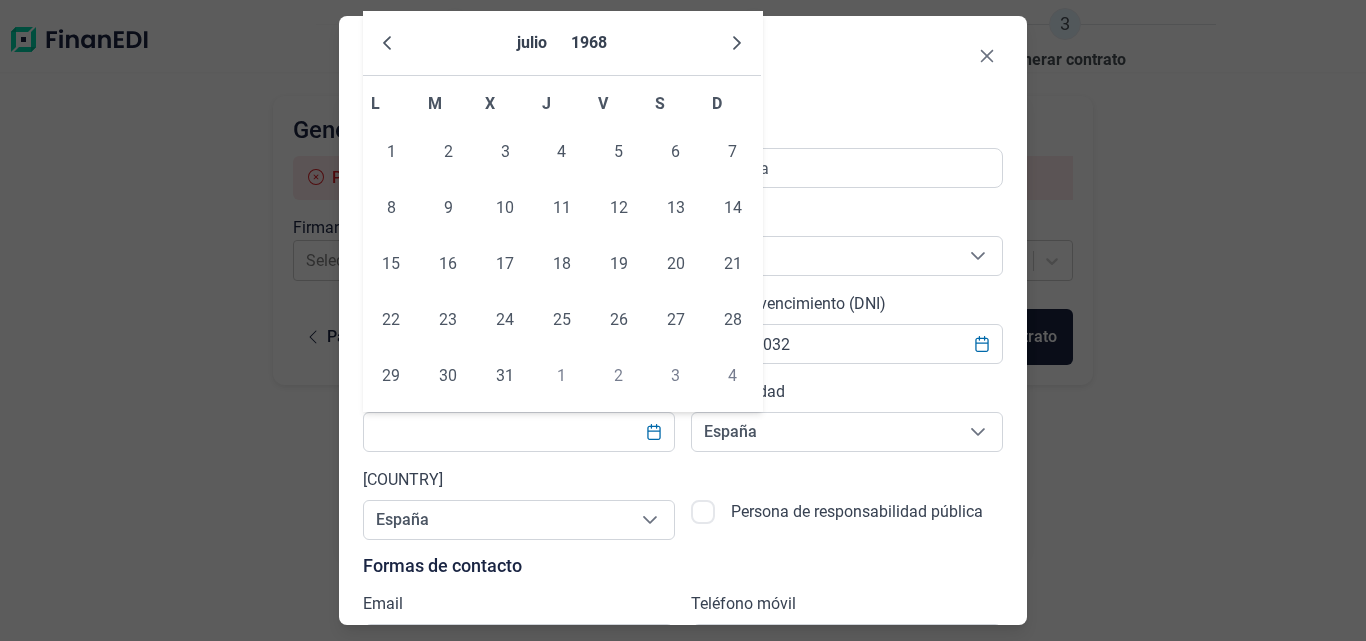 click at bounding box center (737, 43) 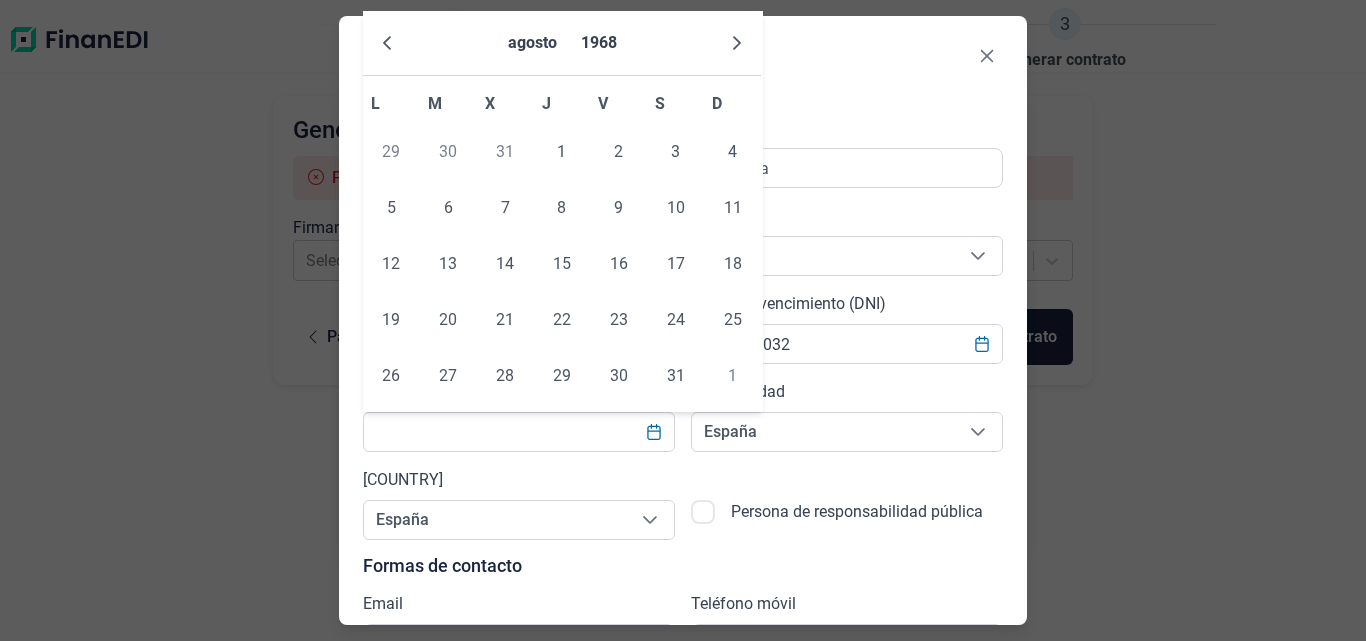 click at bounding box center (737, 43) 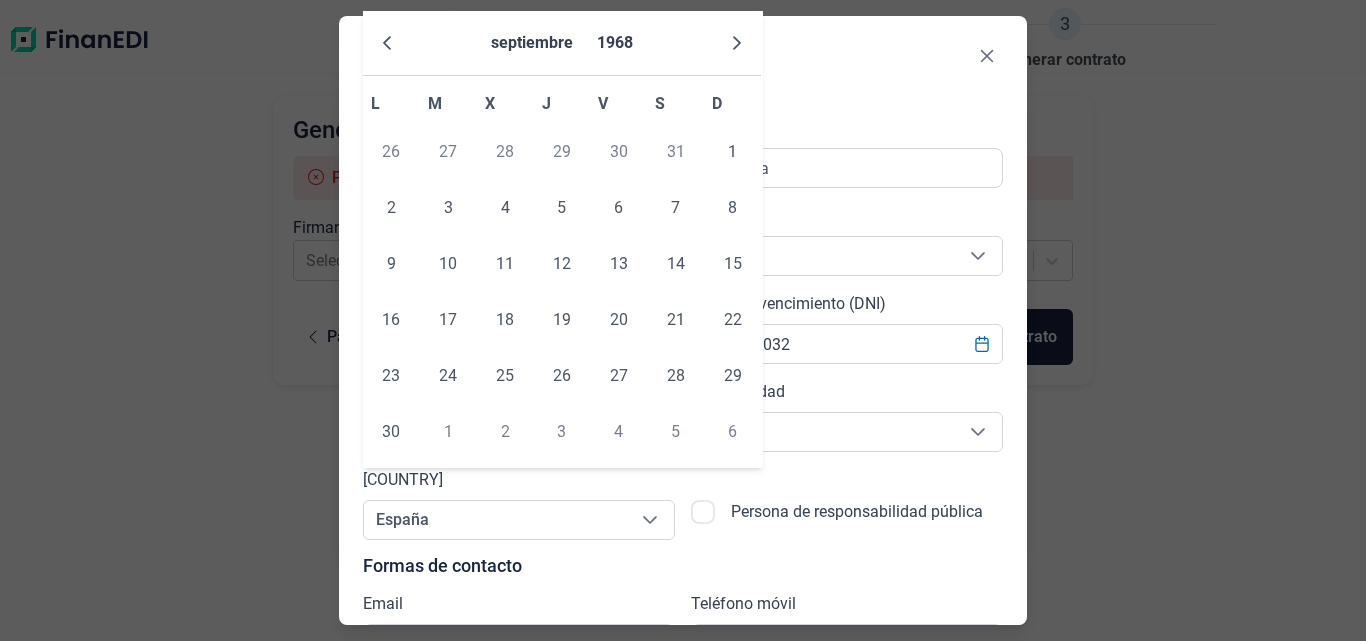 click at bounding box center (737, 43) 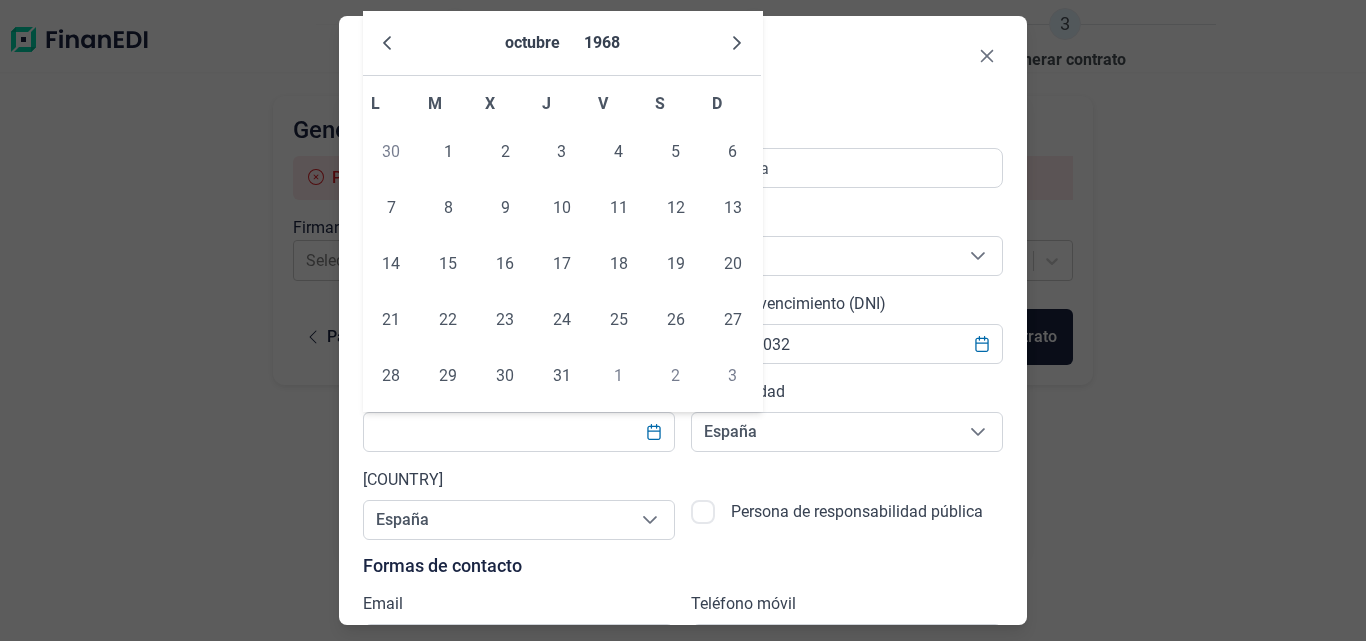 click at bounding box center (737, 43) 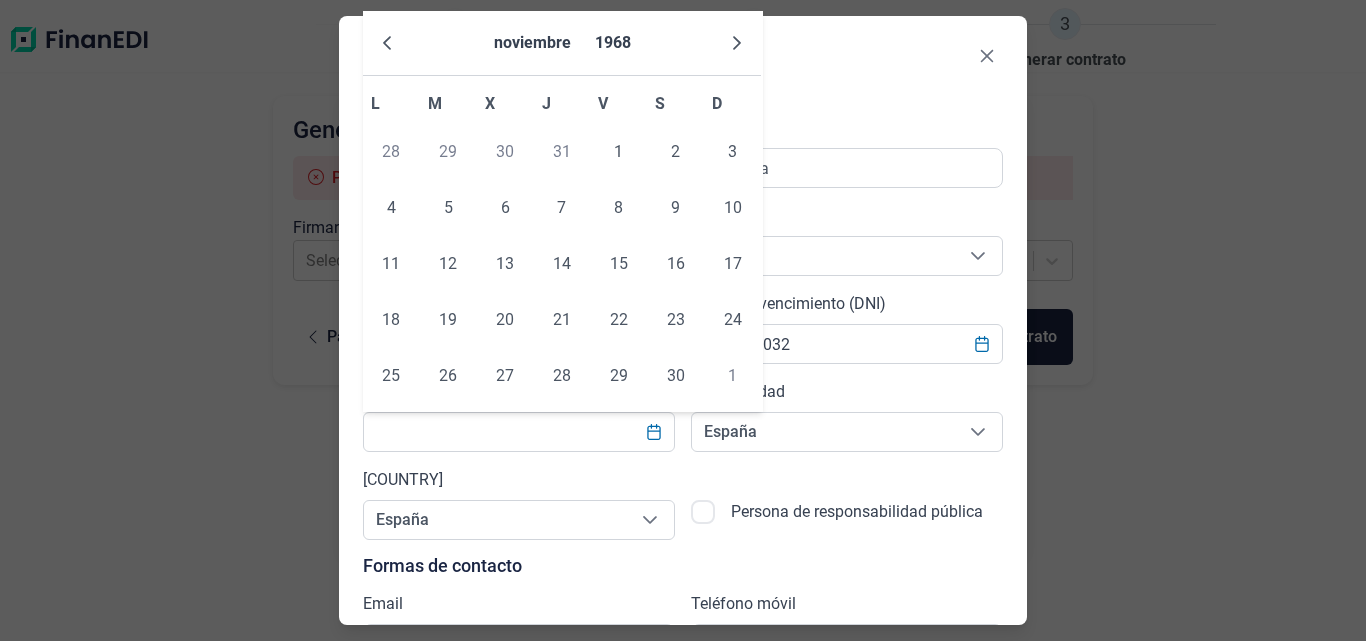 click at bounding box center [737, 43] 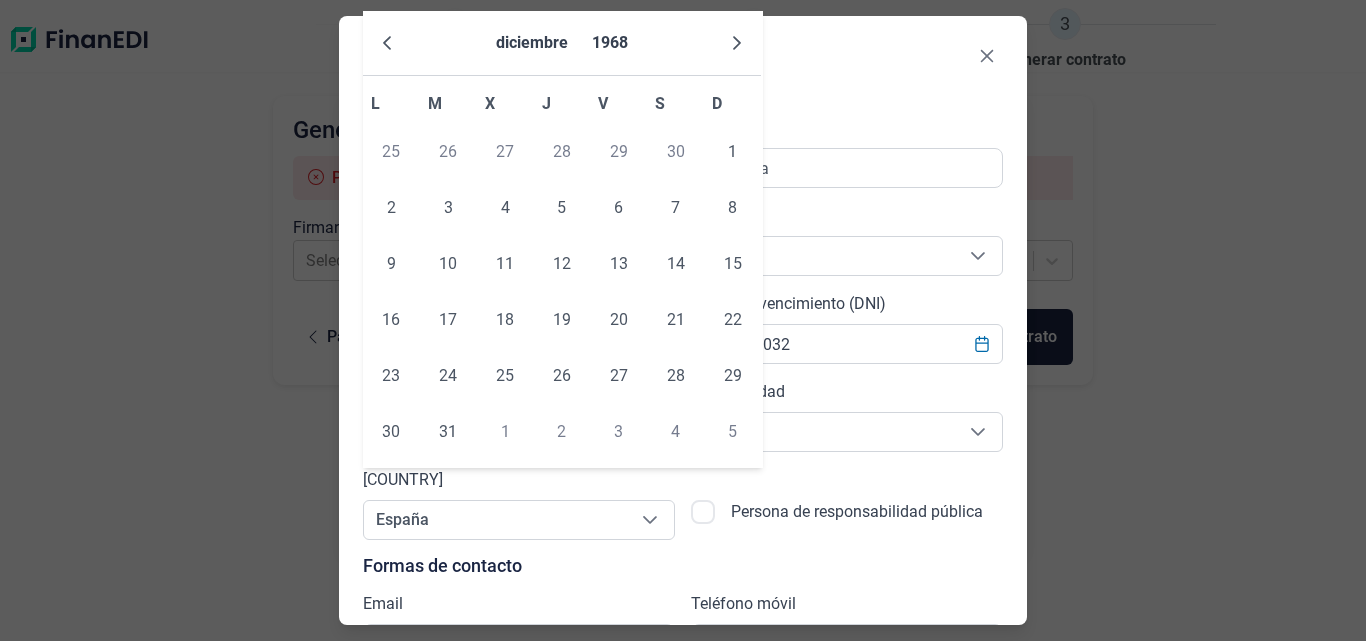 click at bounding box center (737, 43) 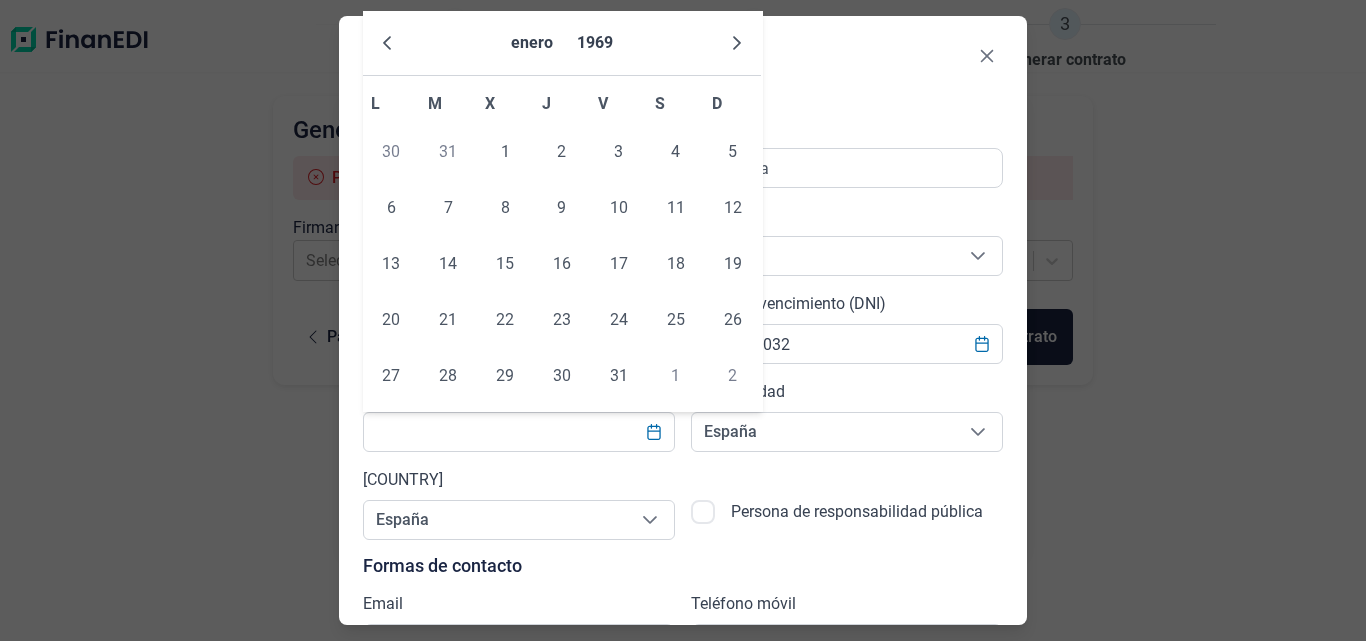 click at bounding box center (737, 43) 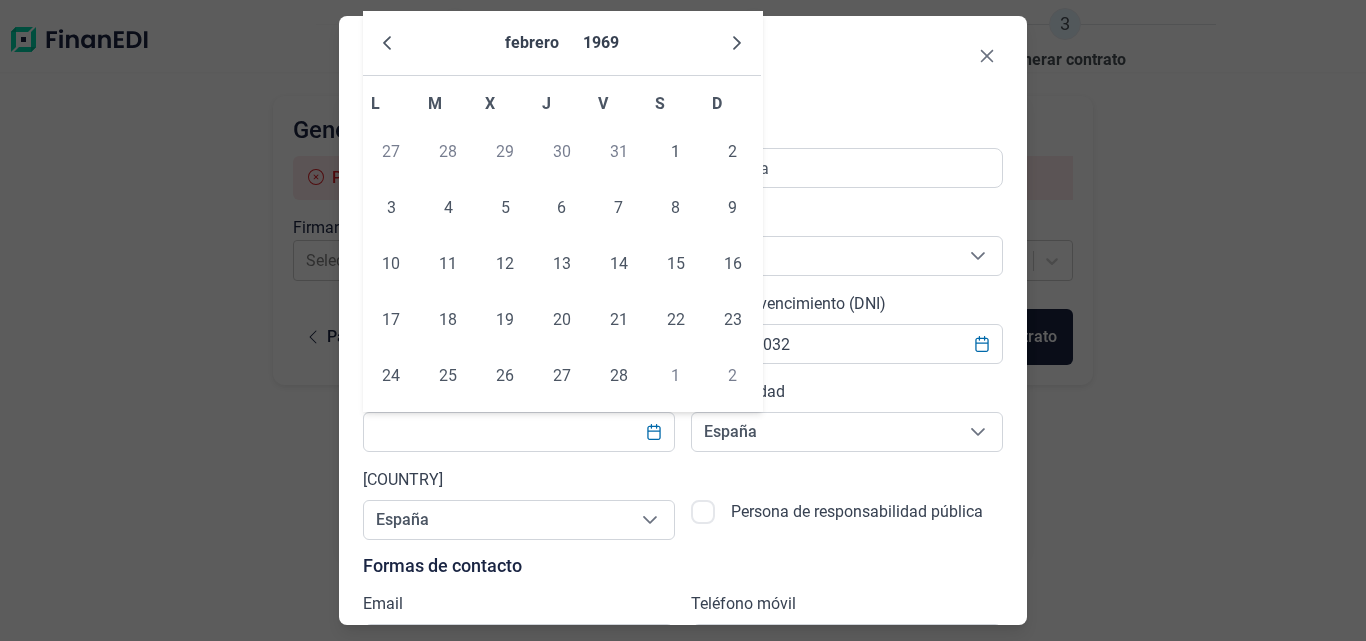 click at bounding box center (737, 43) 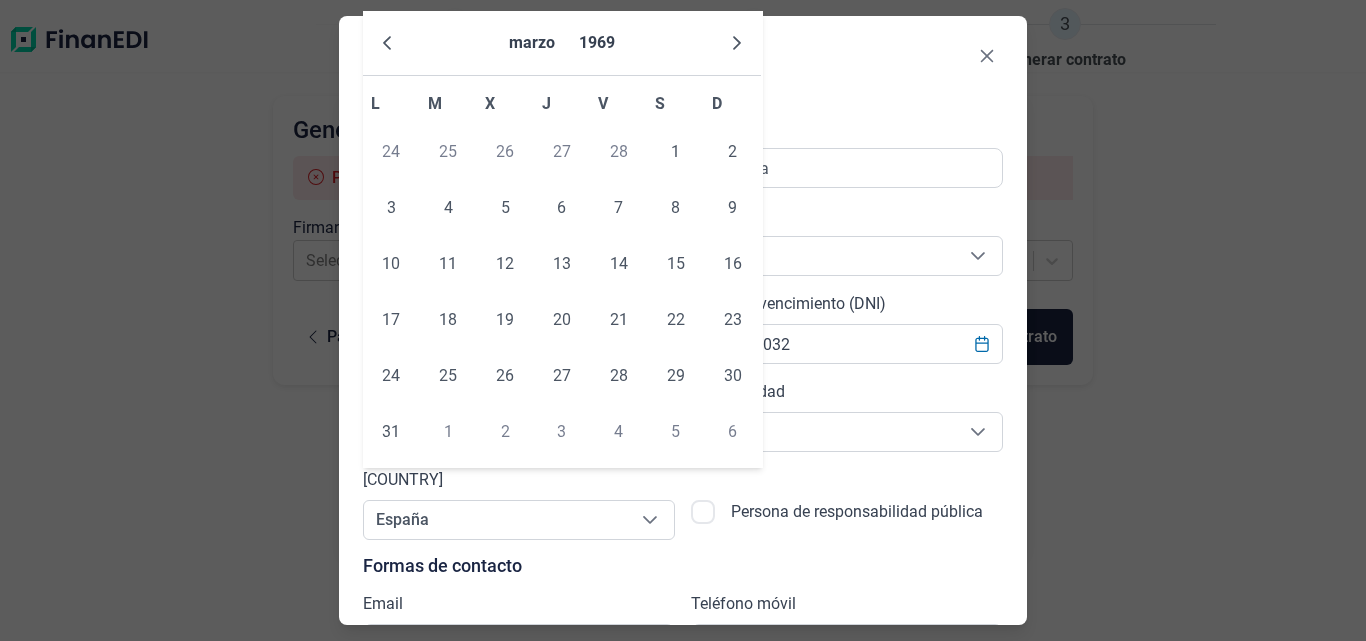click at bounding box center (737, 43) 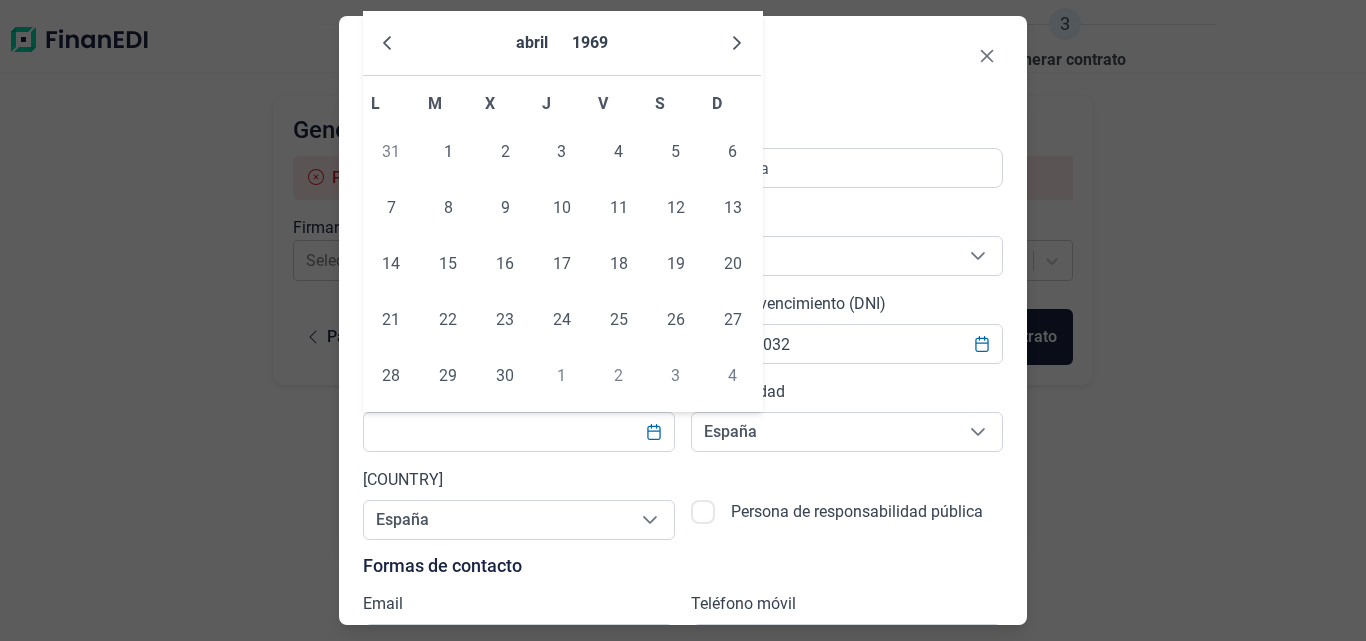 click at bounding box center [737, 43] 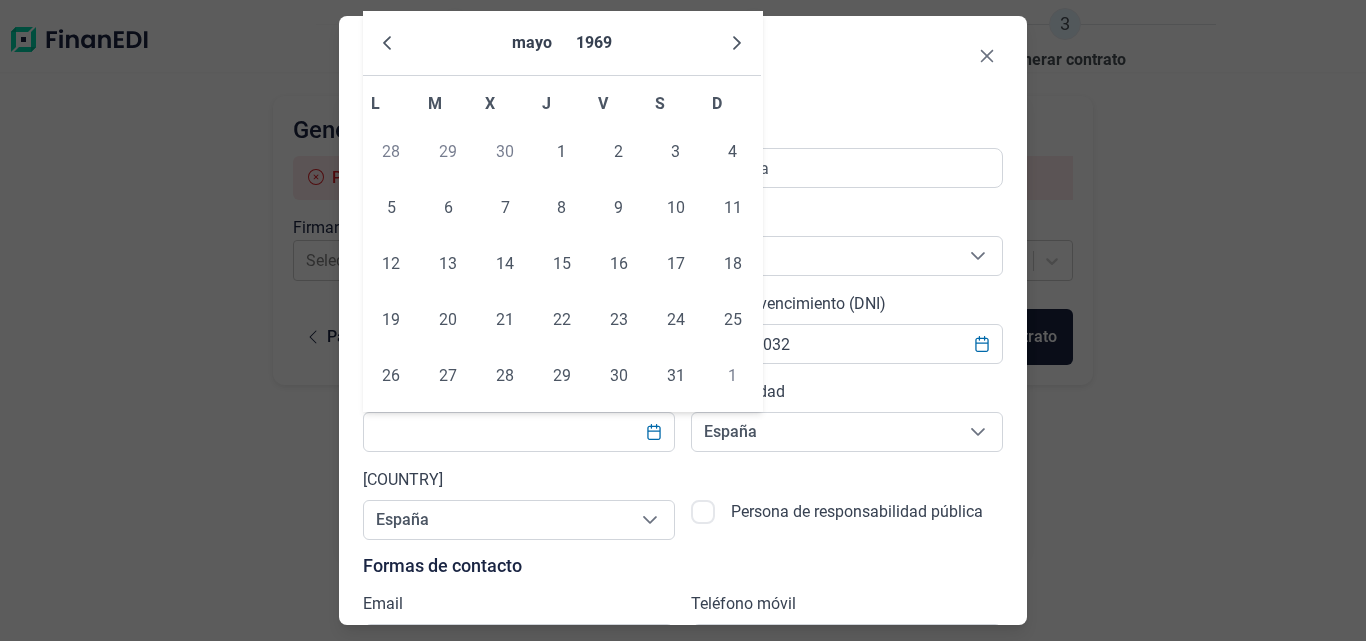 click at bounding box center [737, 43] 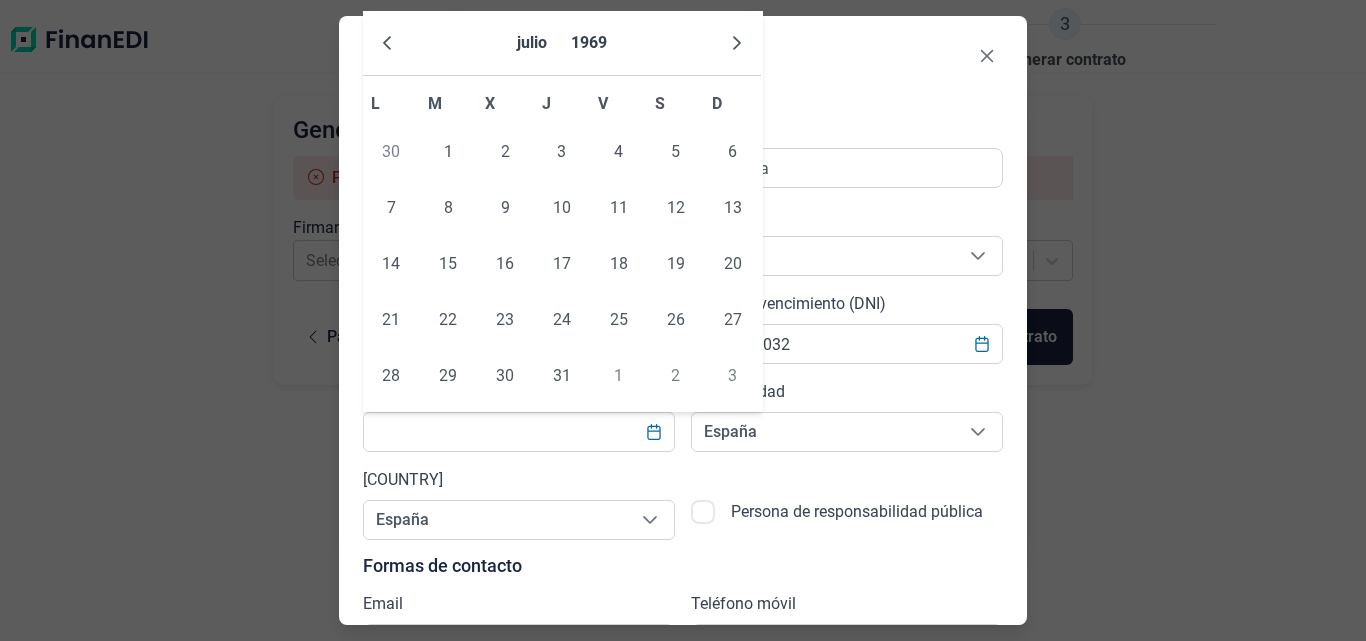 click at bounding box center (737, 43) 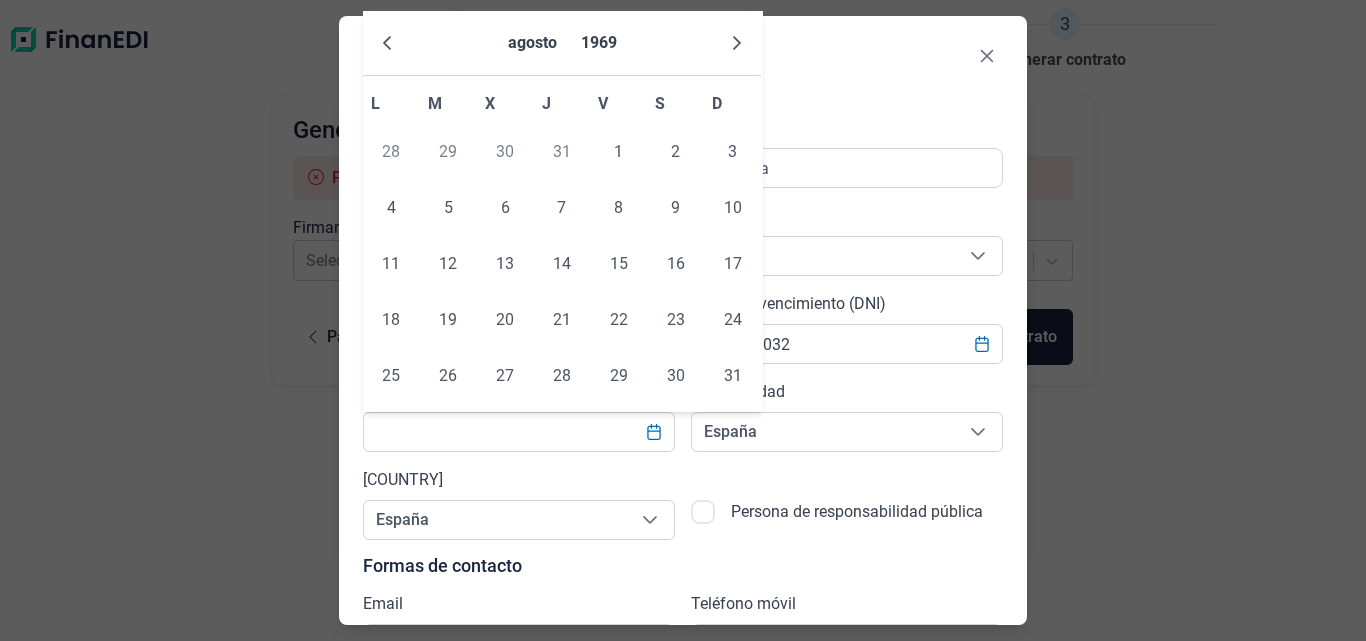 click at bounding box center (737, 43) 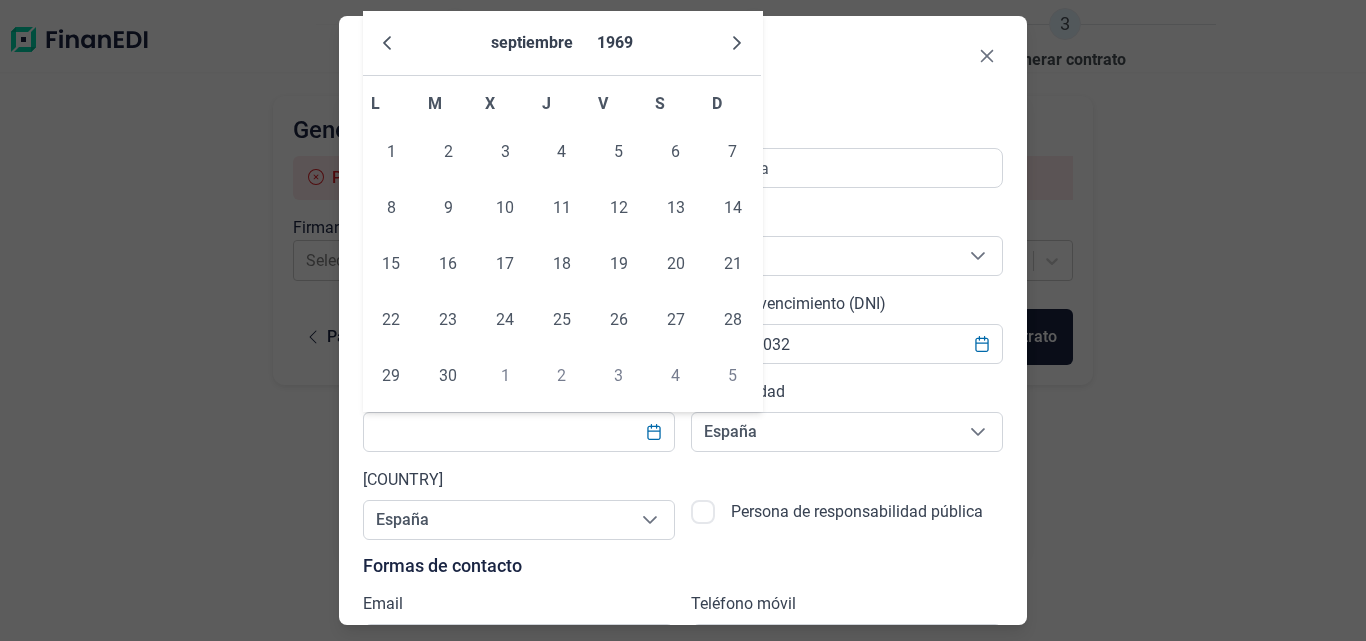 click at bounding box center (737, 43) 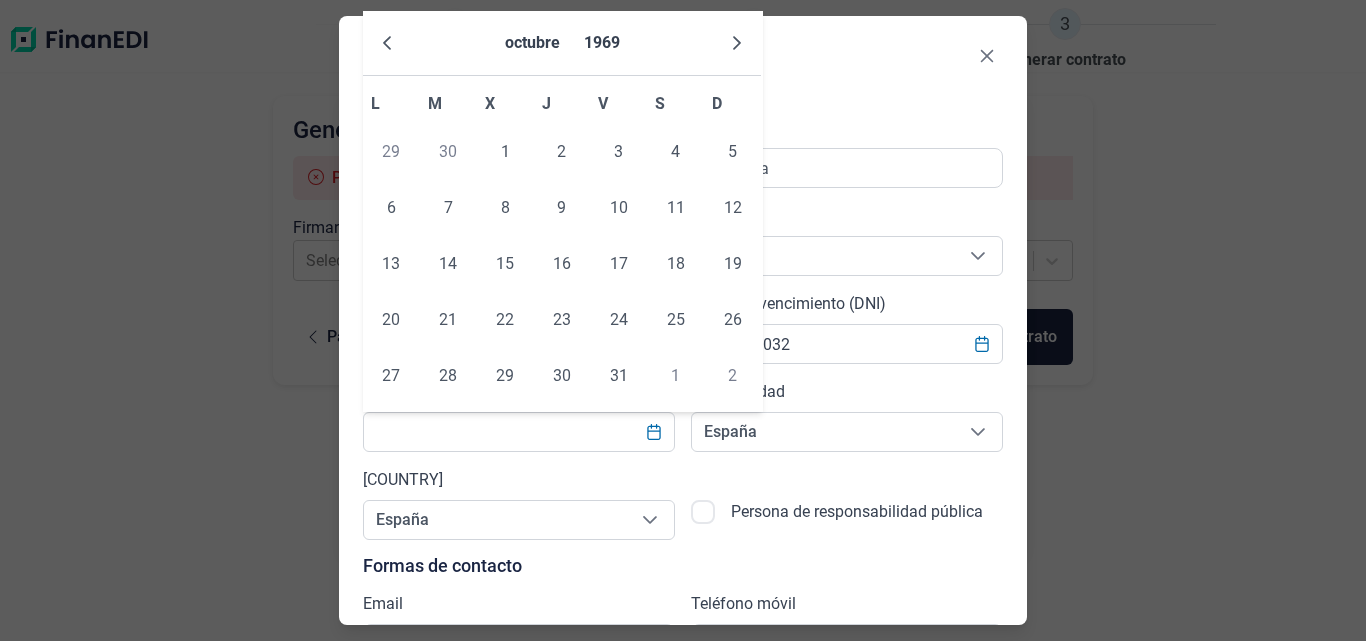 click at bounding box center (737, 43) 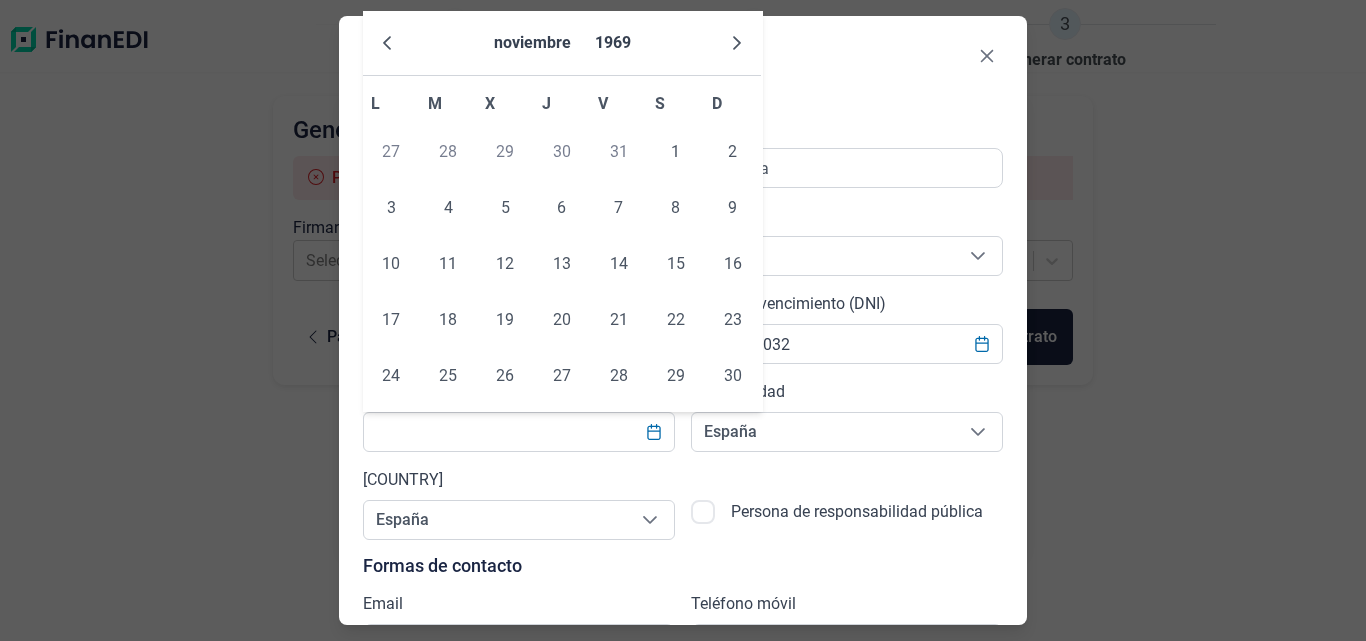 click at bounding box center (737, 43) 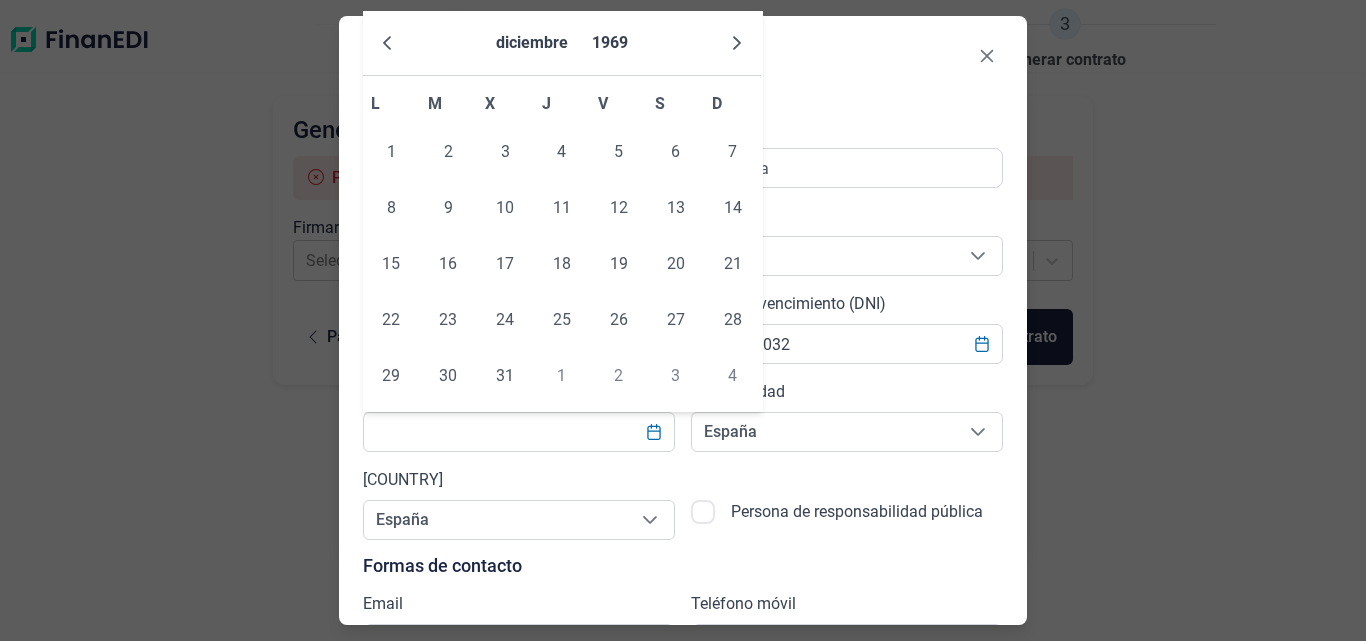 click at bounding box center (737, 43) 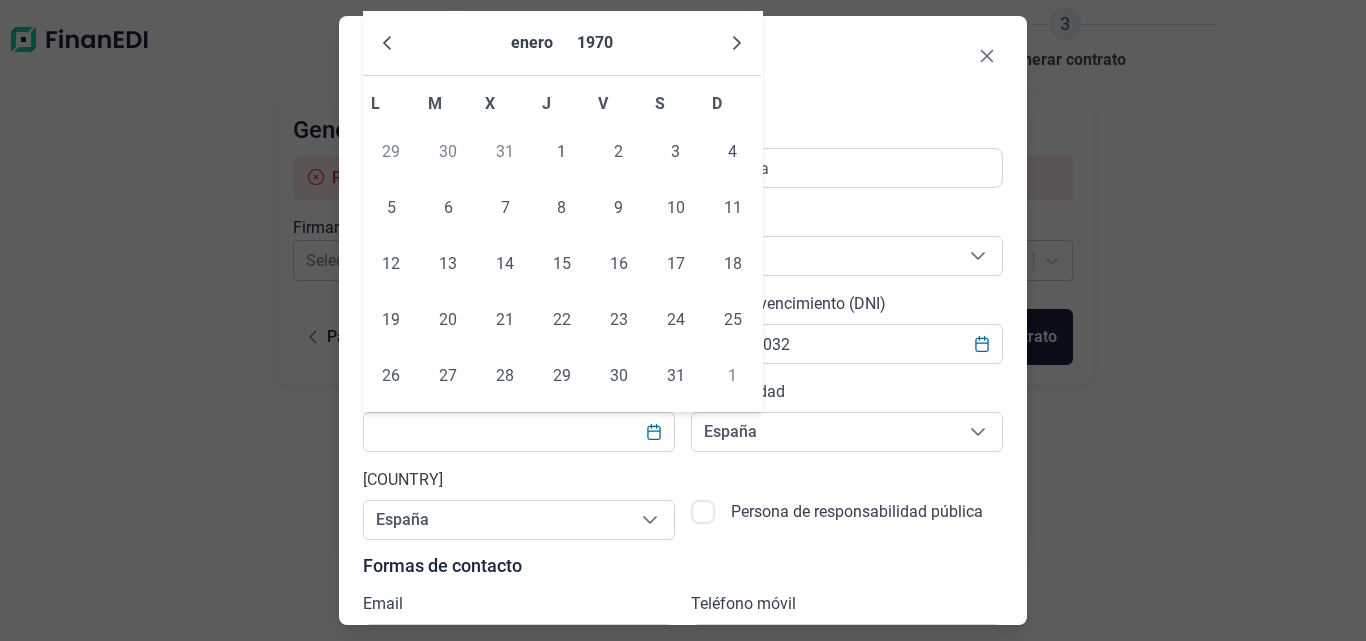 click at bounding box center [737, 43] 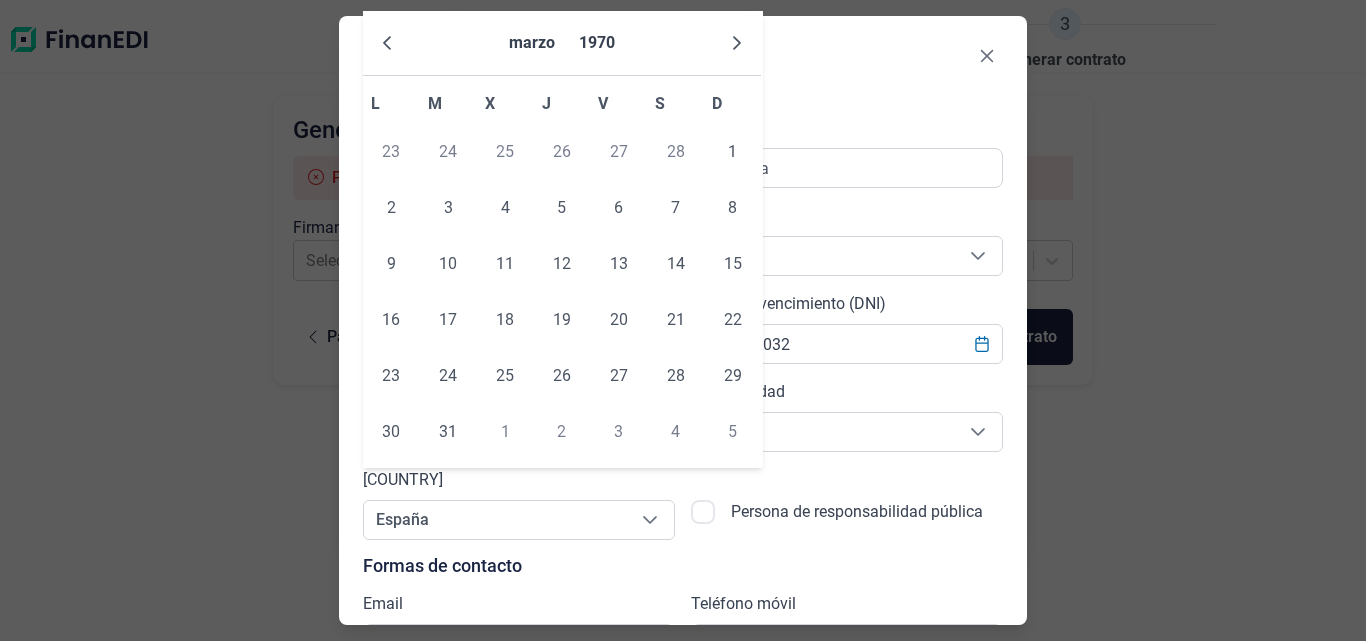 click at bounding box center (737, 43) 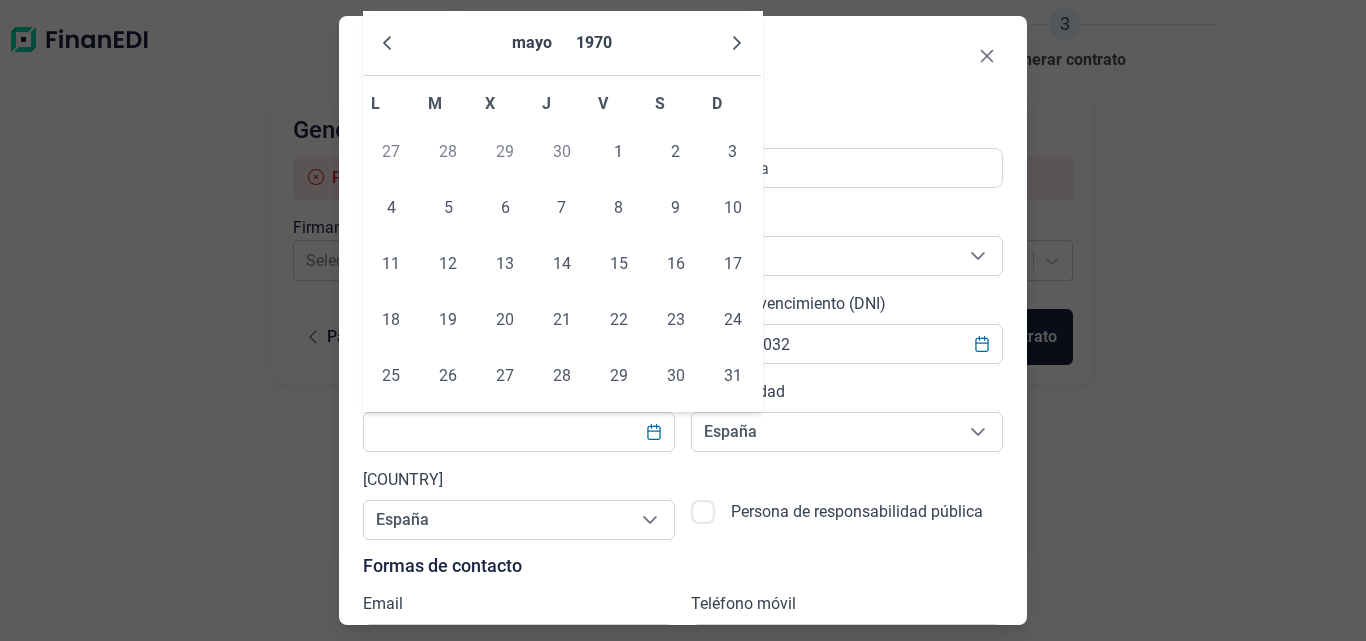 click at bounding box center (737, 43) 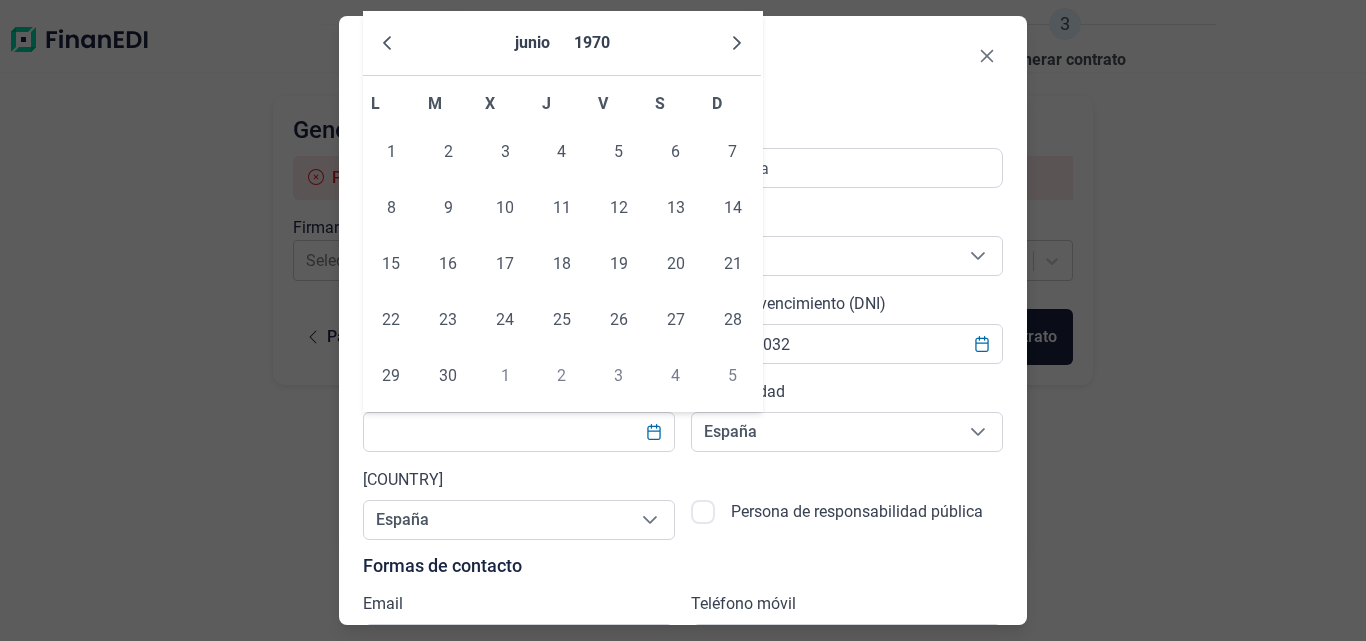 click at bounding box center [737, 43] 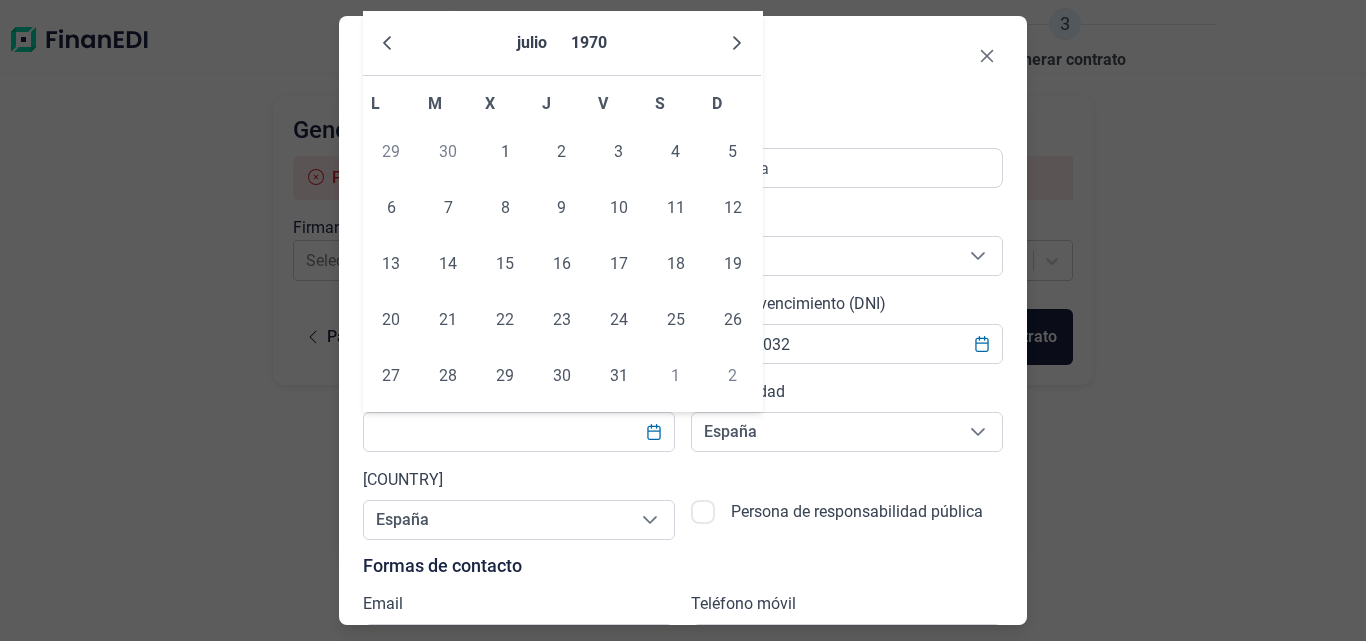 click at bounding box center [737, 43] 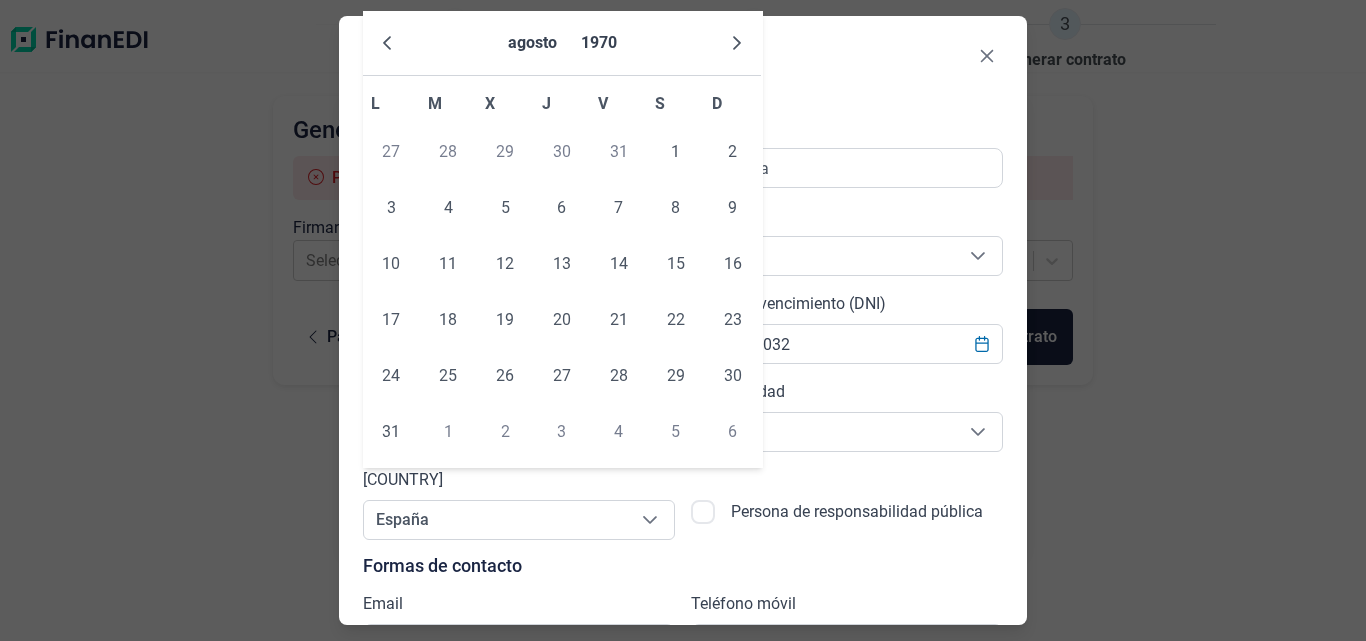 click at bounding box center [737, 43] 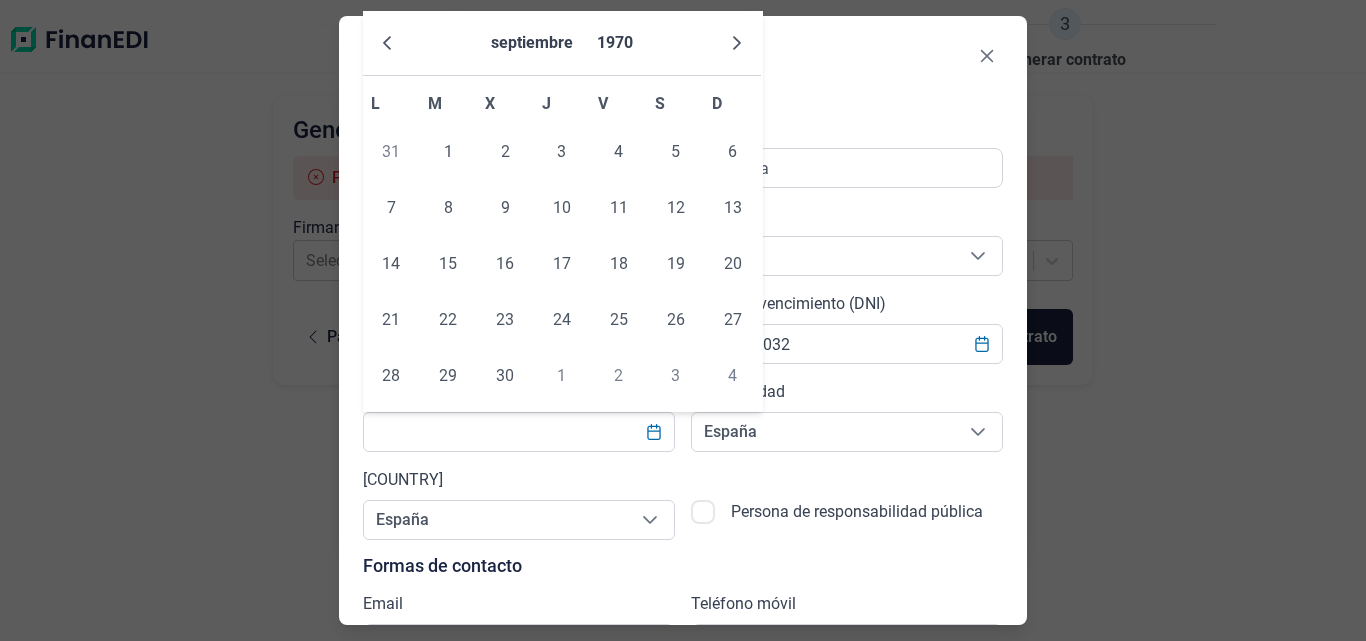 click at bounding box center [737, 43] 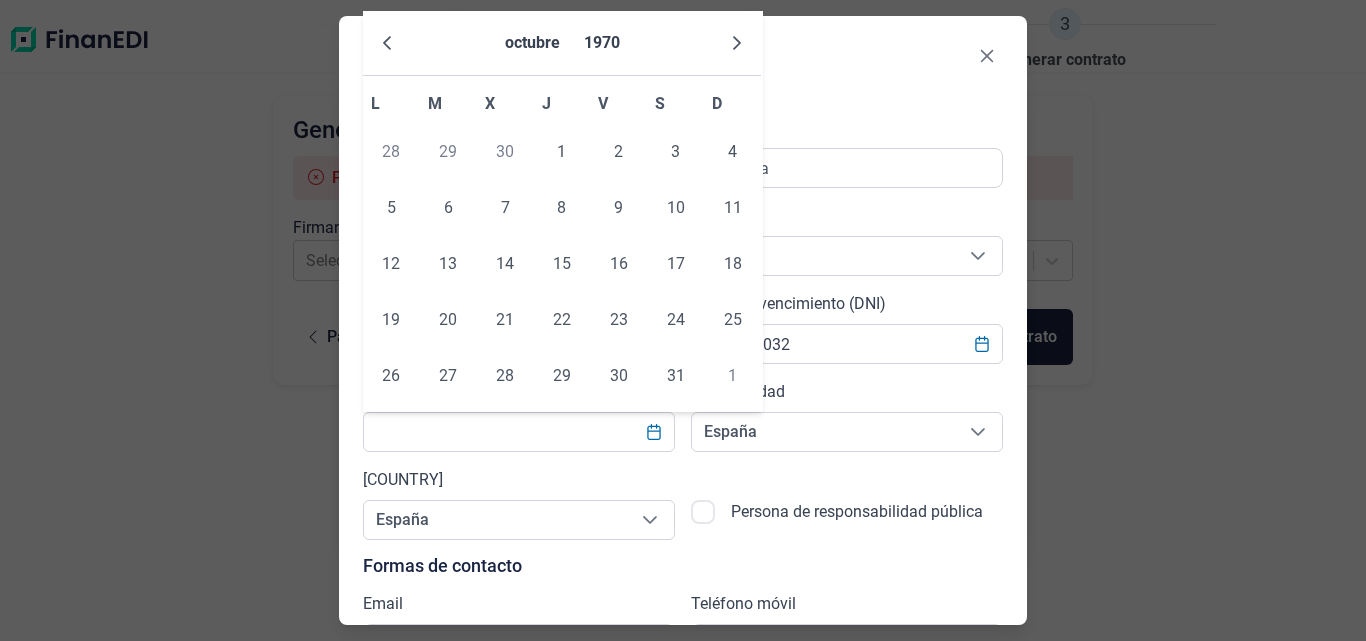 click at bounding box center [737, 43] 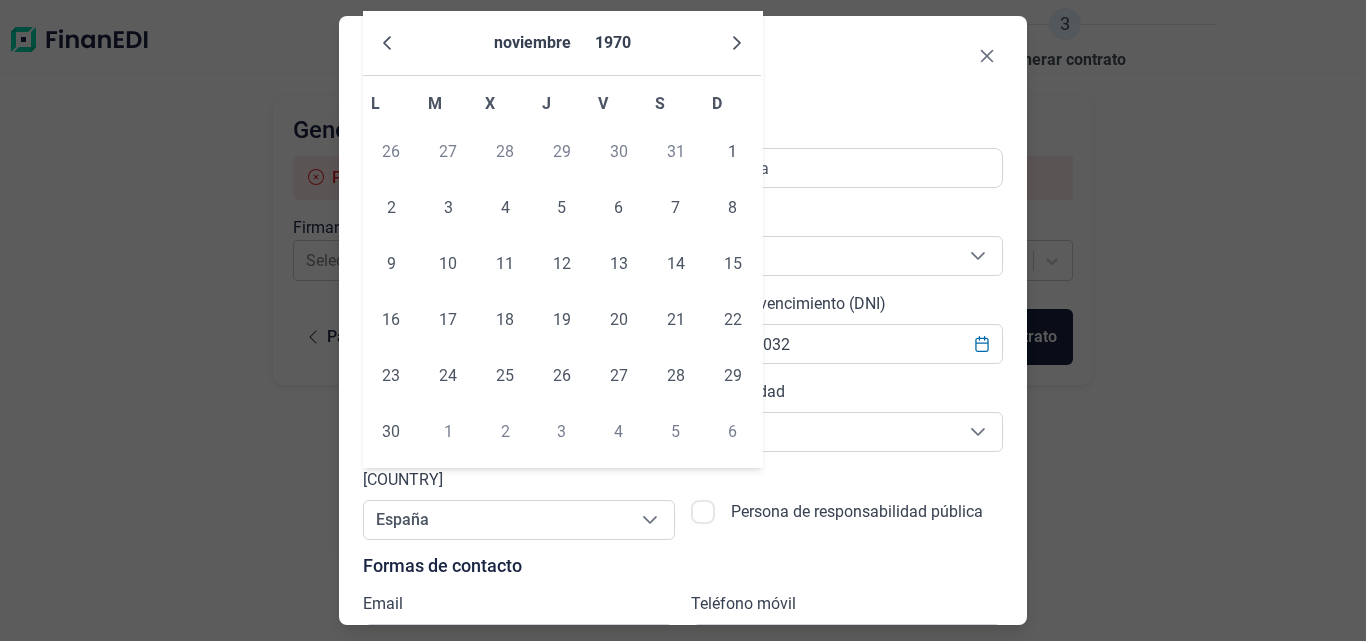 click at bounding box center [737, 43] 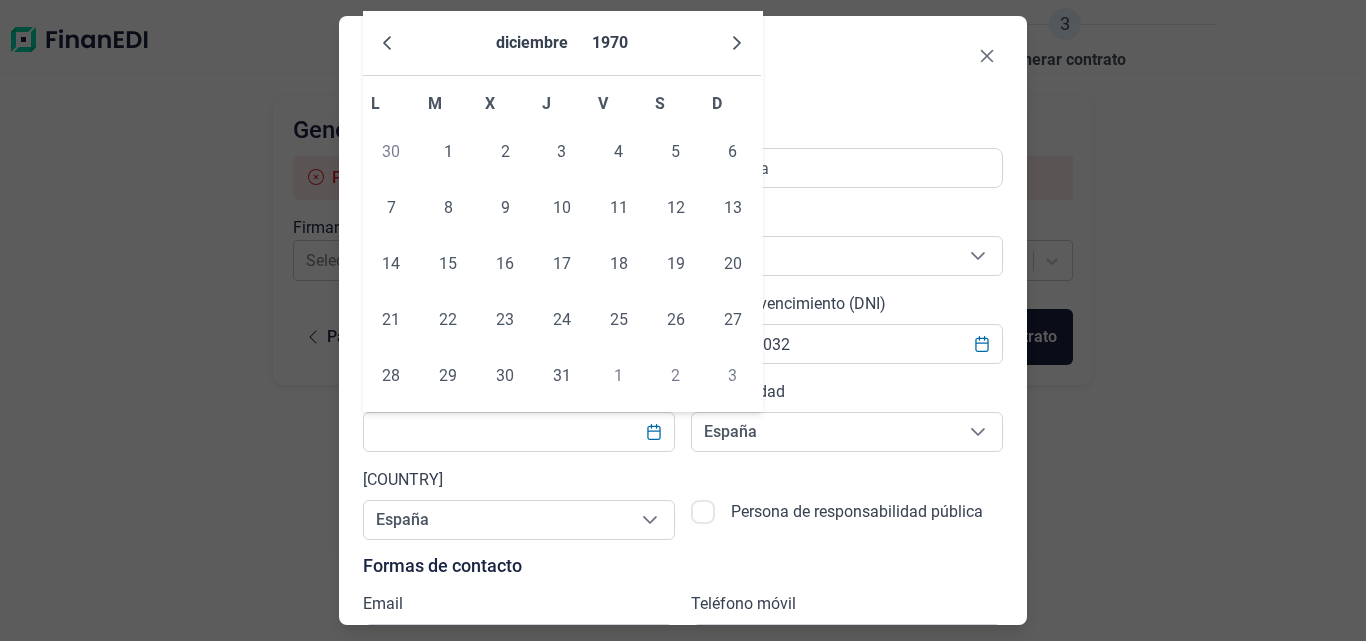 click at bounding box center [737, 43] 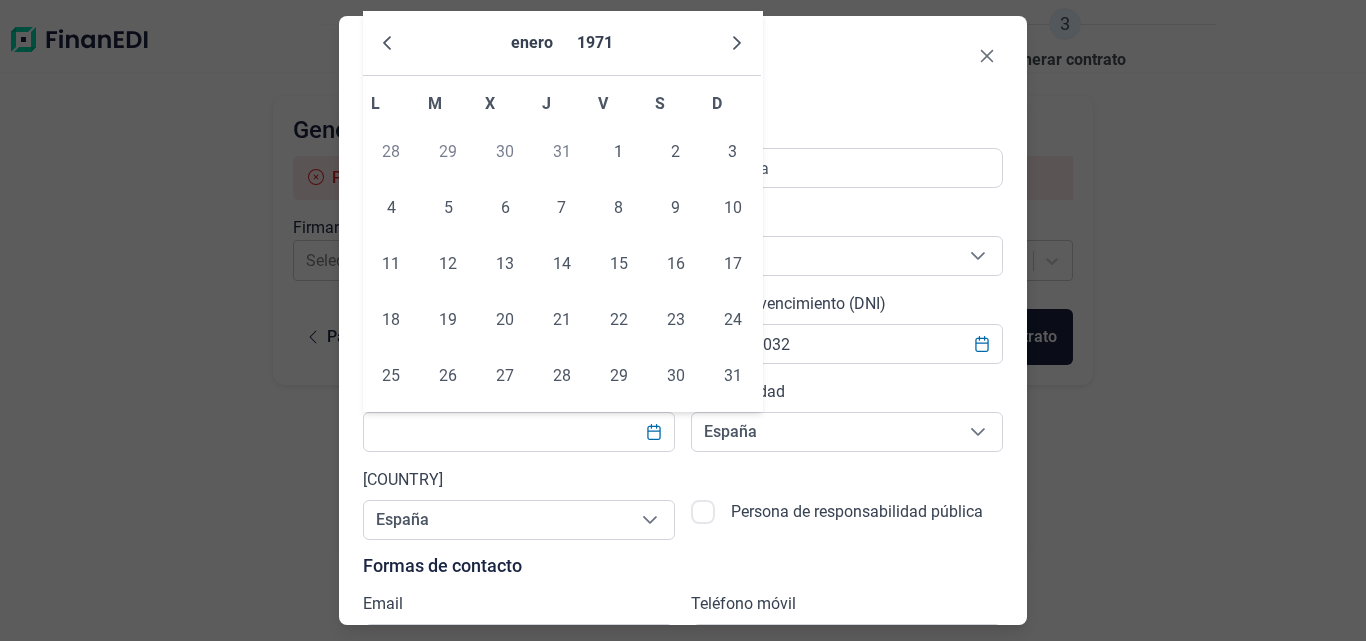 click at bounding box center (737, 43) 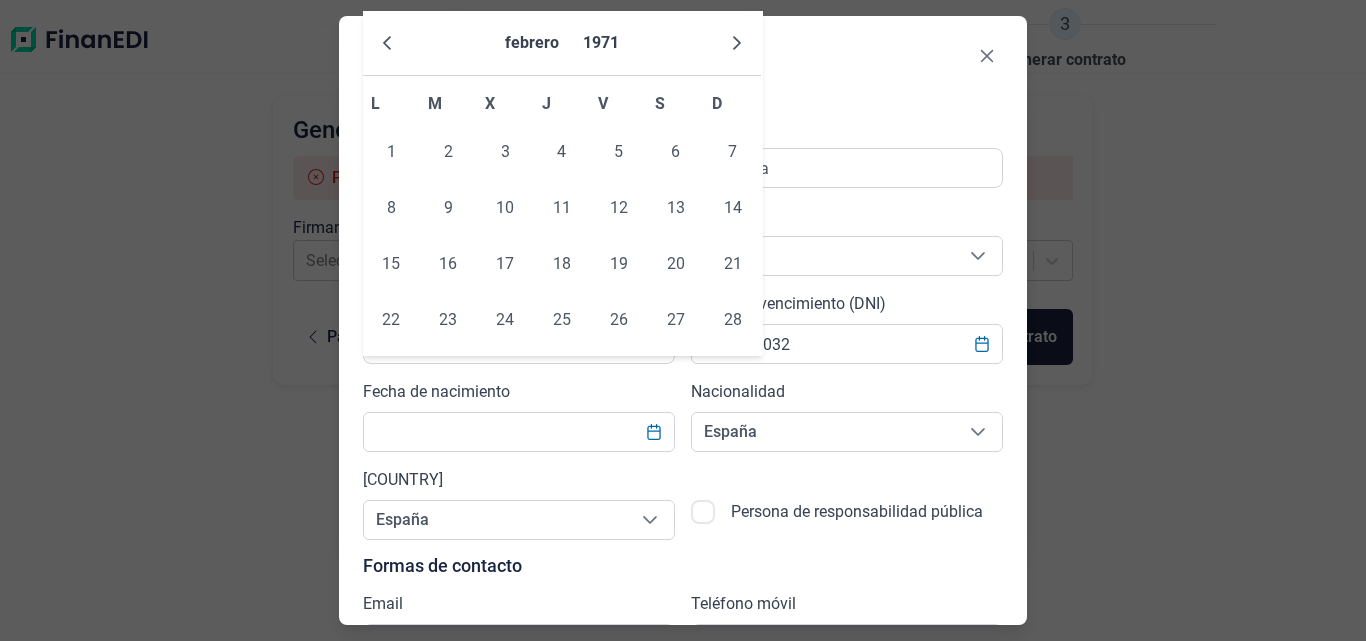 click at bounding box center [737, 43] 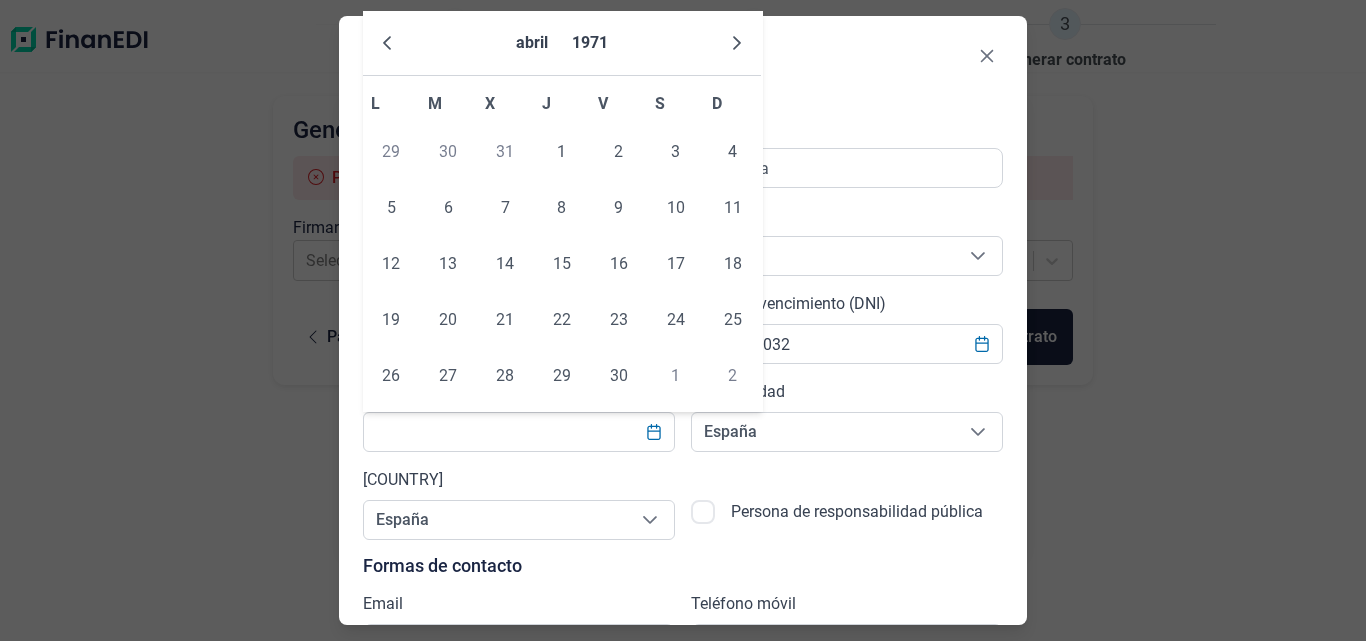 click at bounding box center (737, 43) 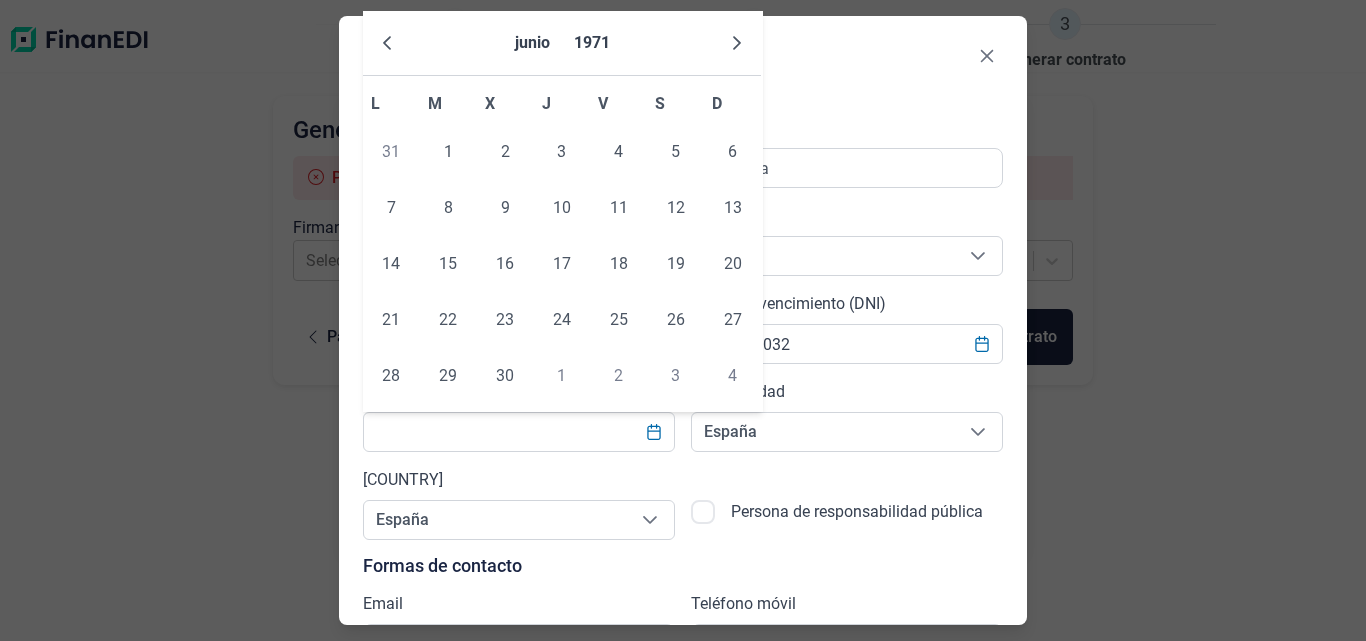 click at bounding box center [737, 43] 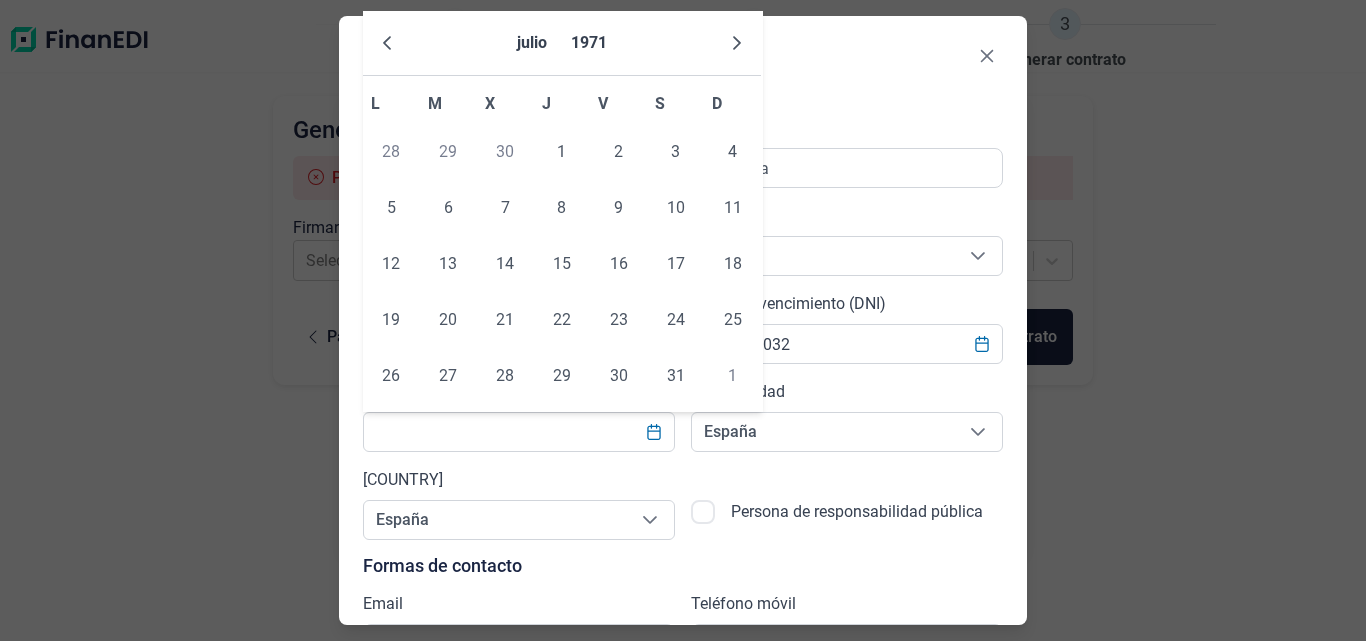 click at bounding box center [737, 43] 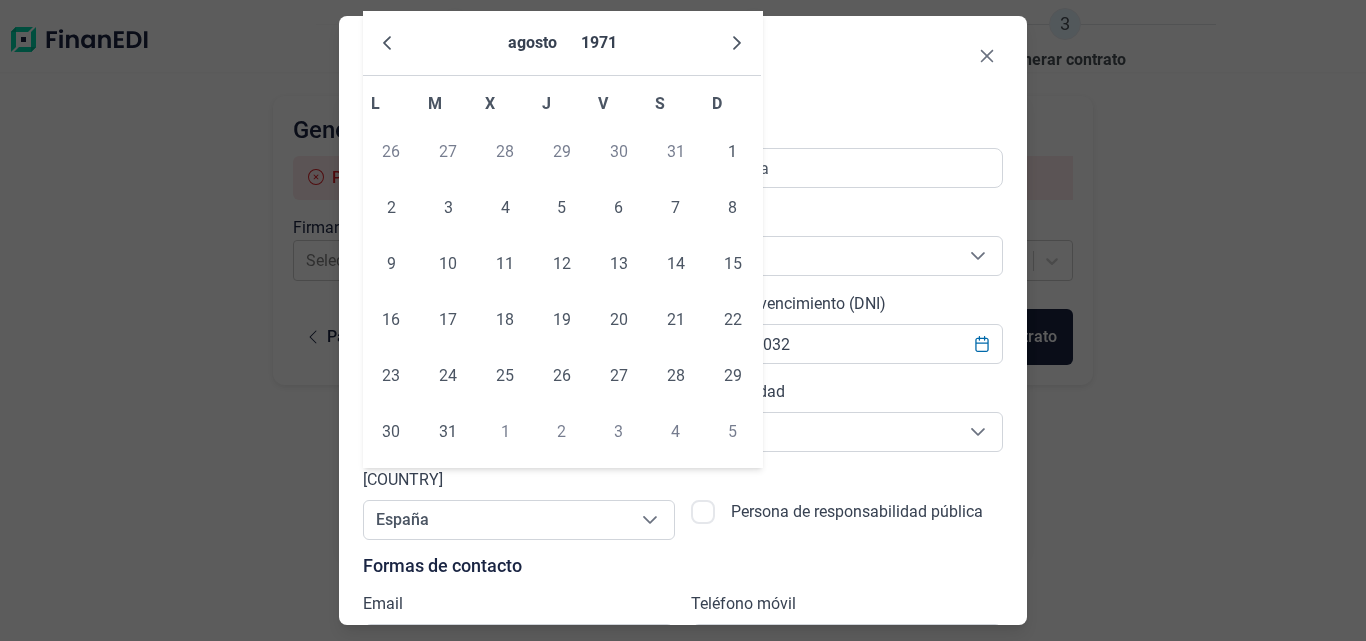 click at bounding box center [737, 43] 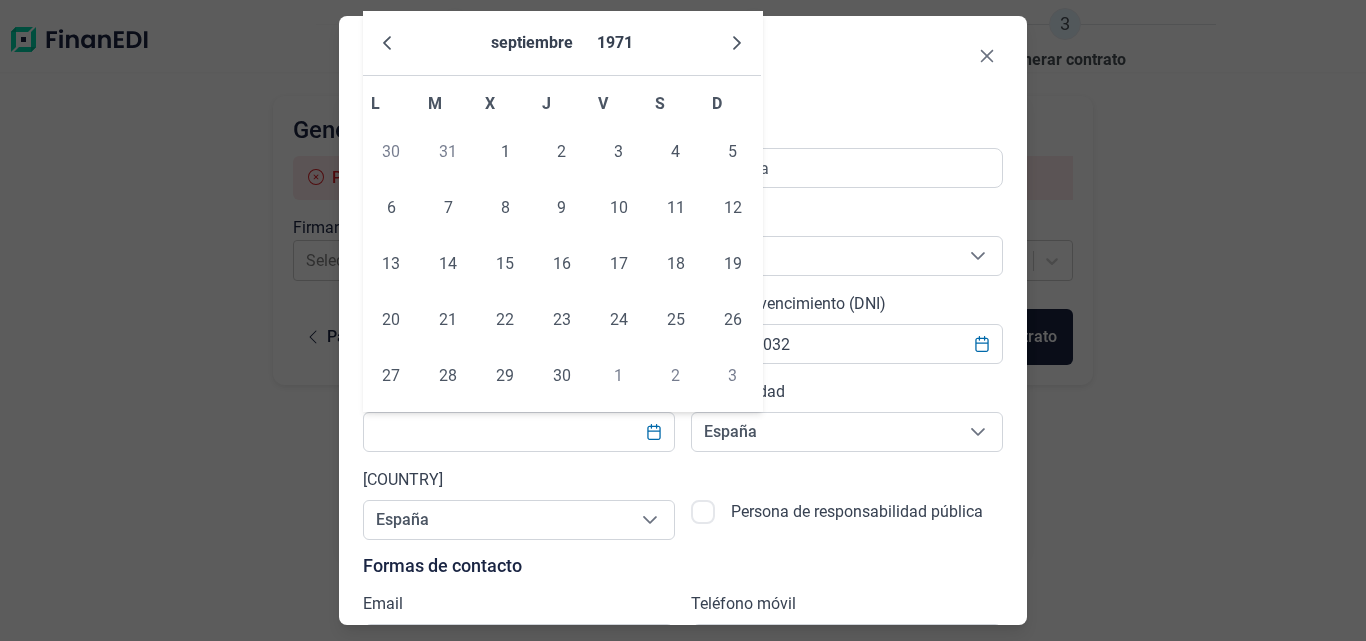 click at bounding box center (737, 43) 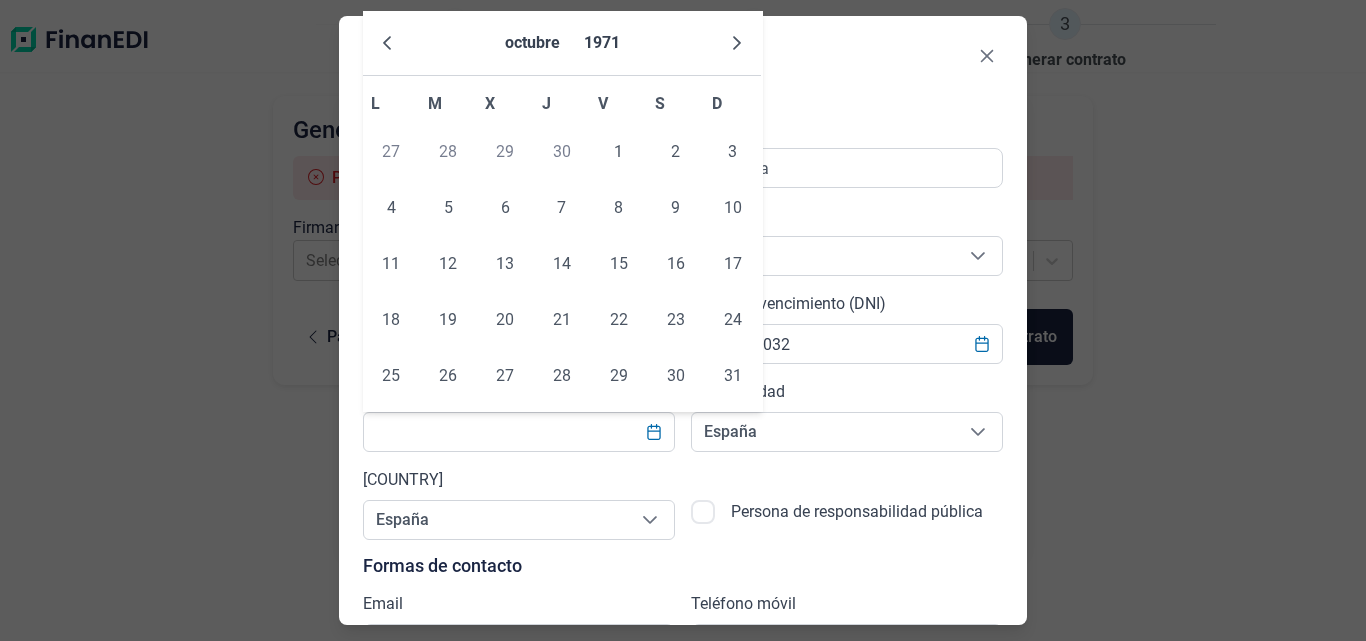 click at bounding box center (737, 43) 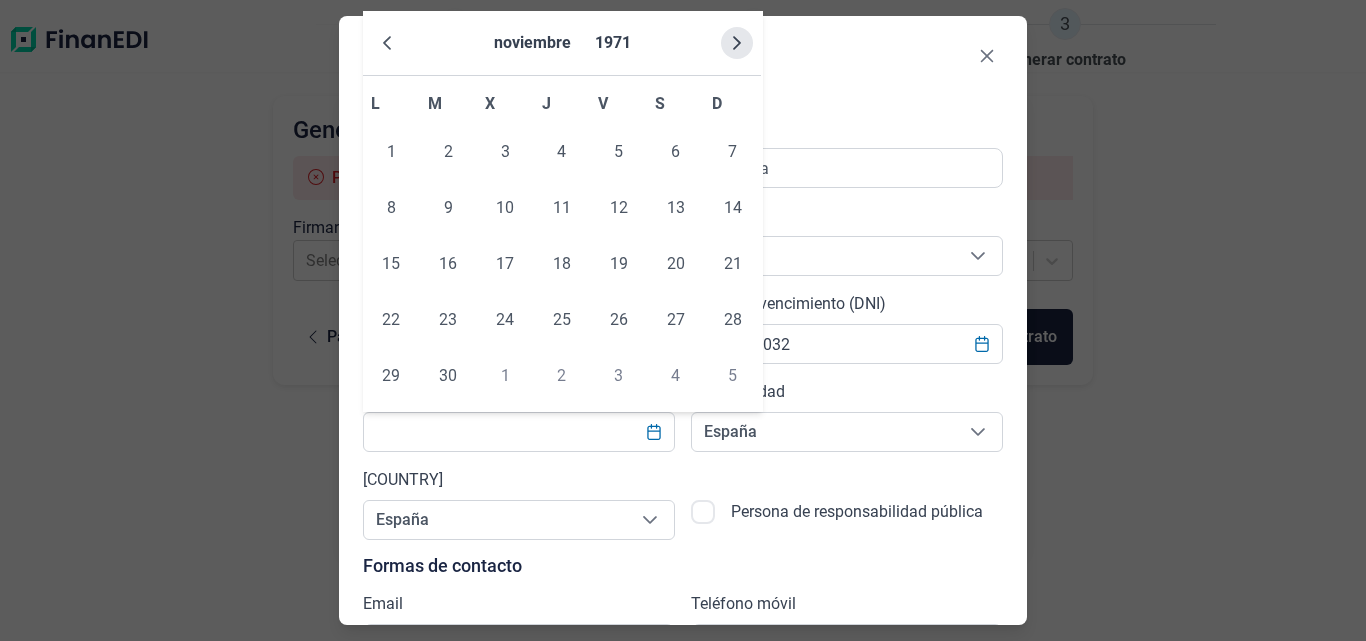 click at bounding box center (737, 43) 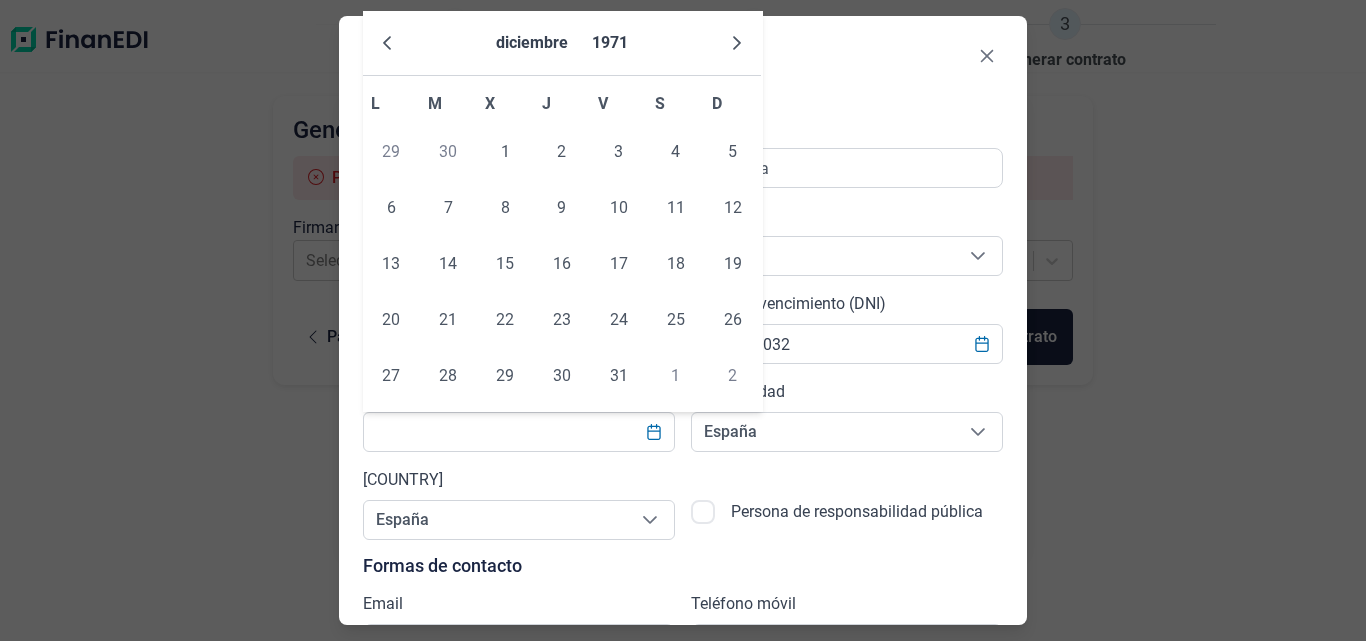 click at bounding box center (737, 43) 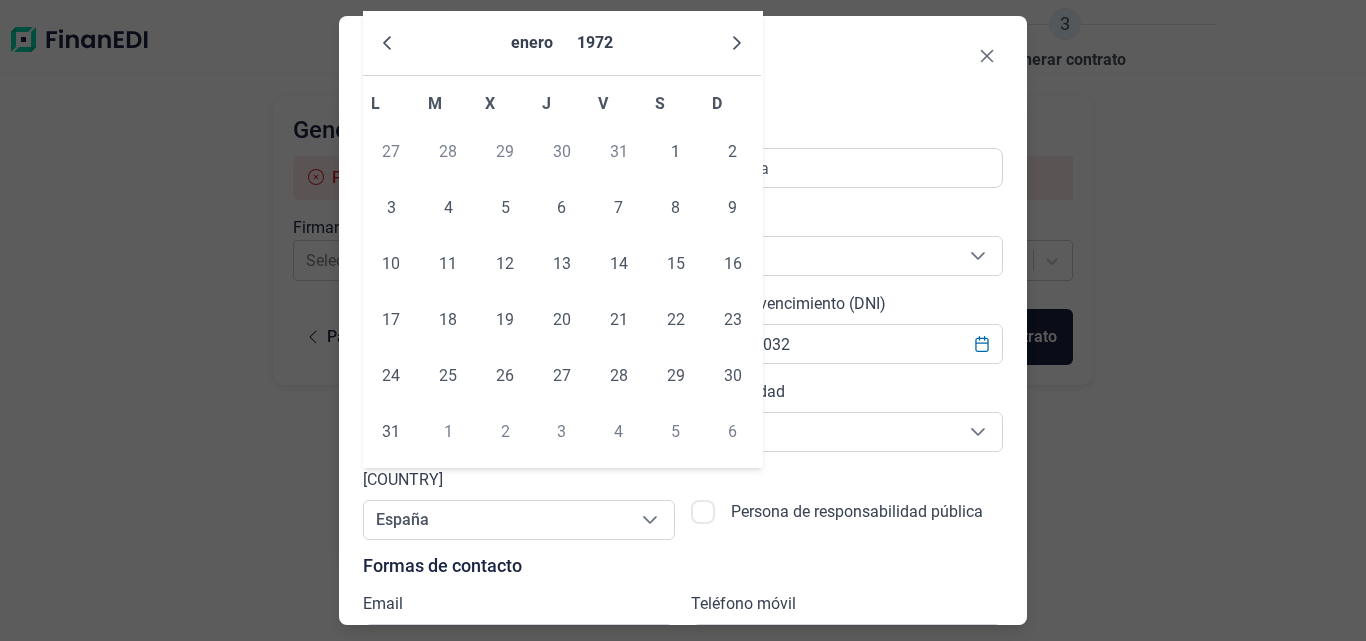 click at bounding box center [737, 43] 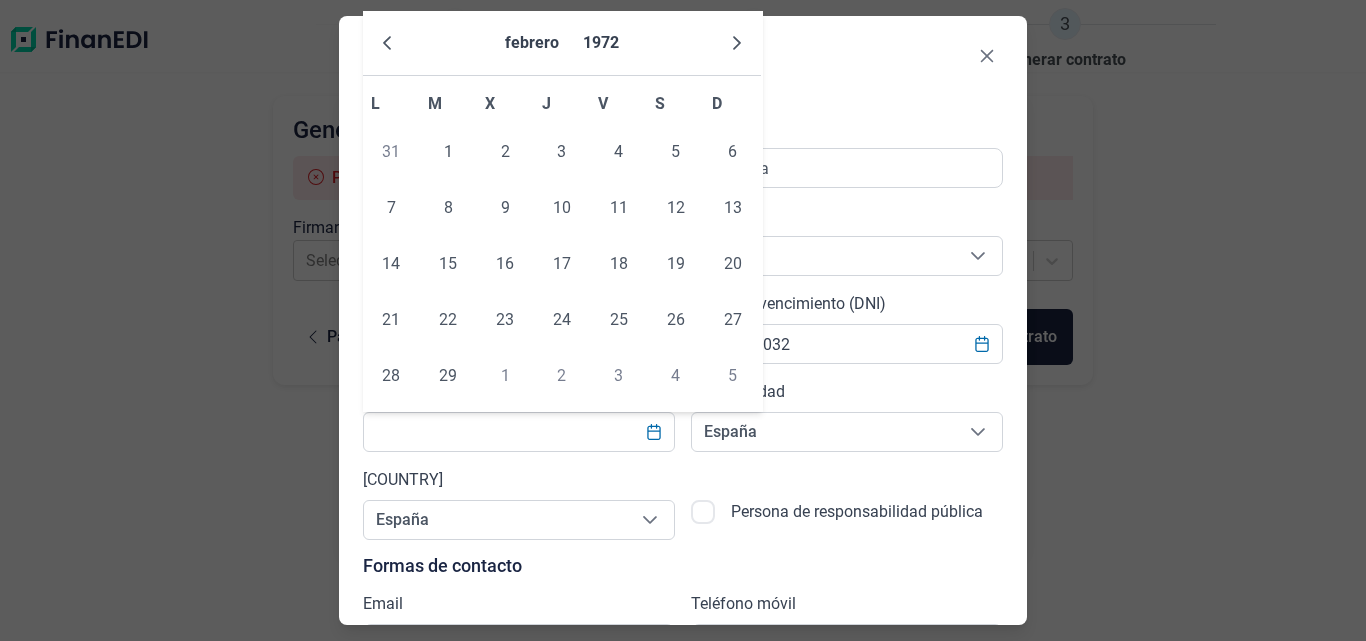 click at bounding box center [737, 43] 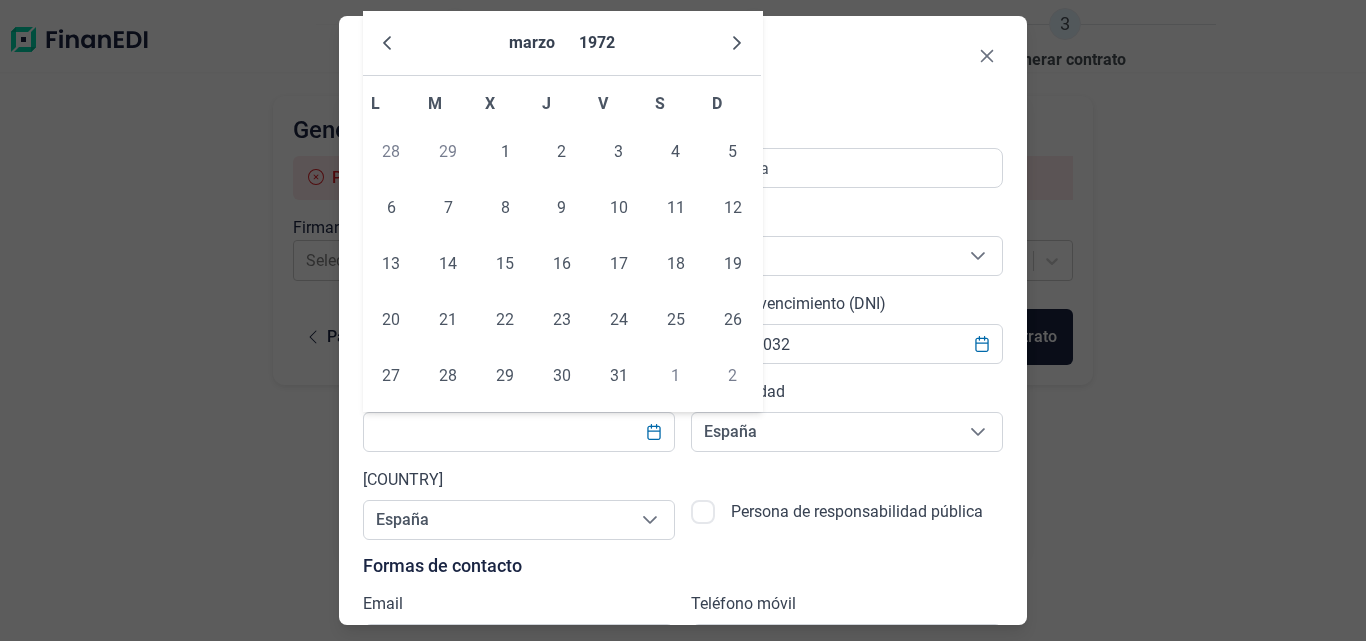 click at bounding box center [737, 43] 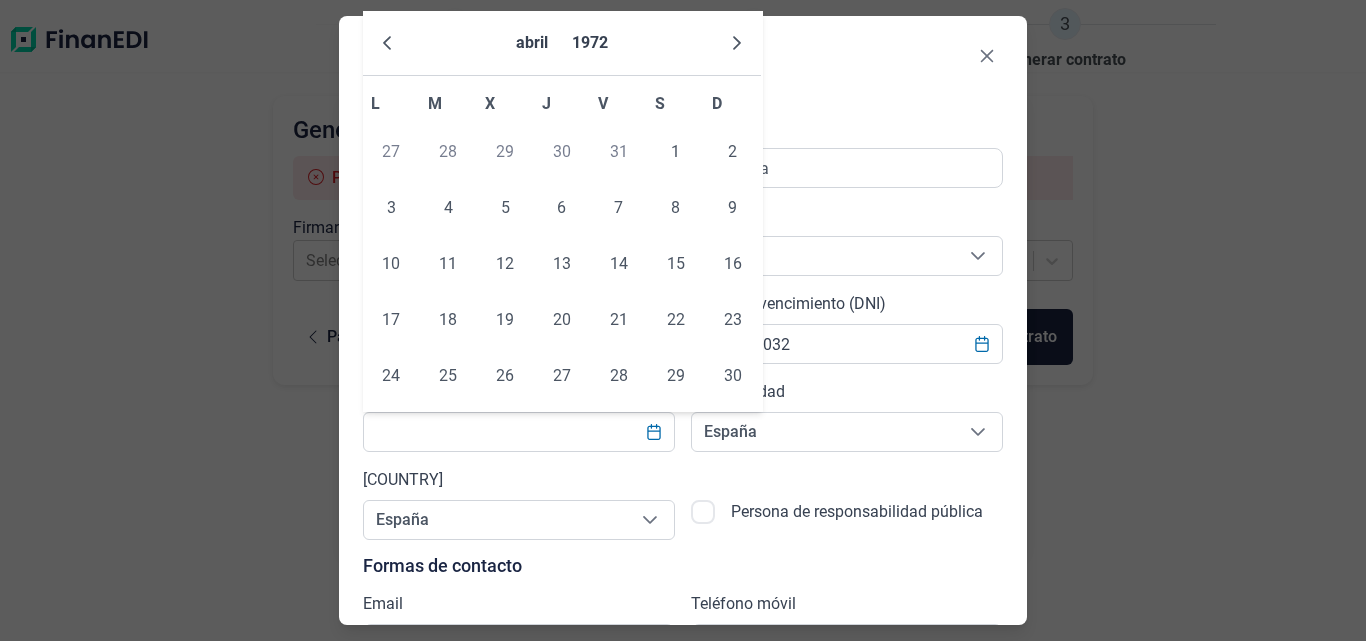 click at bounding box center (737, 43) 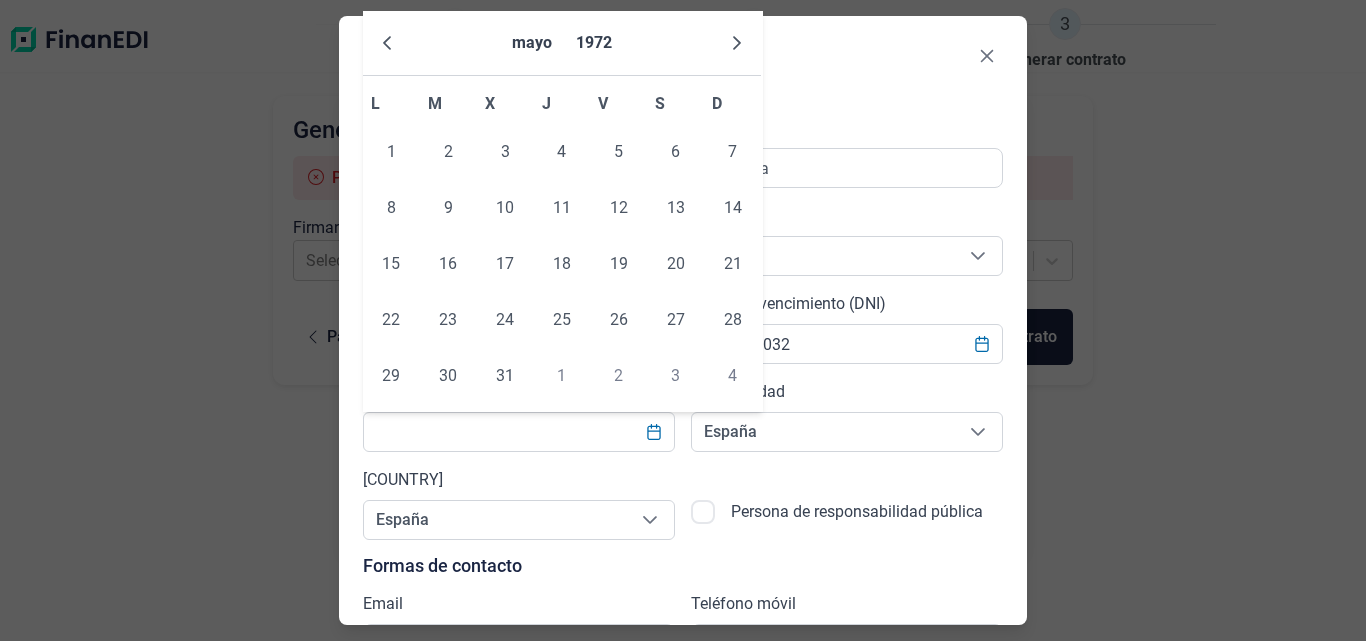click at bounding box center [737, 43] 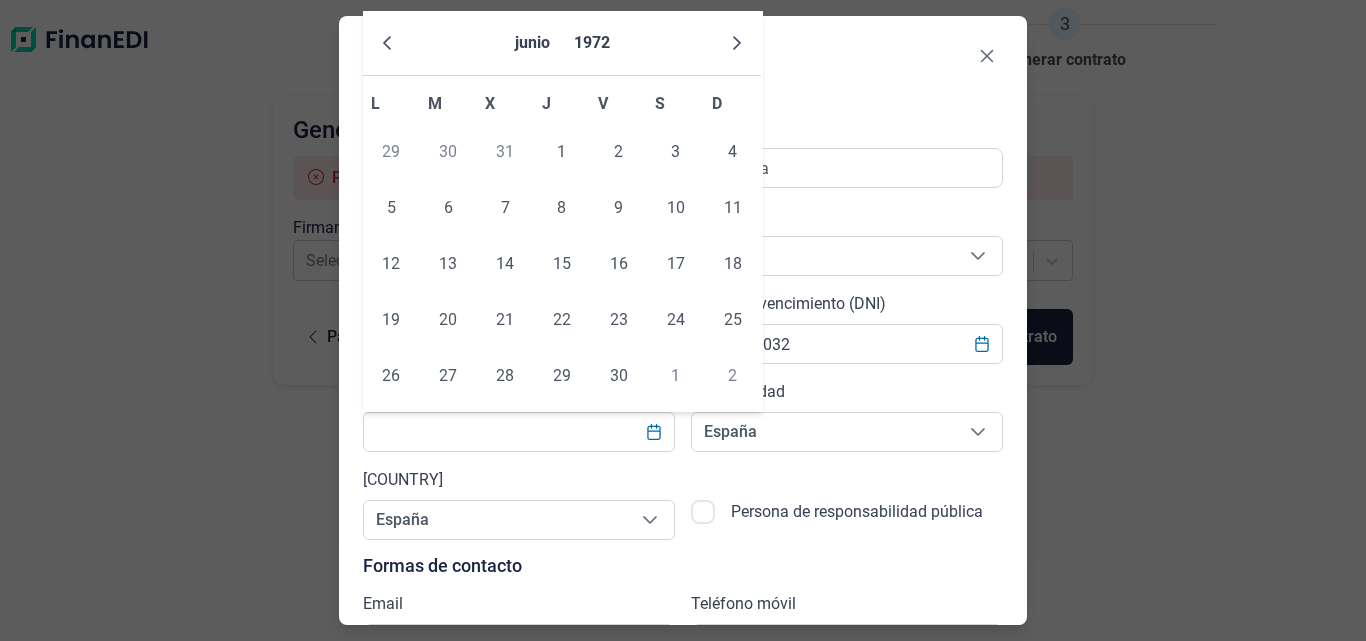 click at bounding box center [737, 43] 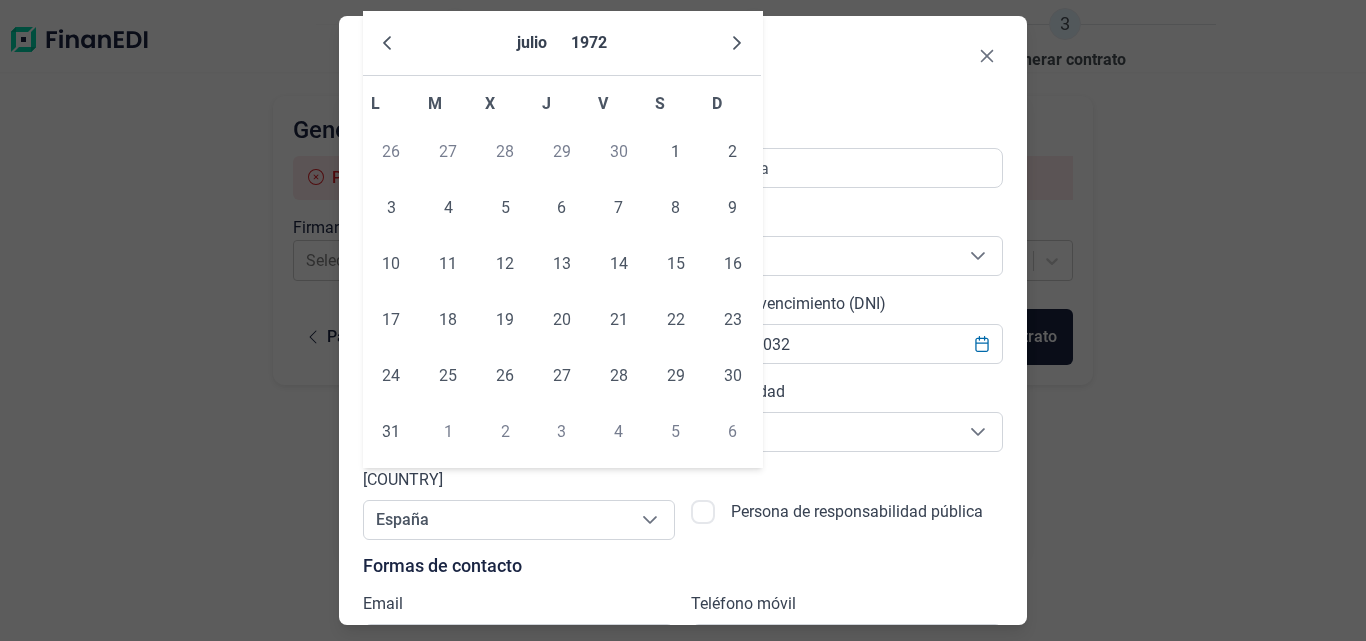 click at bounding box center (737, 43) 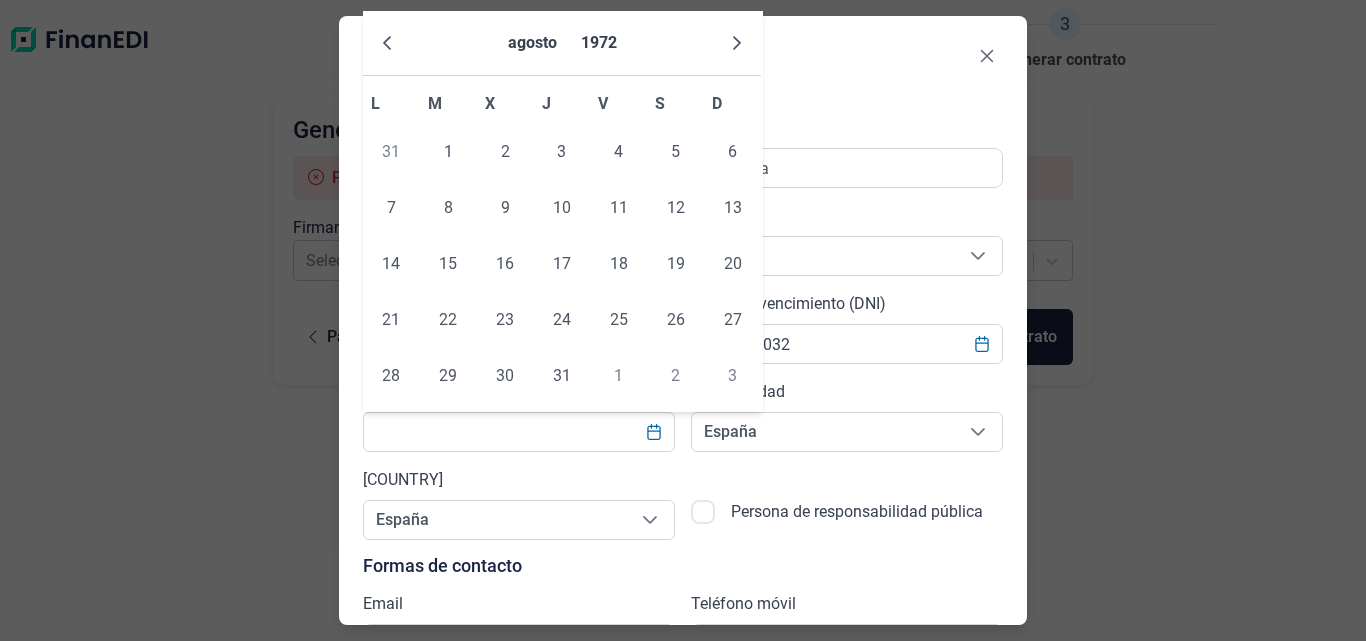 click at bounding box center (737, 43) 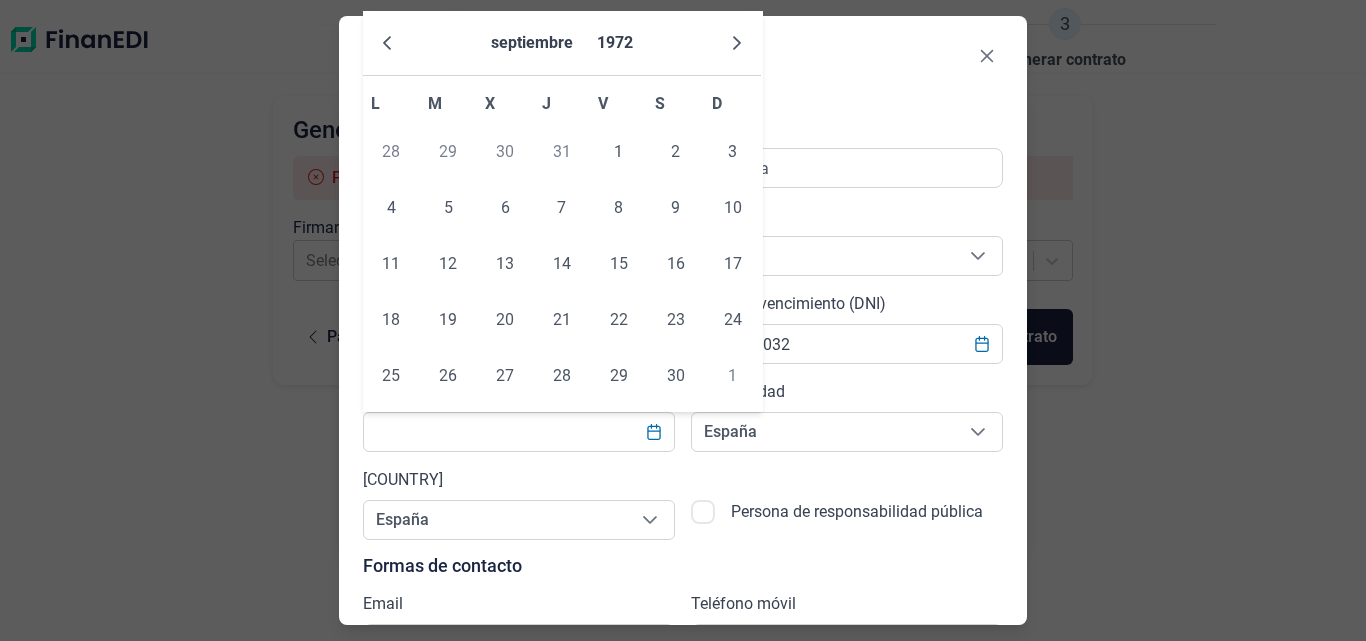 click at bounding box center (737, 43) 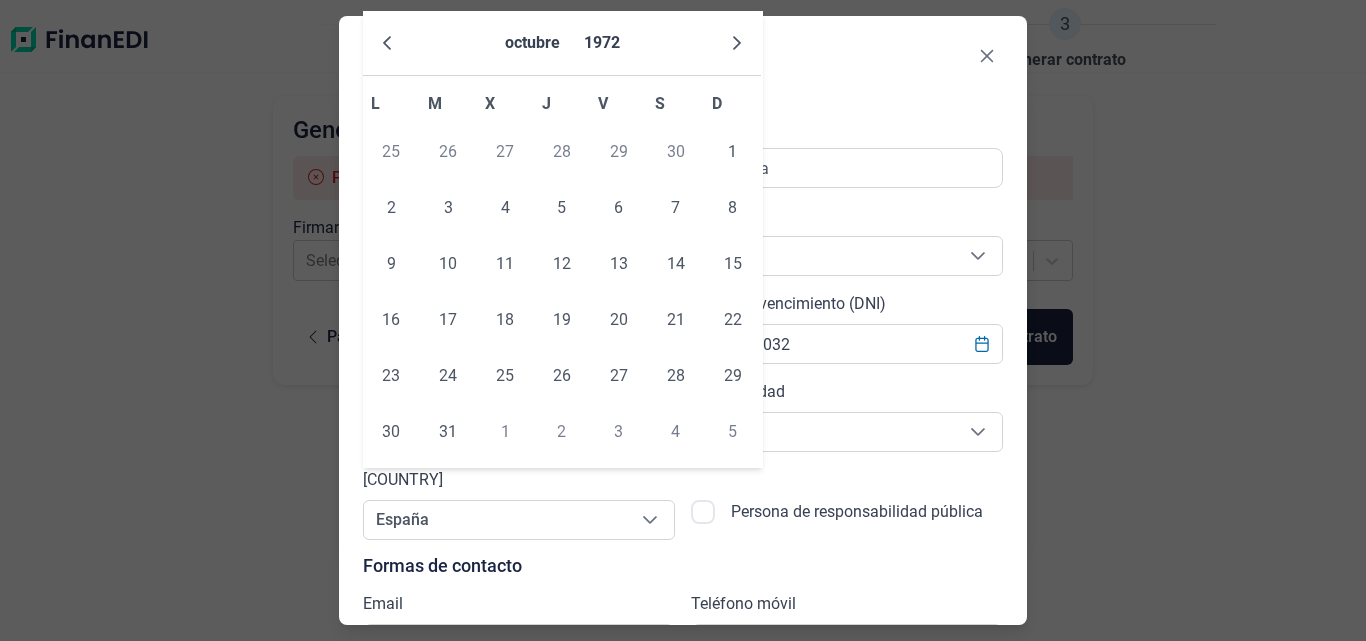 click at bounding box center [737, 43] 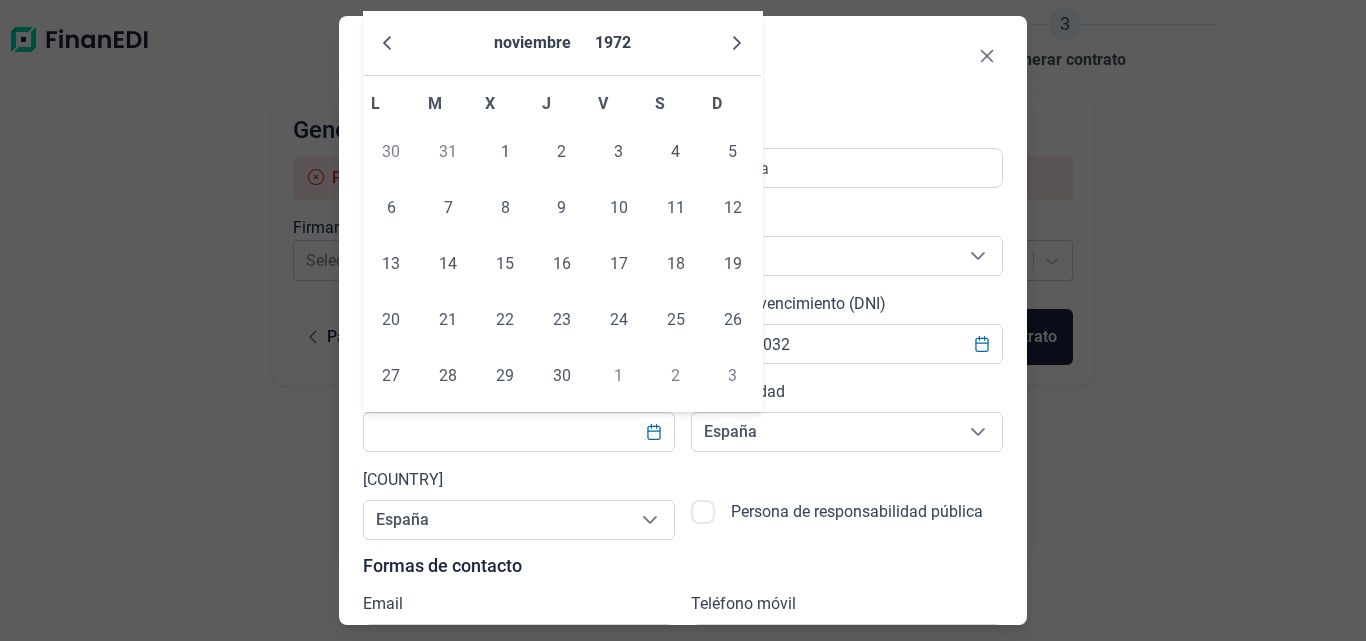 click at bounding box center [737, 43] 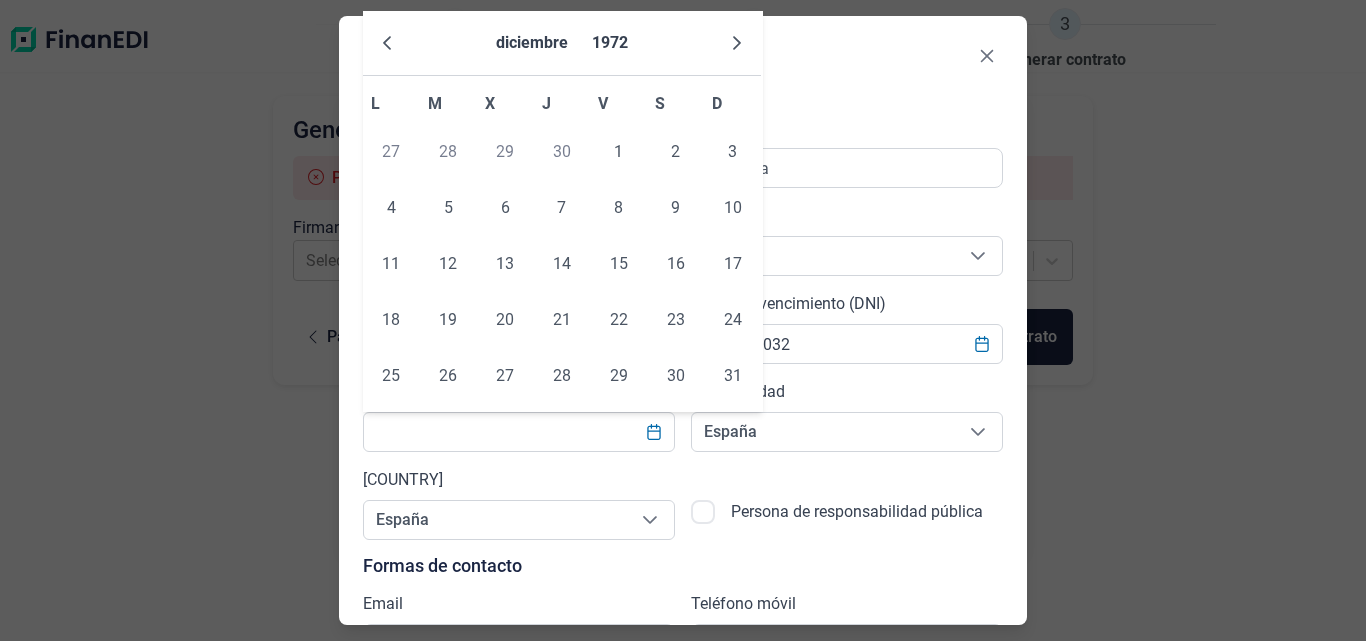 click at bounding box center [737, 43] 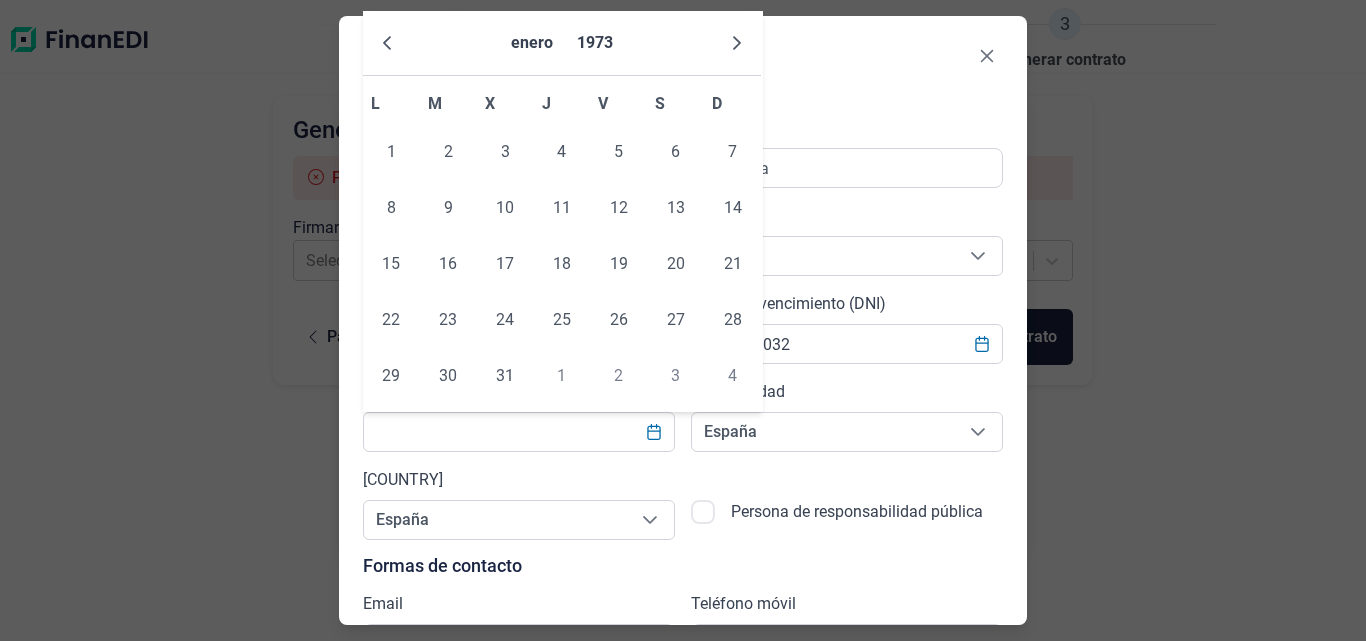 click at bounding box center (737, 43) 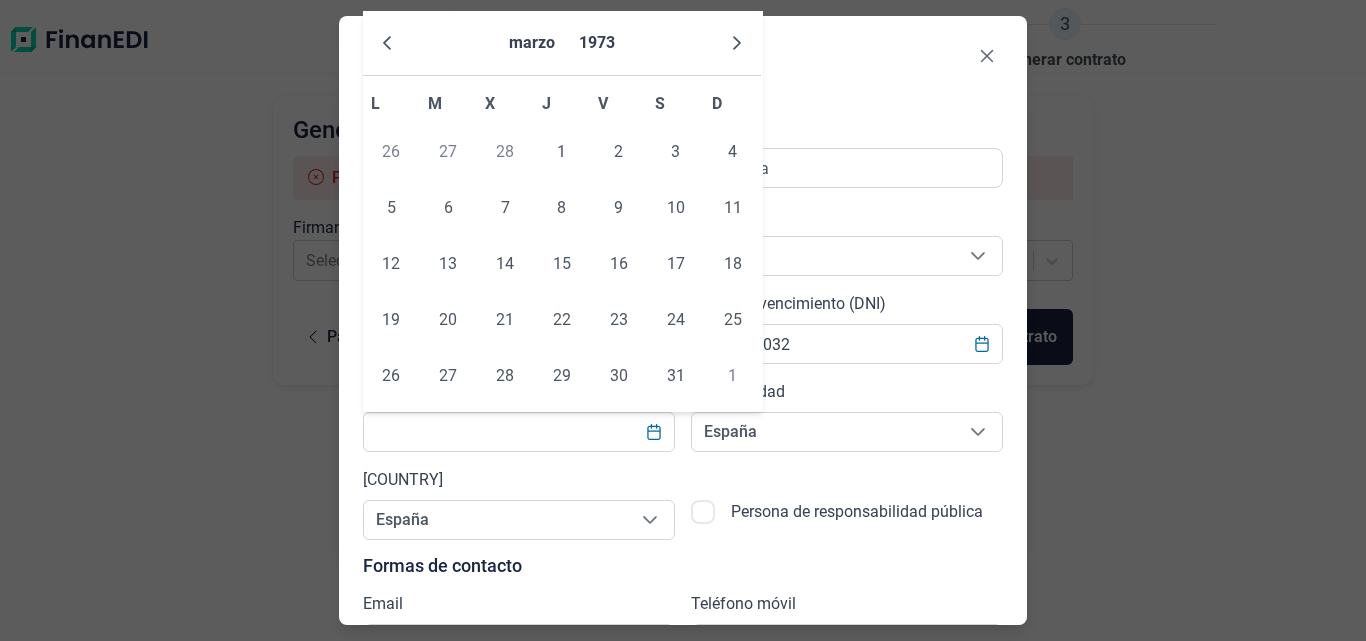 click at bounding box center (737, 43) 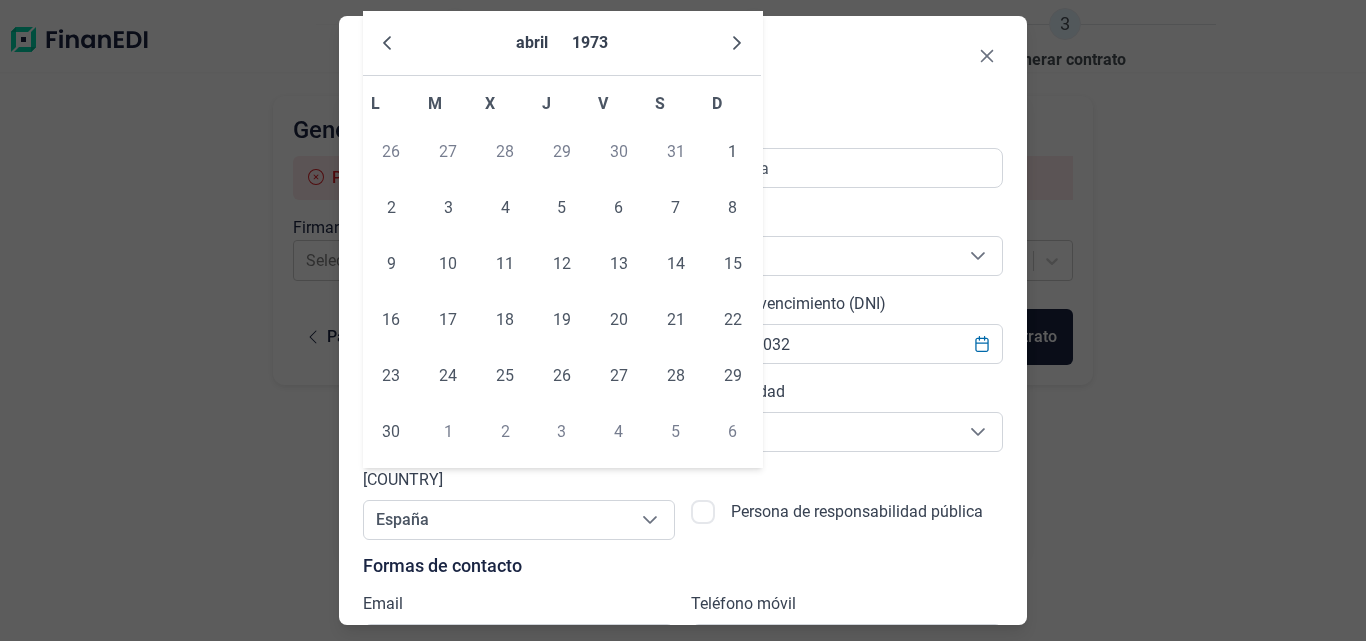 click at bounding box center [737, 43] 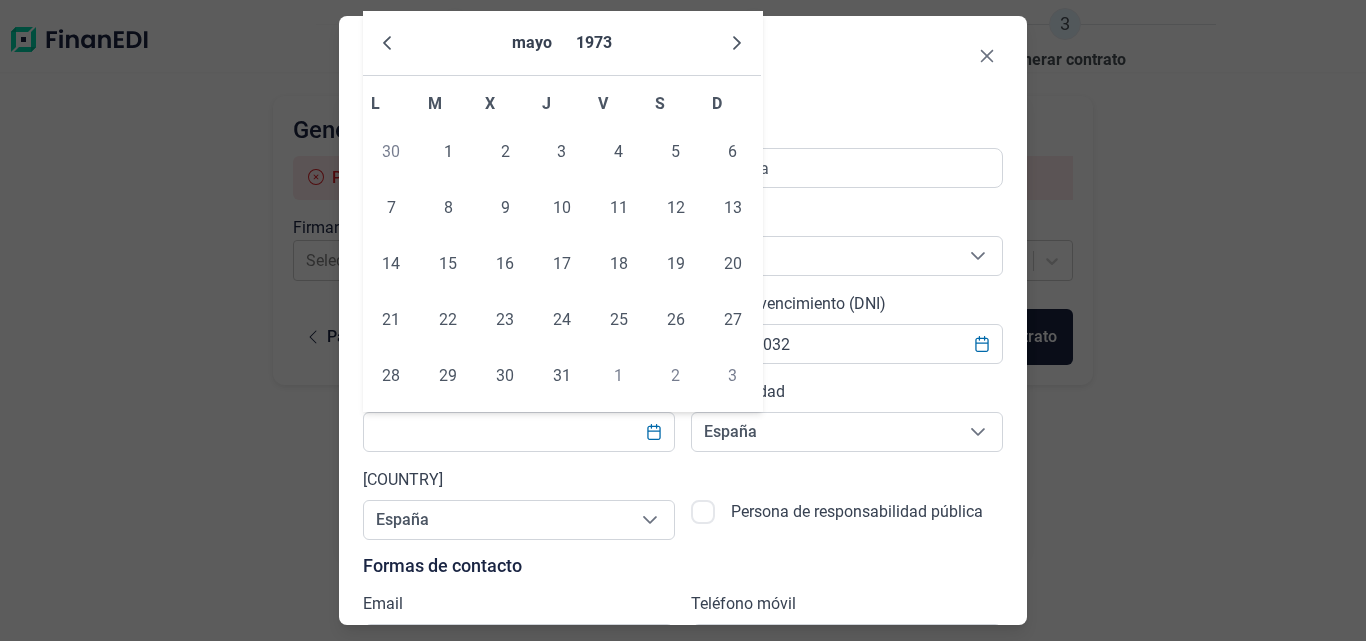 click at bounding box center [737, 43] 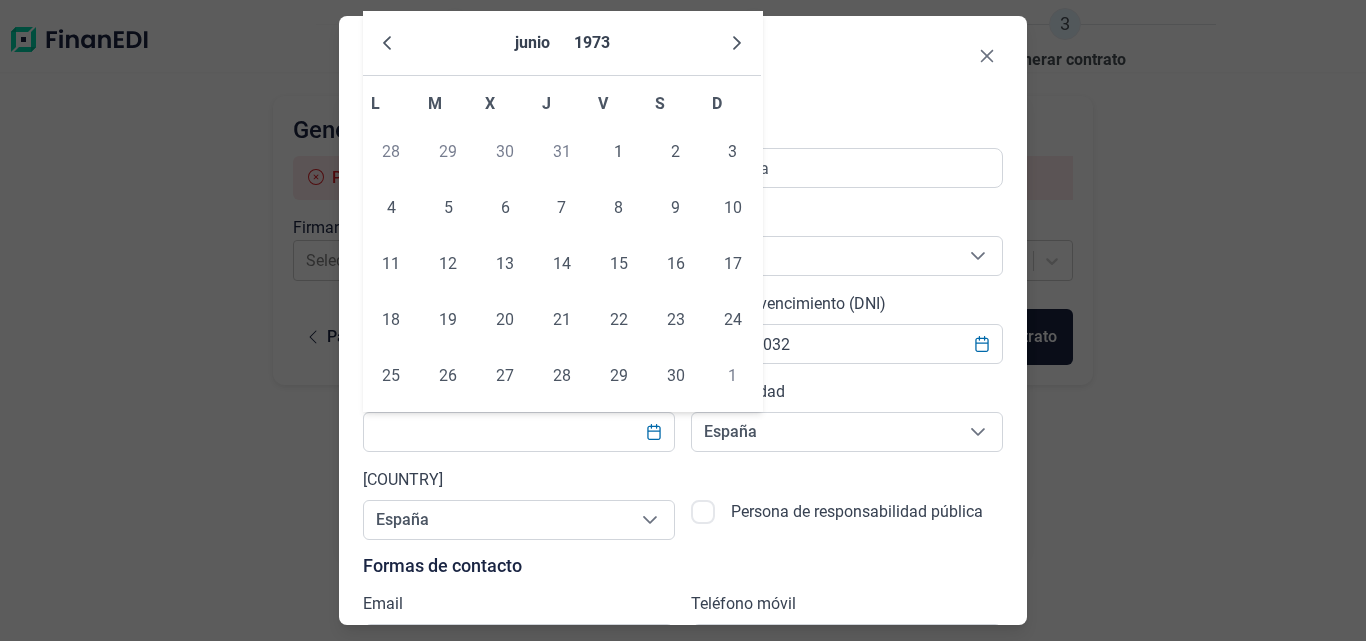 click at bounding box center [737, 43] 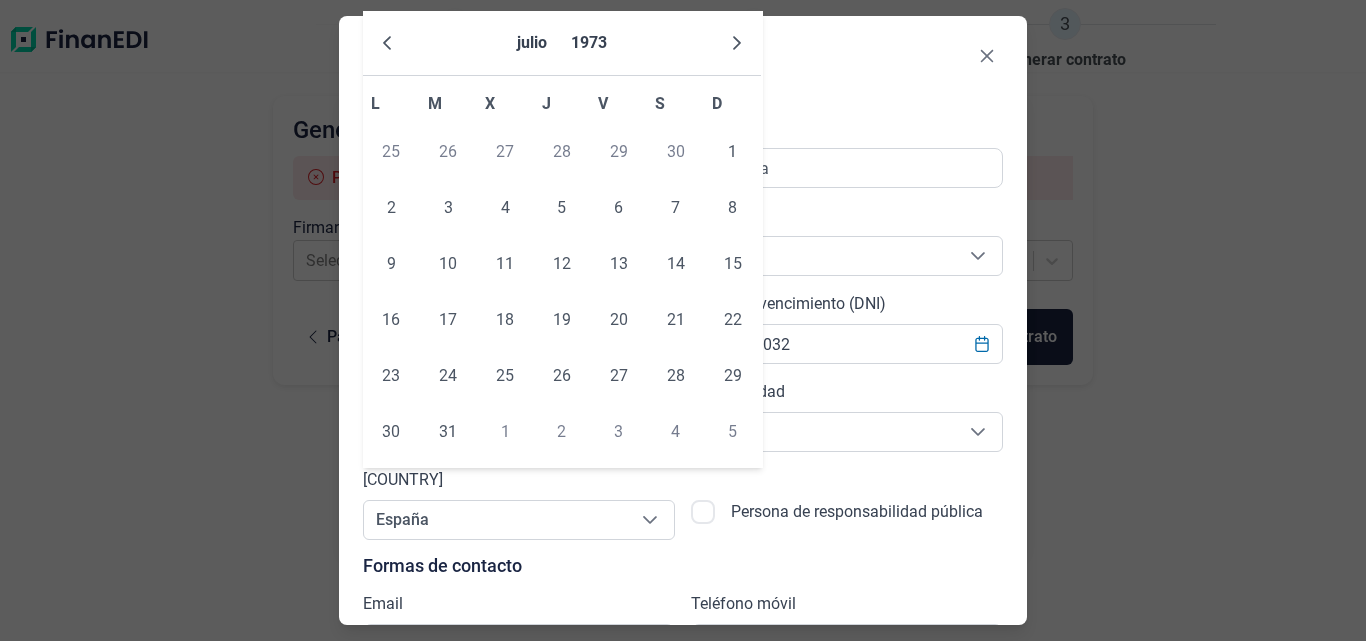 click at bounding box center [737, 43] 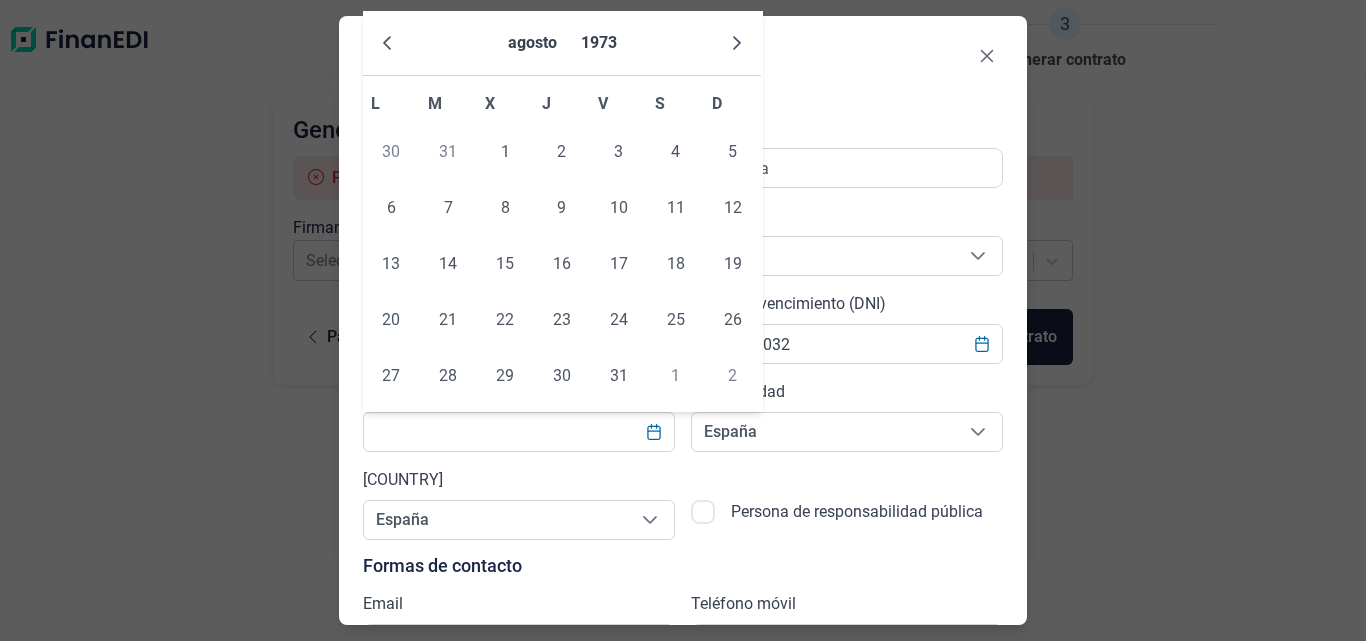 click at bounding box center (737, 43) 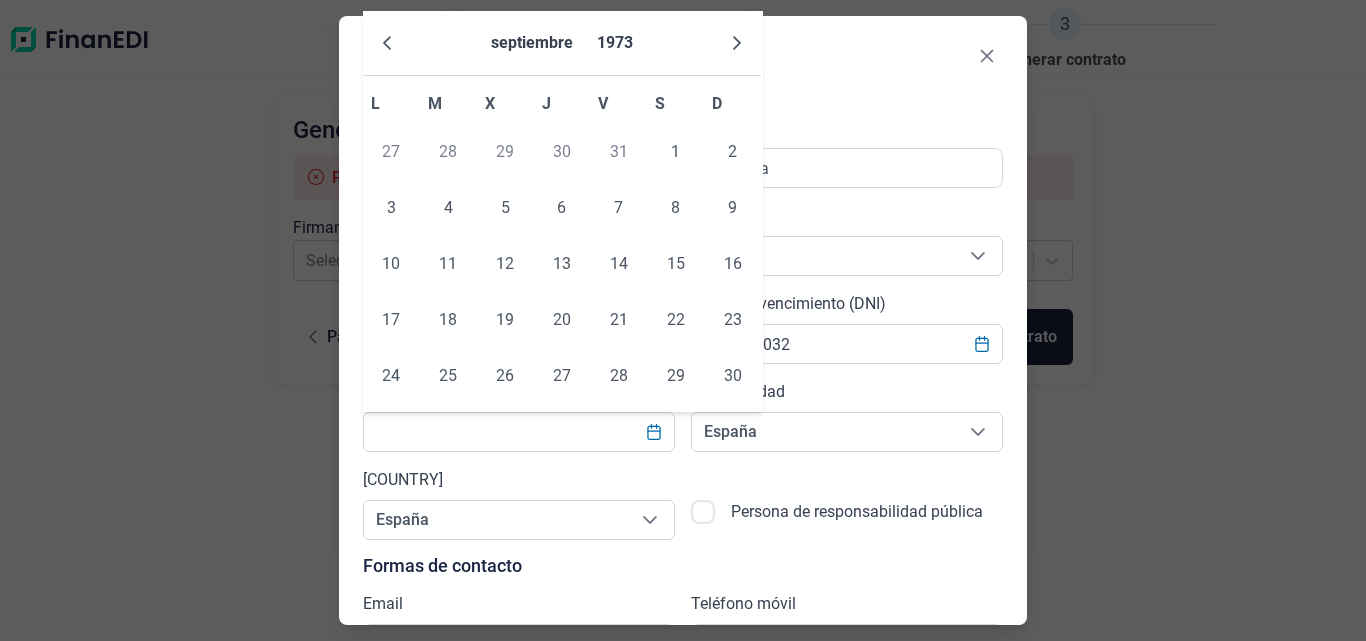 click at bounding box center [737, 43] 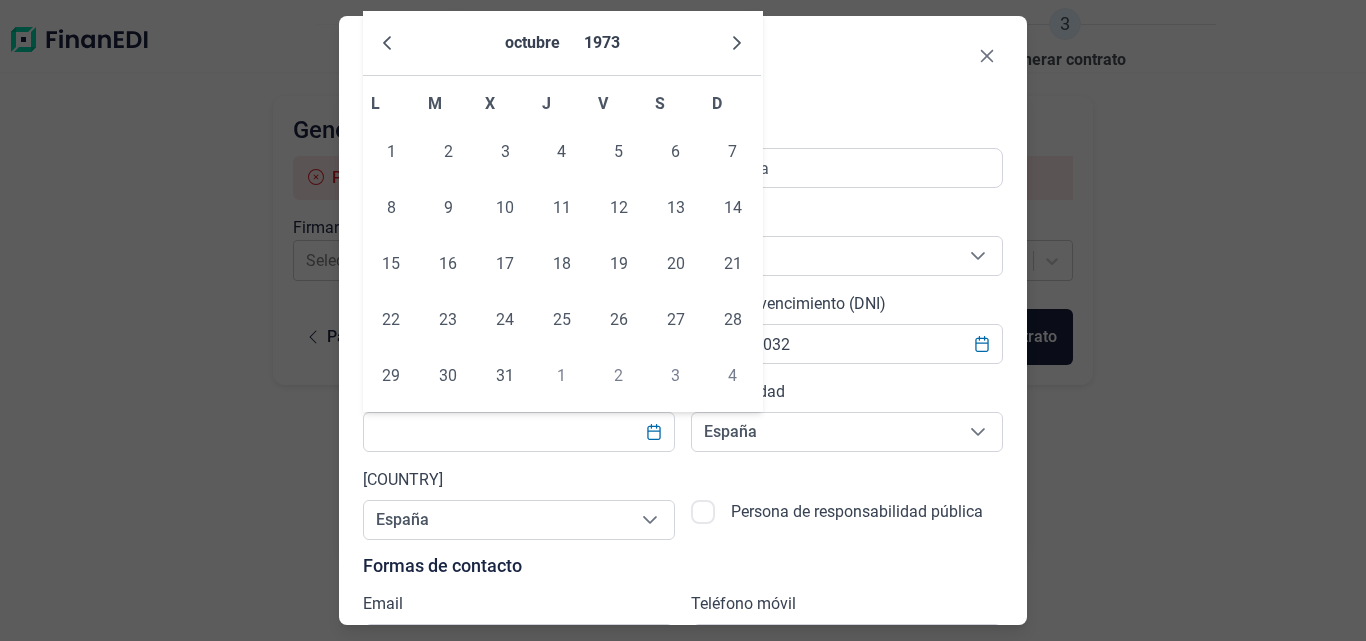 click at bounding box center [737, 43] 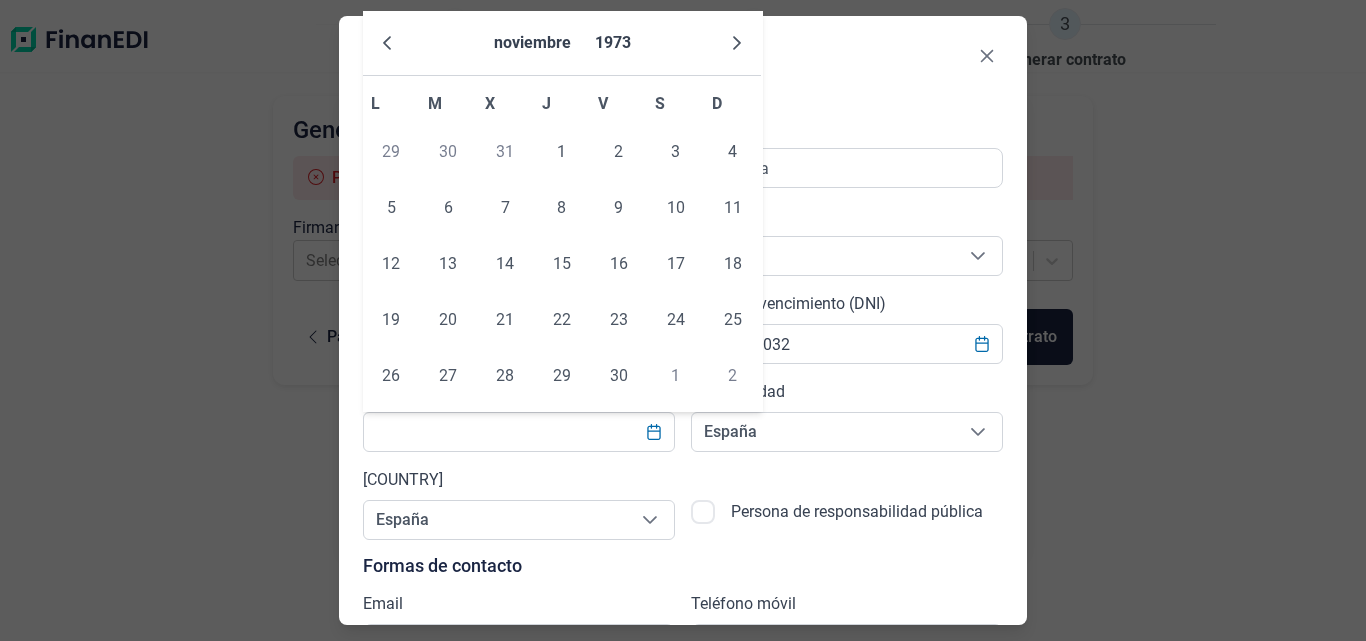 click at bounding box center (737, 43) 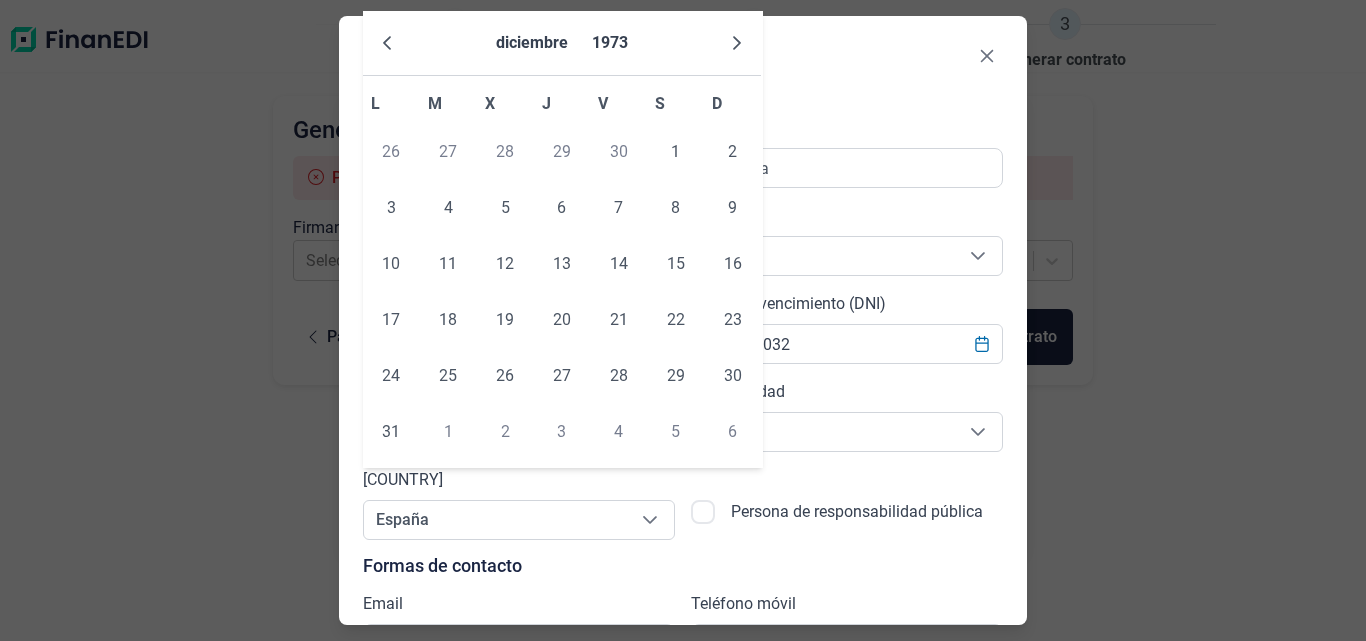 click at bounding box center [737, 43] 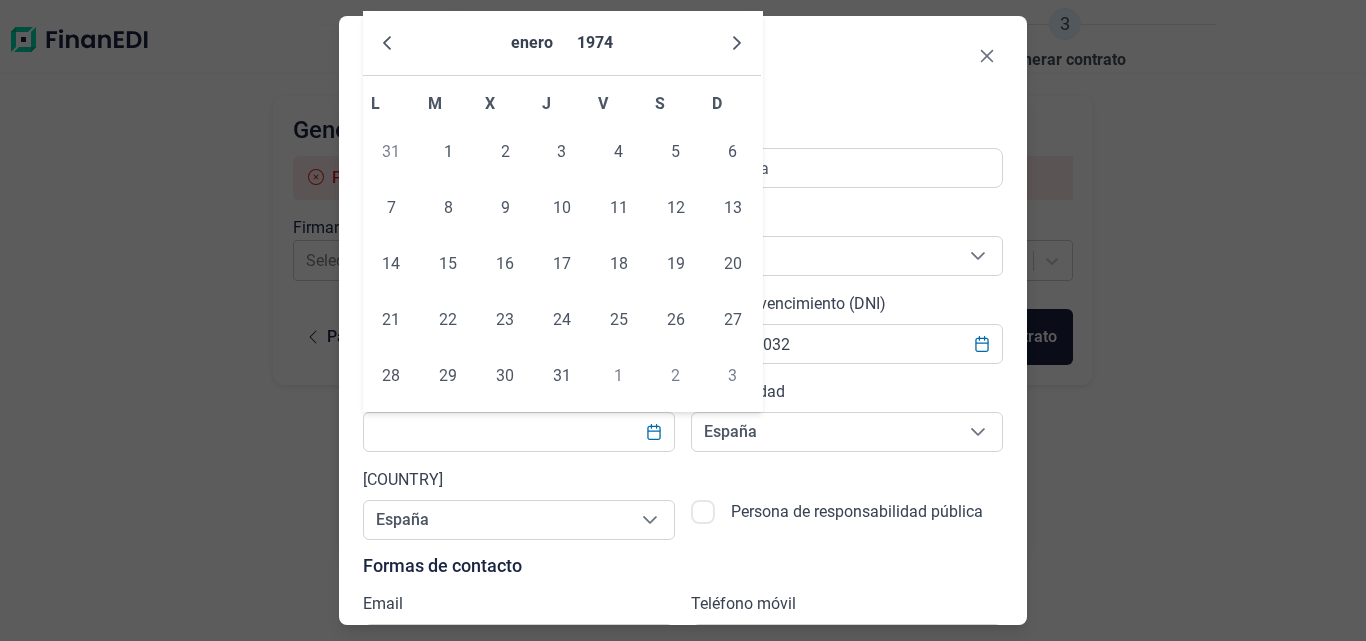click at bounding box center [737, 43] 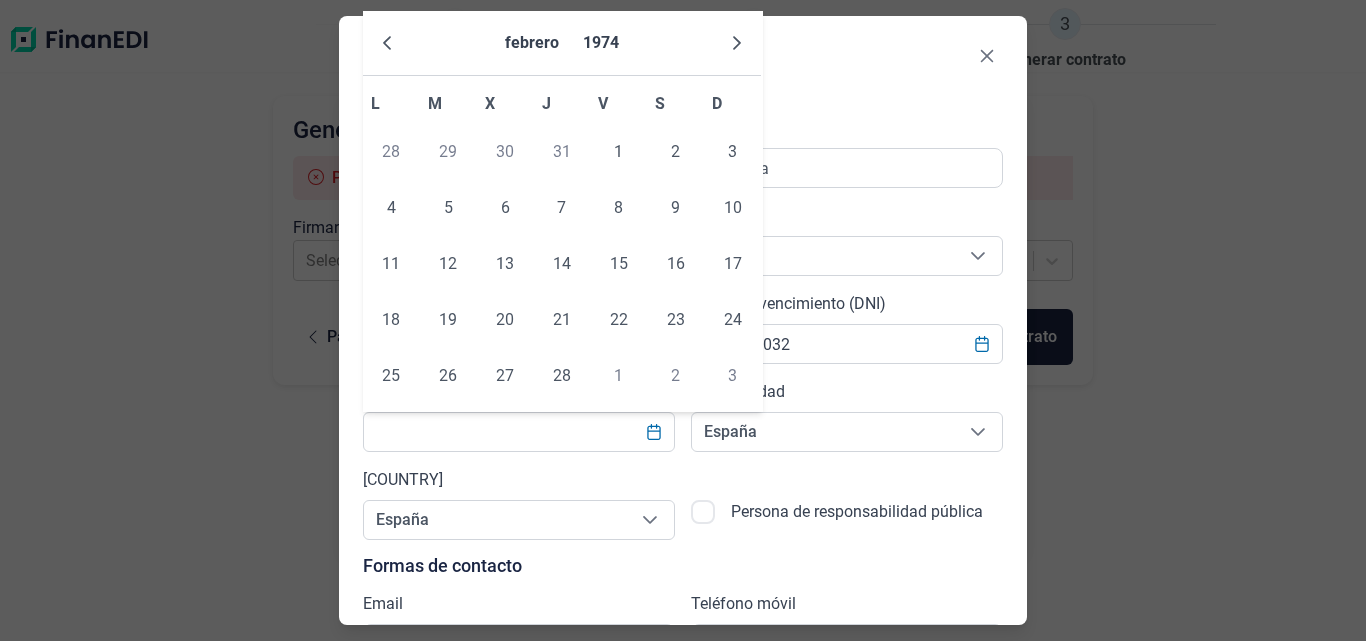 click at bounding box center (737, 43) 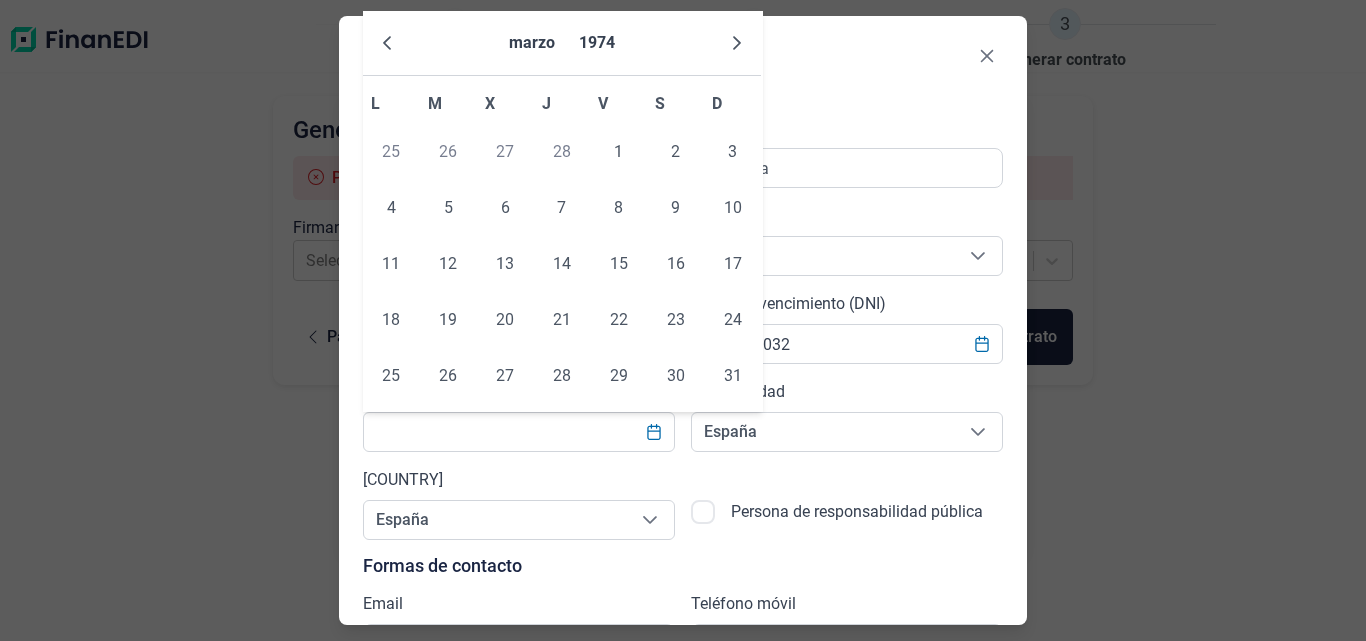 click at bounding box center (737, 43) 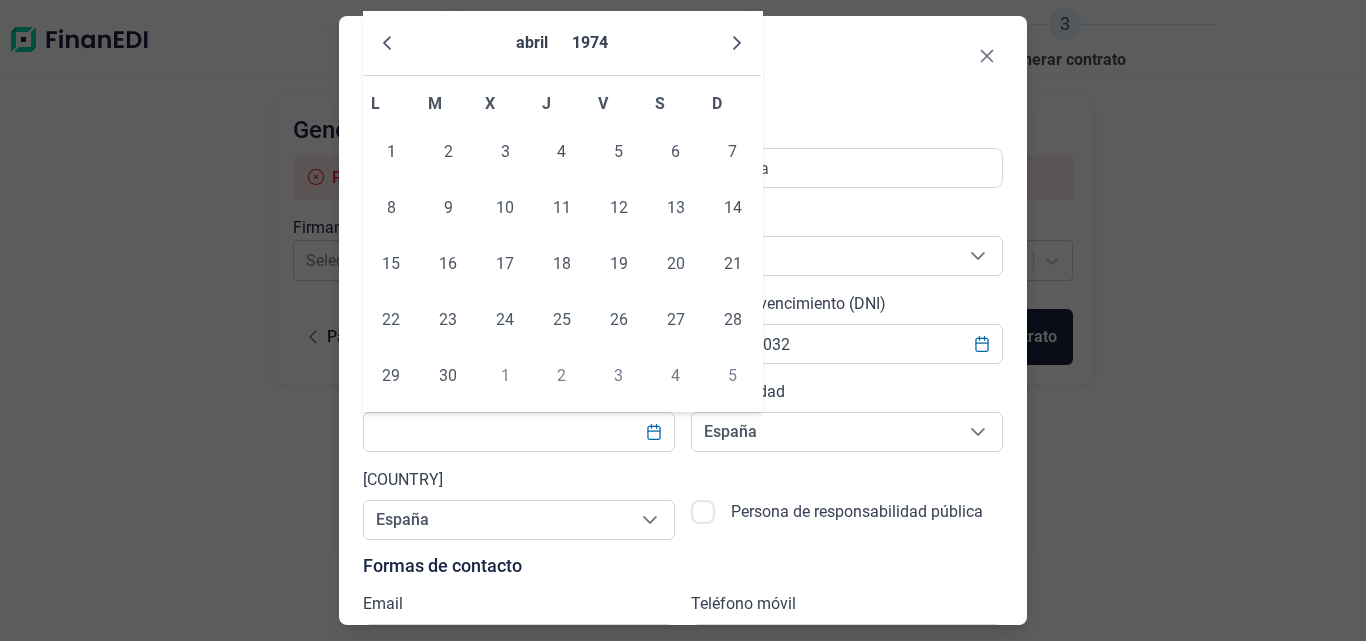 click at bounding box center (737, 43) 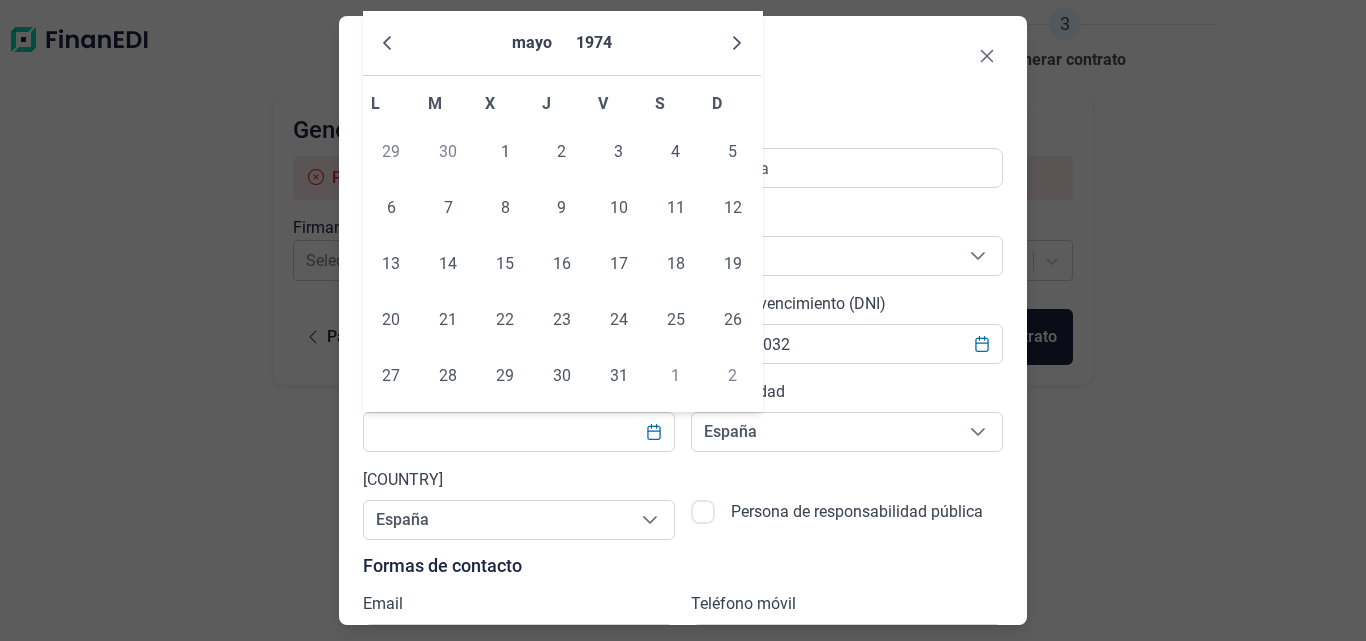 click at bounding box center [737, 43] 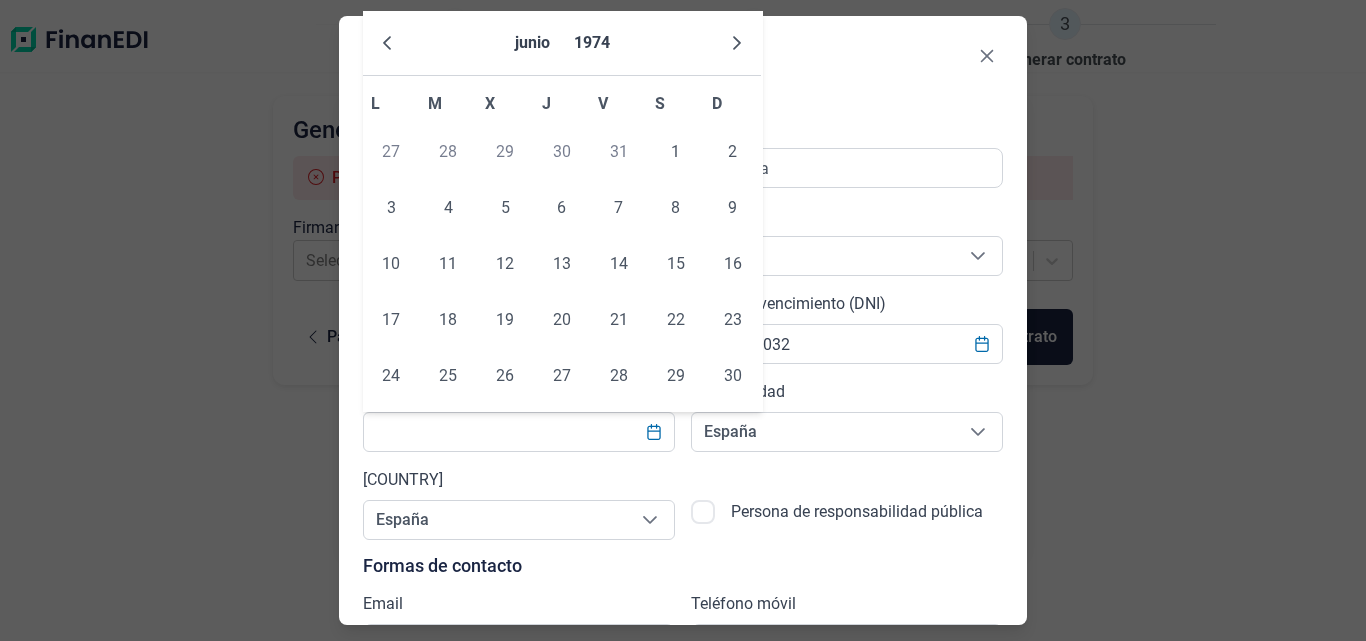 click at bounding box center (737, 43) 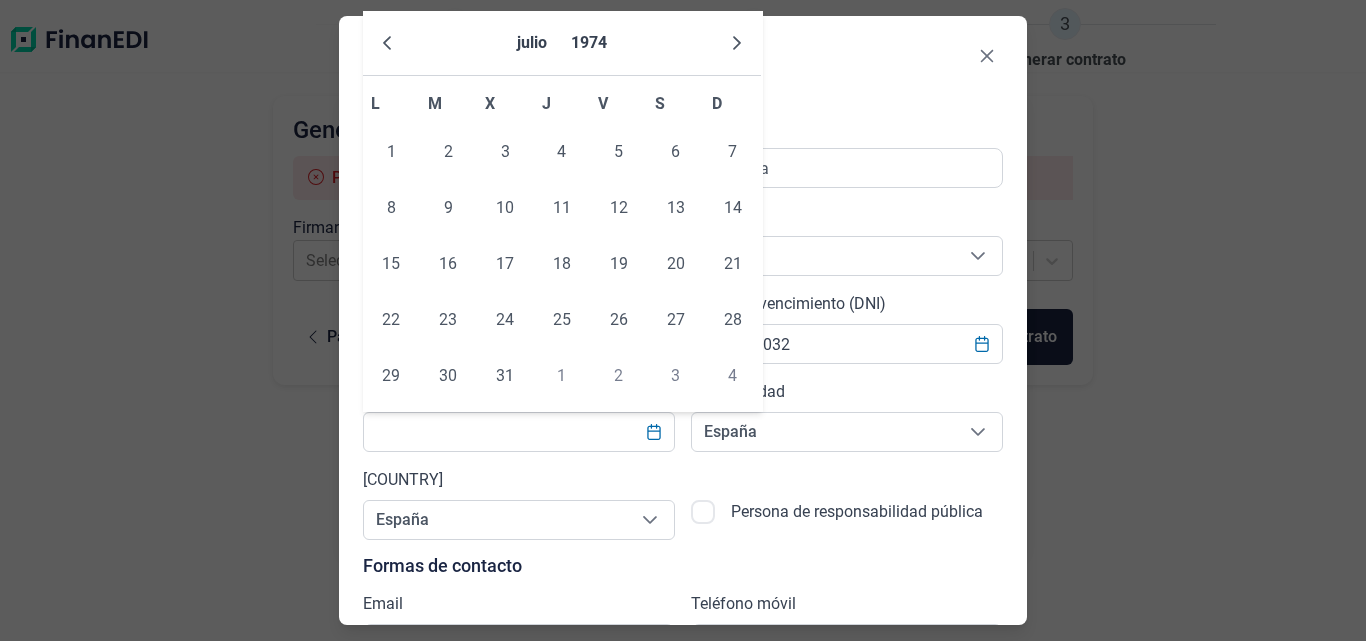 click at bounding box center (737, 43) 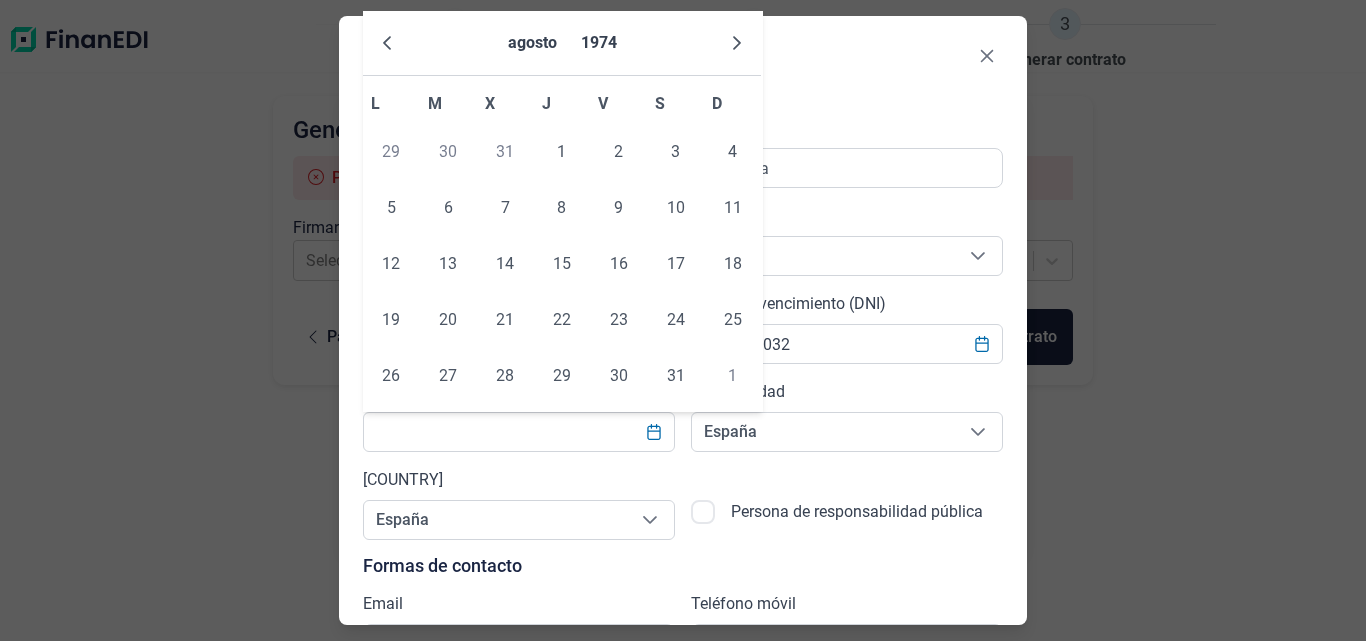 click at bounding box center [737, 43] 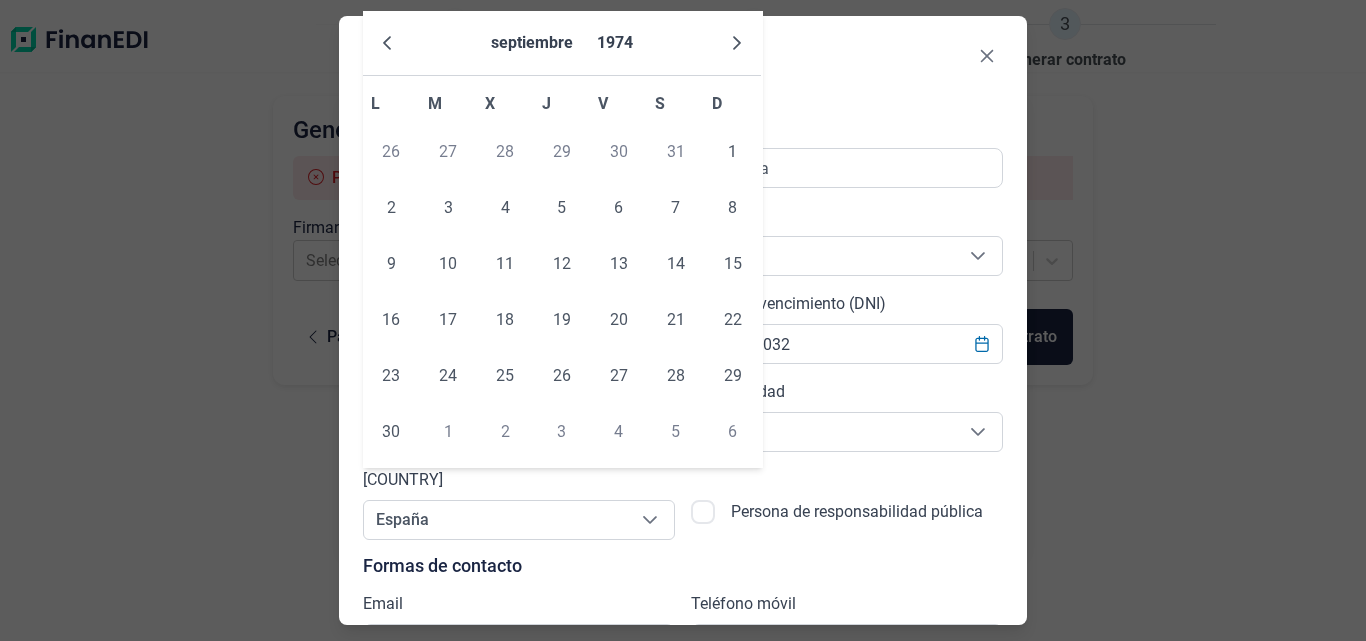 click at bounding box center [737, 43] 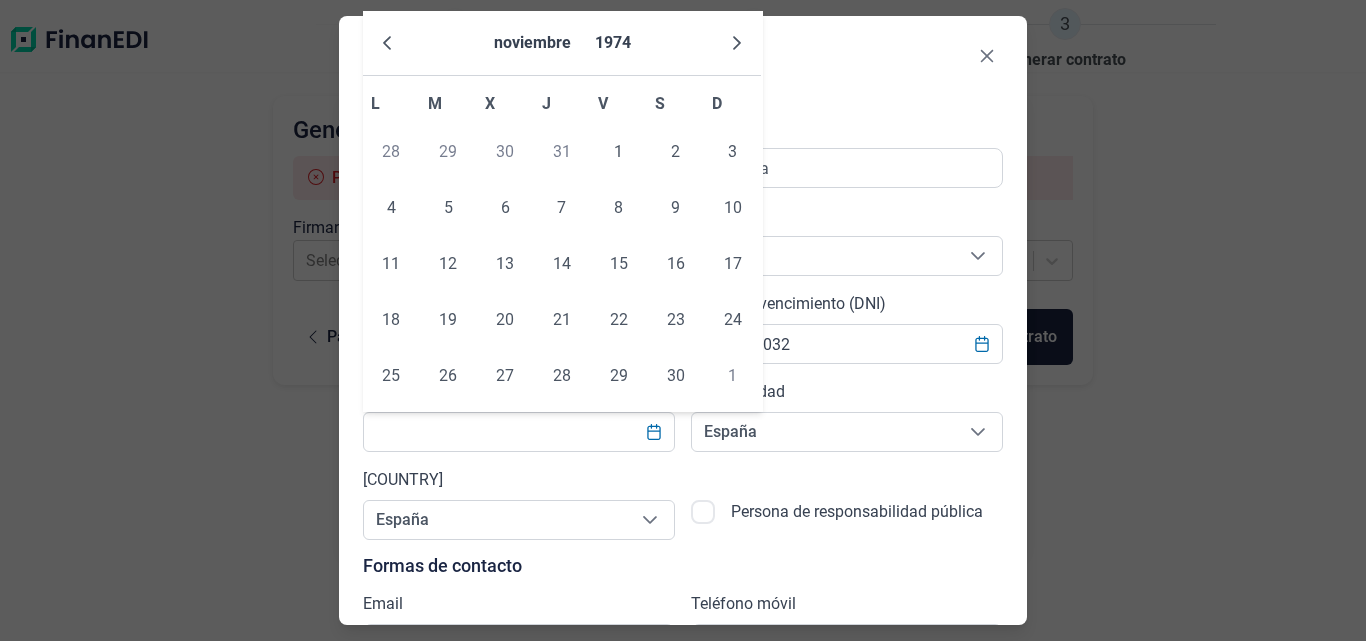 click at bounding box center [737, 43] 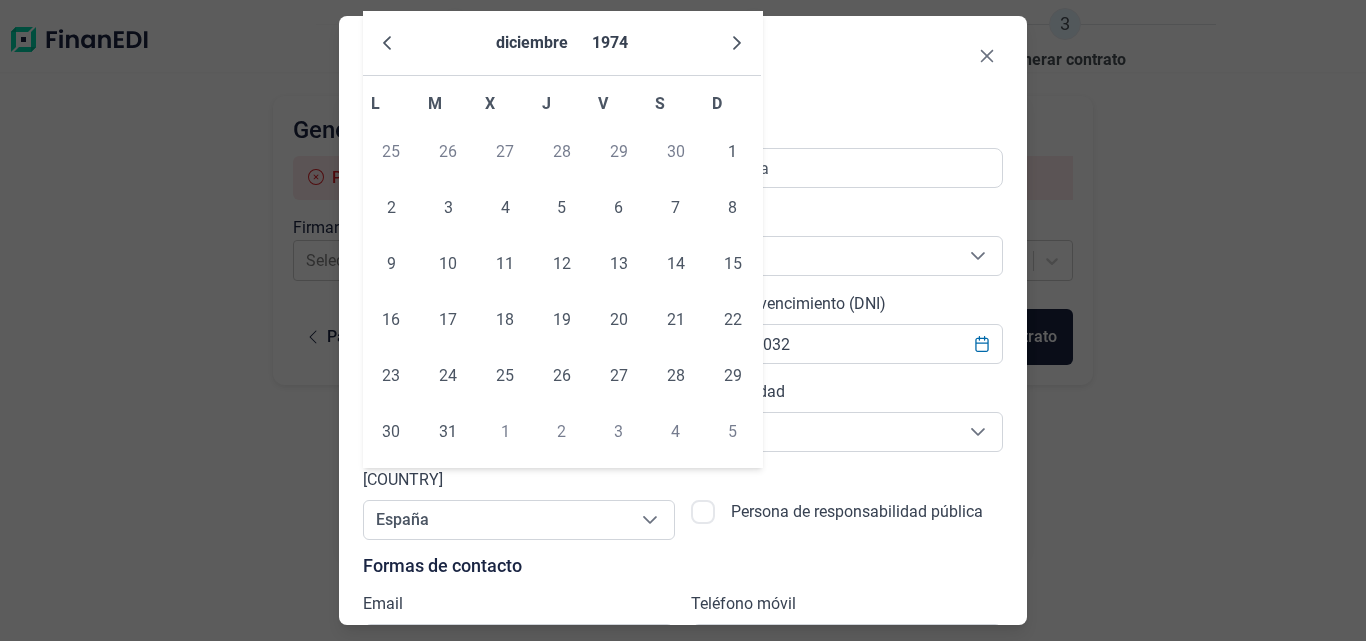 click at bounding box center (737, 43) 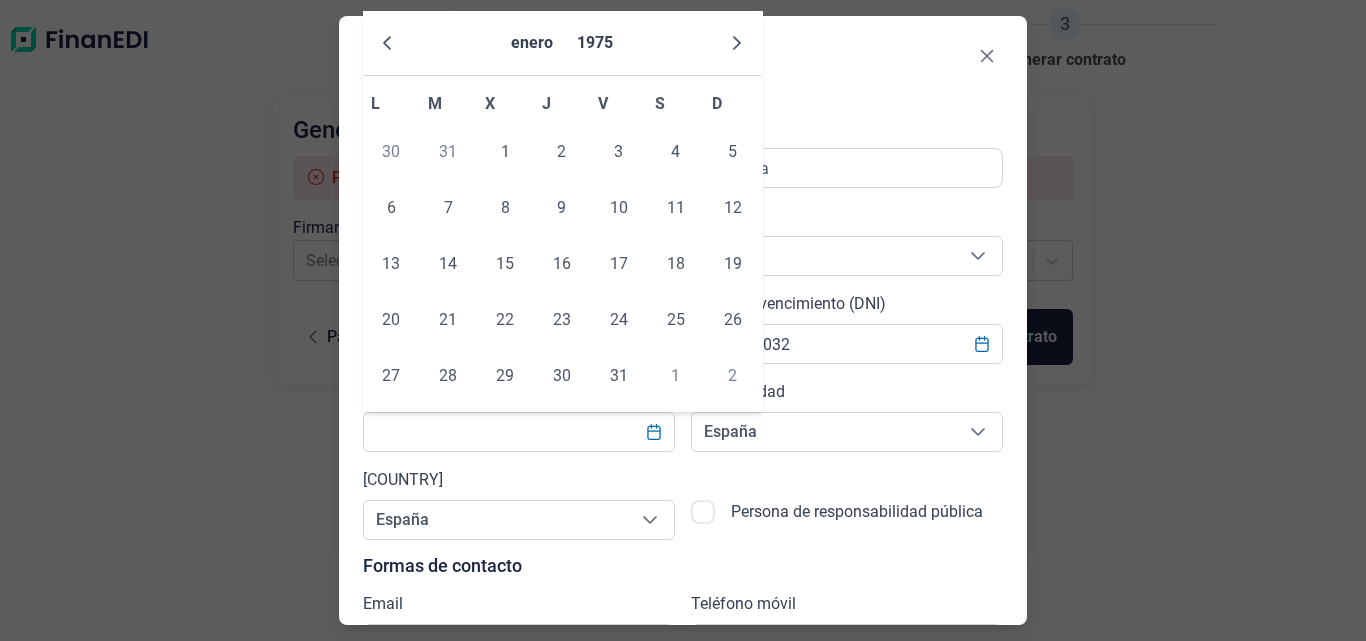 click at bounding box center [737, 43] 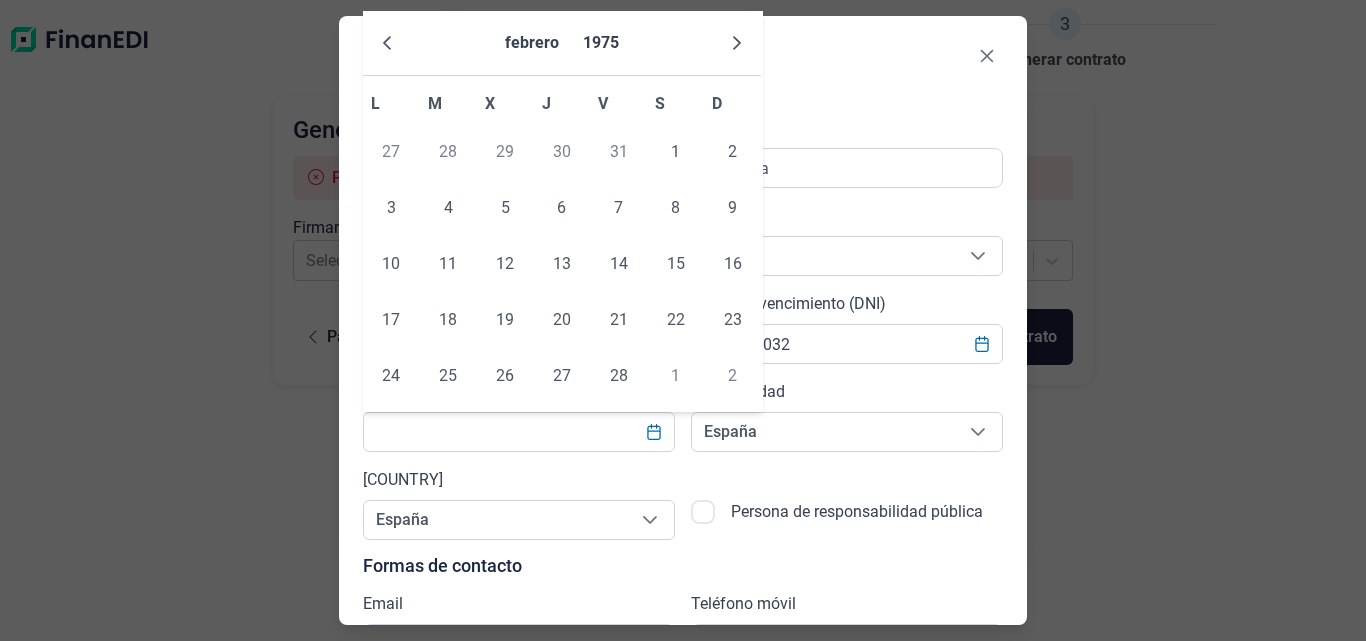 click at bounding box center [737, 43] 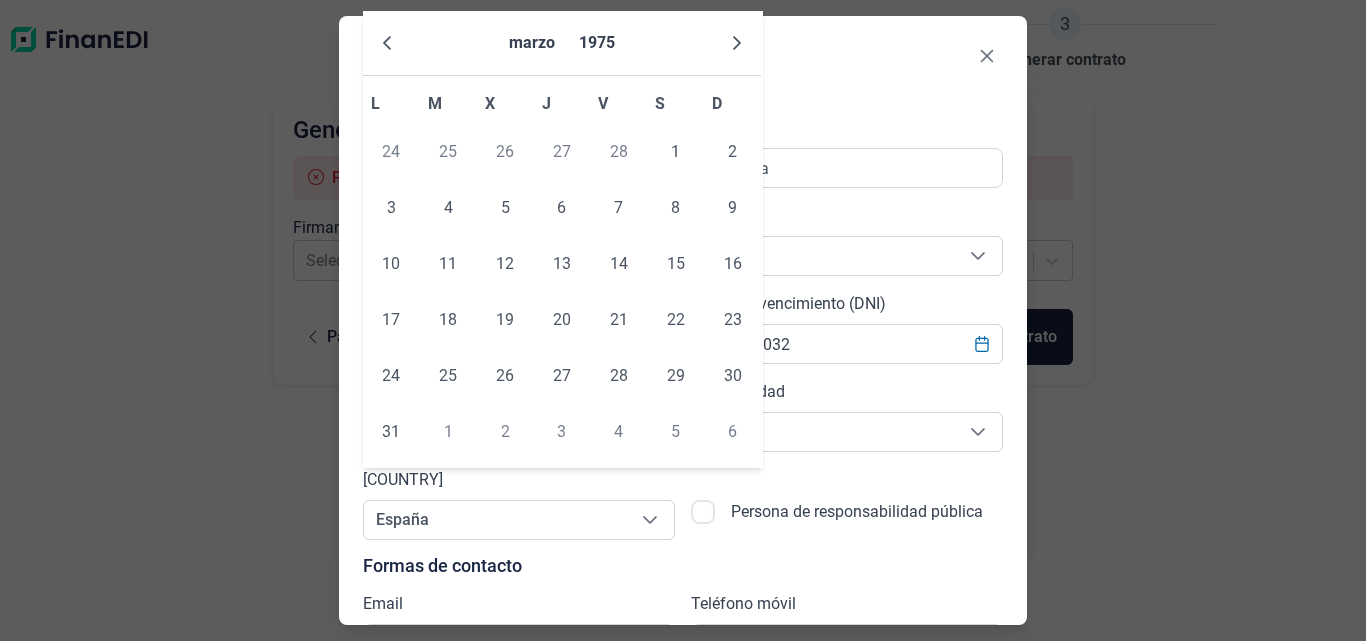 click at bounding box center (737, 43) 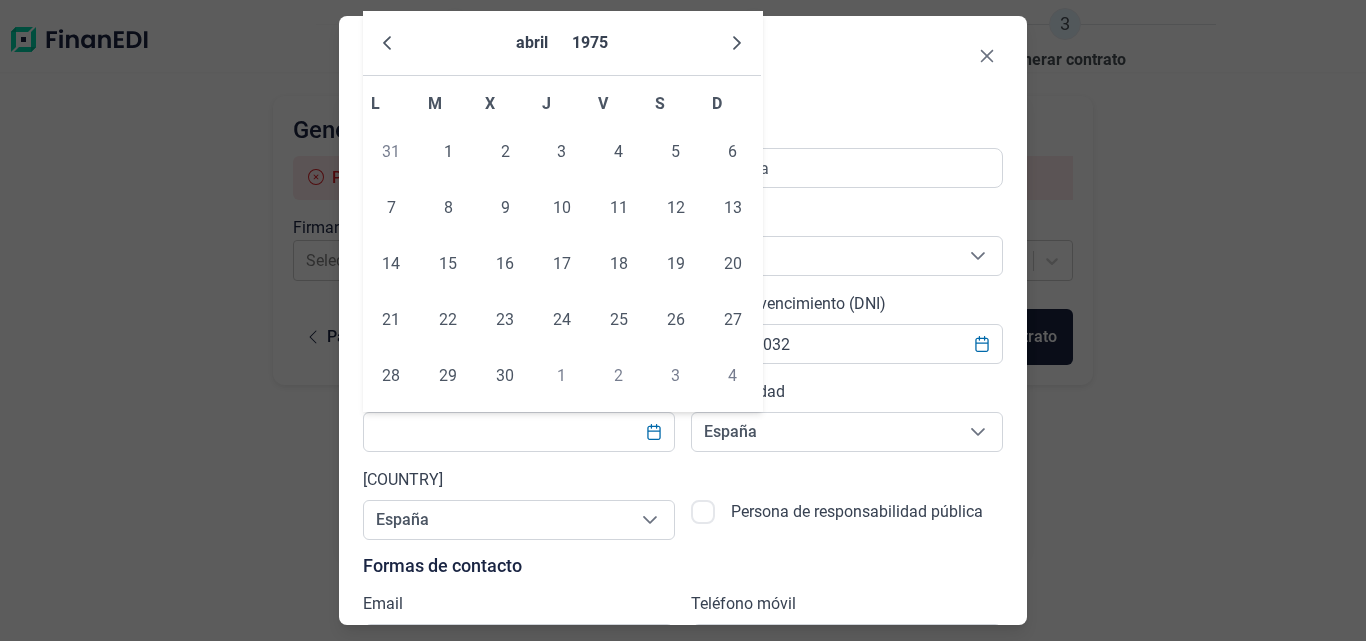 click at bounding box center [737, 43] 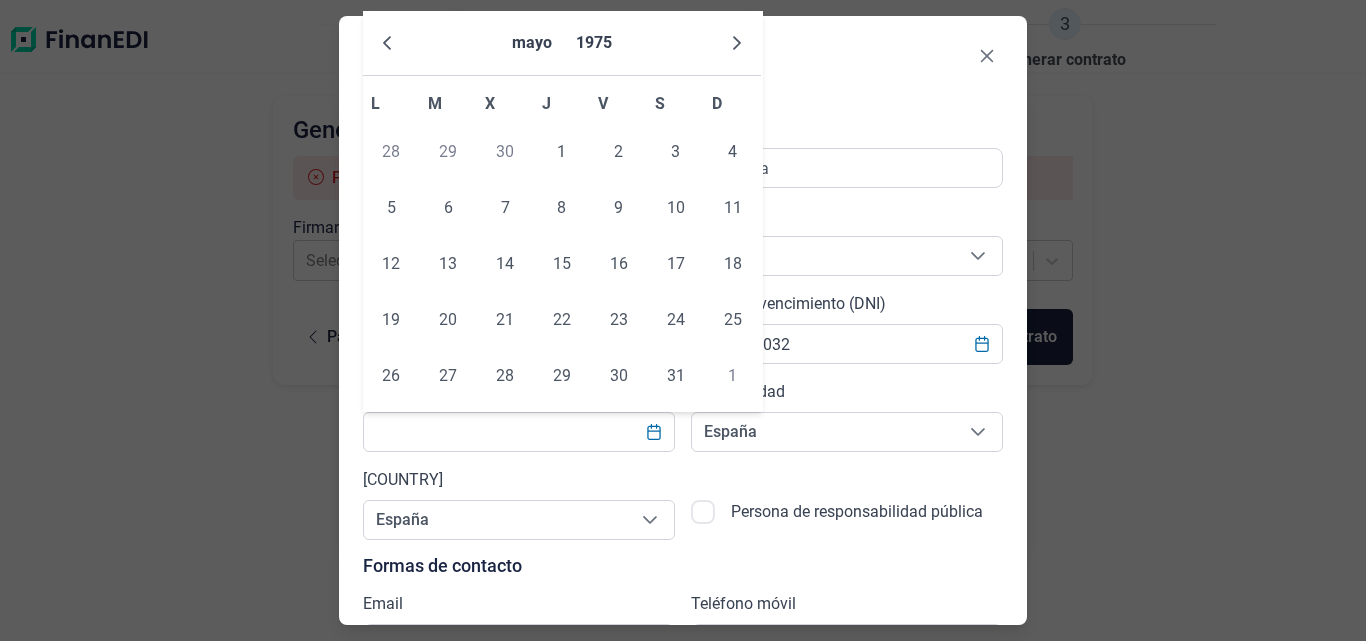 click at bounding box center [737, 43] 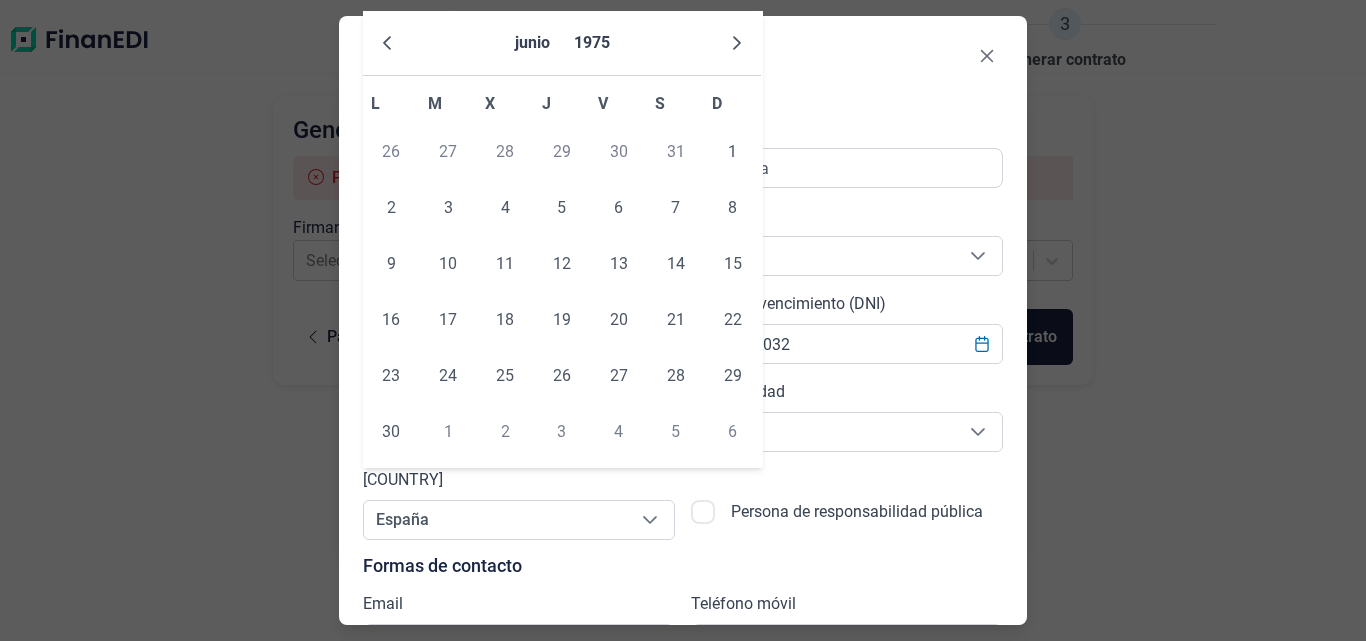 click at bounding box center [737, 43] 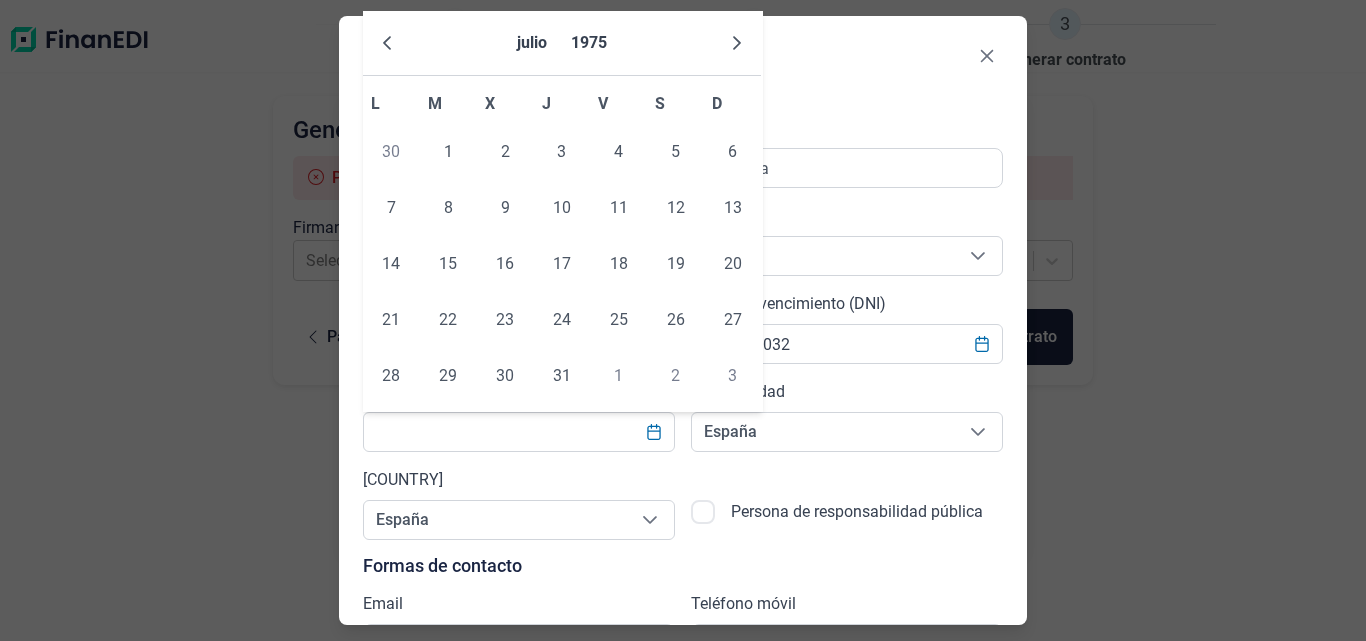 click at bounding box center [737, 43] 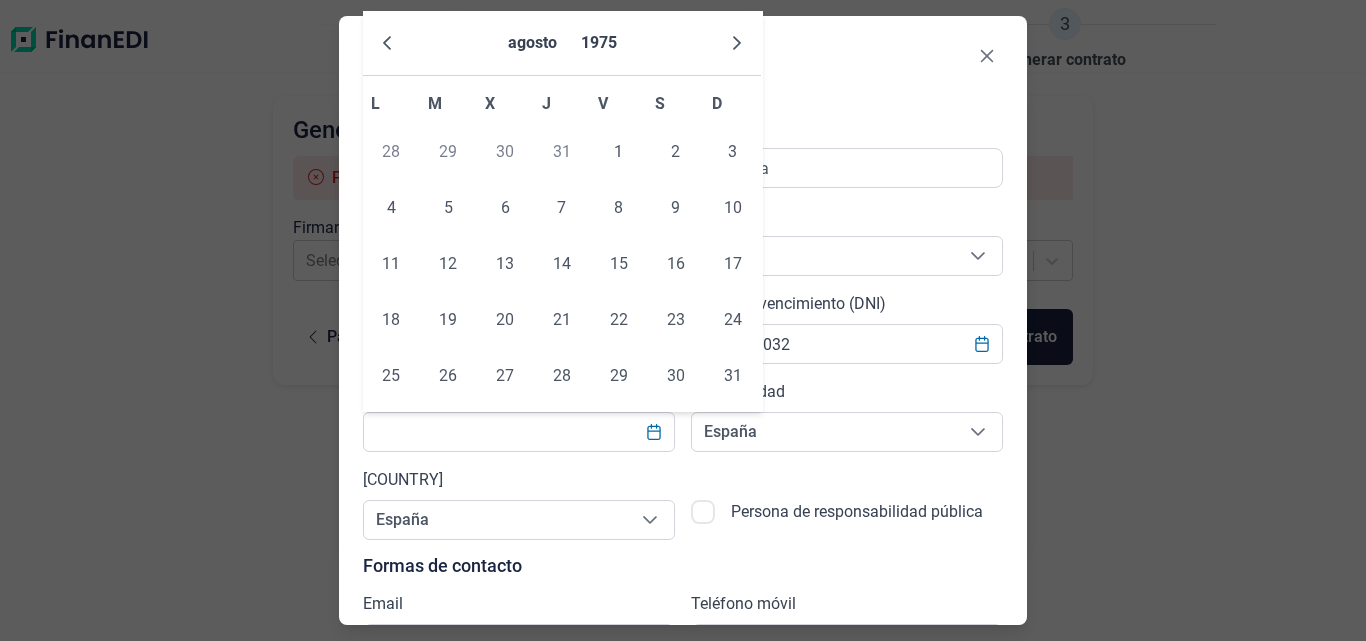 click at bounding box center (737, 43) 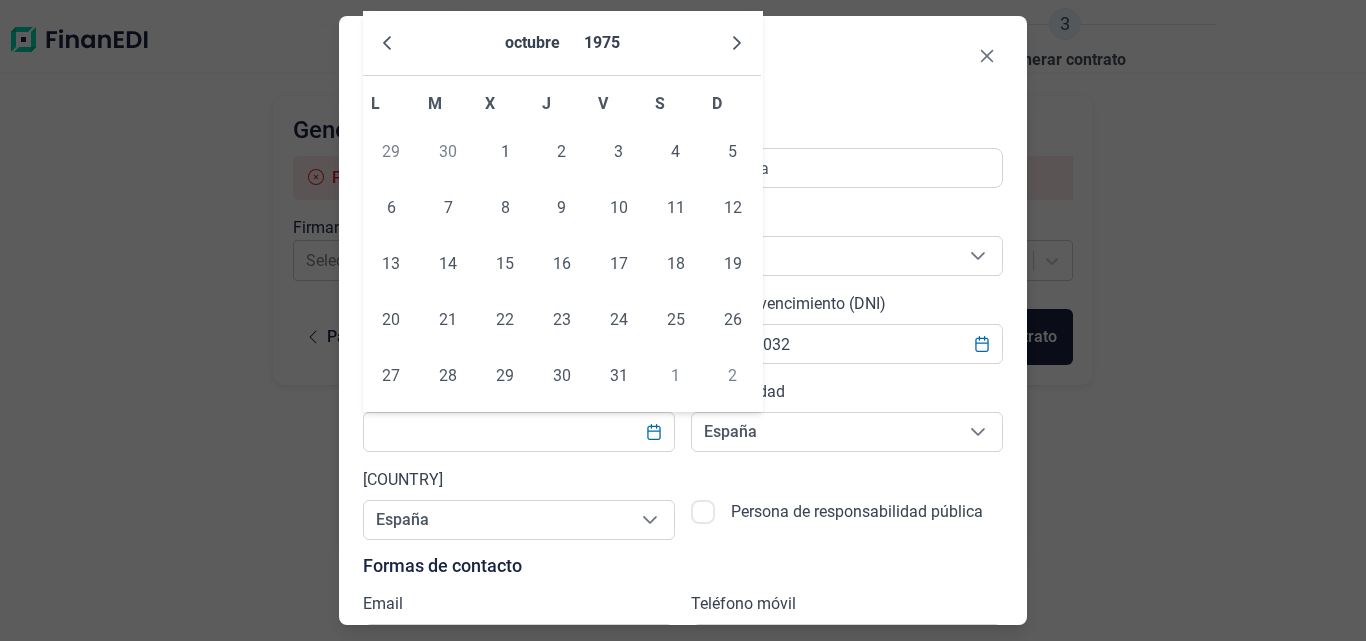 click at bounding box center [737, 43] 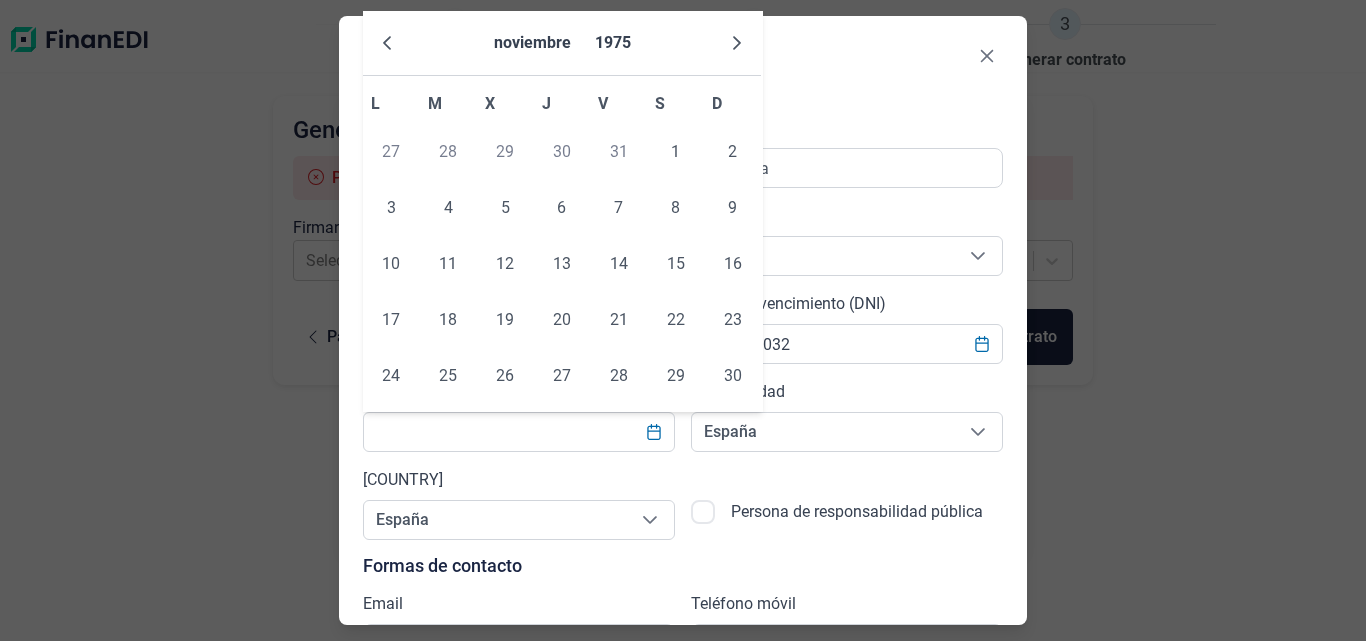 click at bounding box center (737, 43) 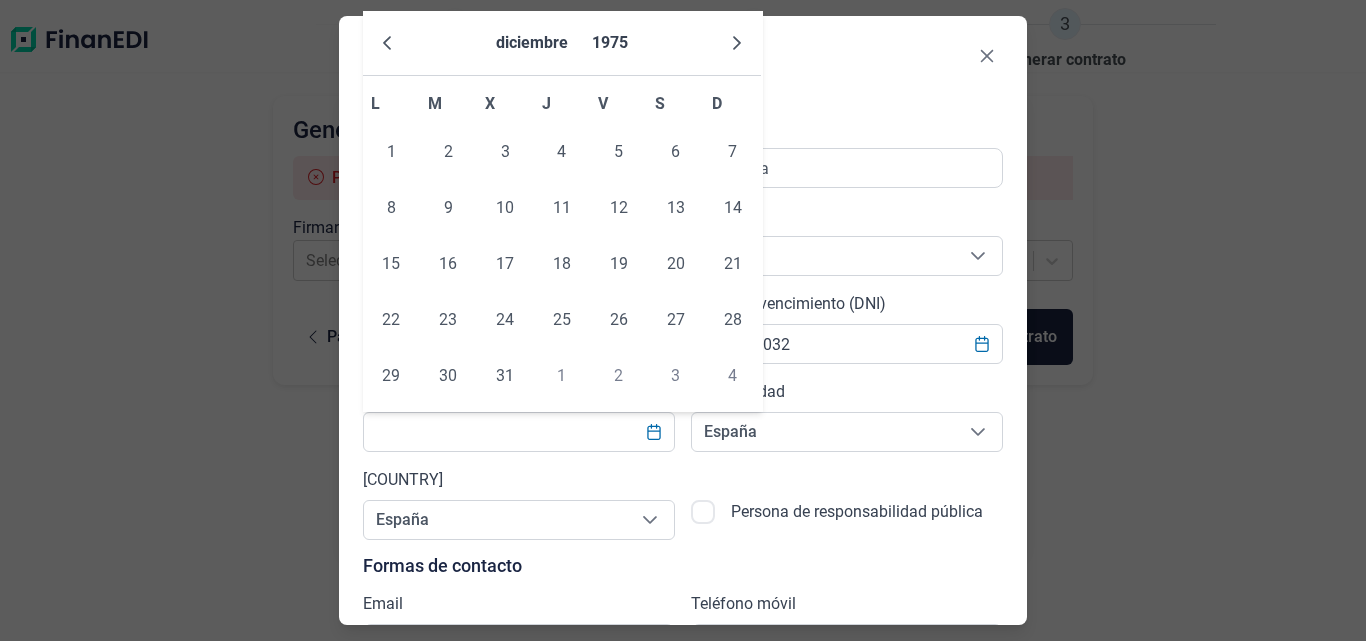 click at bounding box center [737, 43] 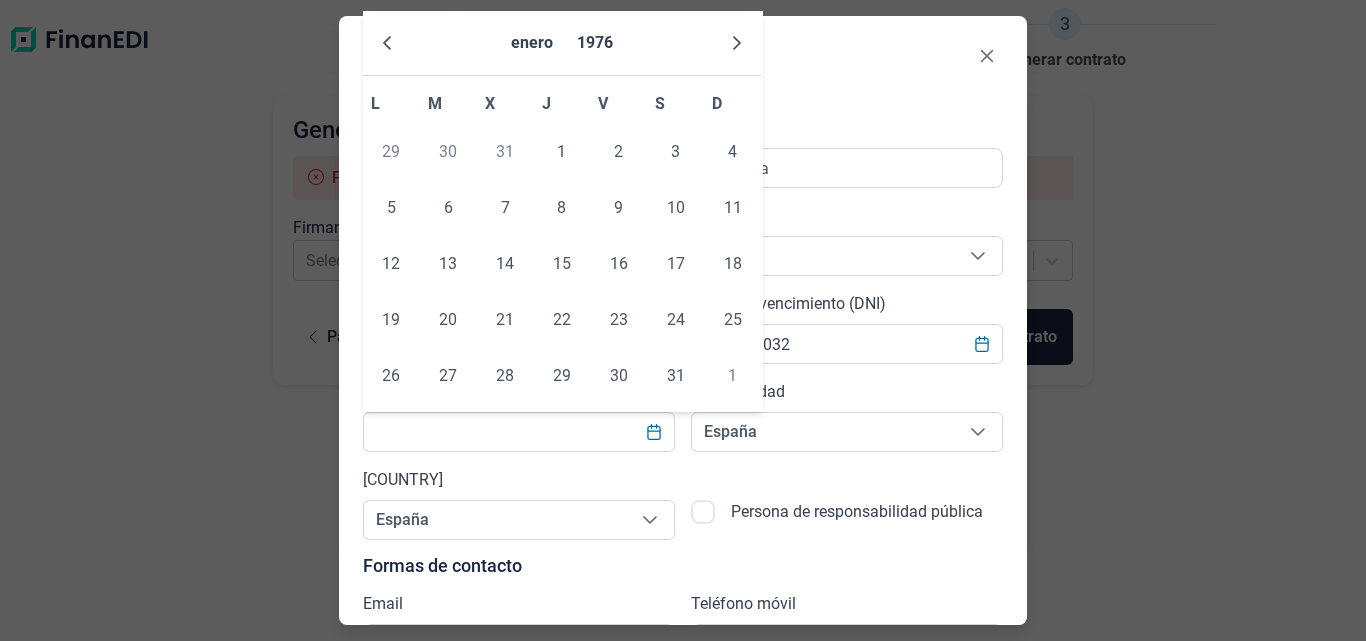 click at bounding box center (737, 43) 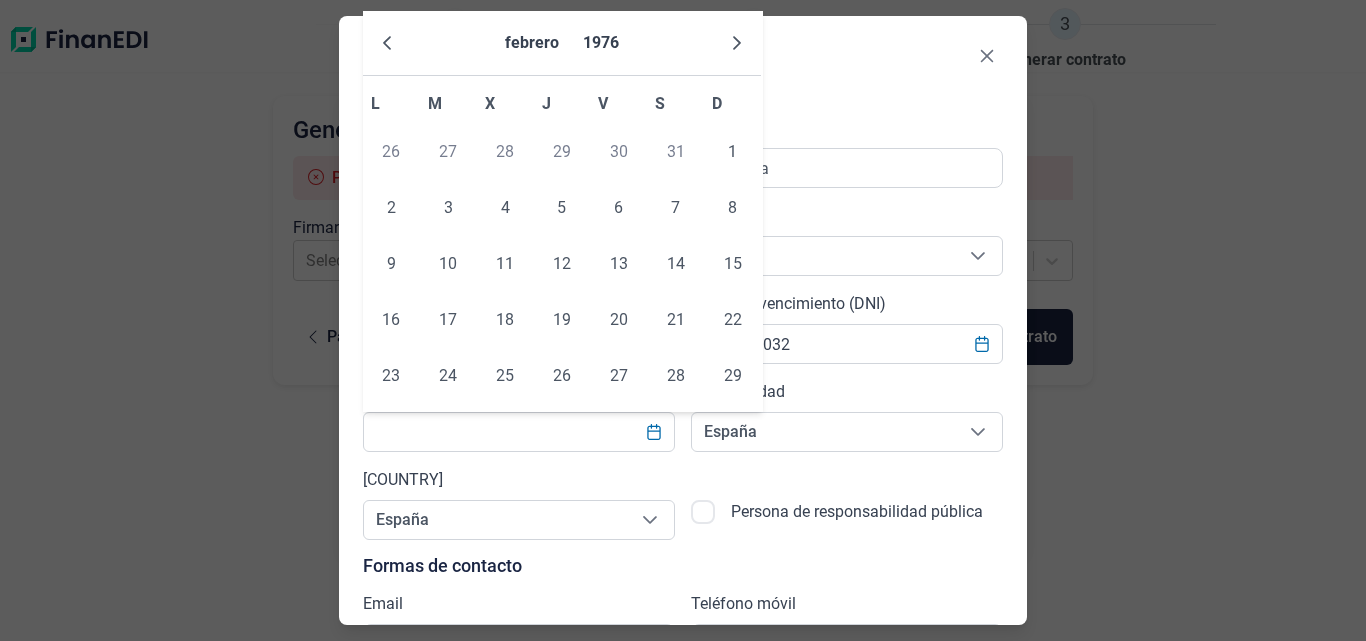 click at bounding box center [737, 43] 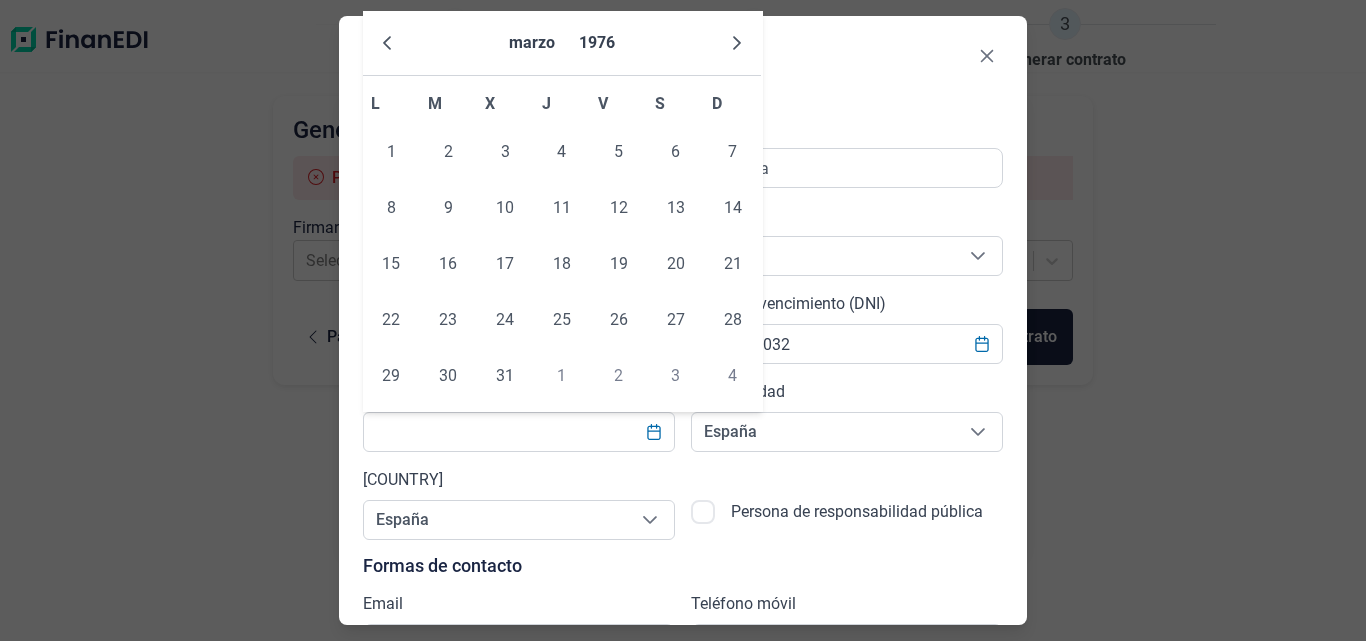 click at bounding box center (737, 43) 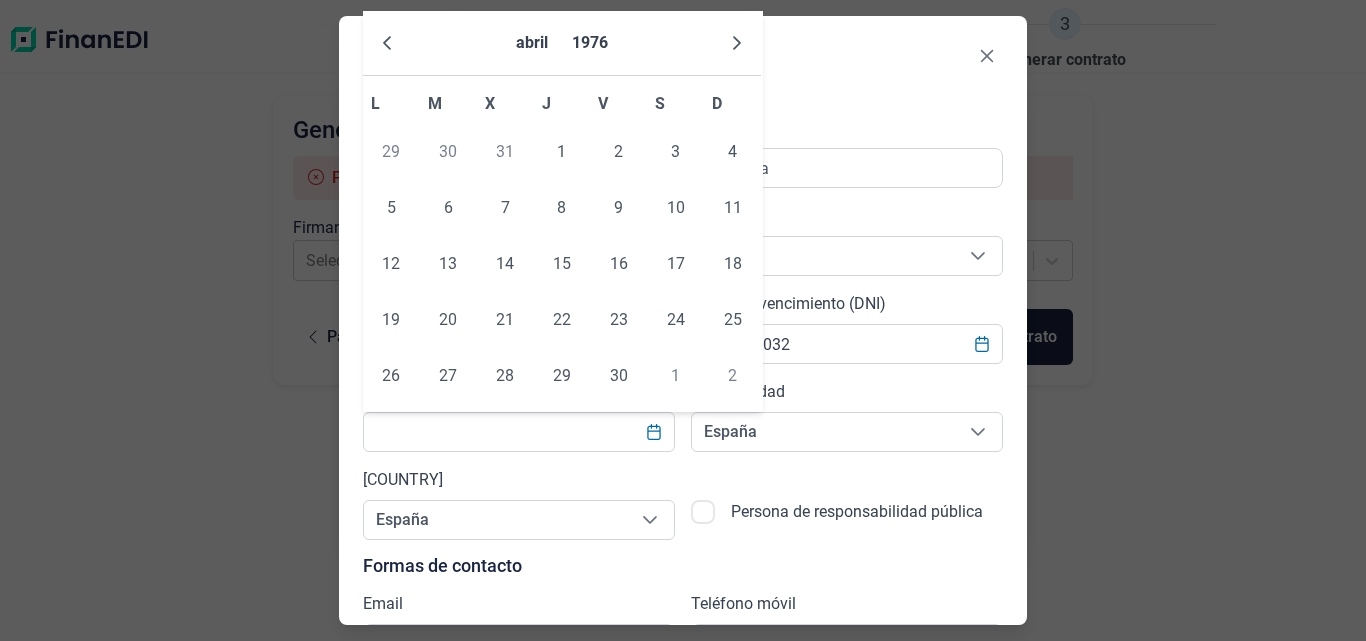 click at bounding box center (737, 43) 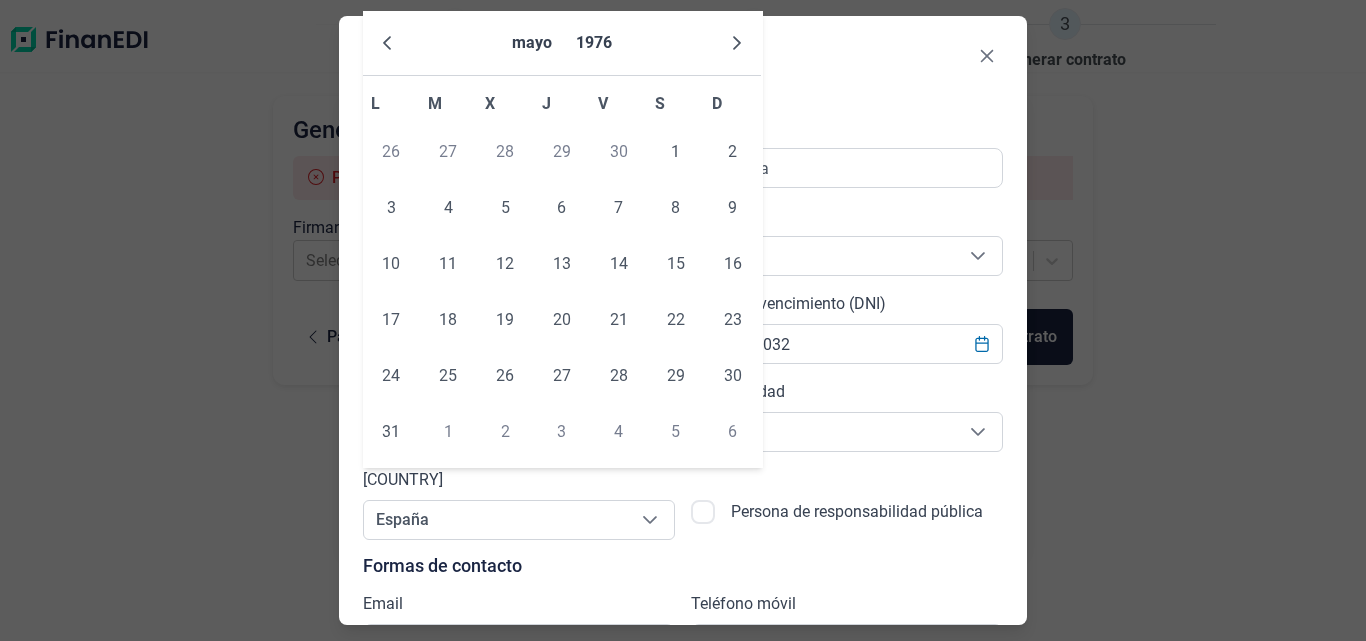 click at bounding box center [737, 43] 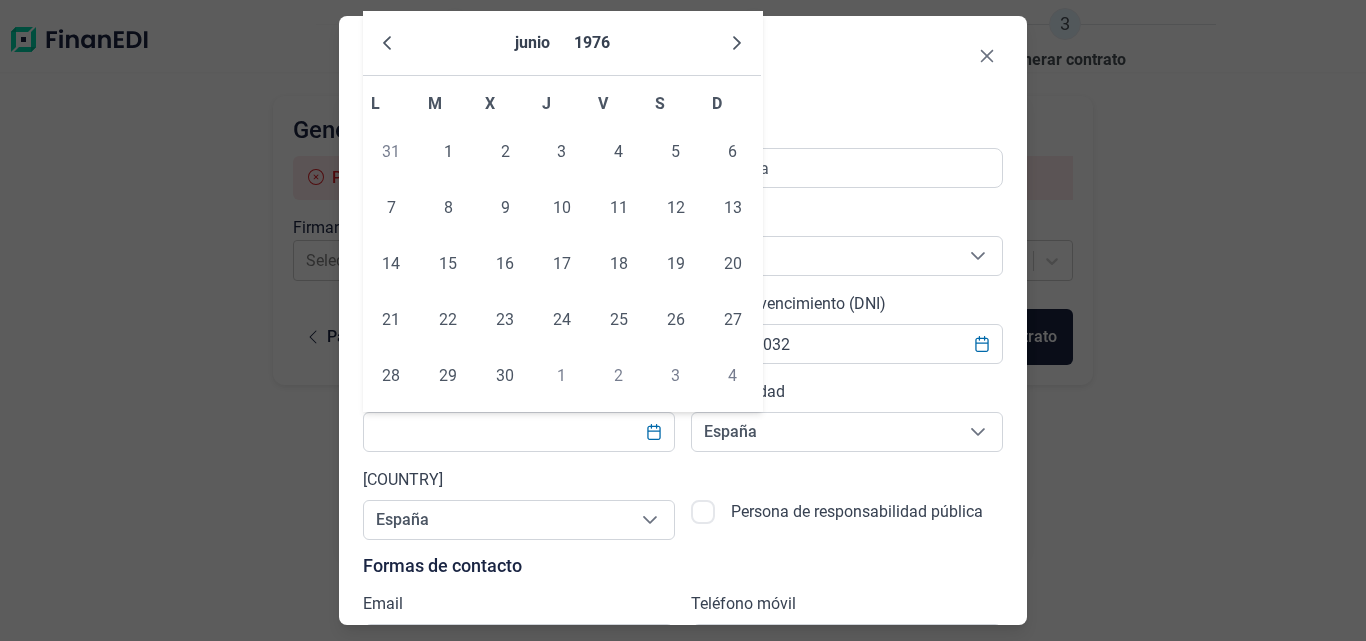 click at bounding box center (737, 43) 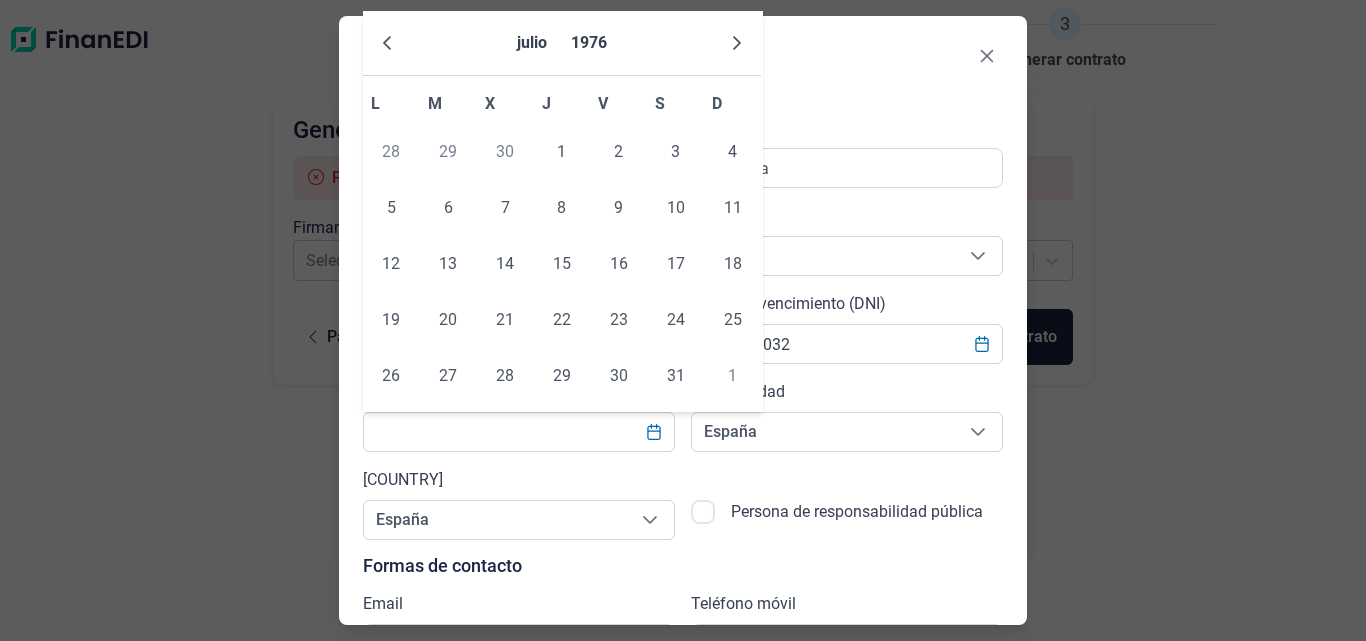 click at bounding box center (737, 43) 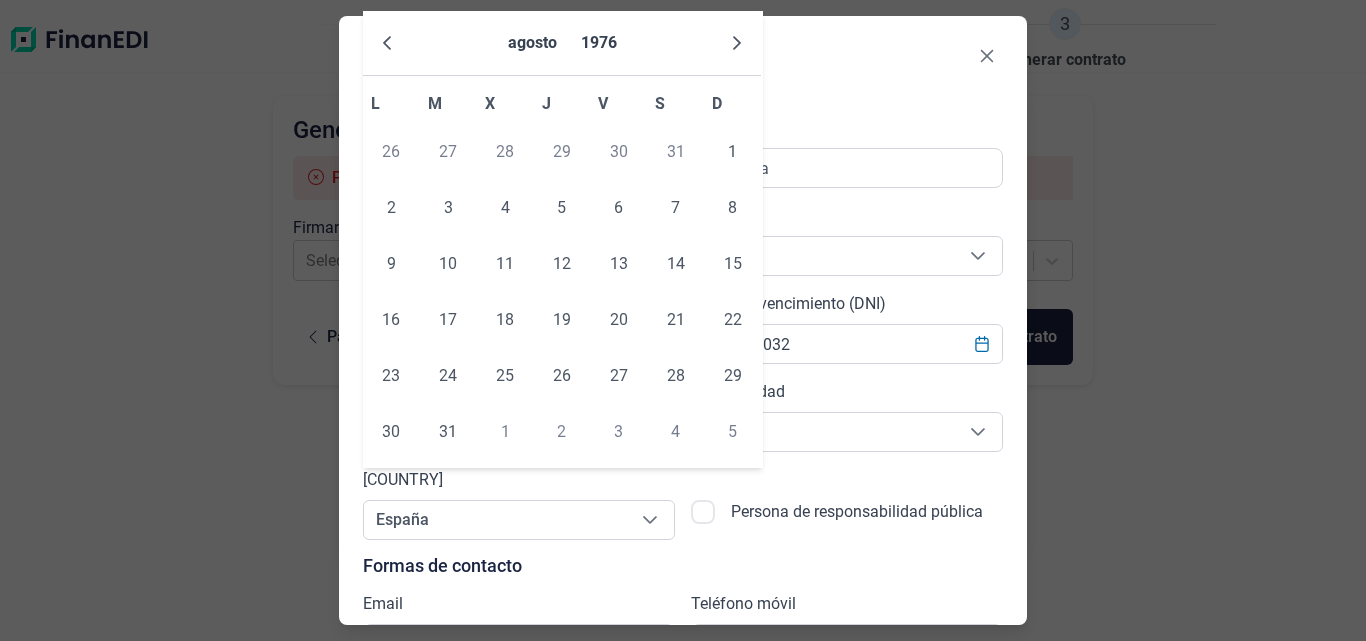 click at bounding box center [737, 43] 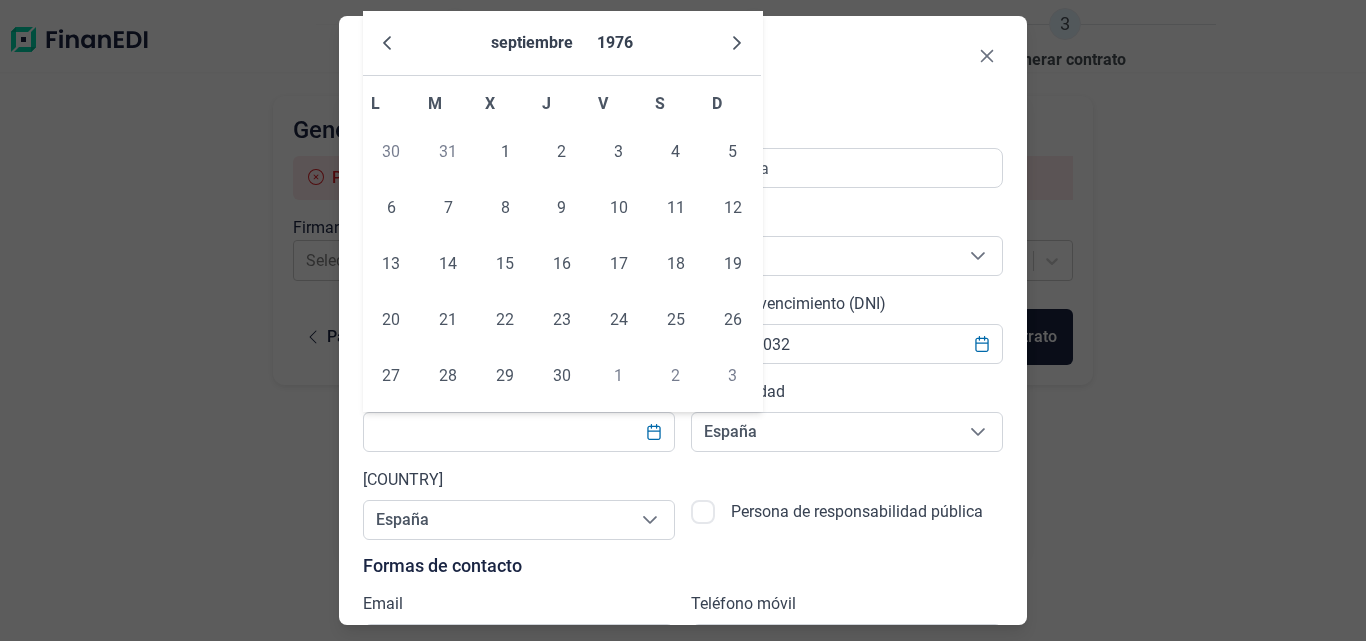 click at bounding box center [737, 43] 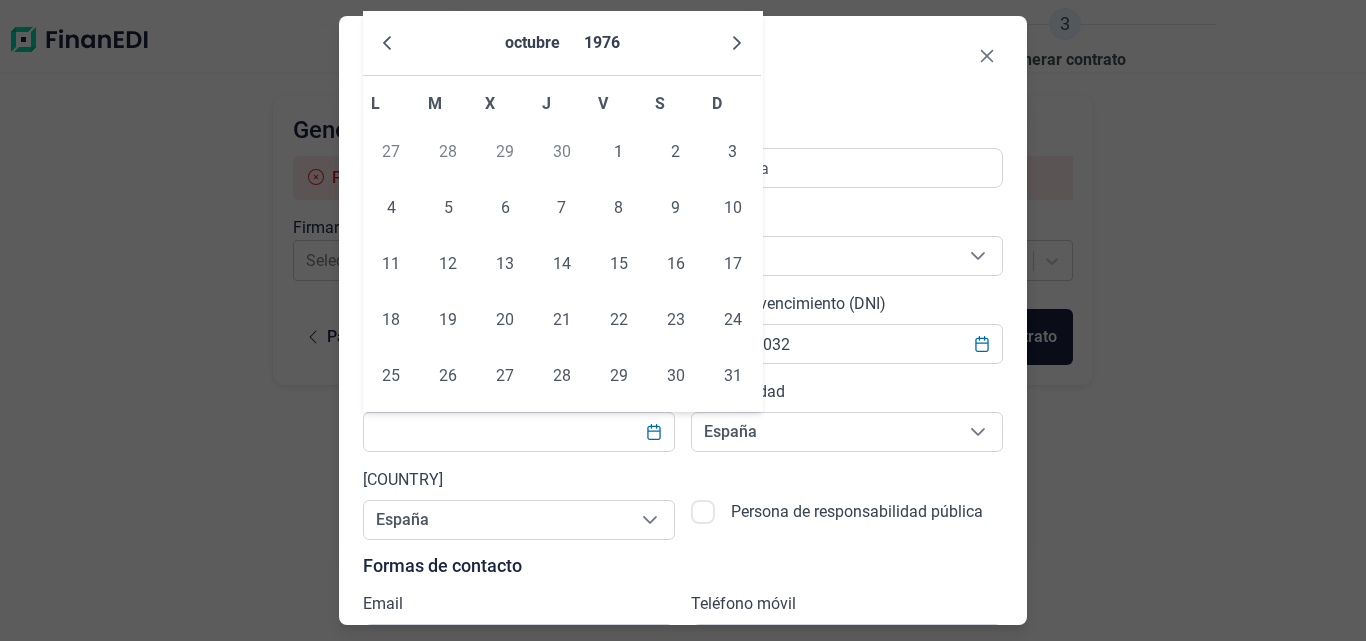 click at bounding box center (737, 43) 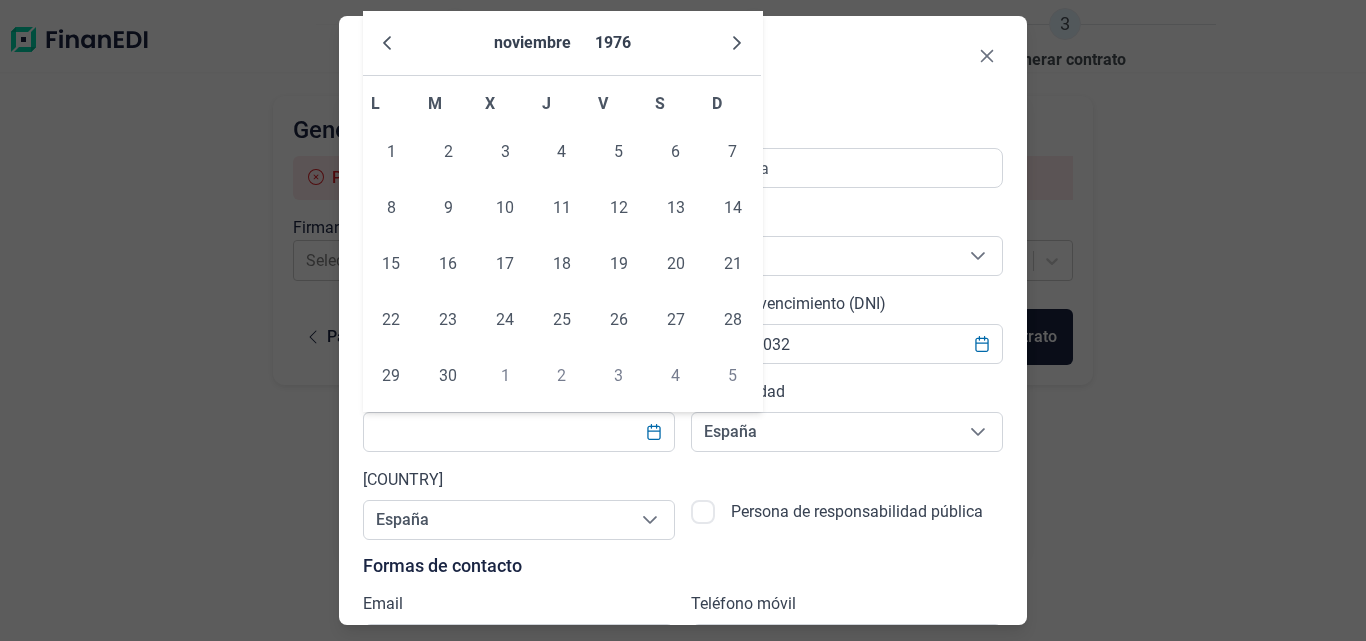 click at bounding box center [737, 43] 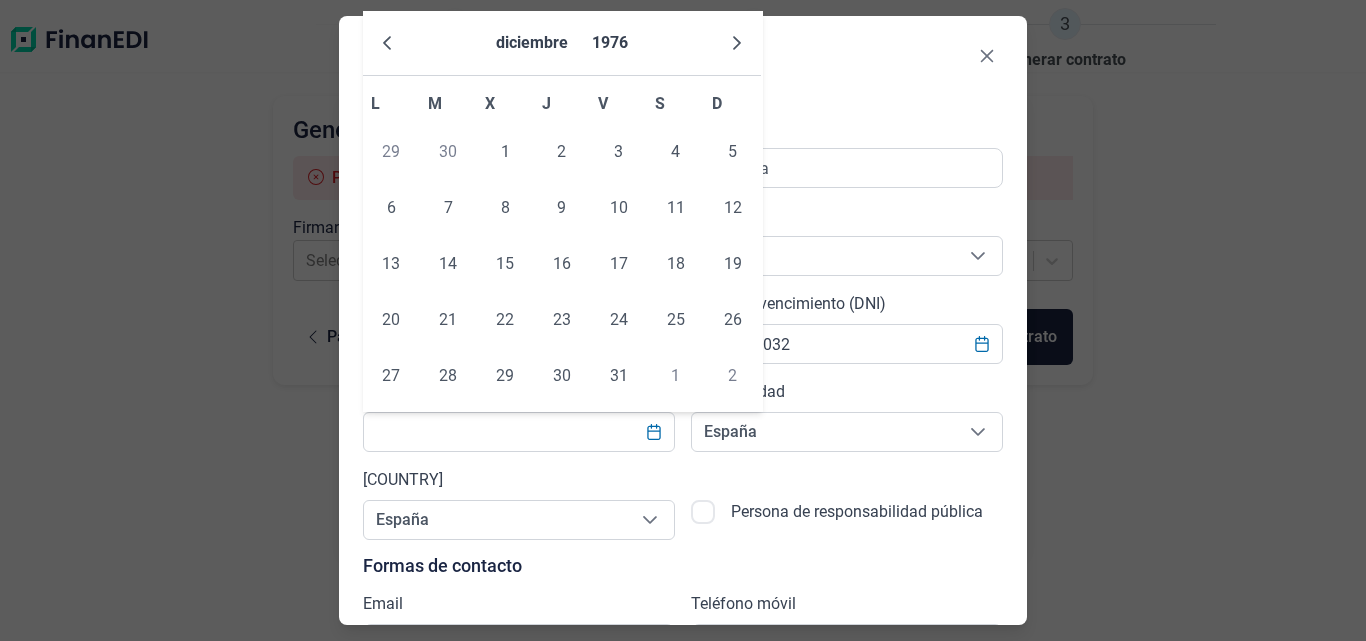 click at bounding box center [737, 43] 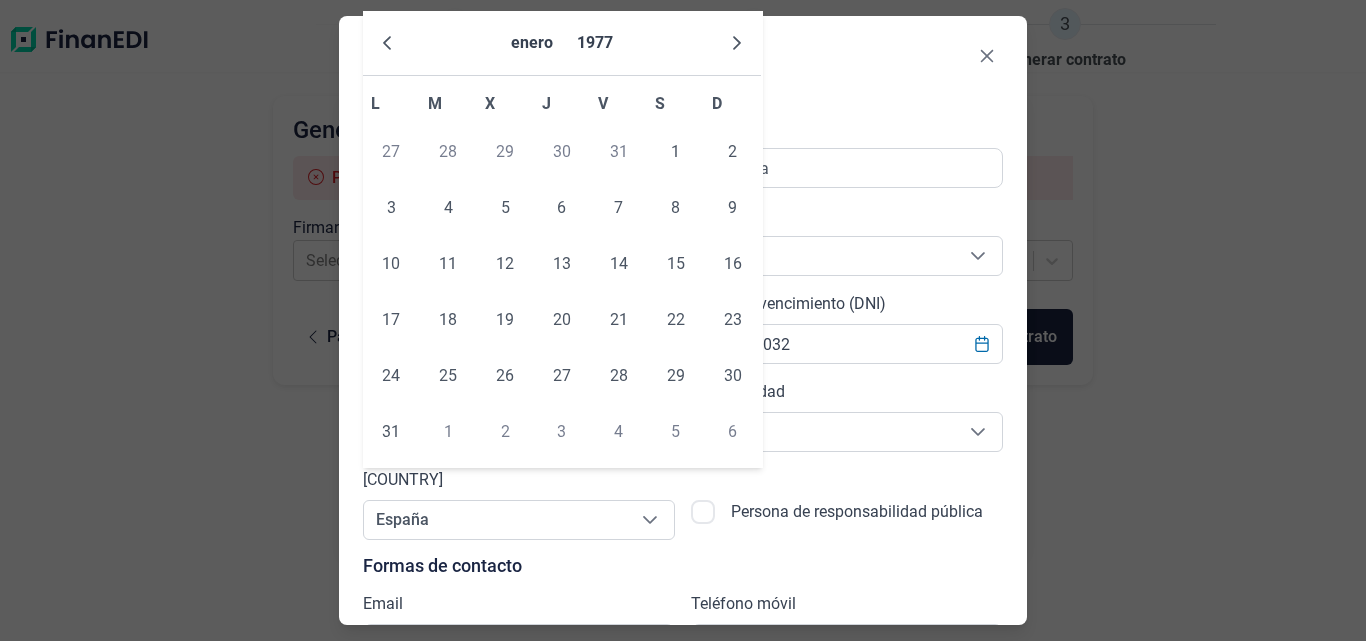 click at bounding box center [737, 43] 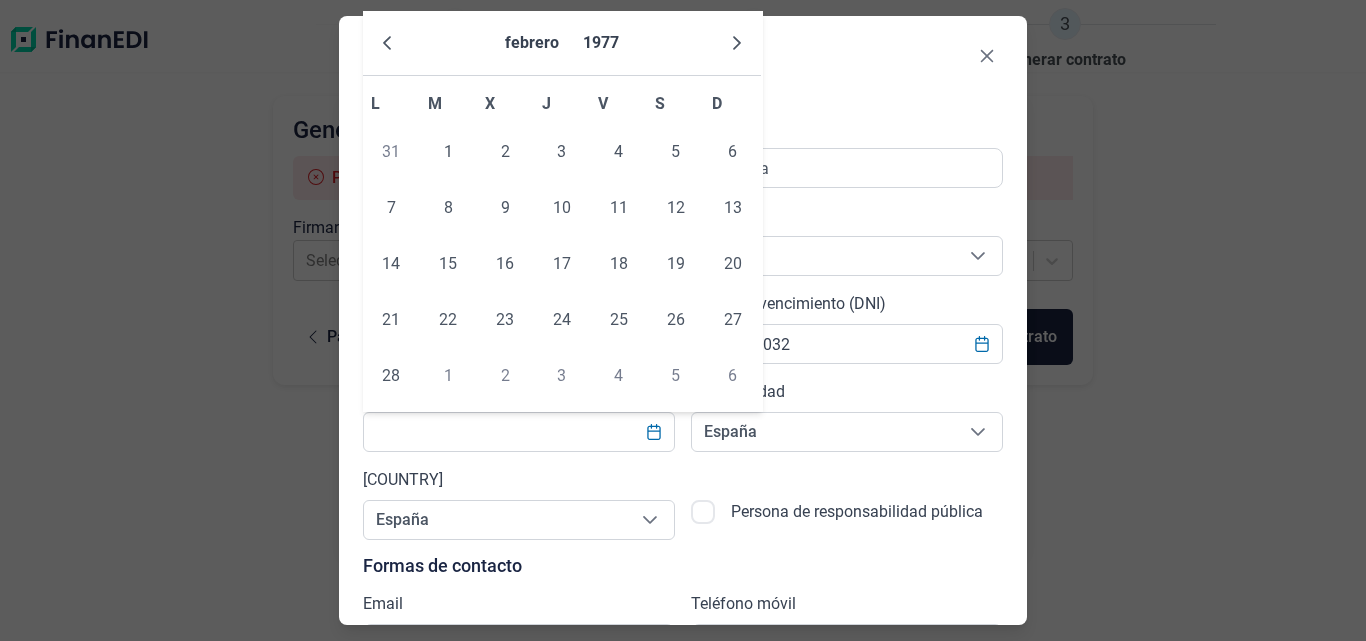 click at bounding box center (737, 43) 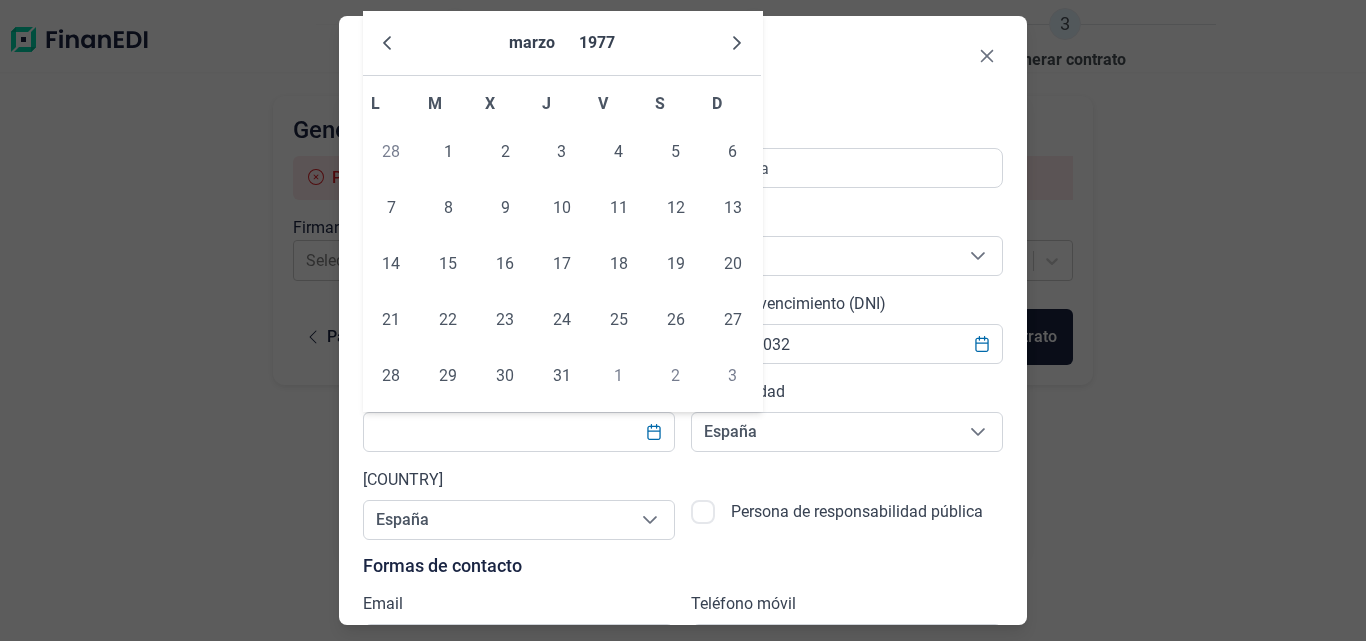 click at bounding box center [737, 43] 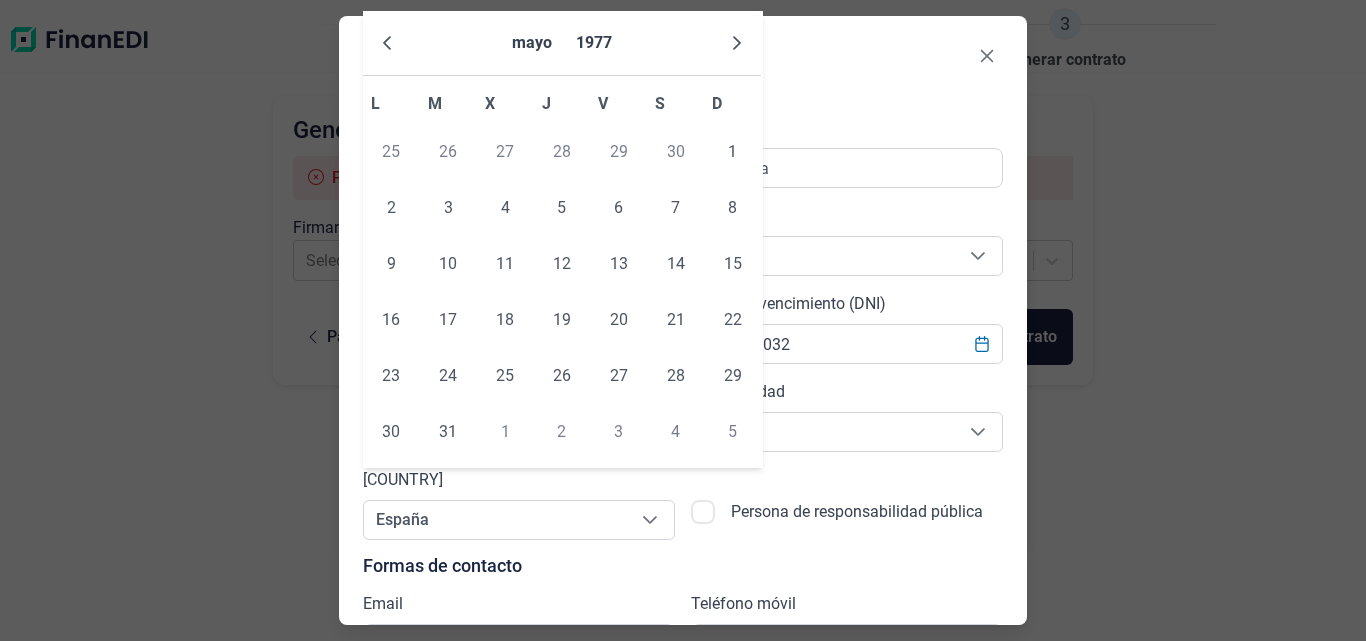 click at bounding box center (737, 43) 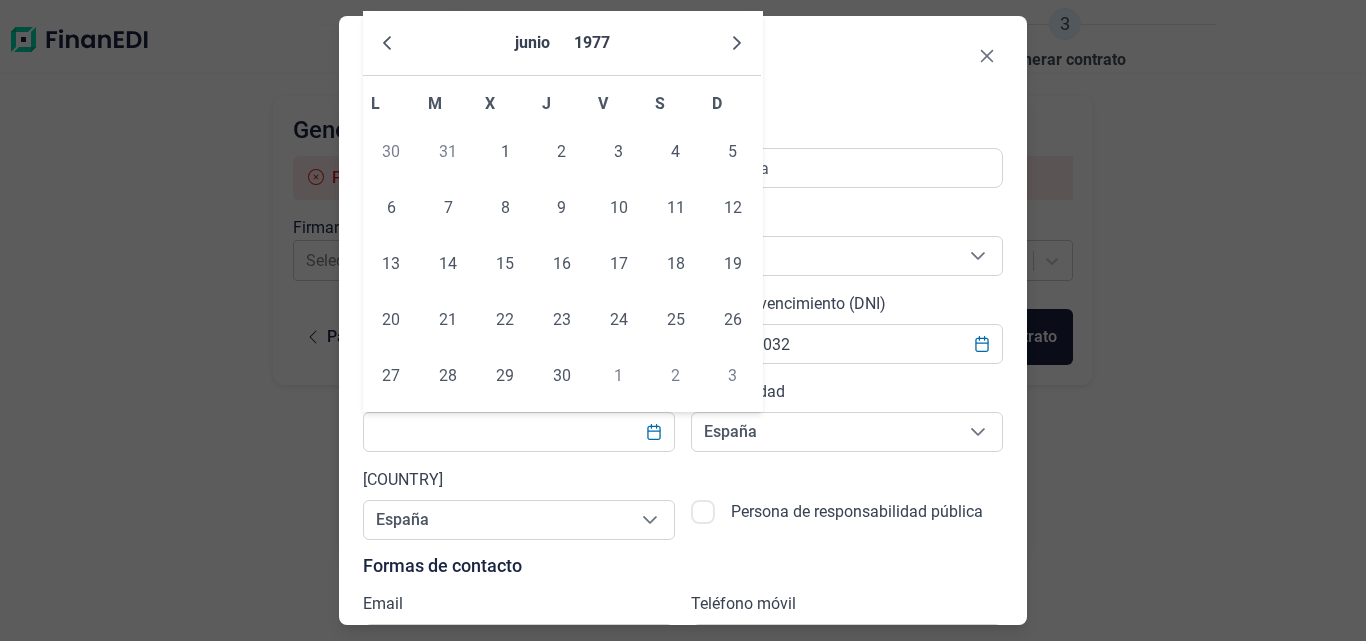 click at bounding box center [737, 43] 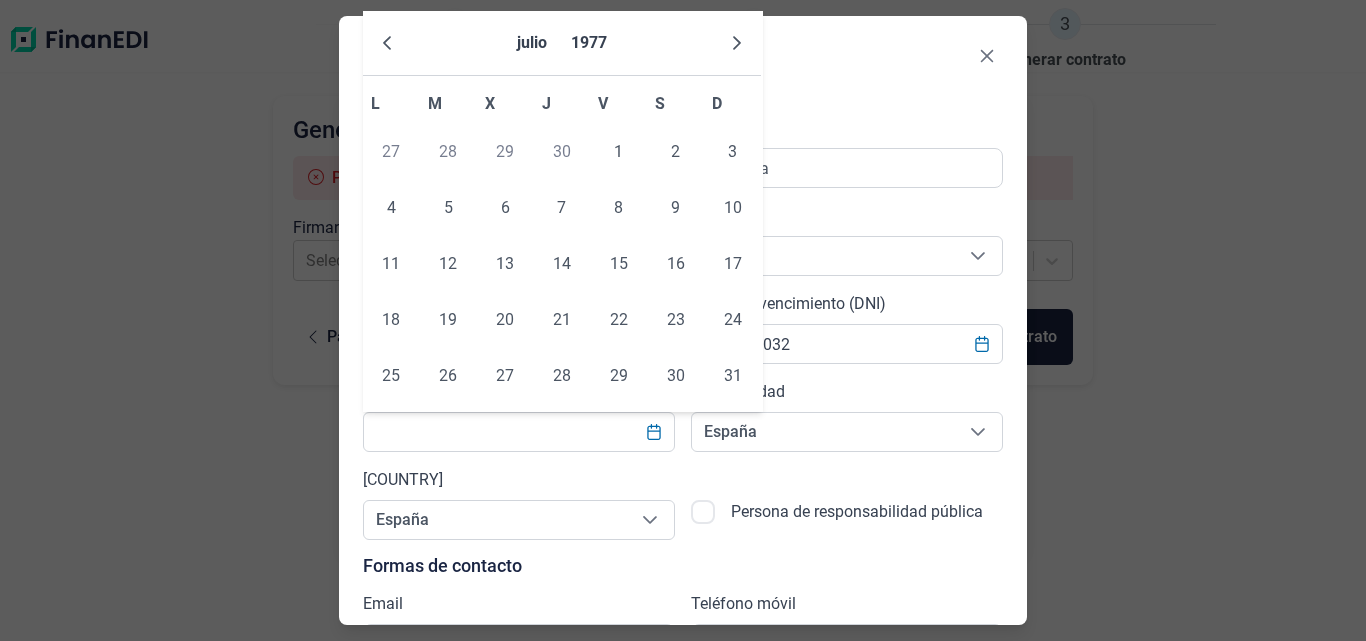 click at bounding box center [737, 43] 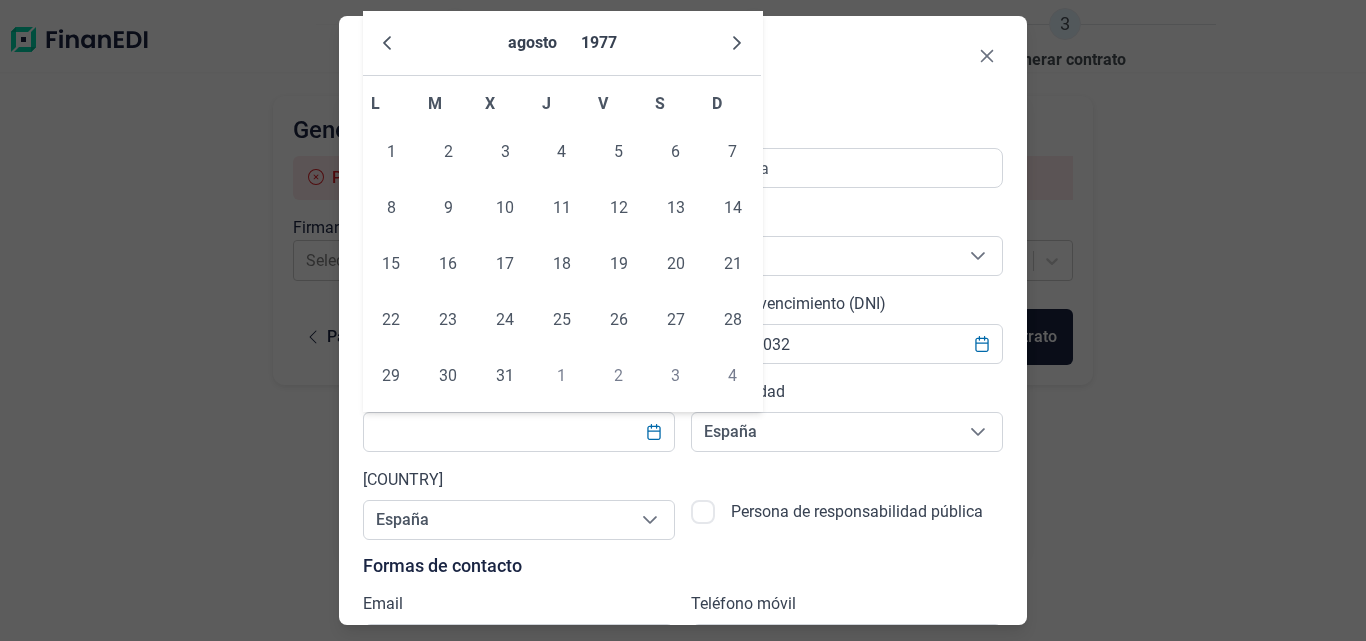 click at bounding box center (737, 43) 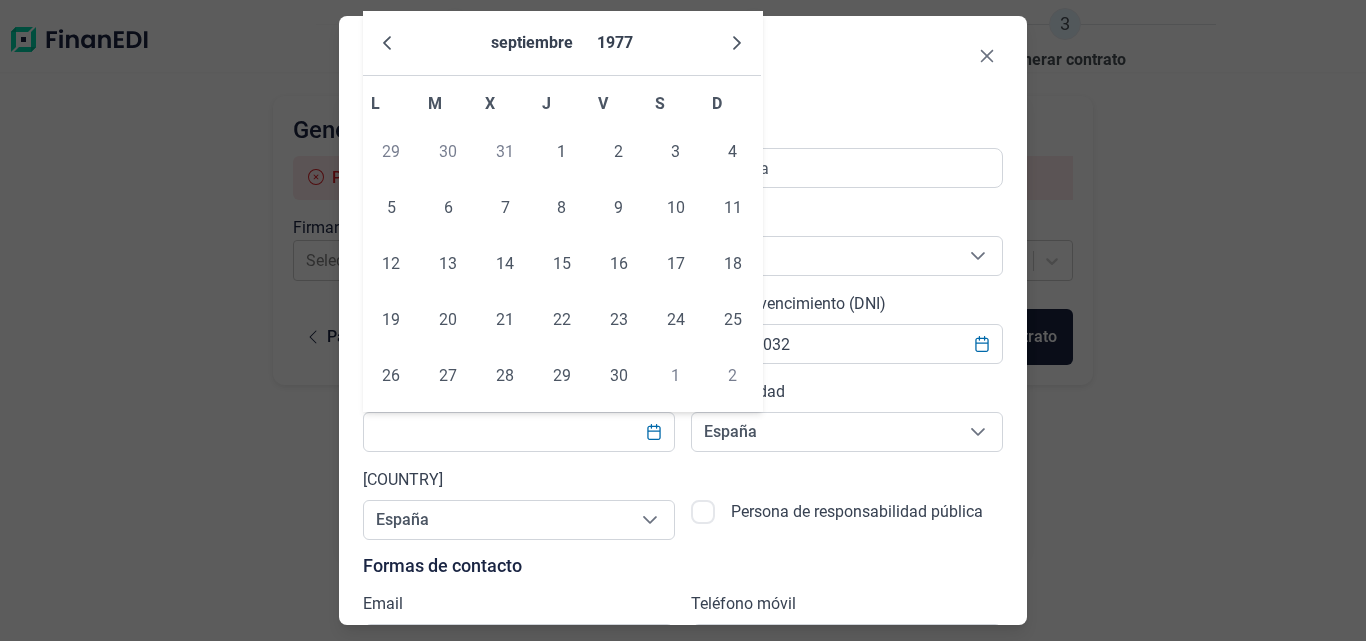 click at bounding box center (737, 43) 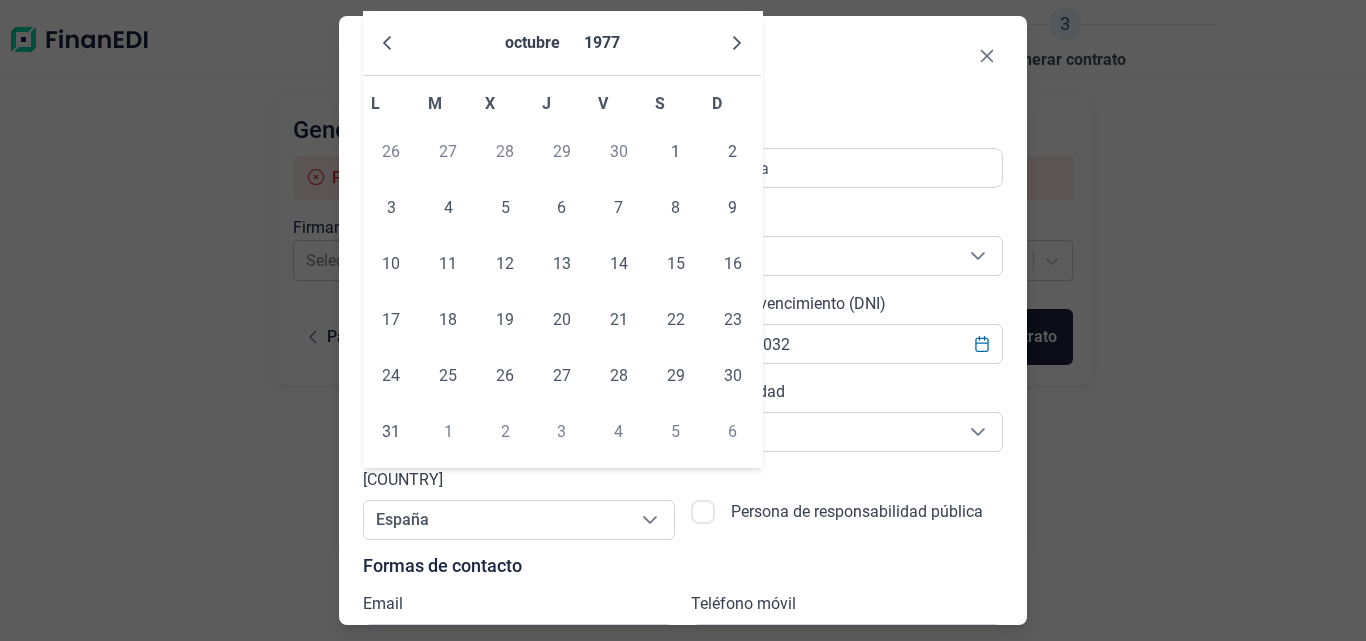 click at bounding box center [737, 43] 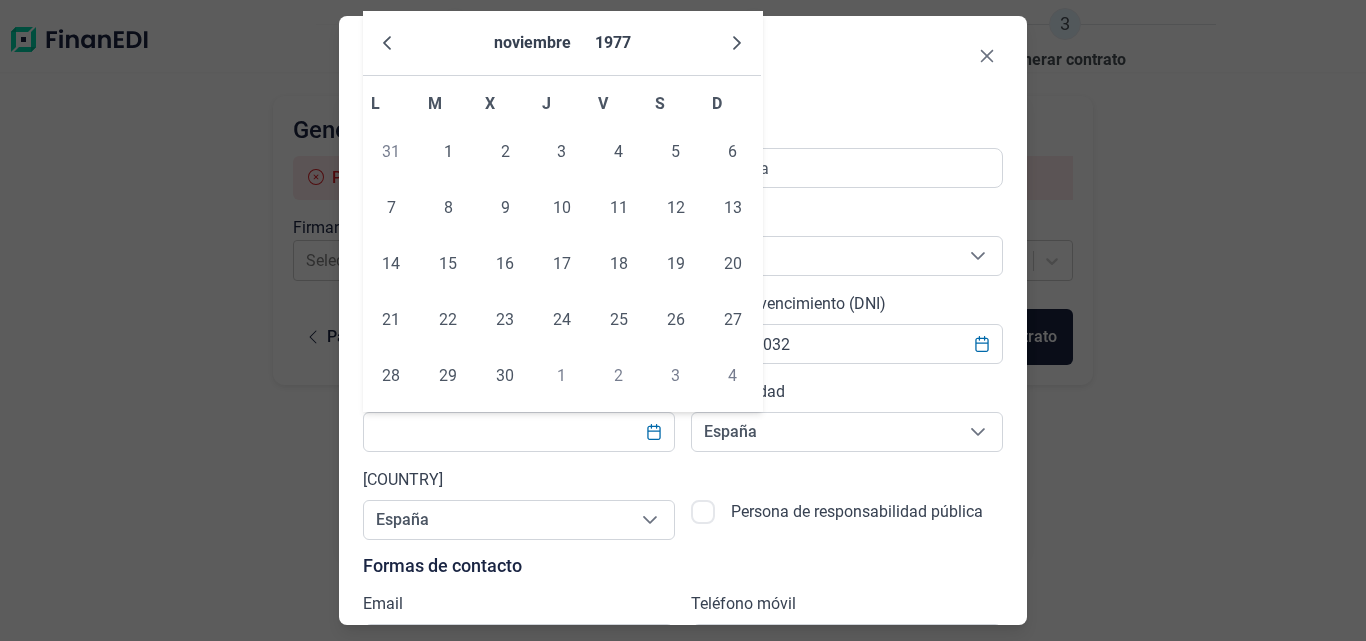 click at bounding box center (737, 43) 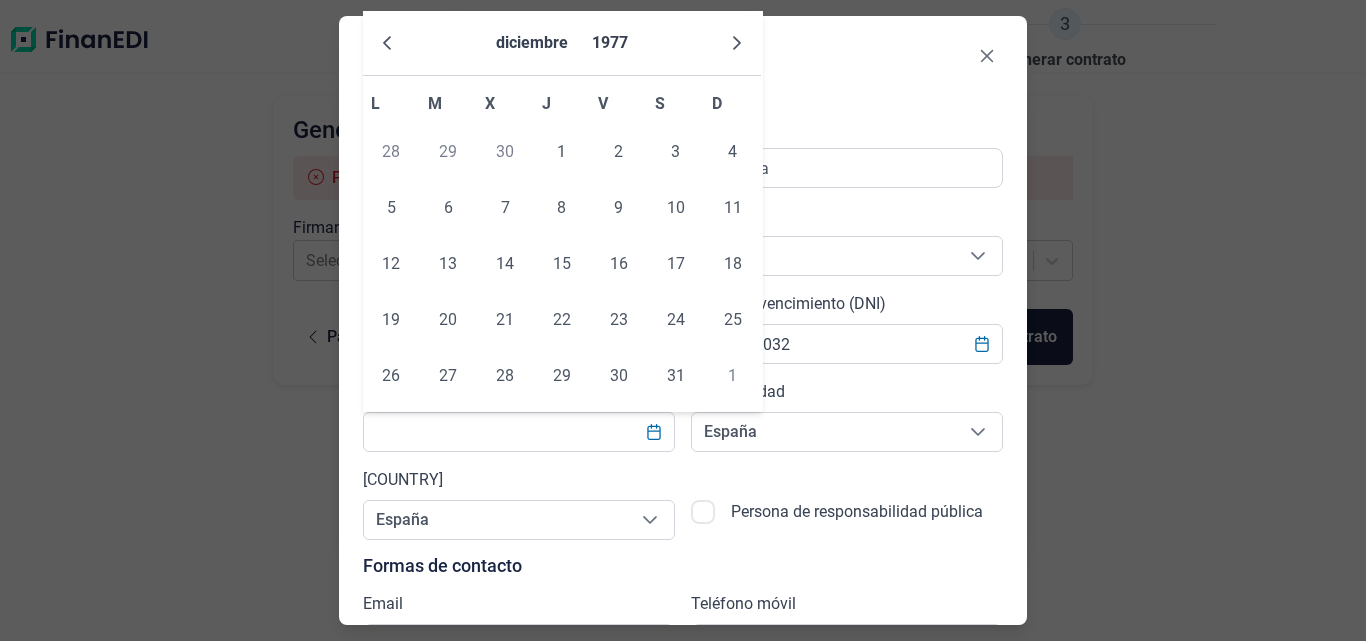 click at bounding box center (737, 43) 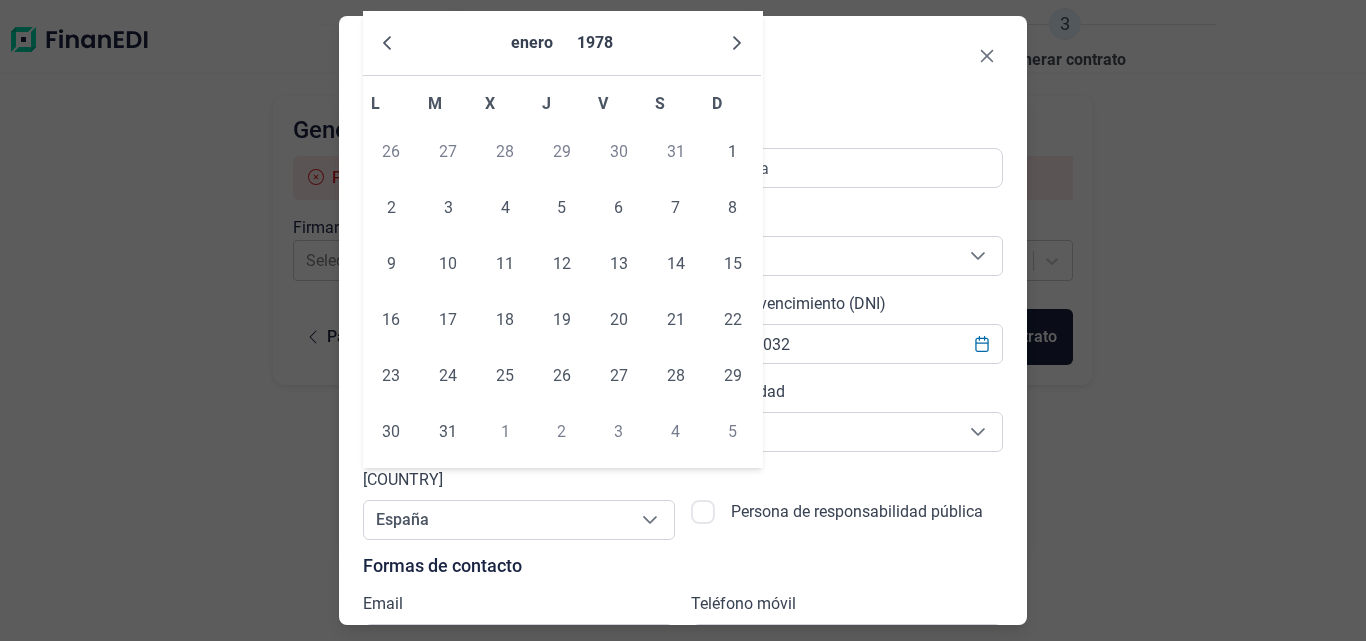 click at bounding box center [737, 43] 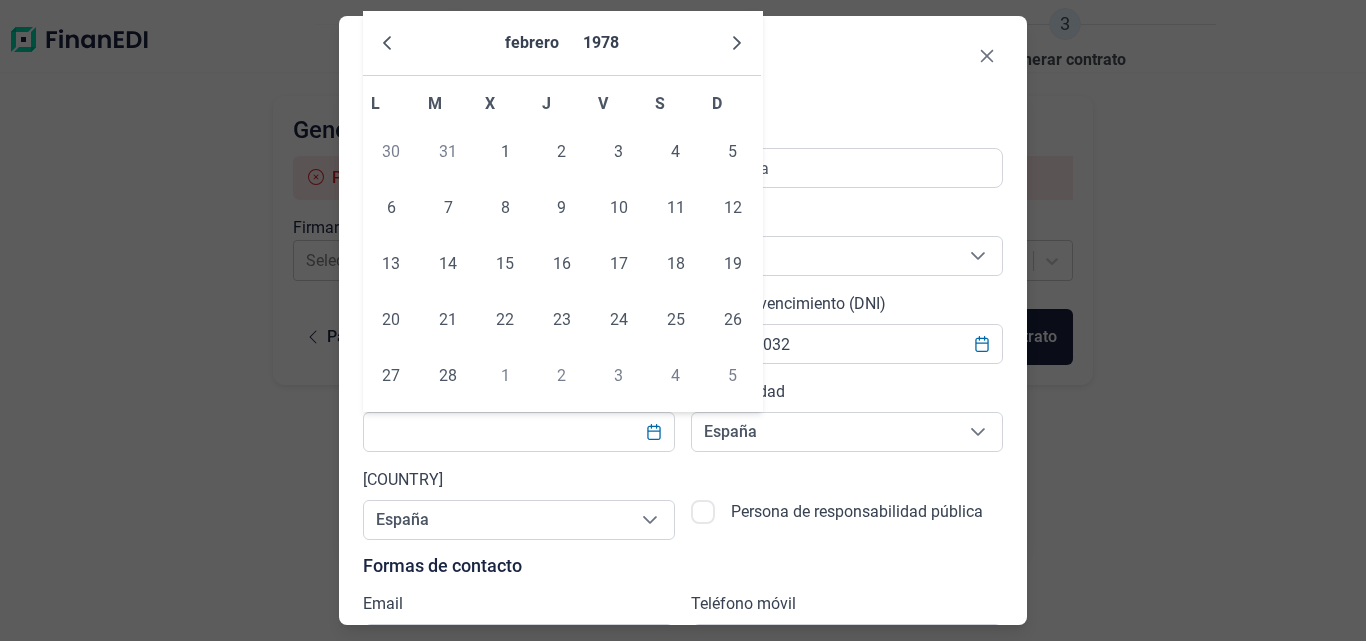 click at bounding box center [737, 43] 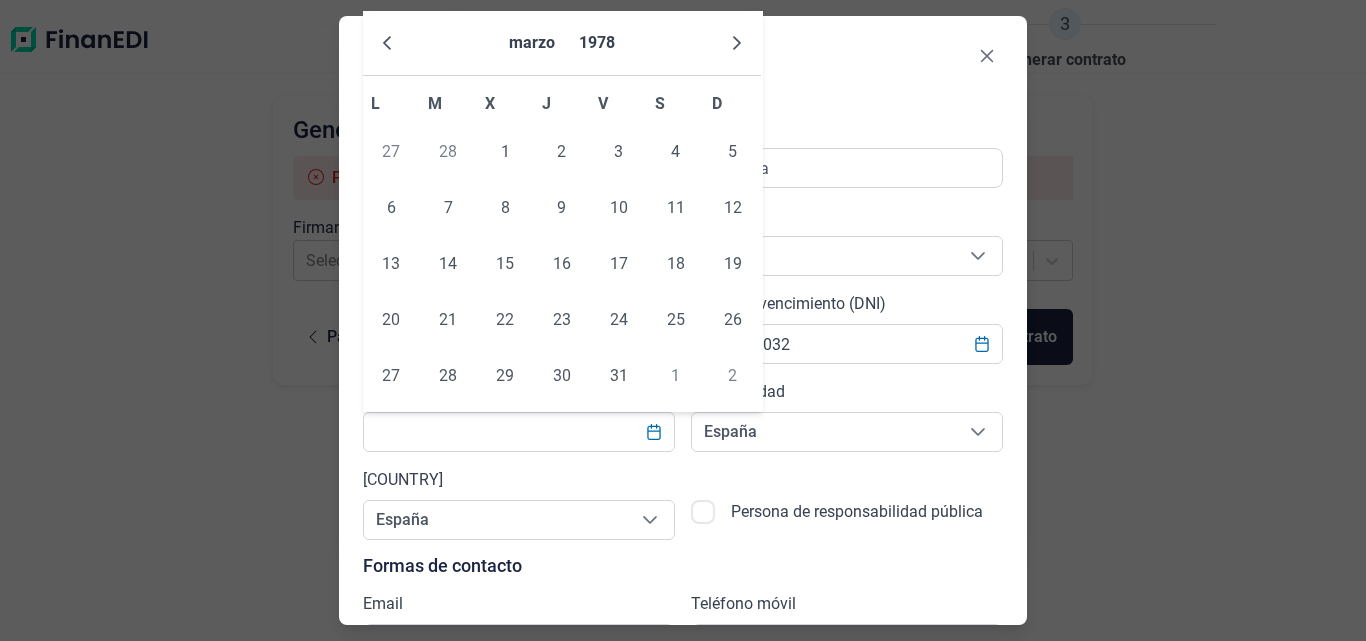 click at bounding box center [737, 43] 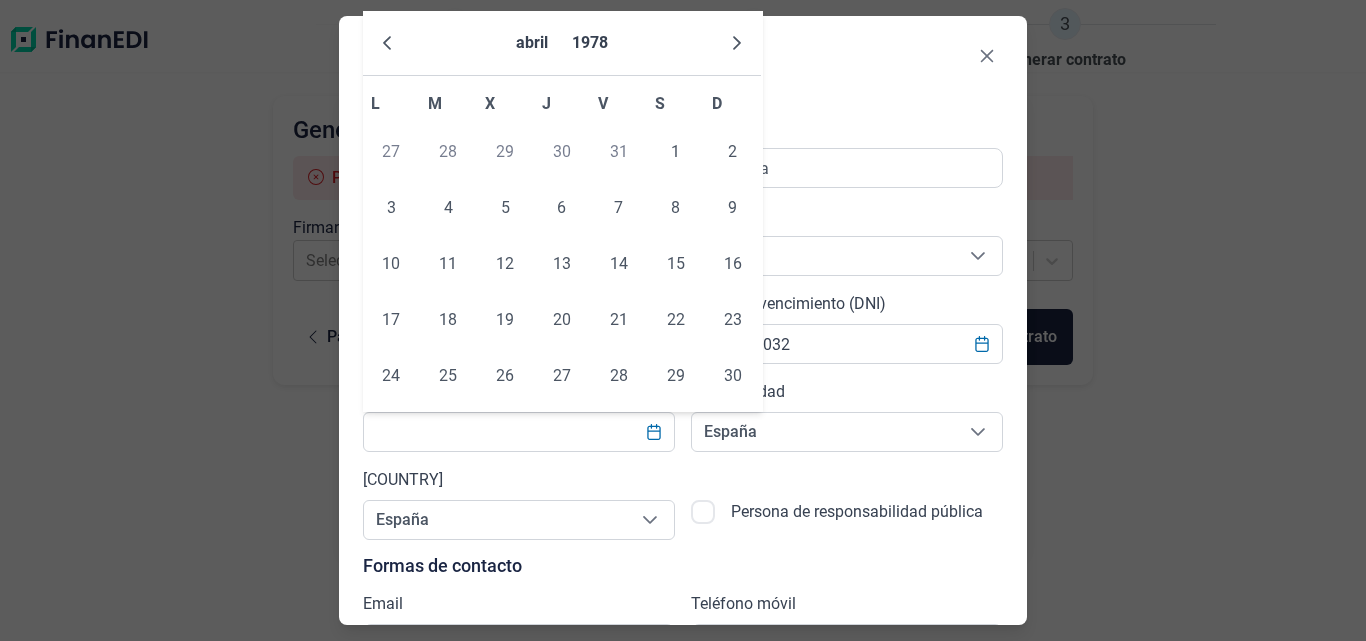 click at bounding box center [737, 43] 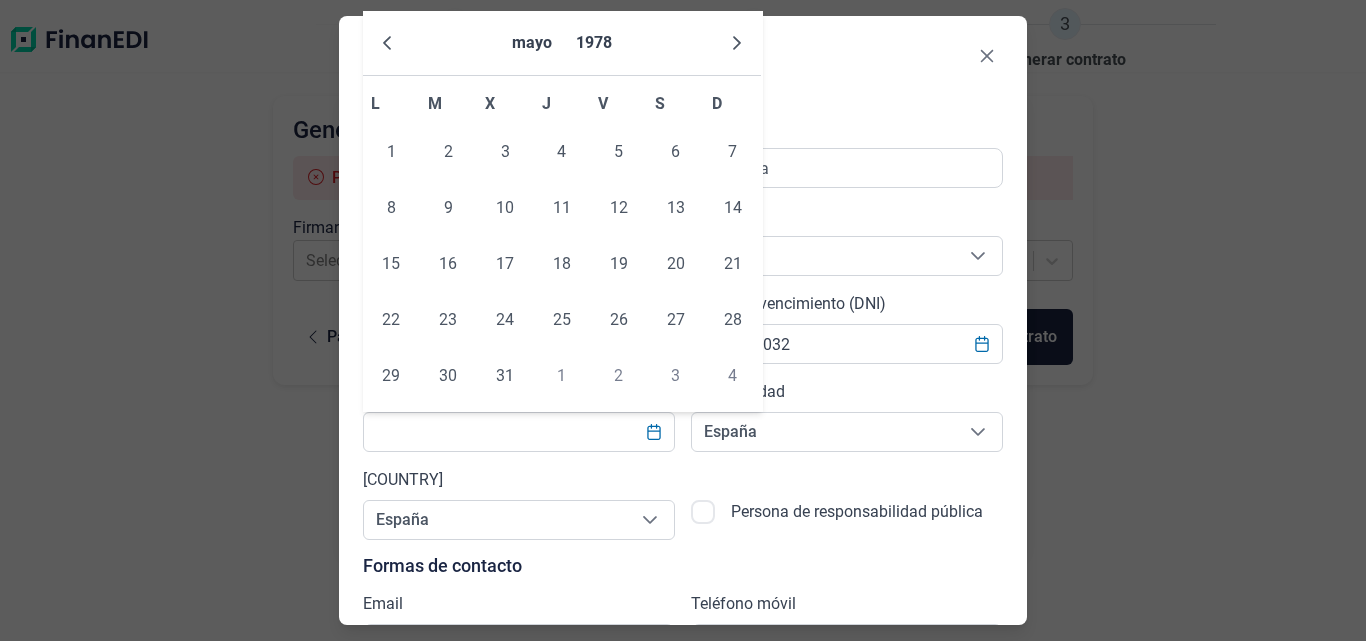 click at bounding box center (737, 43) 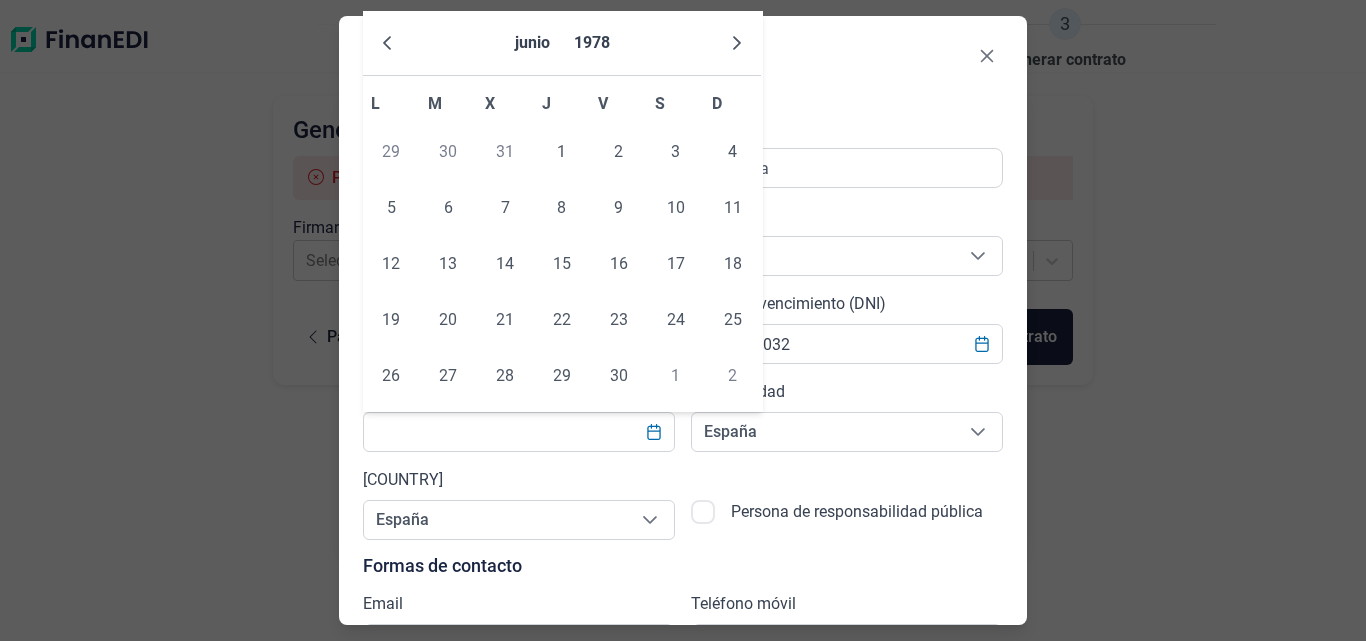 click at bounding box center [737, 43] 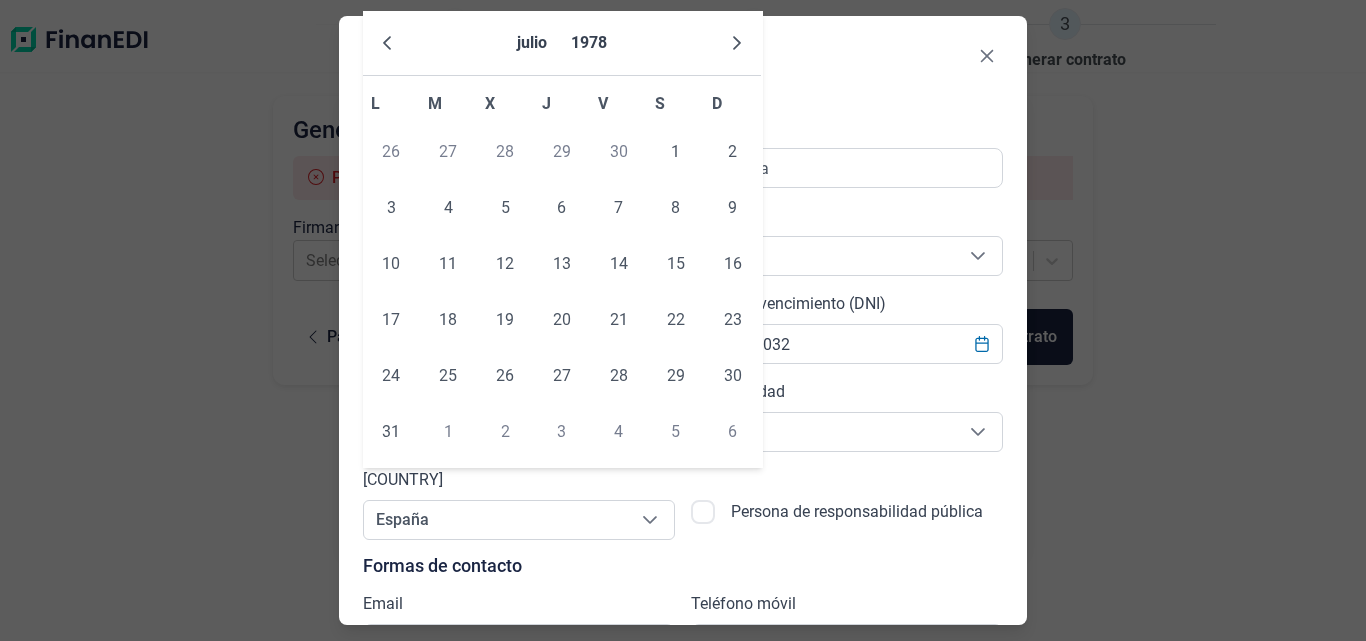 click at bounding box center (737, 43) 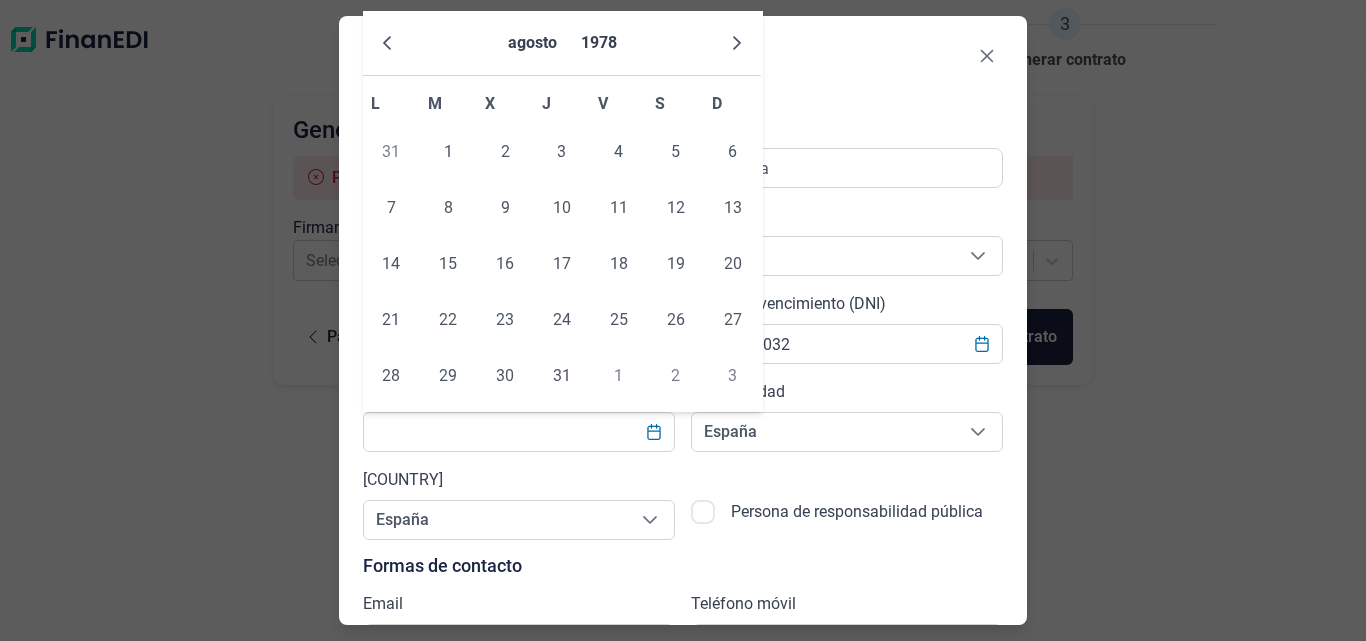 click at bounding box center [737, 43] 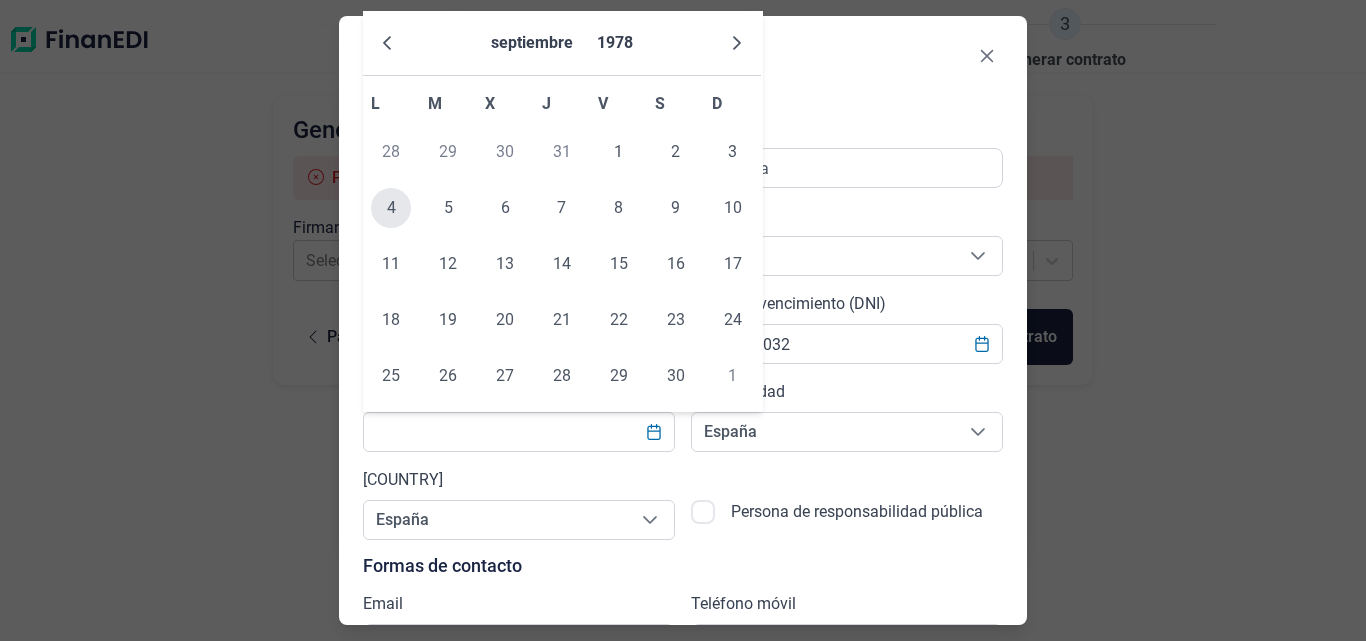 click on "4" at bounding box center [391, 208] 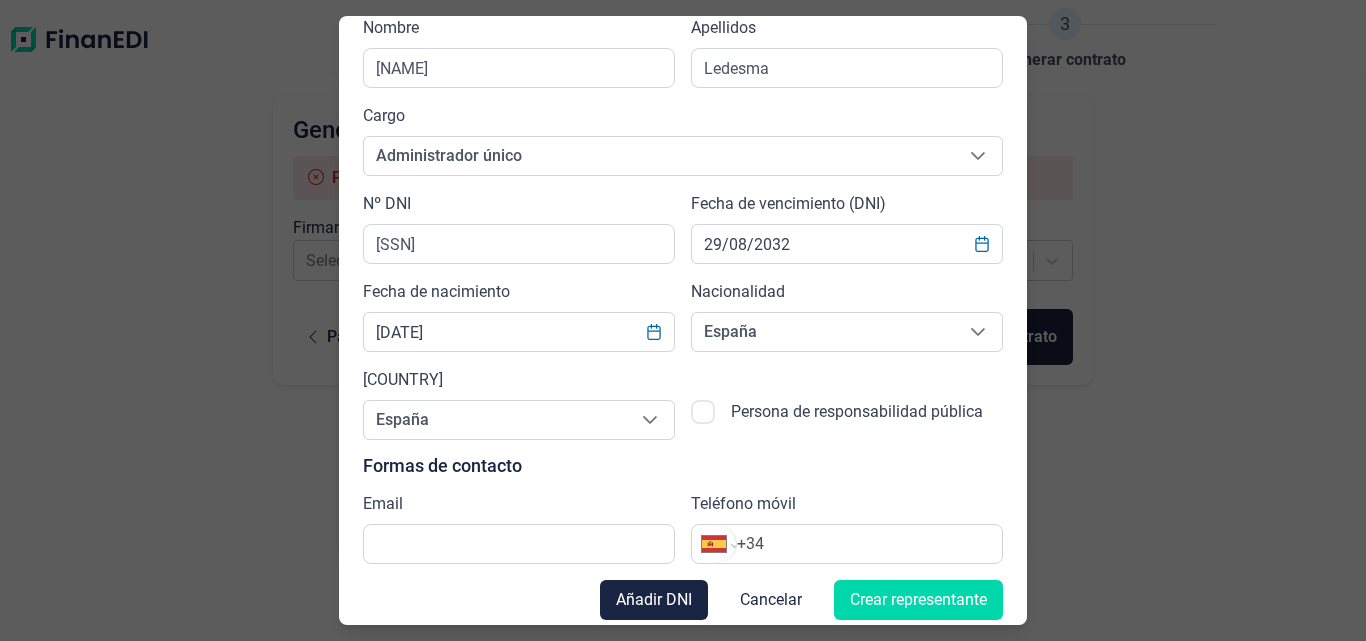 scroll, scrollTop: 111, scrollLeft: 0, axis: vertical 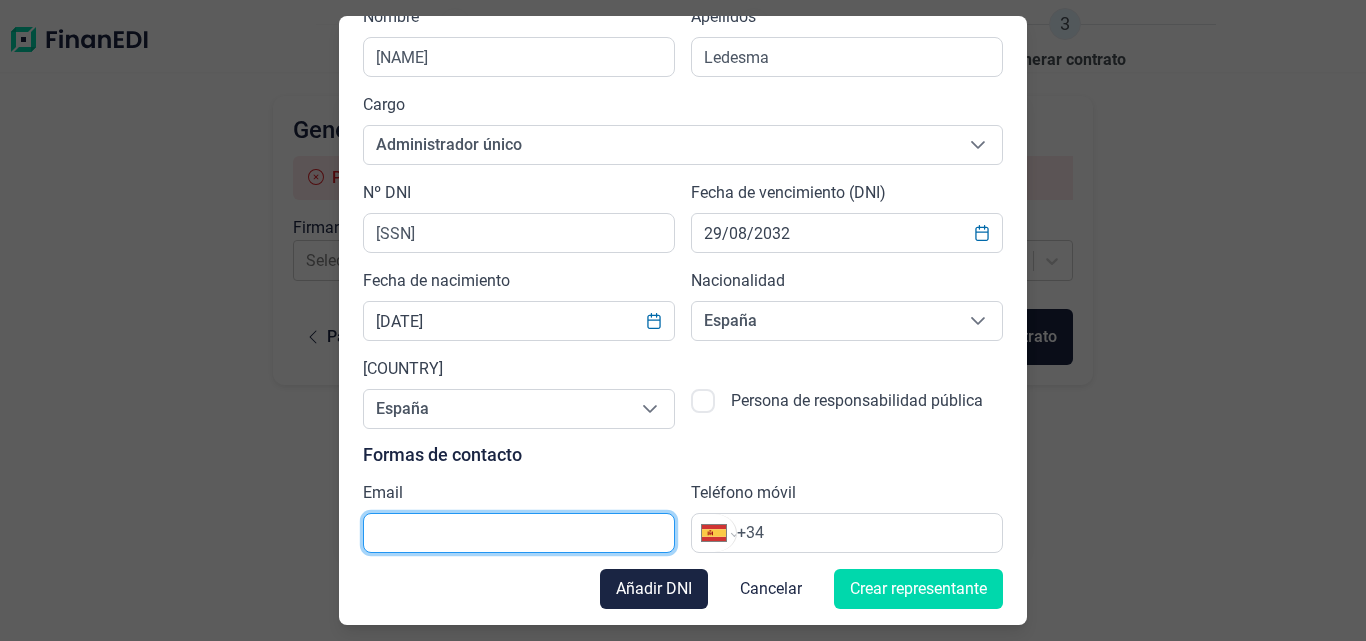click at bounding box center [519, 533] 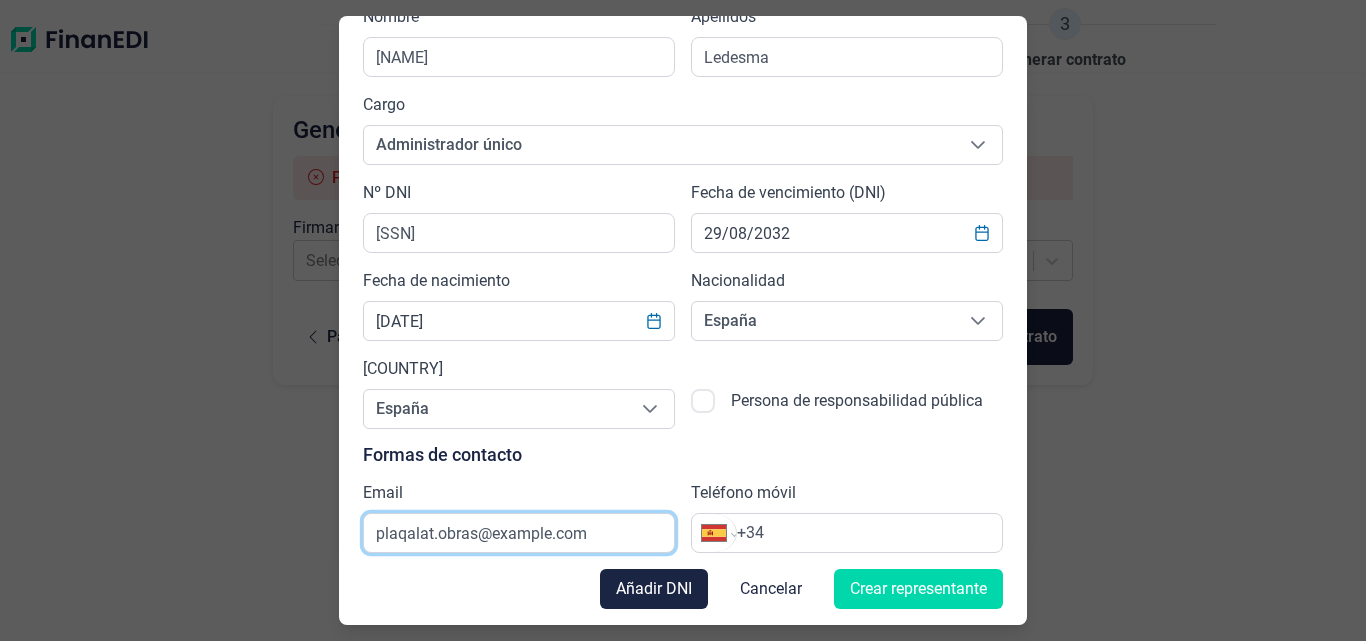 type on "plaqalat.obras@example.com" 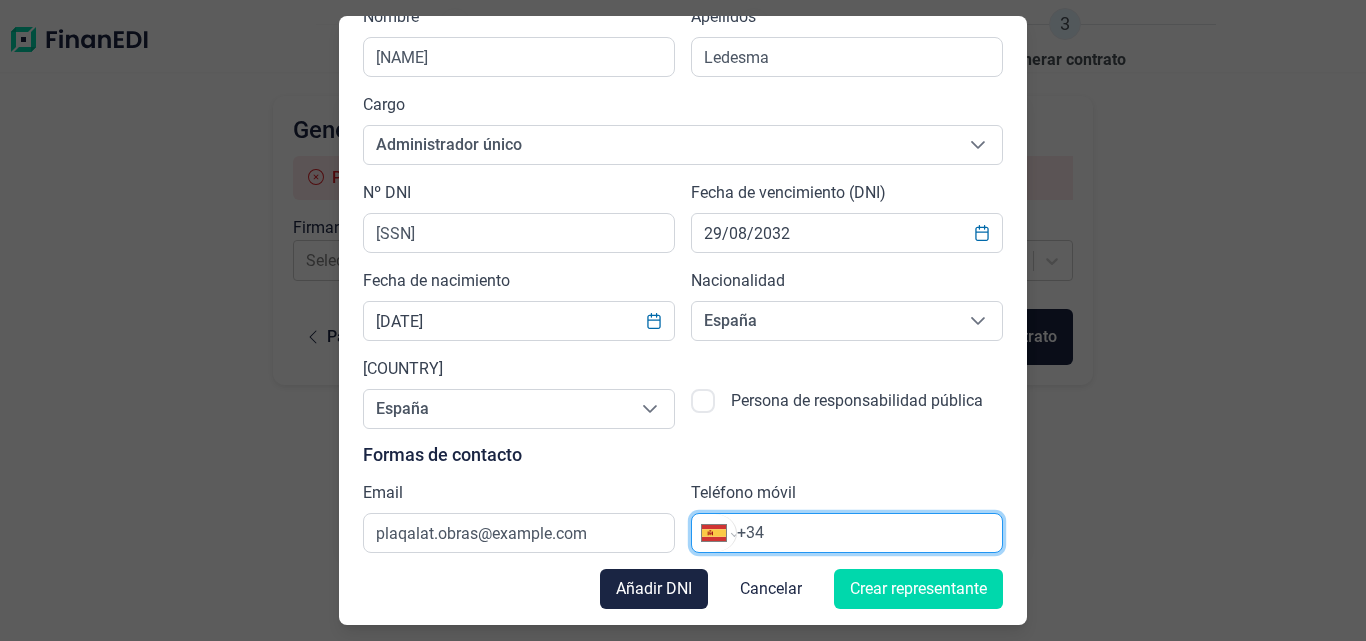 click on "+34" at bounding box center (869, 533) 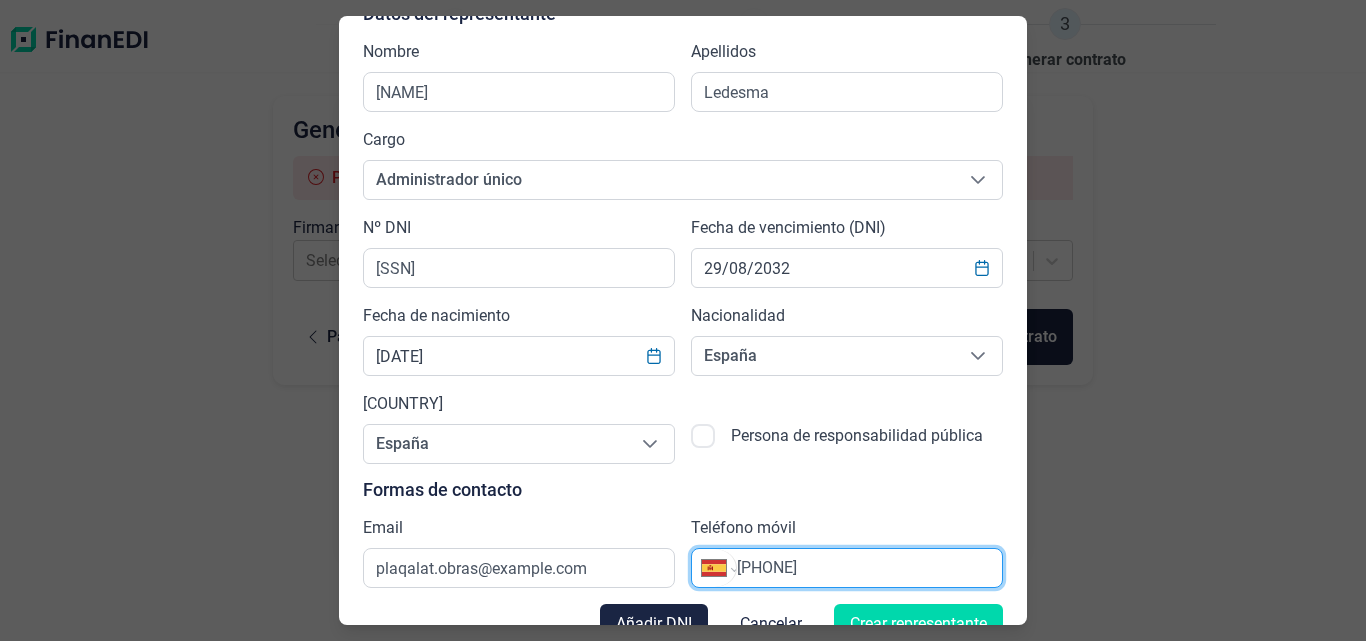 scroll, scrollTop: 111, scrollLeft: 0, axis: vertical 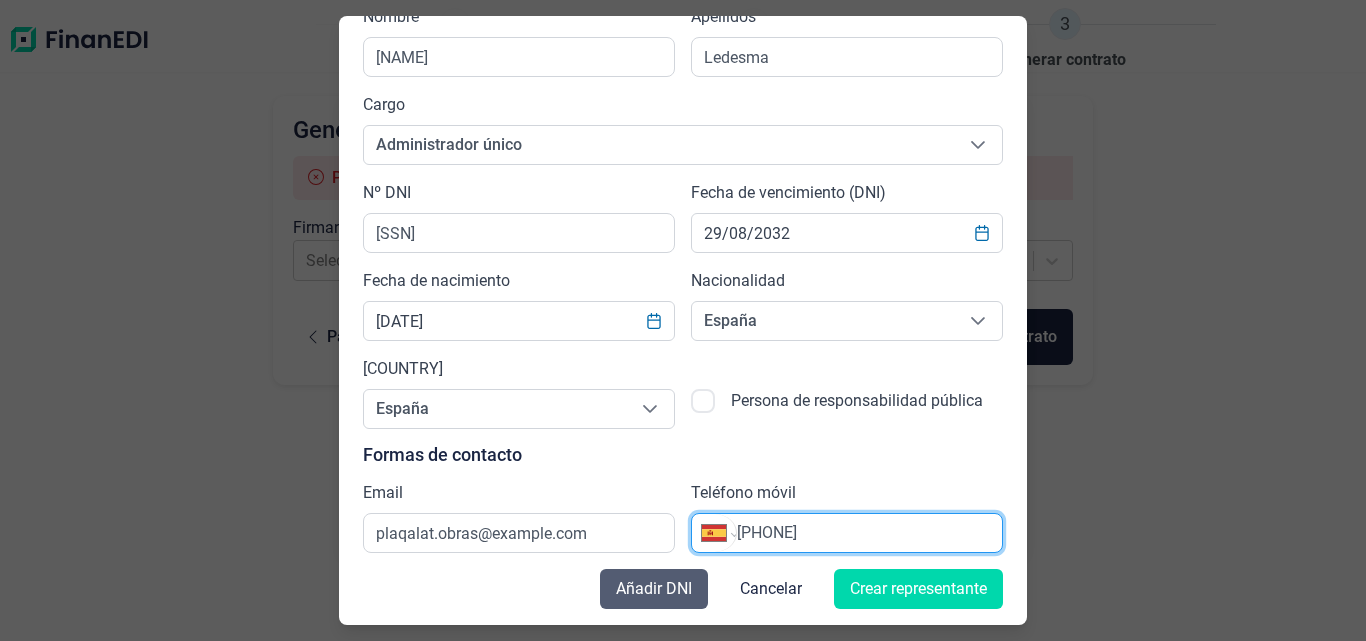 click on "Añadir DNI" at bounding box center [654, 589] 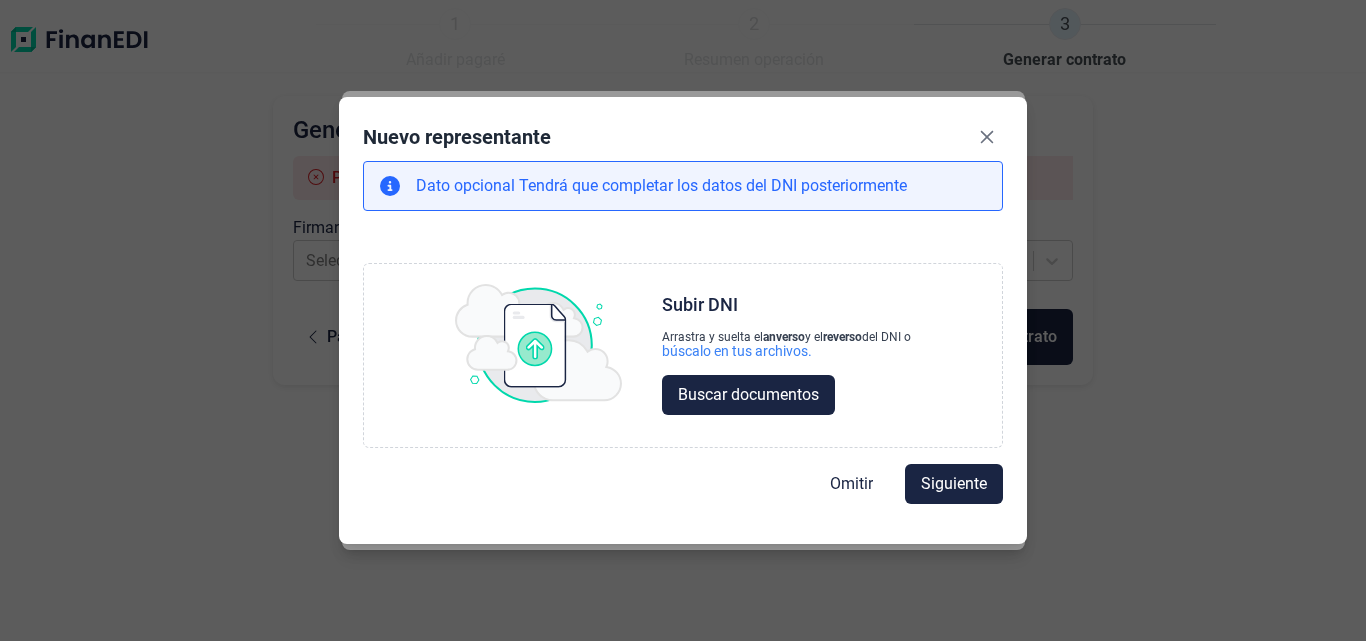 scroll, scrollTop: 0, scrollLeft: 0, axis: both 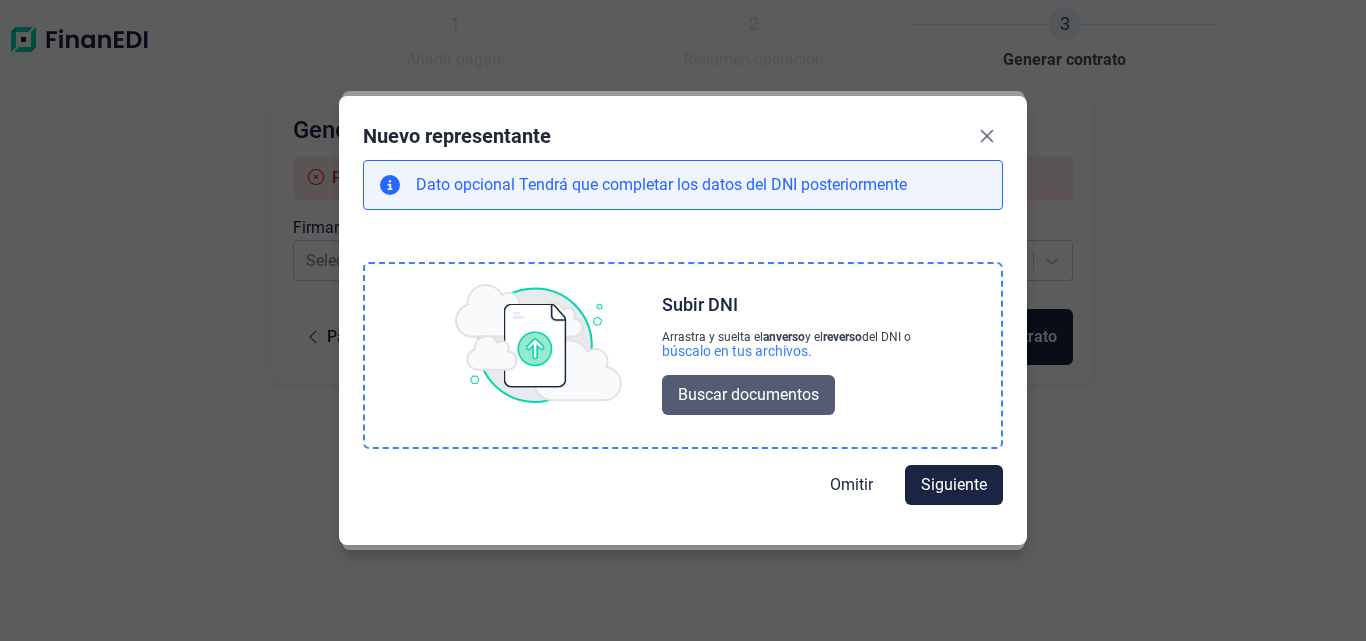 click on "Buscar documentos" at bounding box center (748, 395) 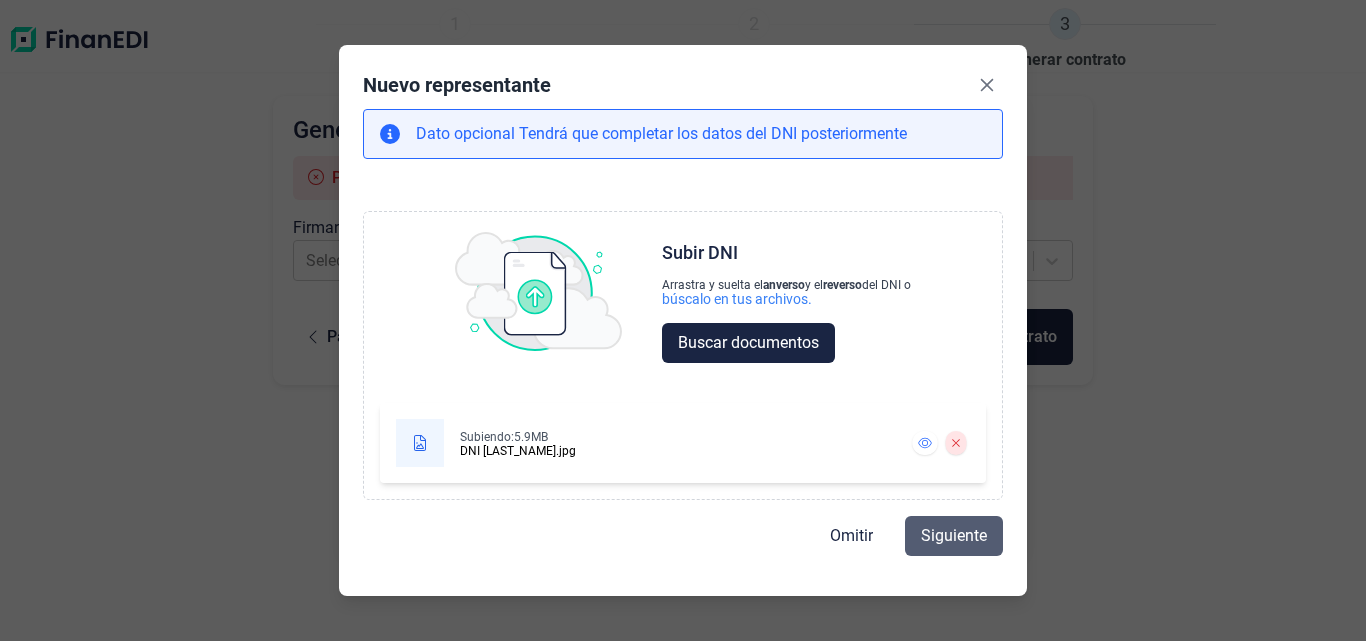 click on "Siguiente" at bounding box center [954, 536] 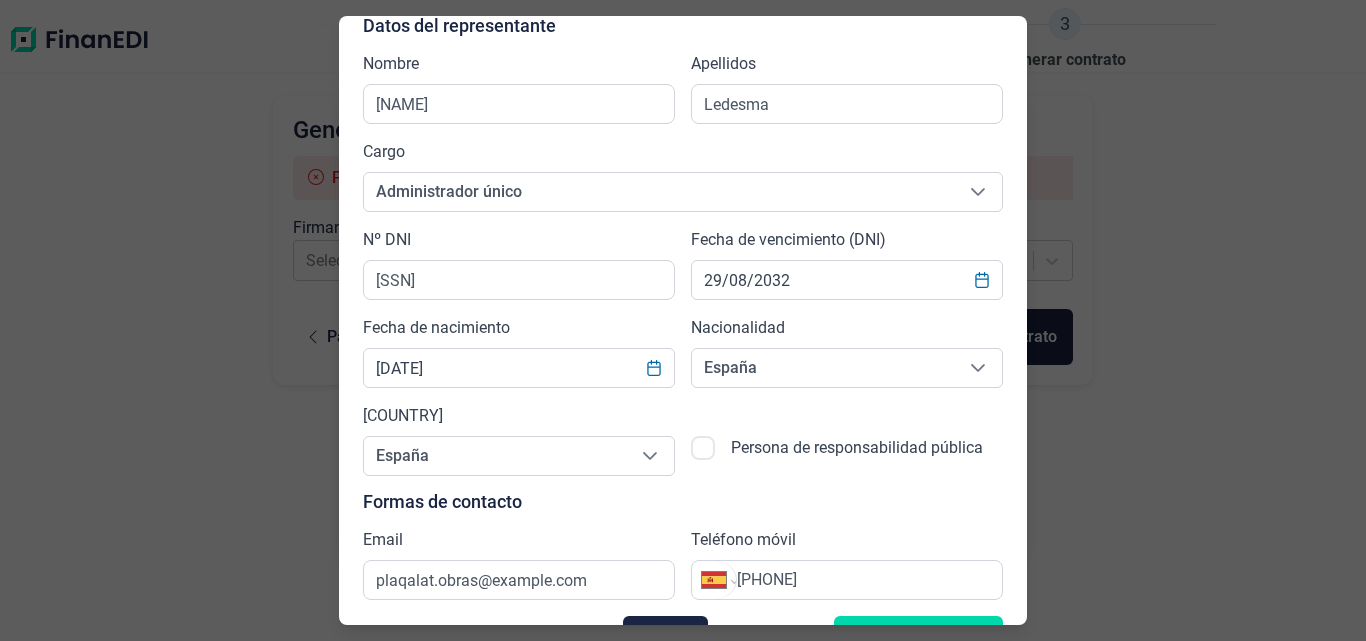 scroll, scrollTop: 111, scrollLeft: 0, axis: vertical 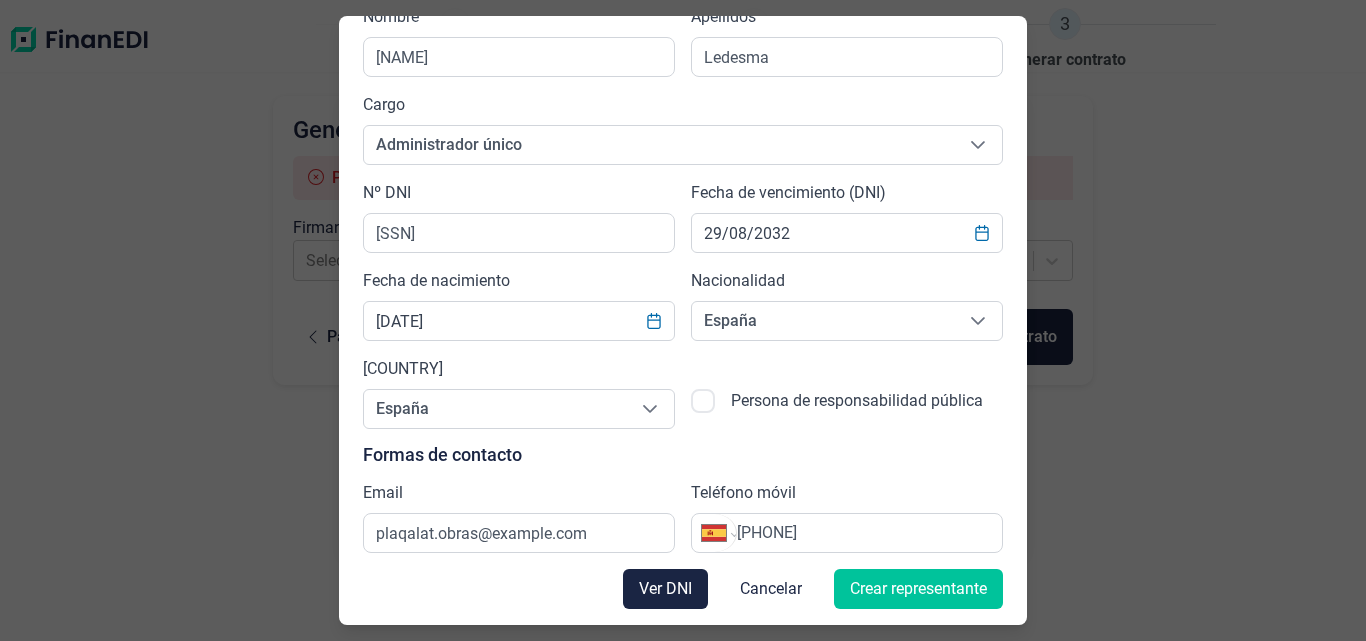click on "Crear representante" at bounding box center [918, 589] 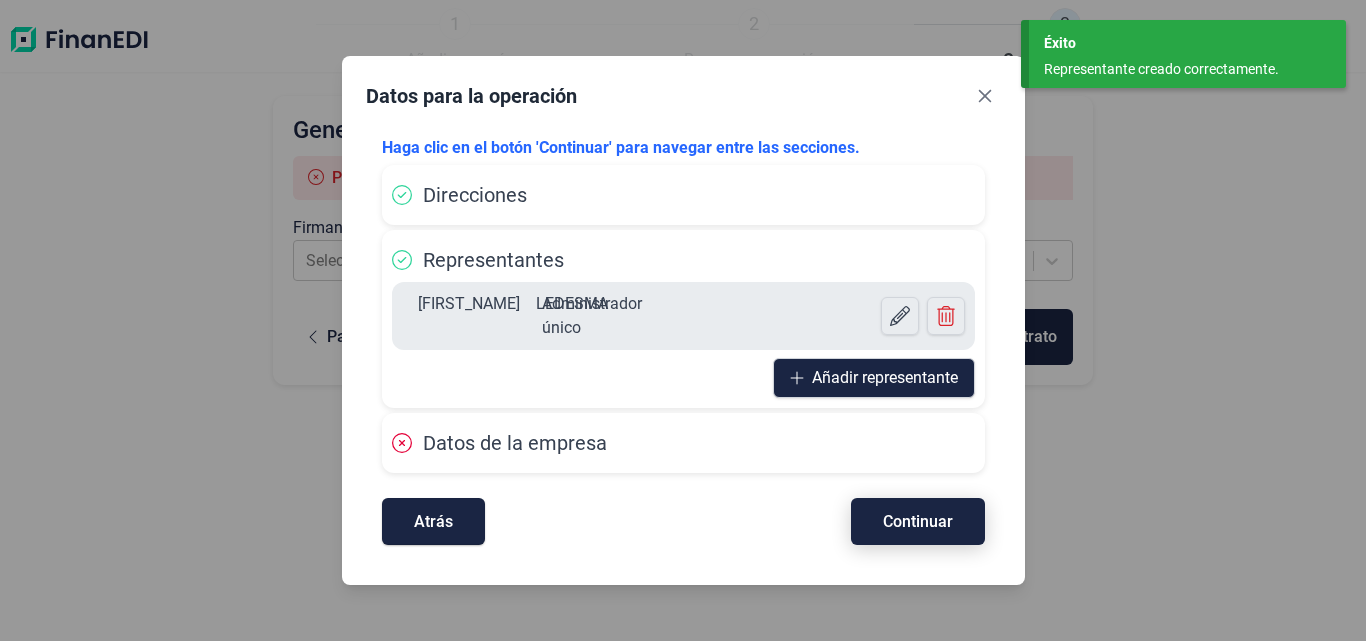 click on "Continuar" at bounding box center [918, 521] 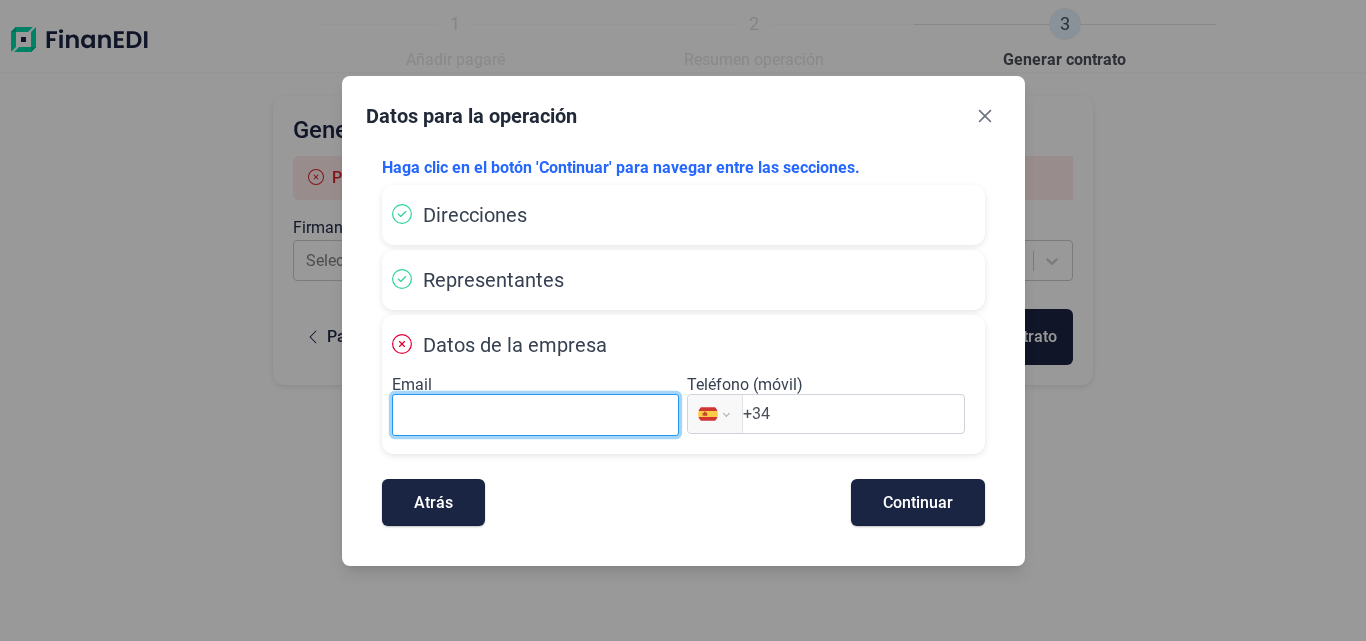 click at bounding box center [536, 415] 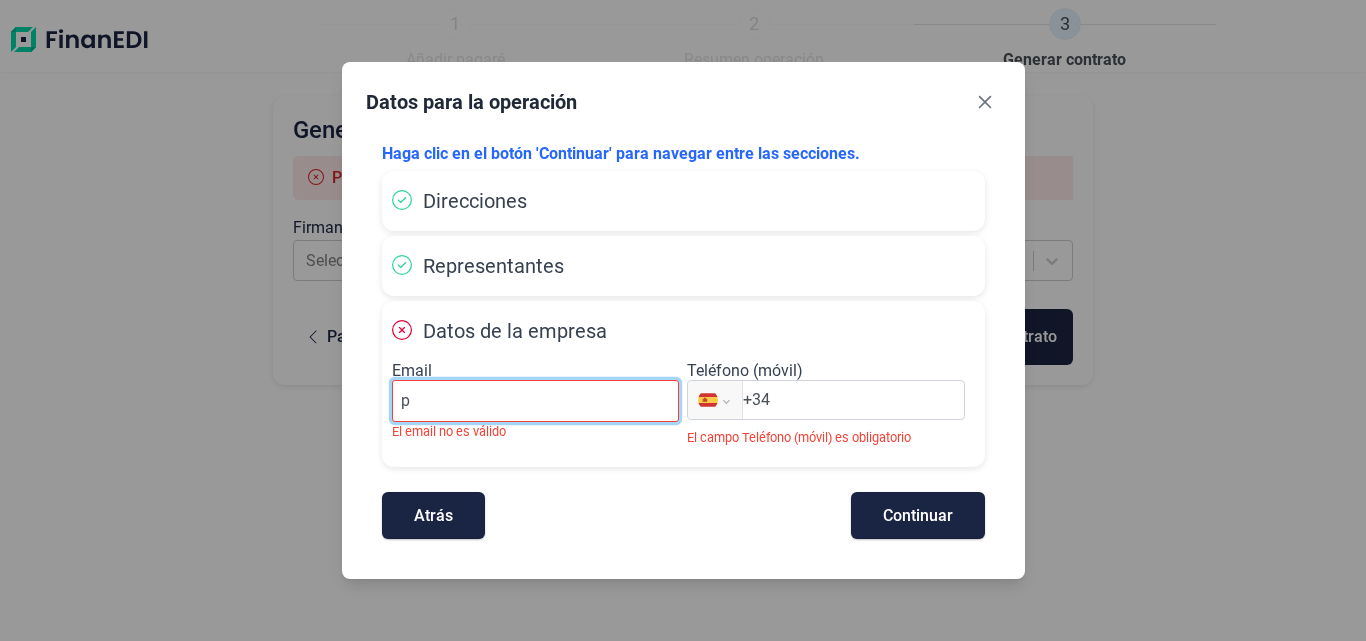 type on "plaqalat.obras@example.com" 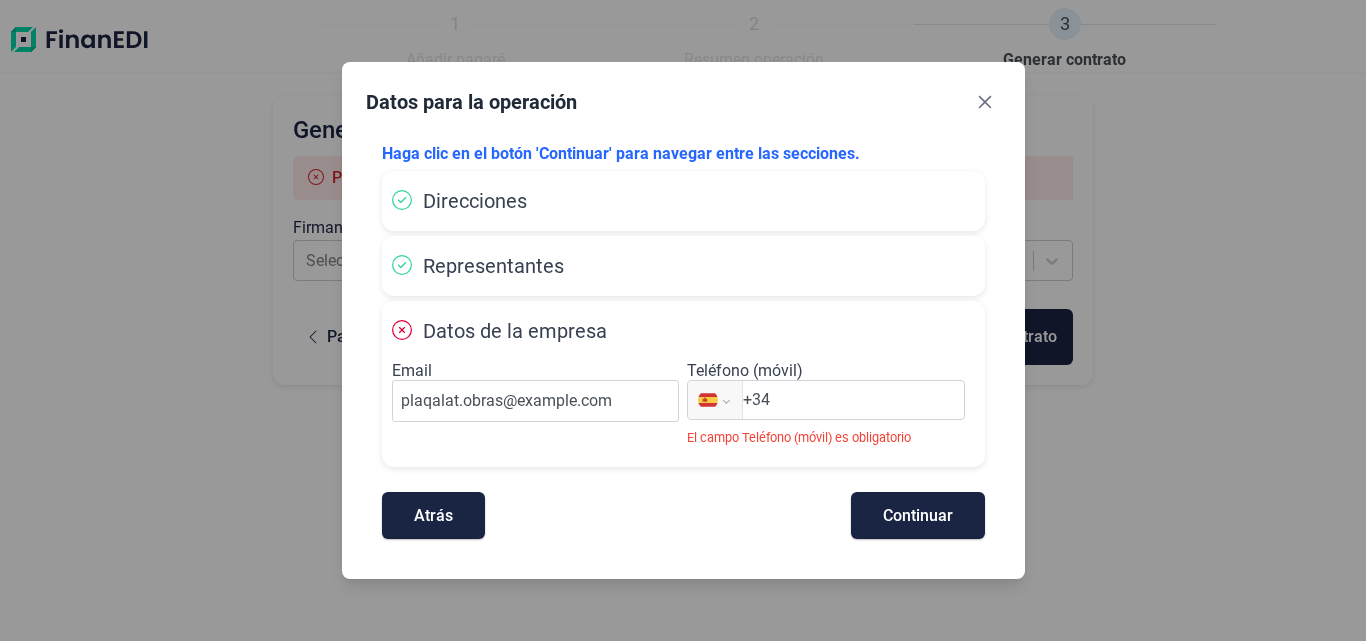 click on "+34" at bounding box center (853, 400) 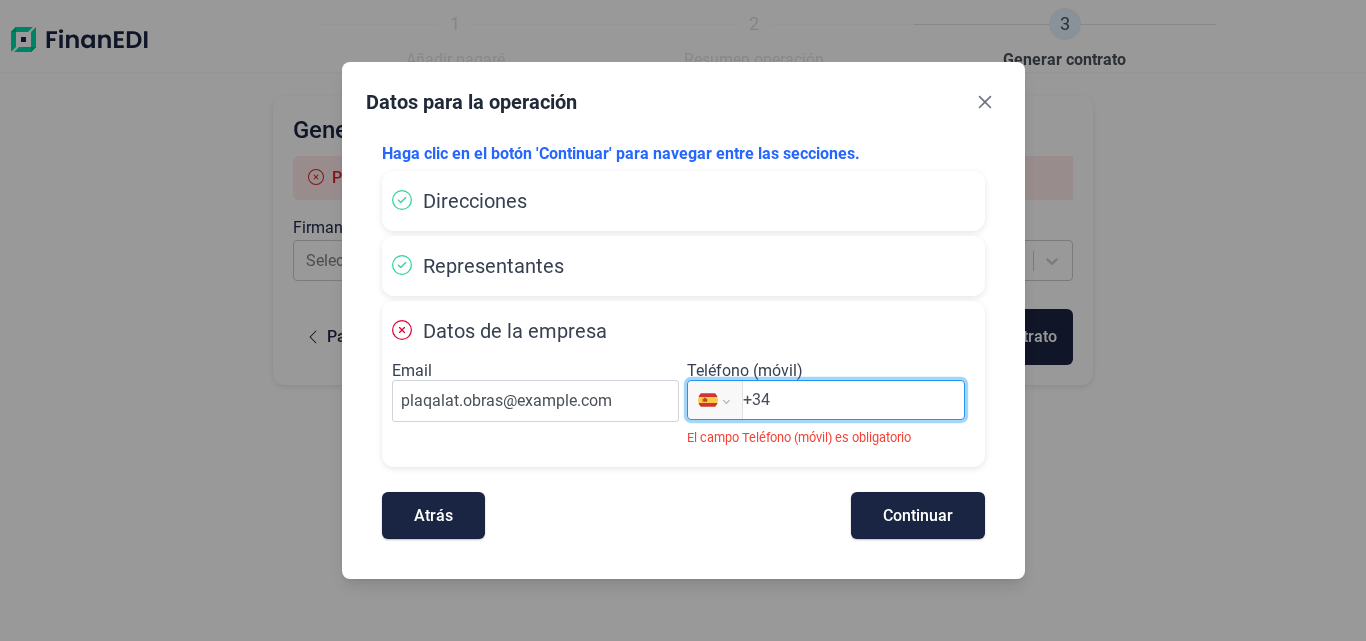 type on "[PHONE]" 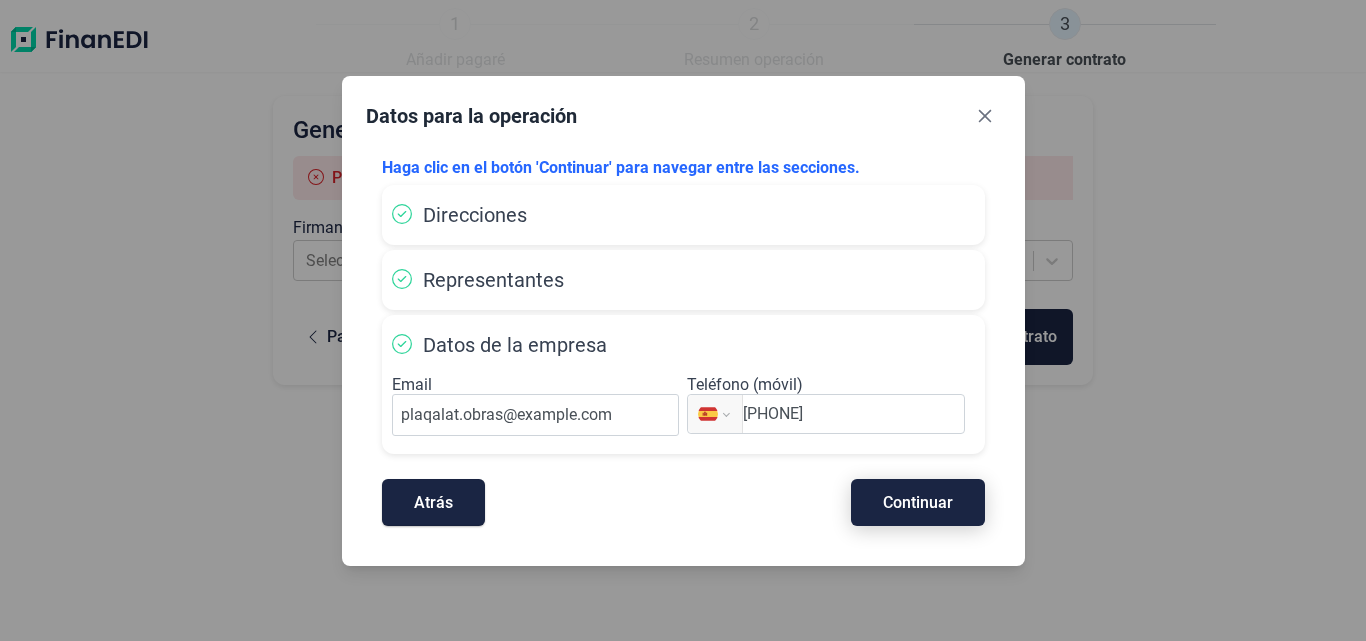 click on "Continuar" at bounding box center [918, 502] 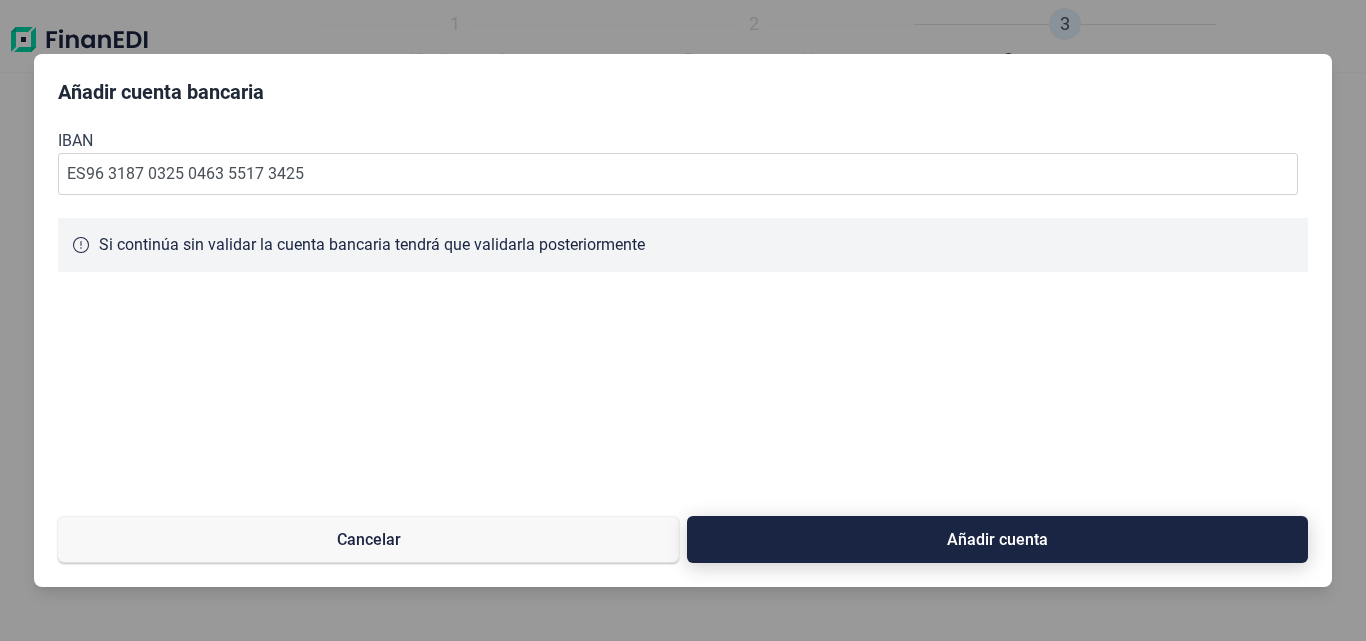 type on "ES96 3187 0325 0463 5517 3425" 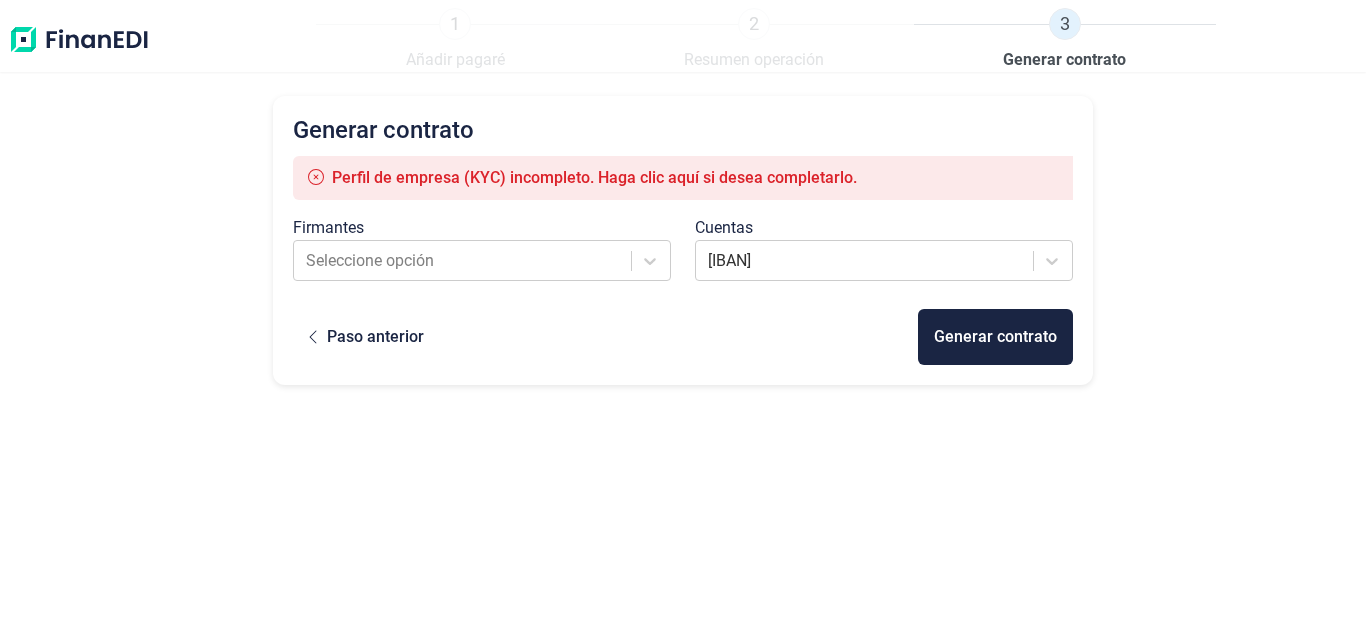 click on "Perfil de empresa (KYC) incompleto. Haga clic aquí si desea completarlo." at bounding box center (594, 177) 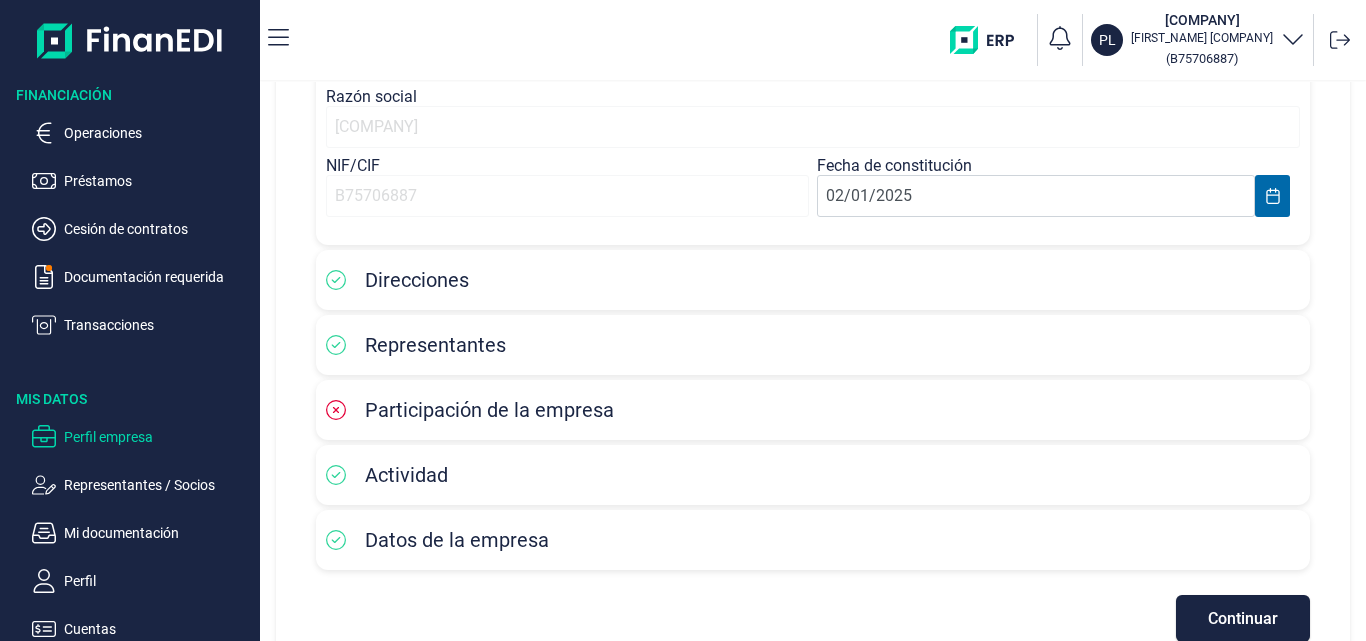 scroll, scrollTop: 241, scrollLeft: 0, axis: vertical 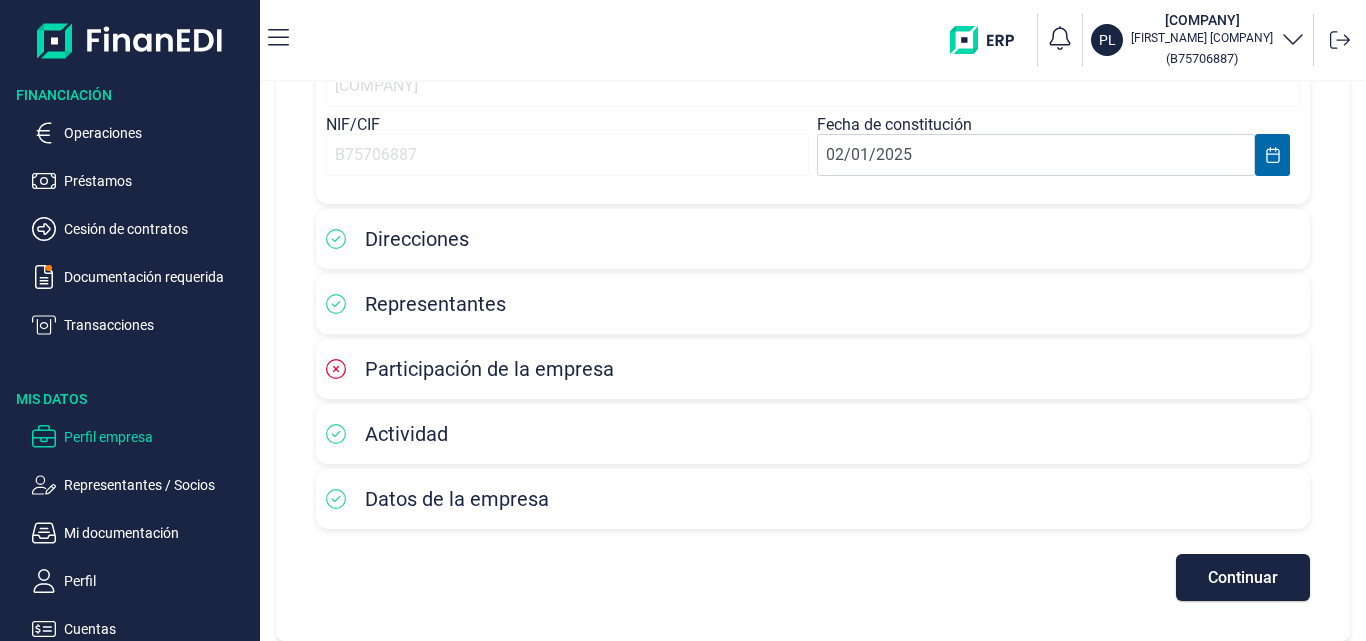 click on "Participación de la empresa" at bounding box center [417, 239] 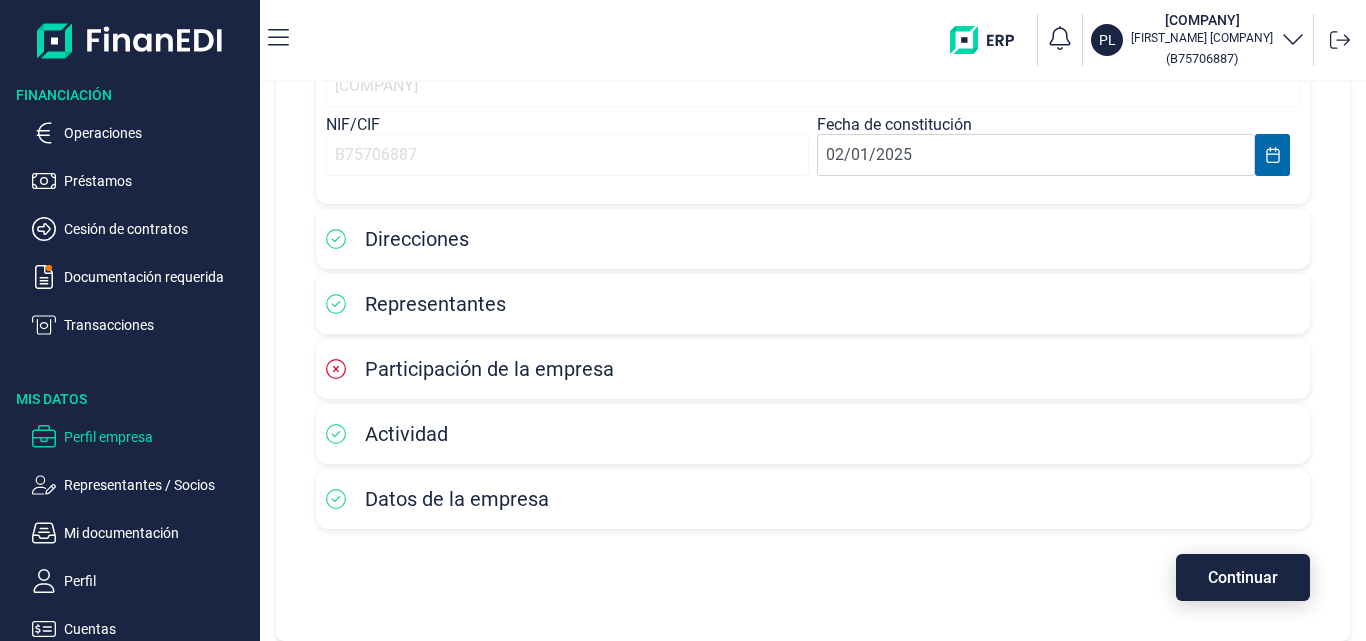 click on "Continuar" at bounding box center [1243, 577] 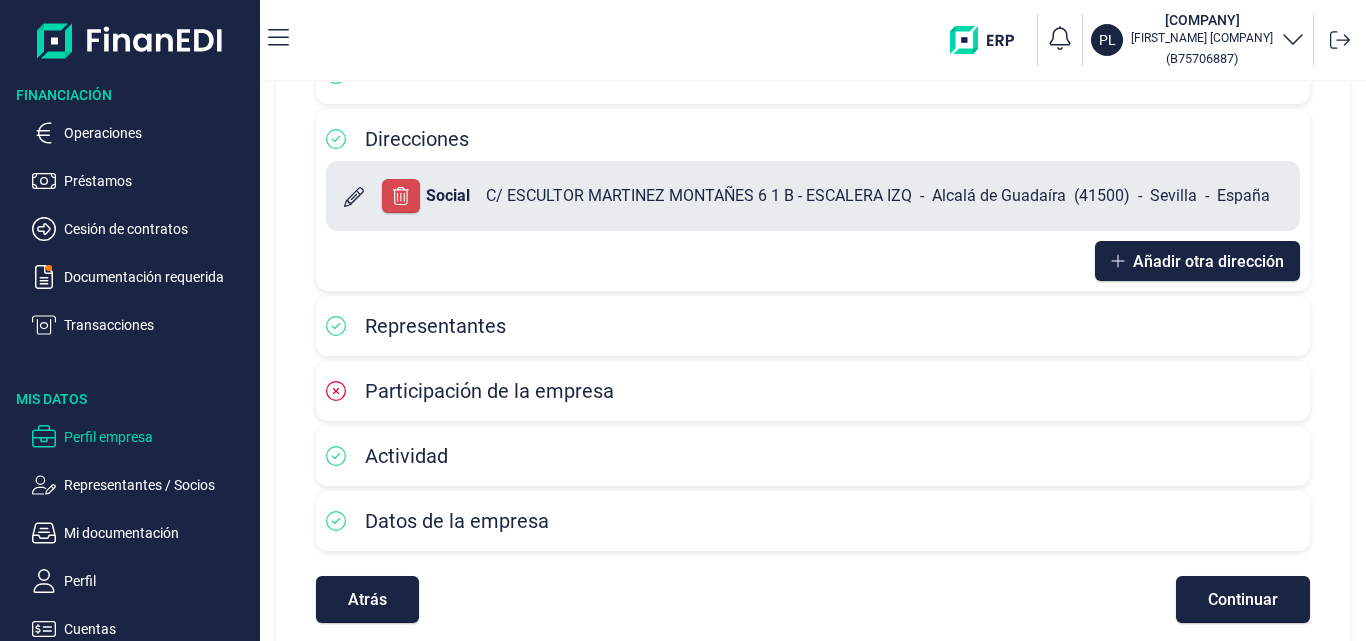 scroll, scrollTop: 205, scrollLeft: 0, axis: vertical 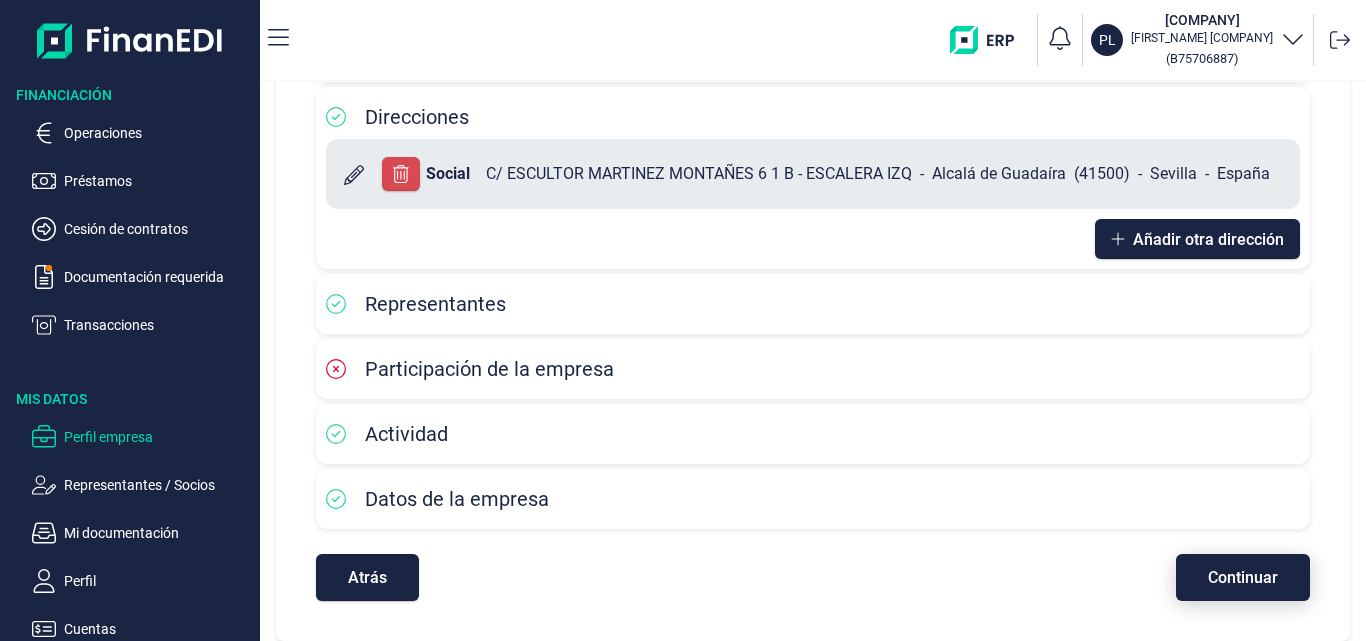 click on "Continuar" at bounding box center [1243, 577] 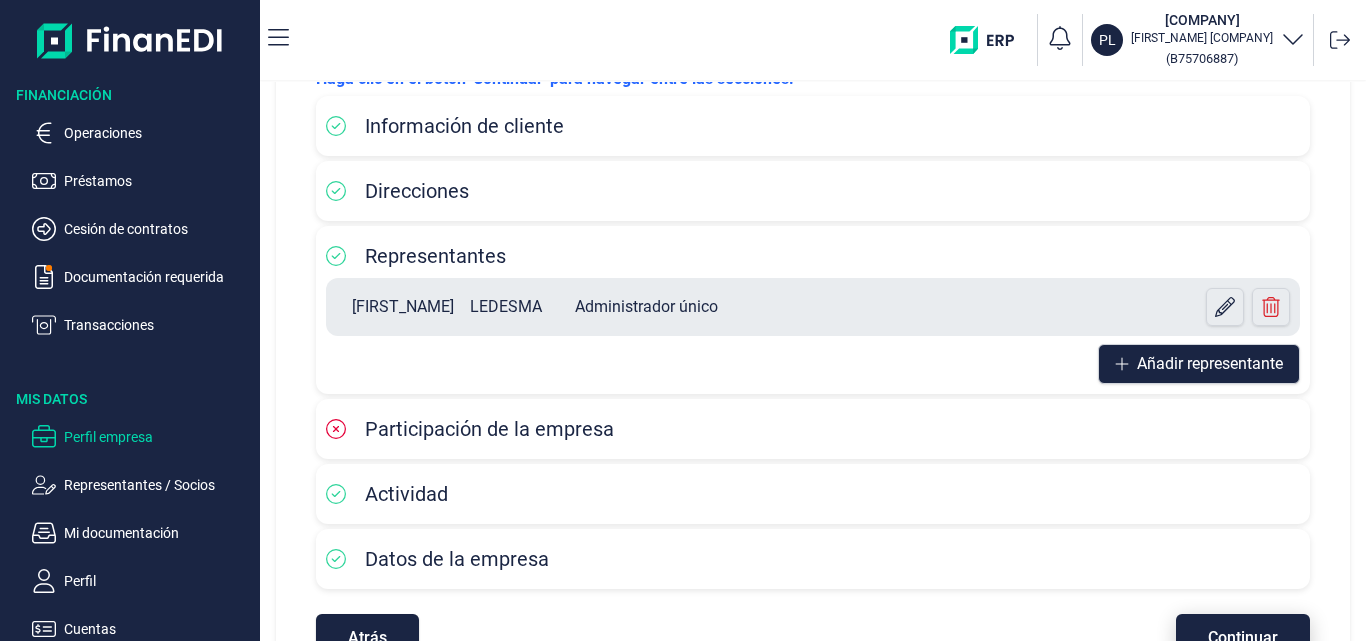scroll, scrollTop: 191, scrollLeft: 0, axis: vertical 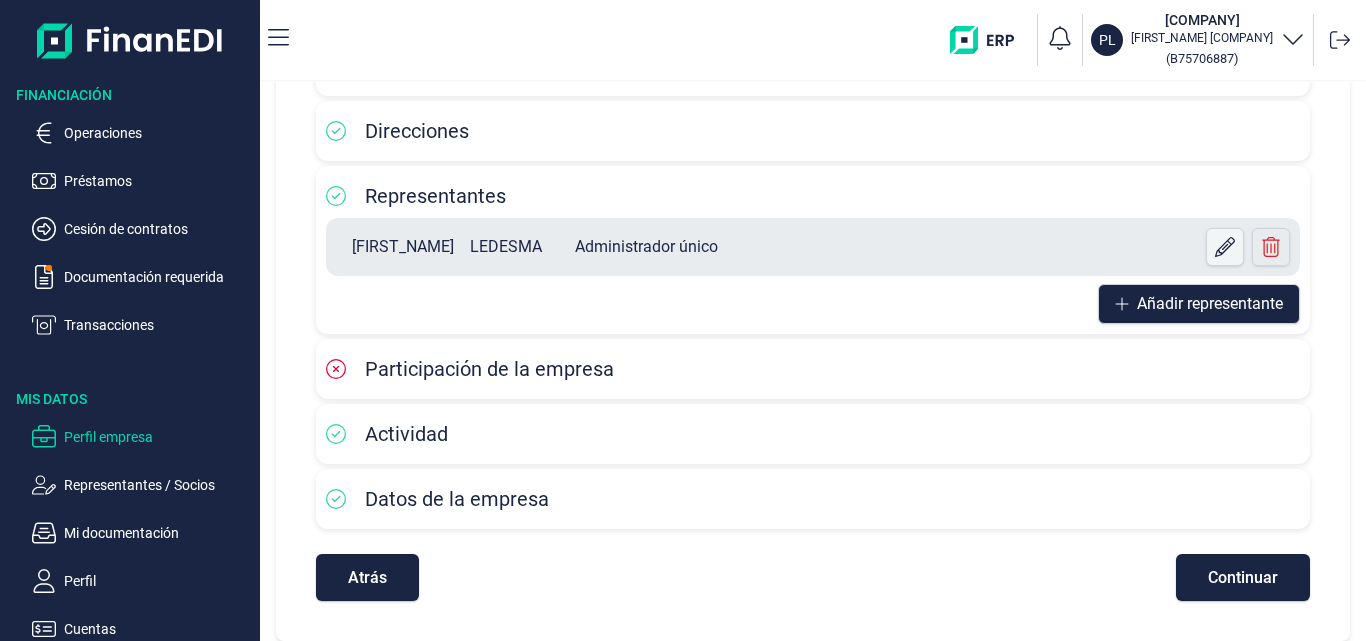 click at bounding box center [1225, 247] 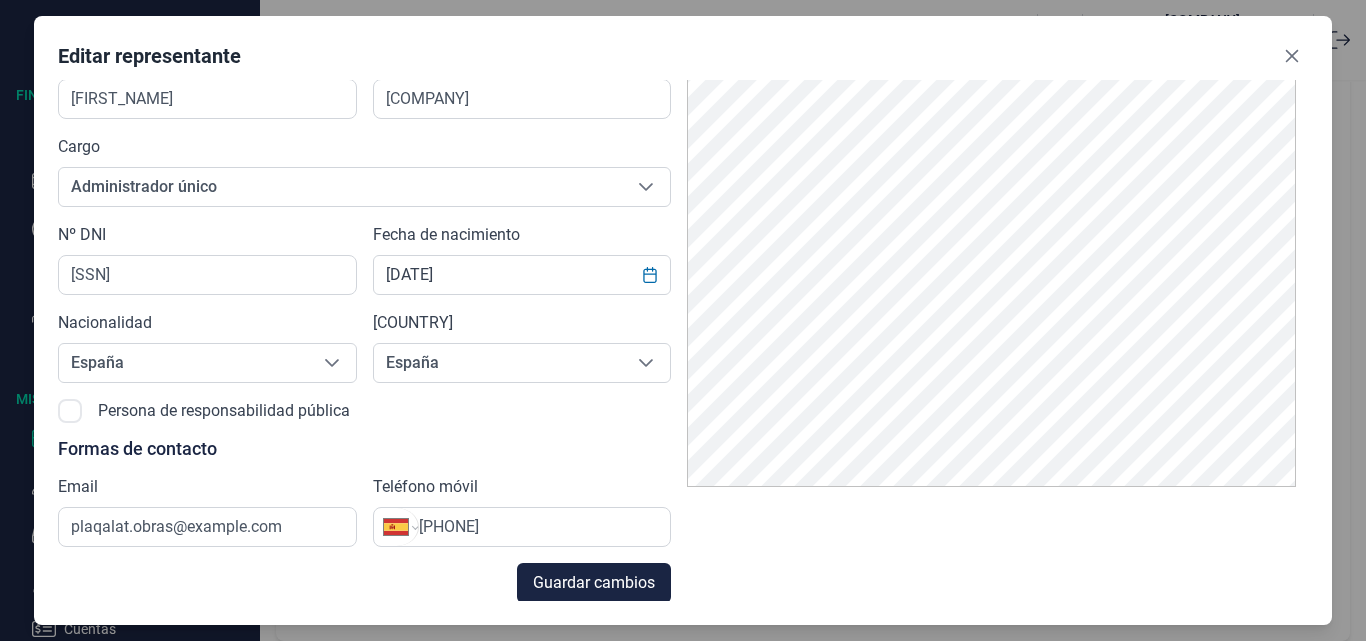scroll, scrollTop: 132, scrollLeft: 0, axis: vertical 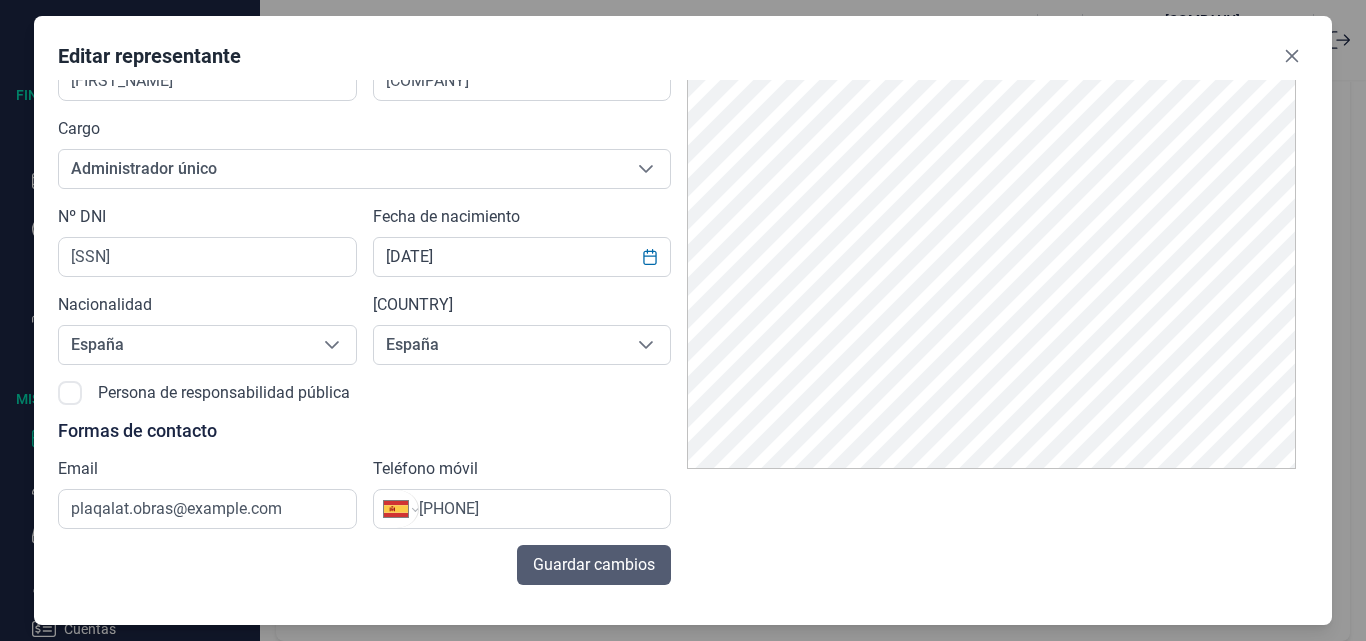 click on "Guardar cambios" at bounding box center [594, 565] 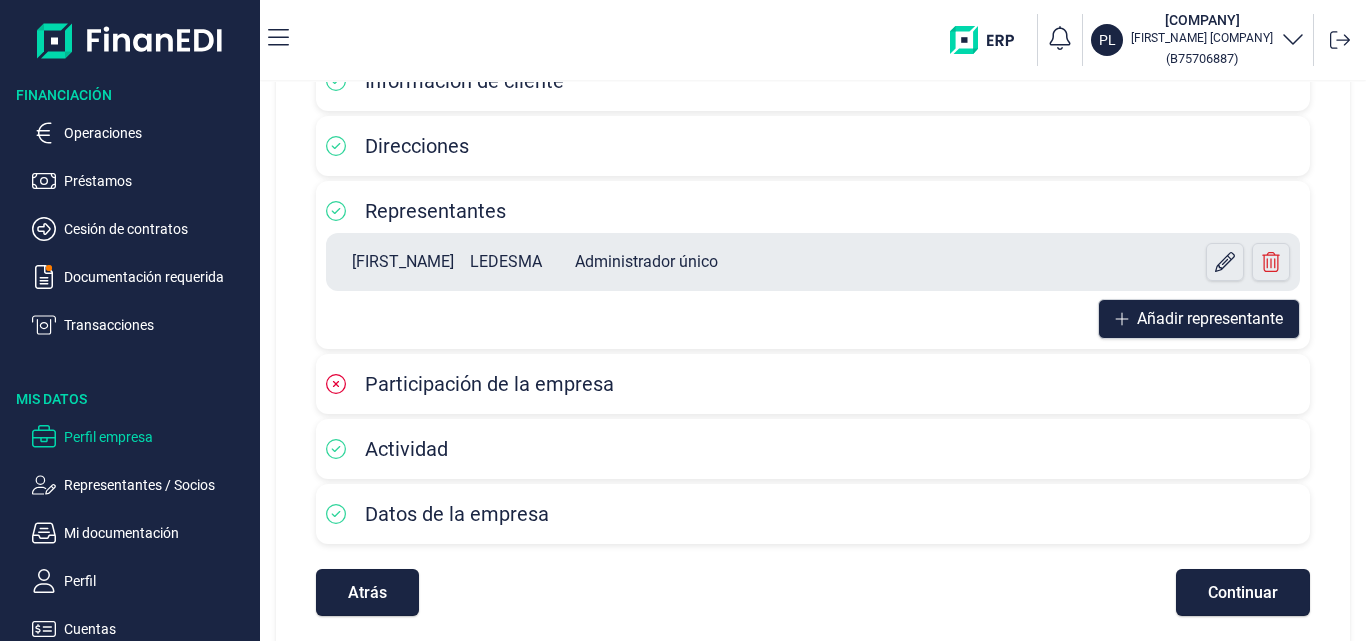scroll, scrollTop: 191, scrollLeft: 0, axis: vertical 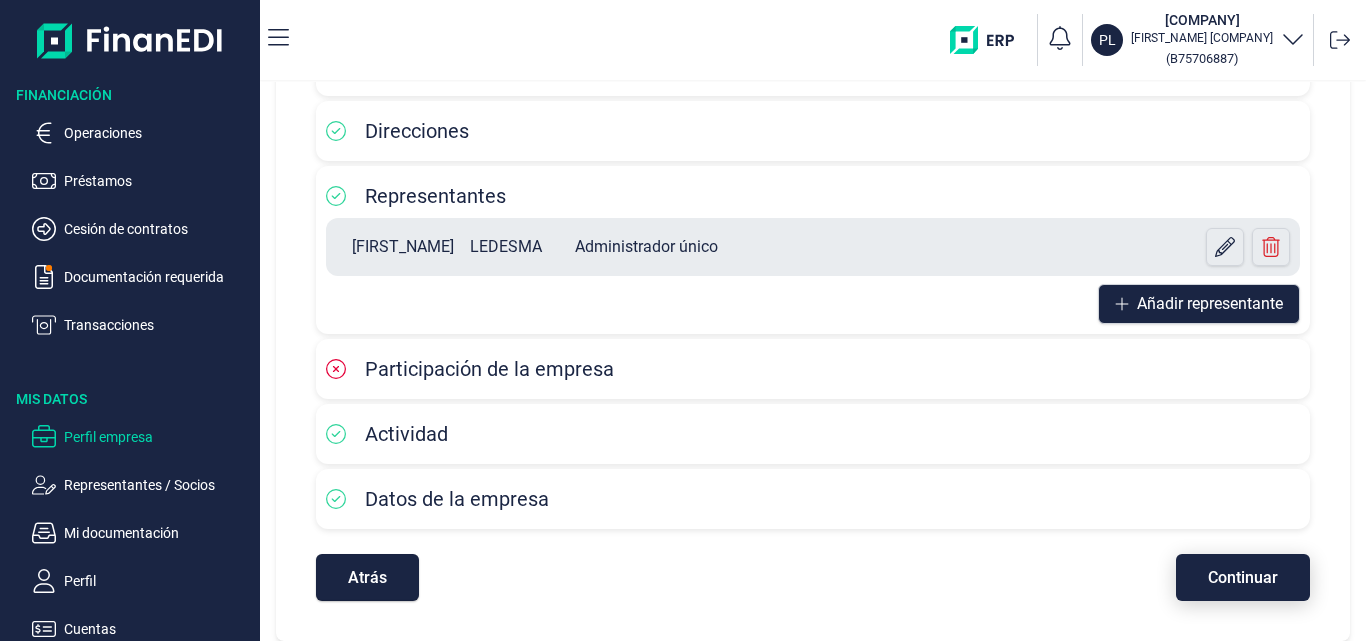 click on "Continuar" at bounding box center [1243, 577] 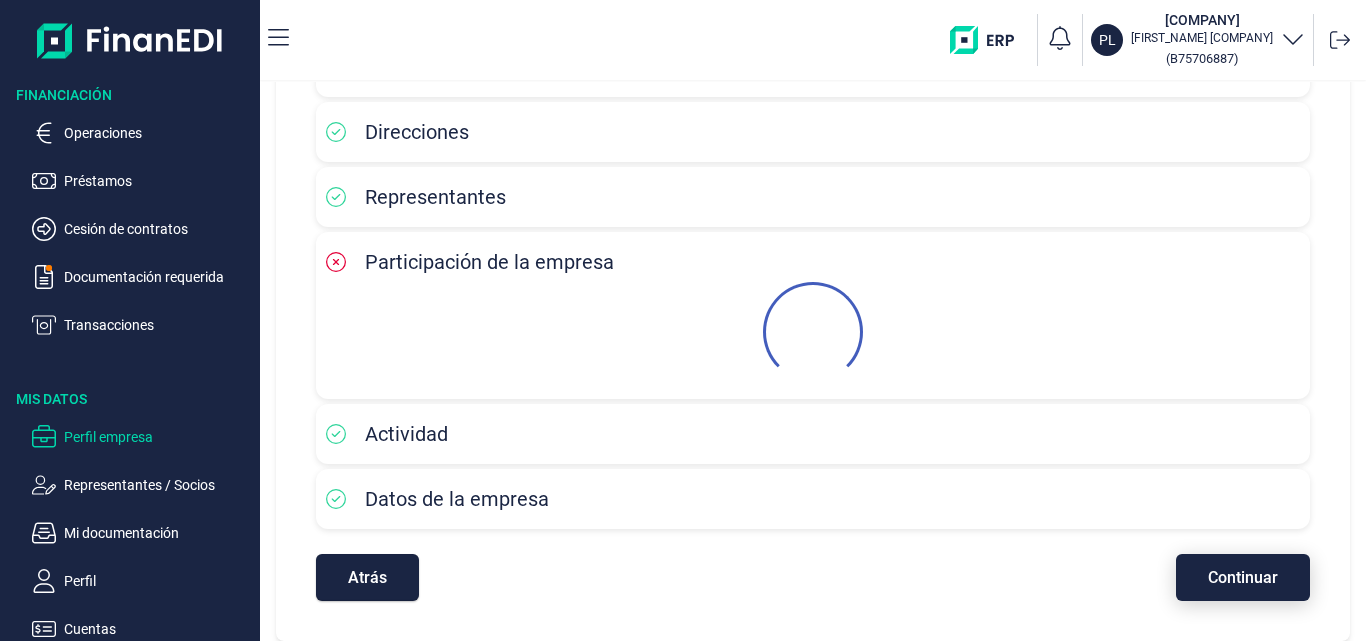 scroll, scrollTop: 191, scrollLeft: 0, axis: vertical 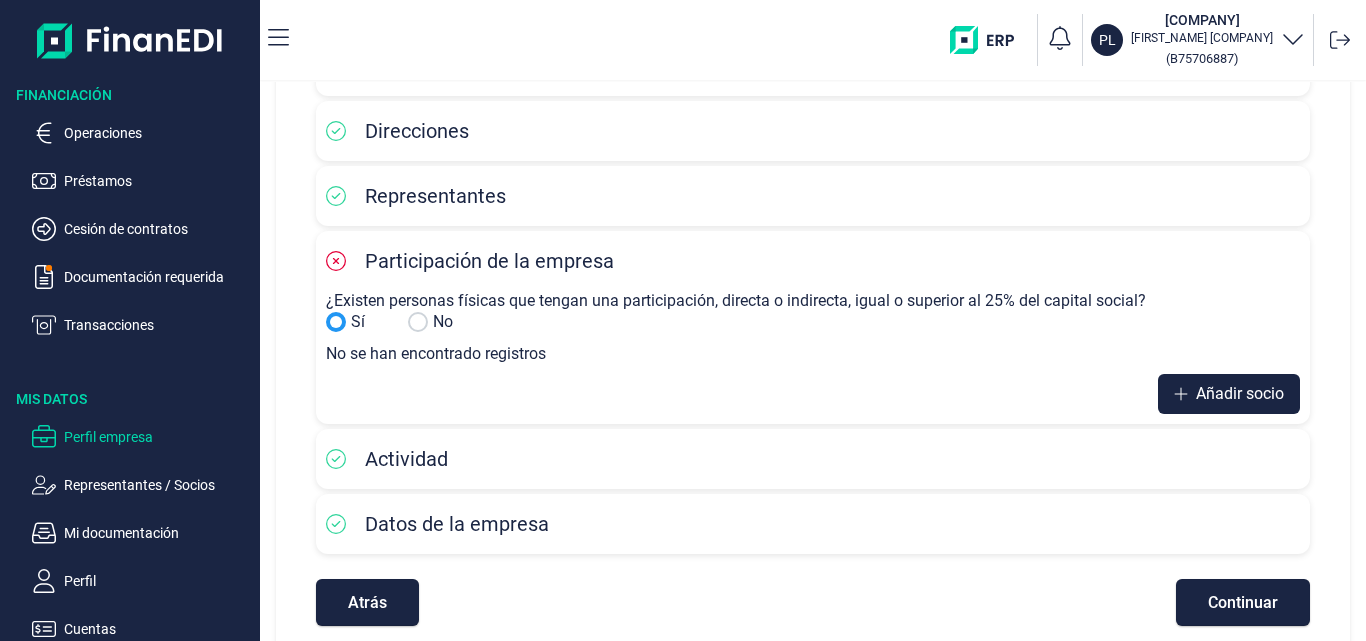 click on "Sí" at bounding box center (418, 322) 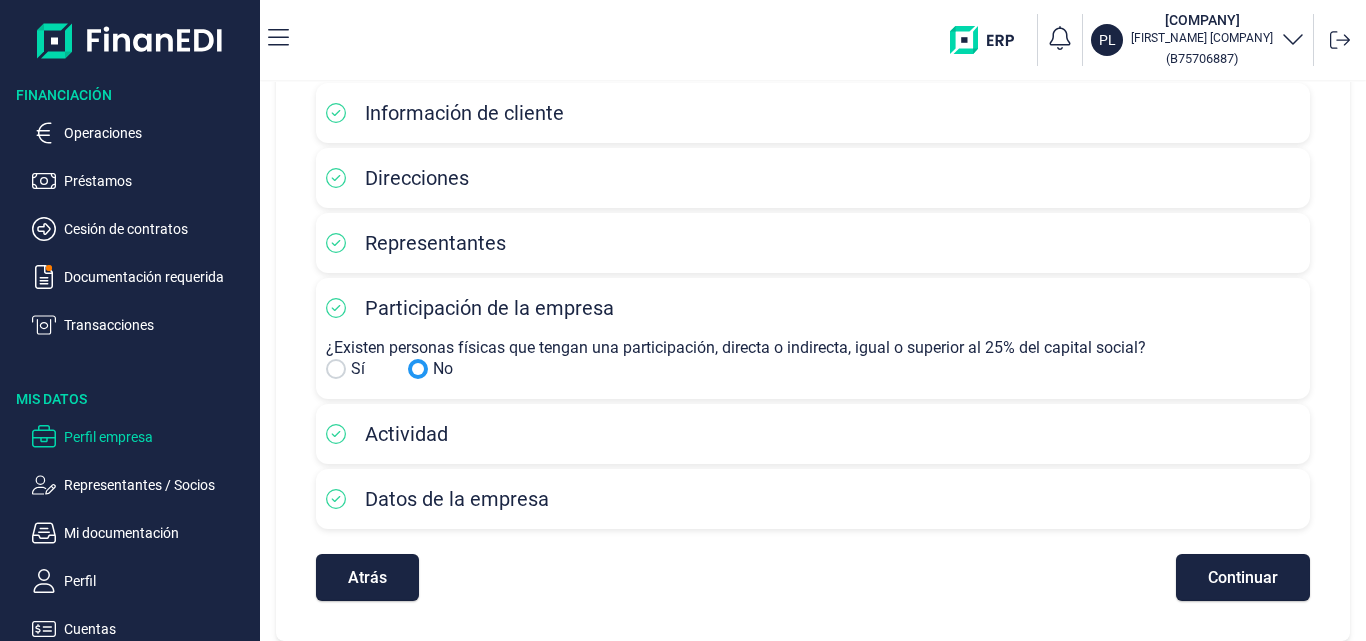 scroll, scrollTop: 144, scrollLeft: 0, axis: vertical 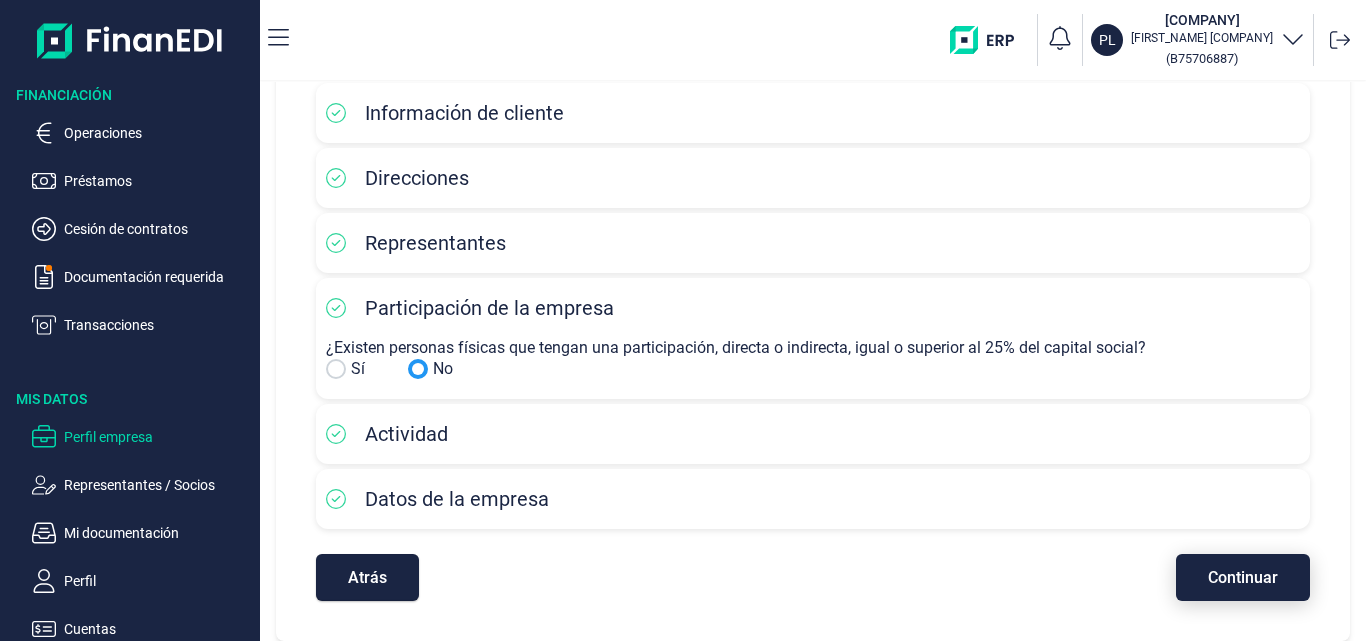 click on "Continuar" at bounding box center (1243, 577) 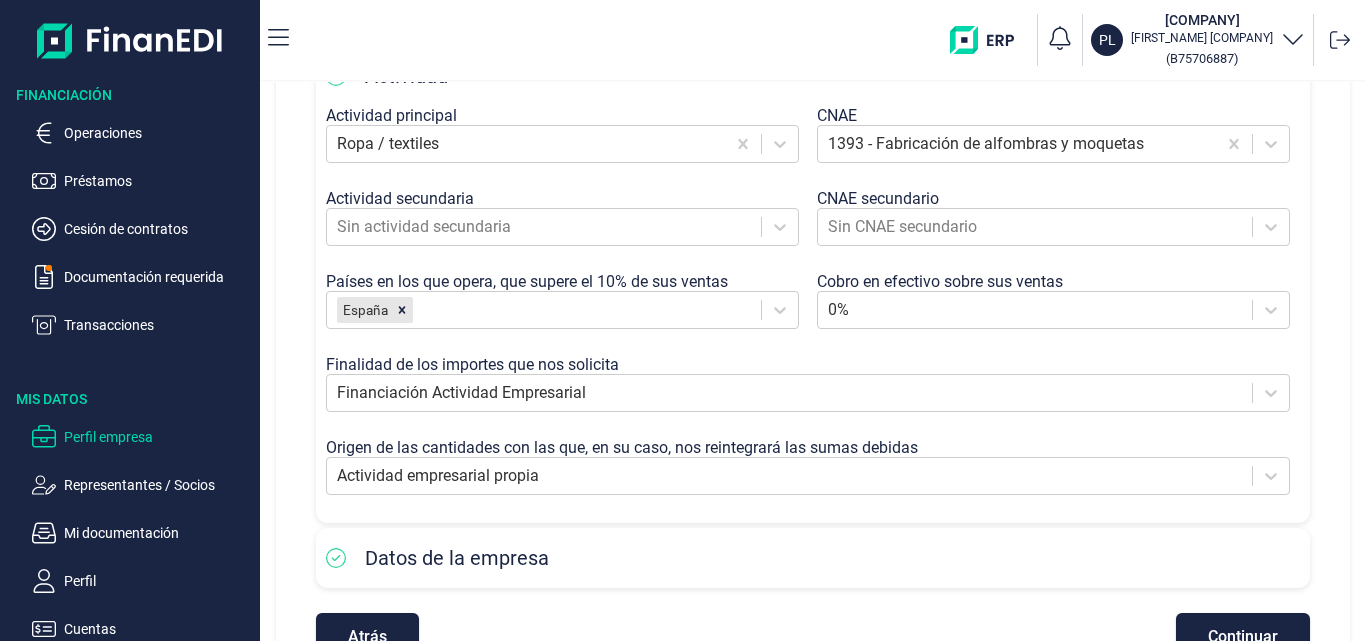 scroll, scrollTop: 500, scrollLeft: 0, axis: vertical 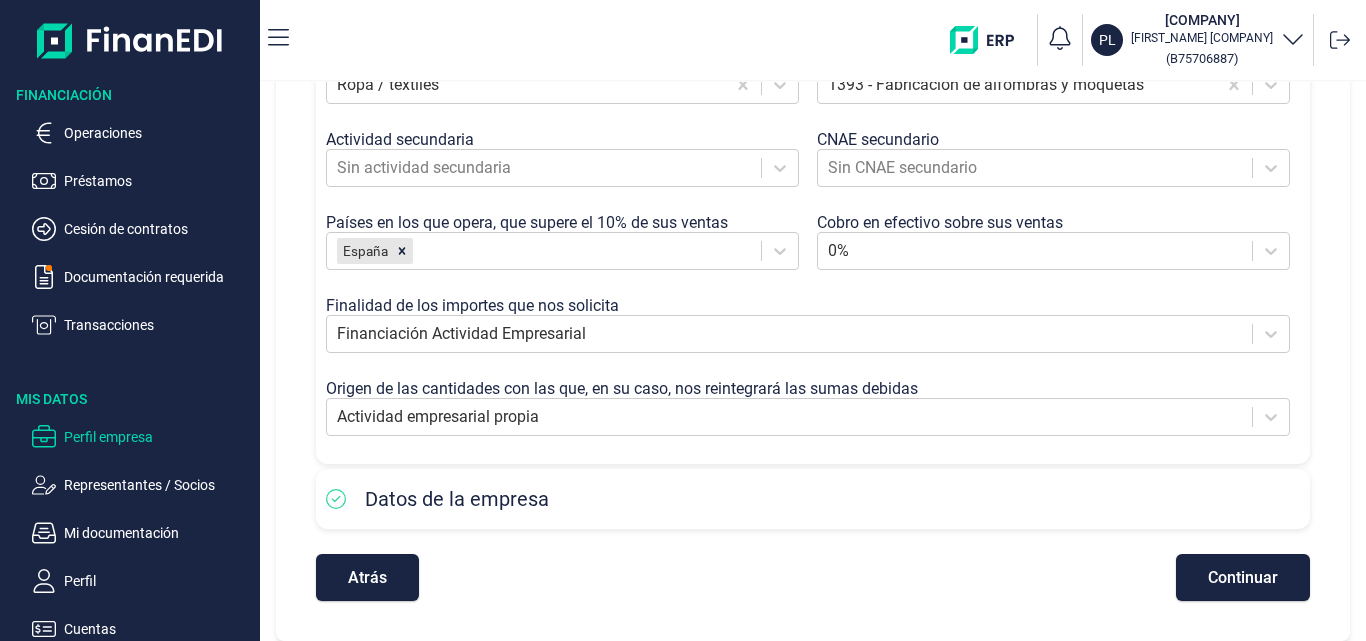 click on "Continuar" at bounding box center [1243, 577] 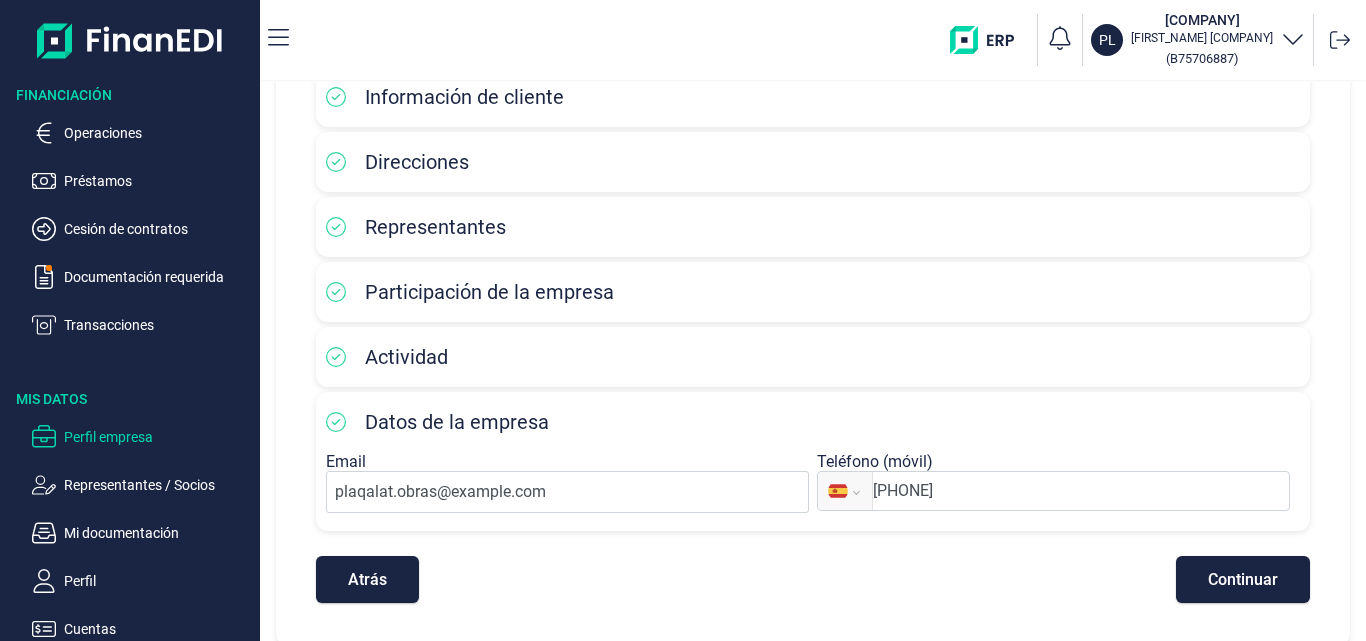 scroll, scrollTop: 162, scrollLeft: 0, axis: vertical 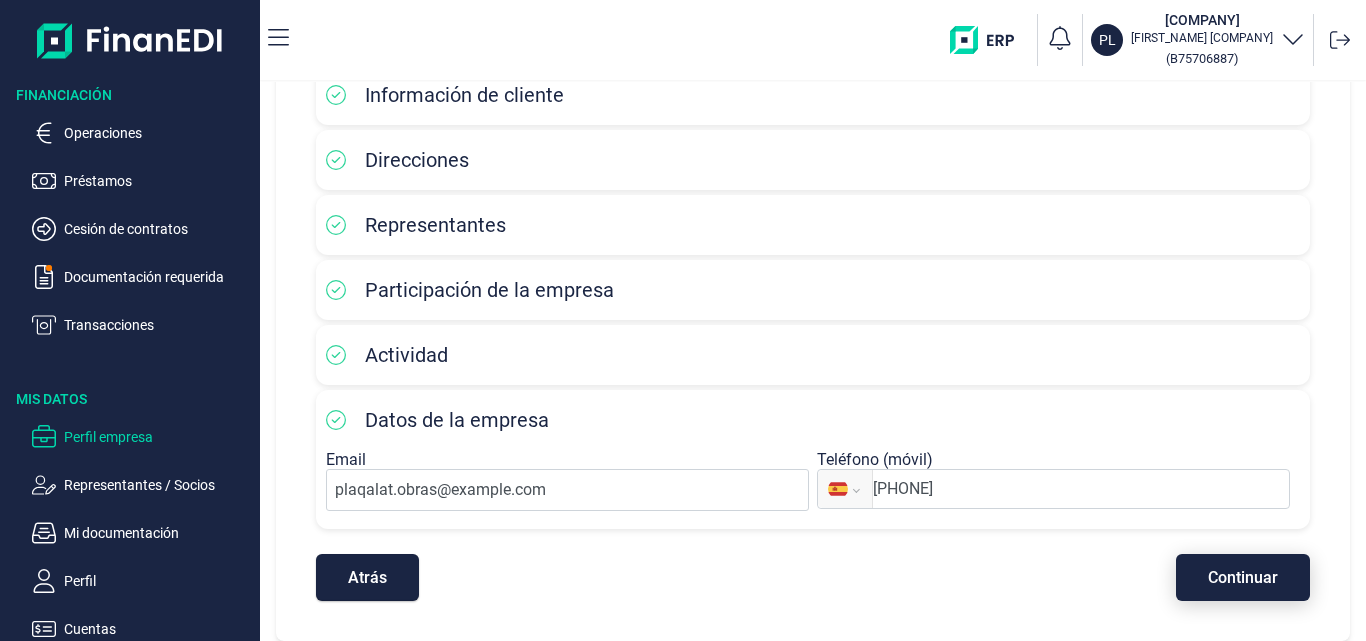 click on "Continuar" at bounding box center [1243, 577] 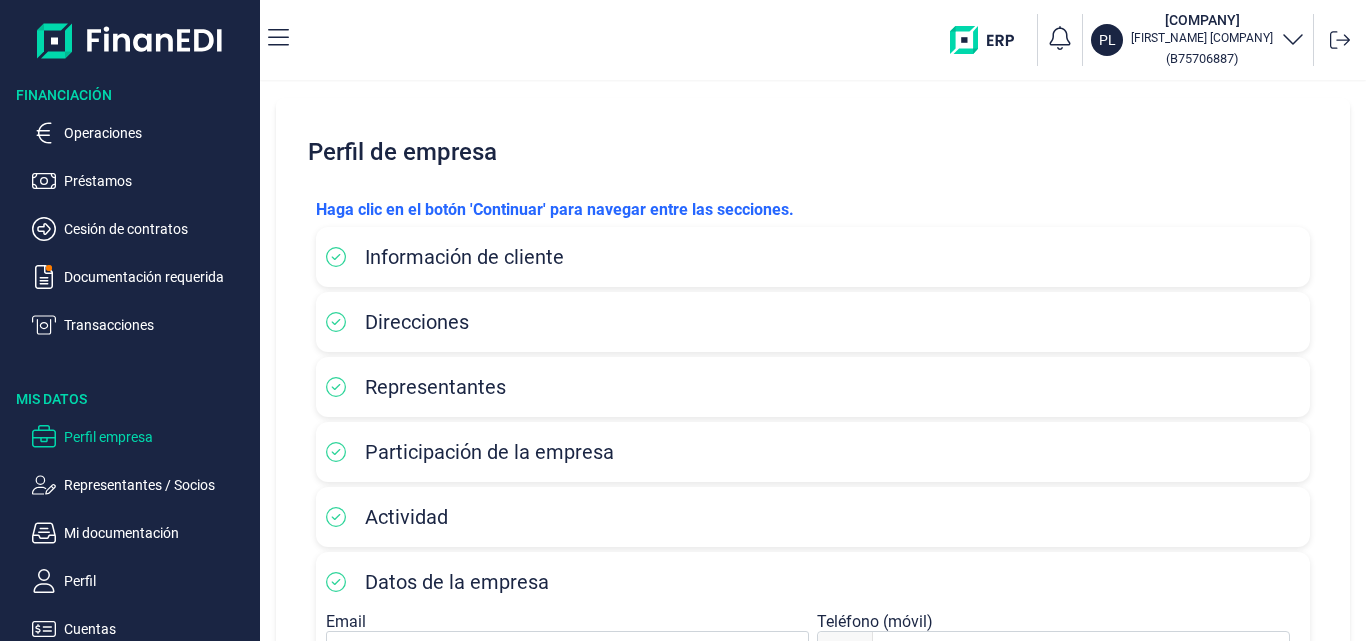 scroll, scrollTop: 162, scrollLeft: 0, axis: vertical 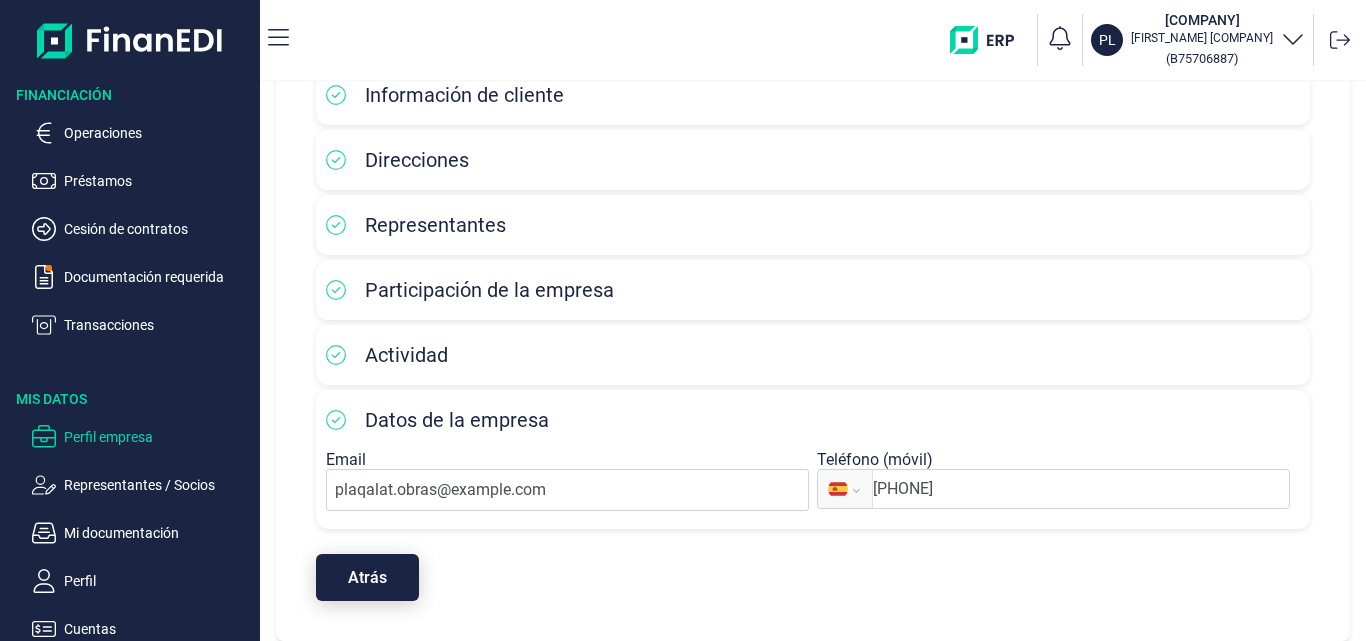 click on "Atrás" at bounding box center [367, 577] 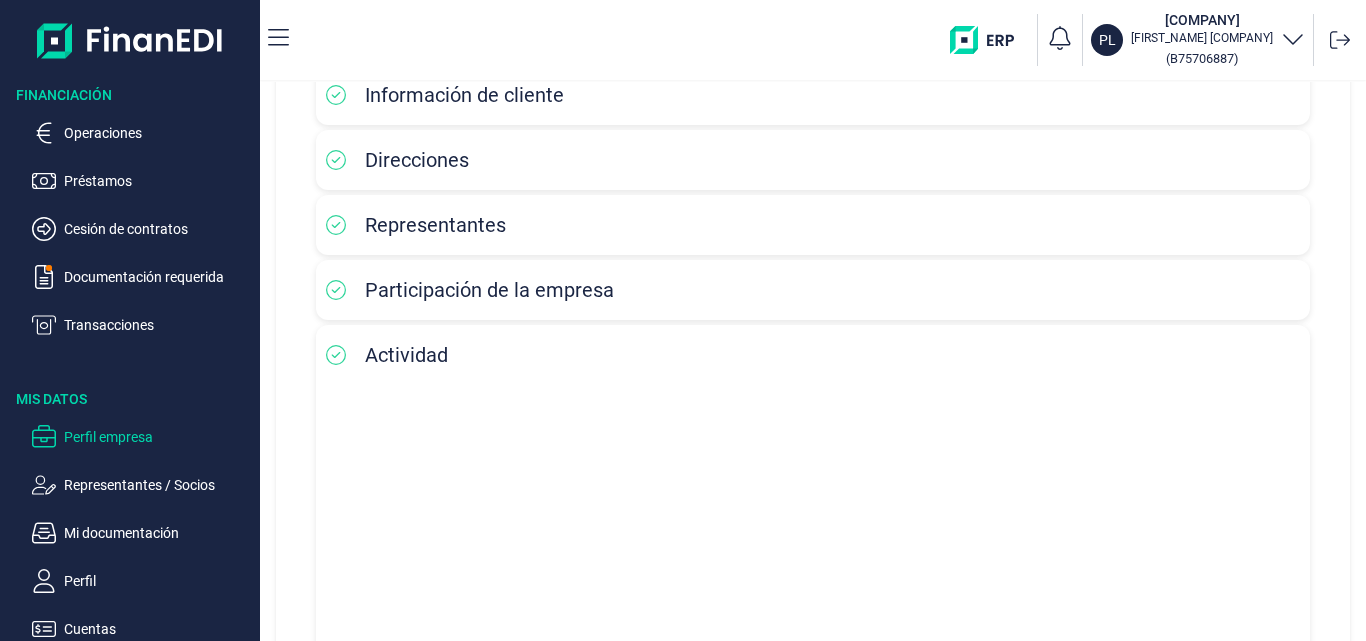 scroll, scrollTop: 162, scrollLeft: 0, axis: vertical 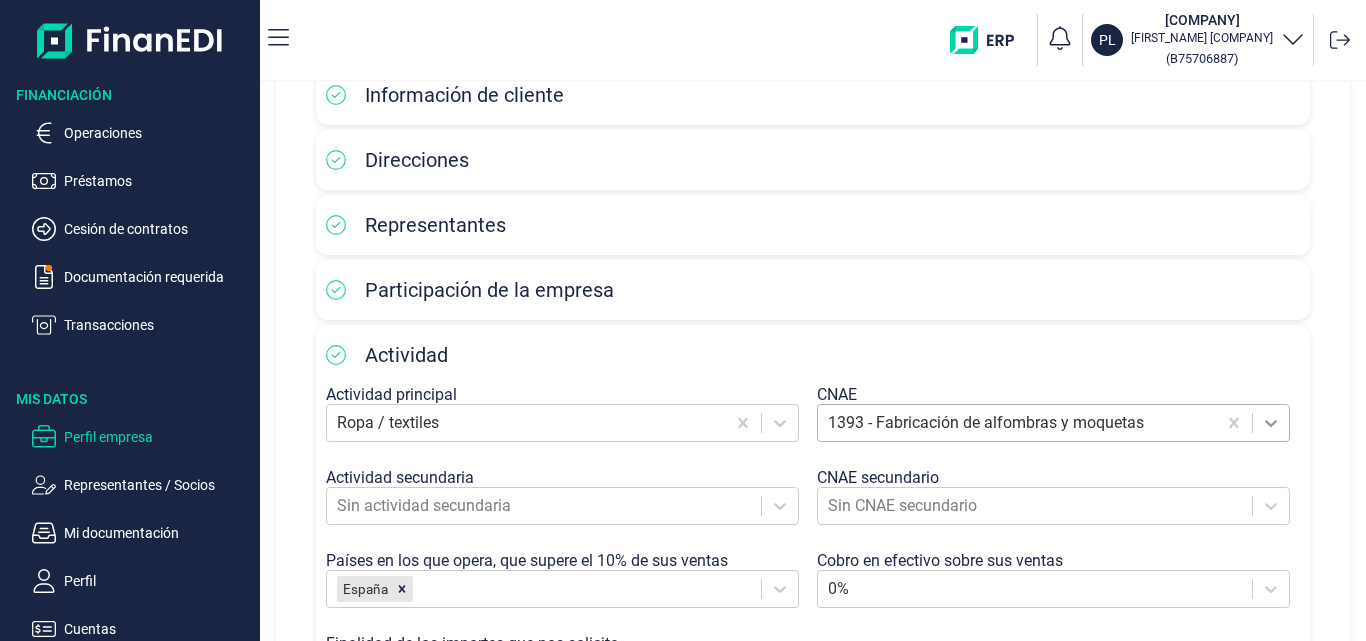 click at bounding box center [1271, 423] 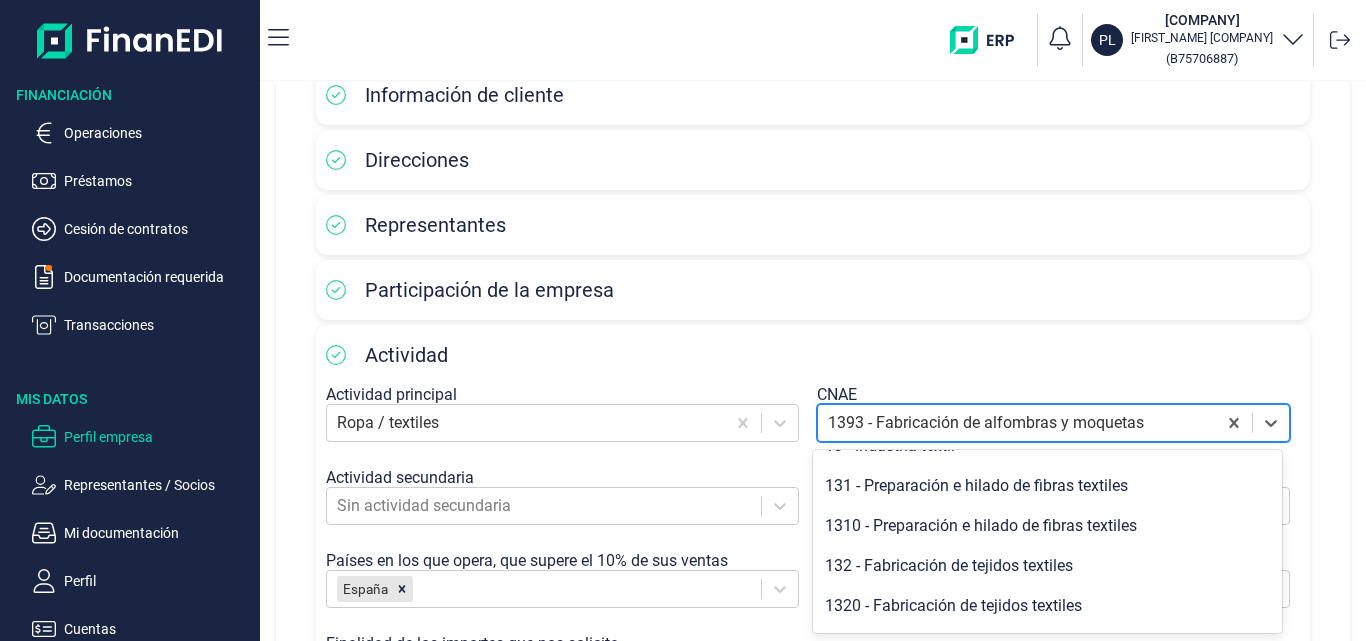 scroll, scrollTop: 0, scrollLeft: 0, axis: both 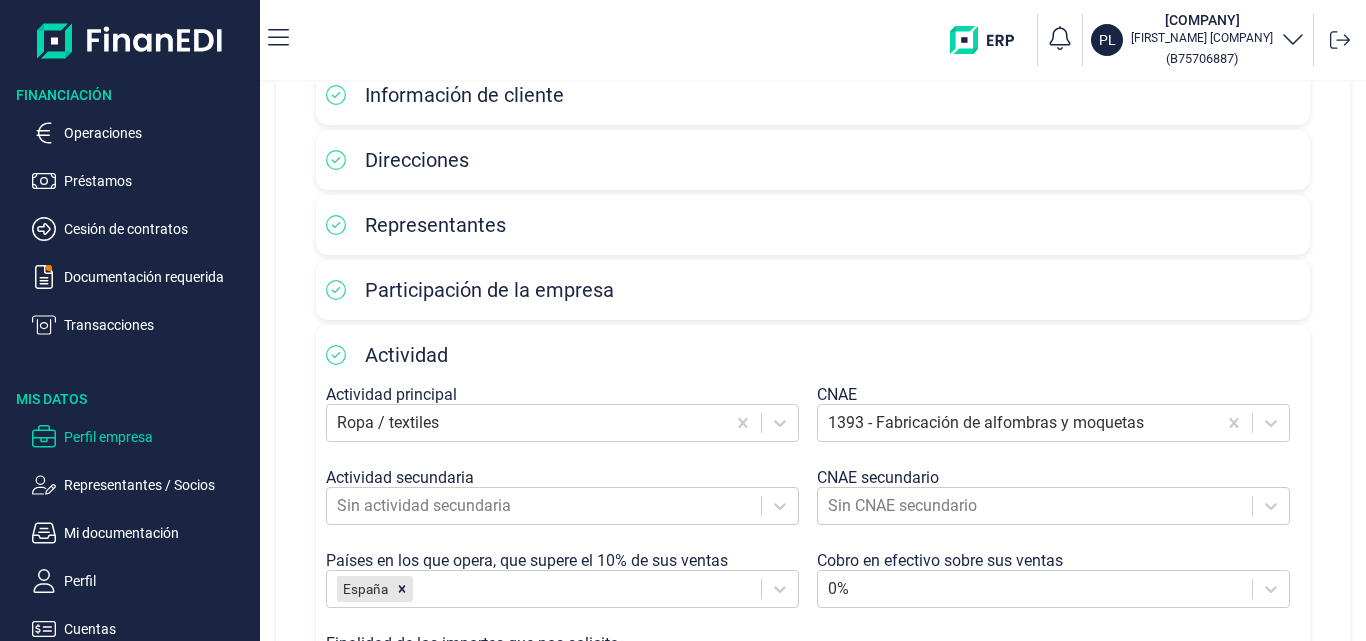 click on "Actividad" at bounding box center (813, 355) 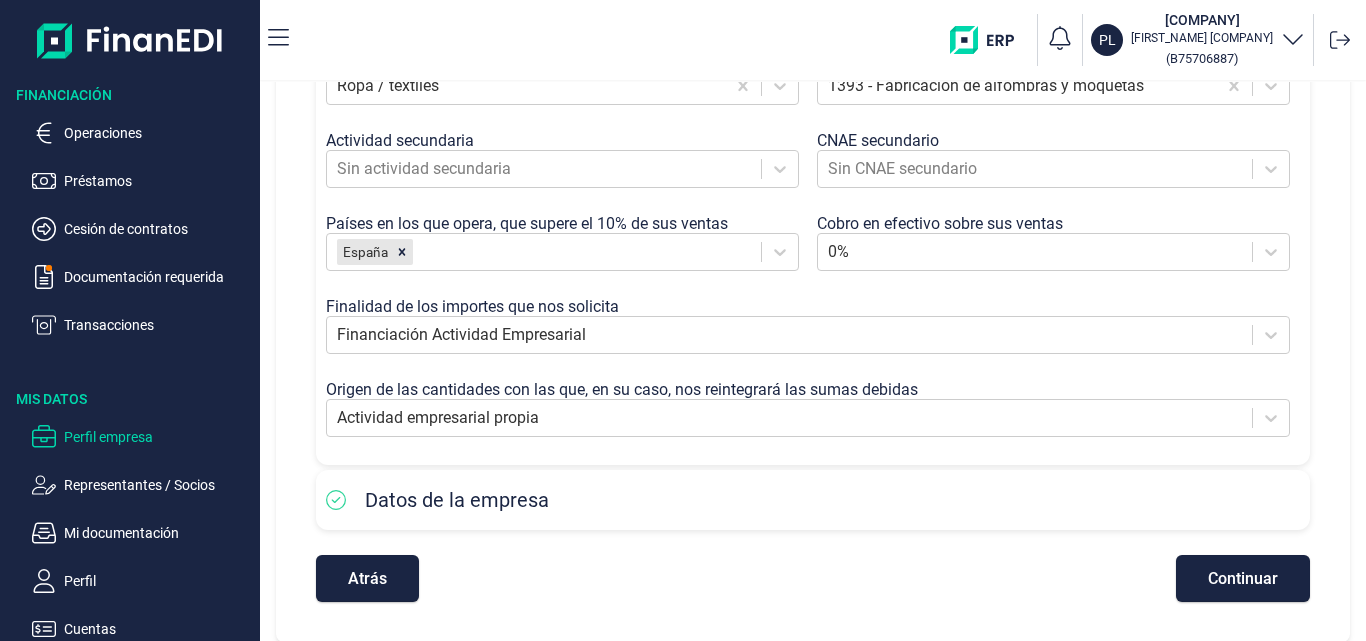 scroll, scrollTop: 500, scrollLeft: 0, axis: vertical 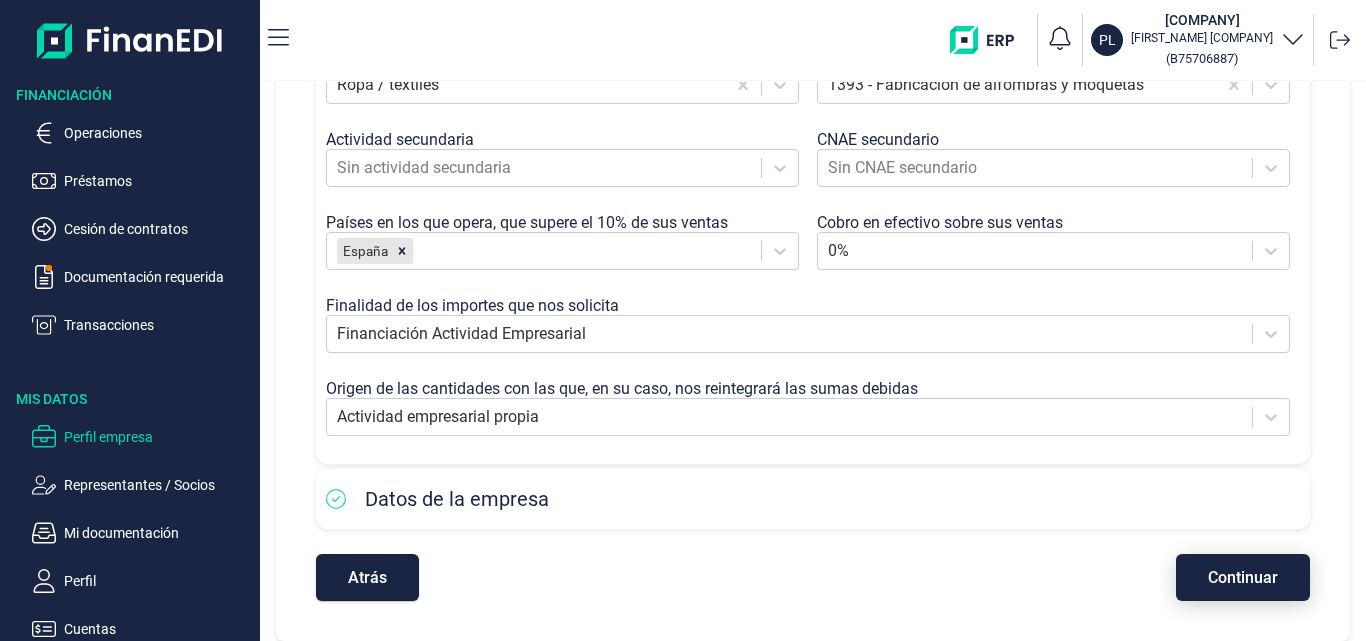 click on "Continuar" at bounding box center (1243, 577) 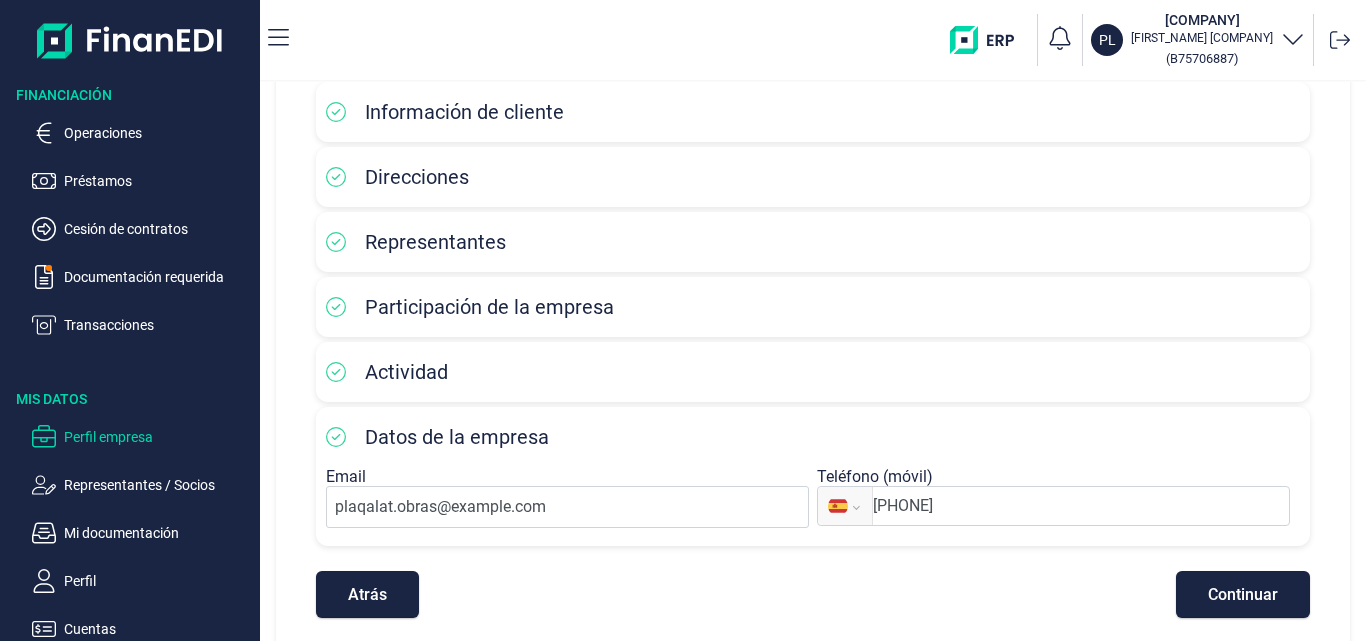 scroll, scrollTop: 162, scrollLeft: 0, axis: vertical 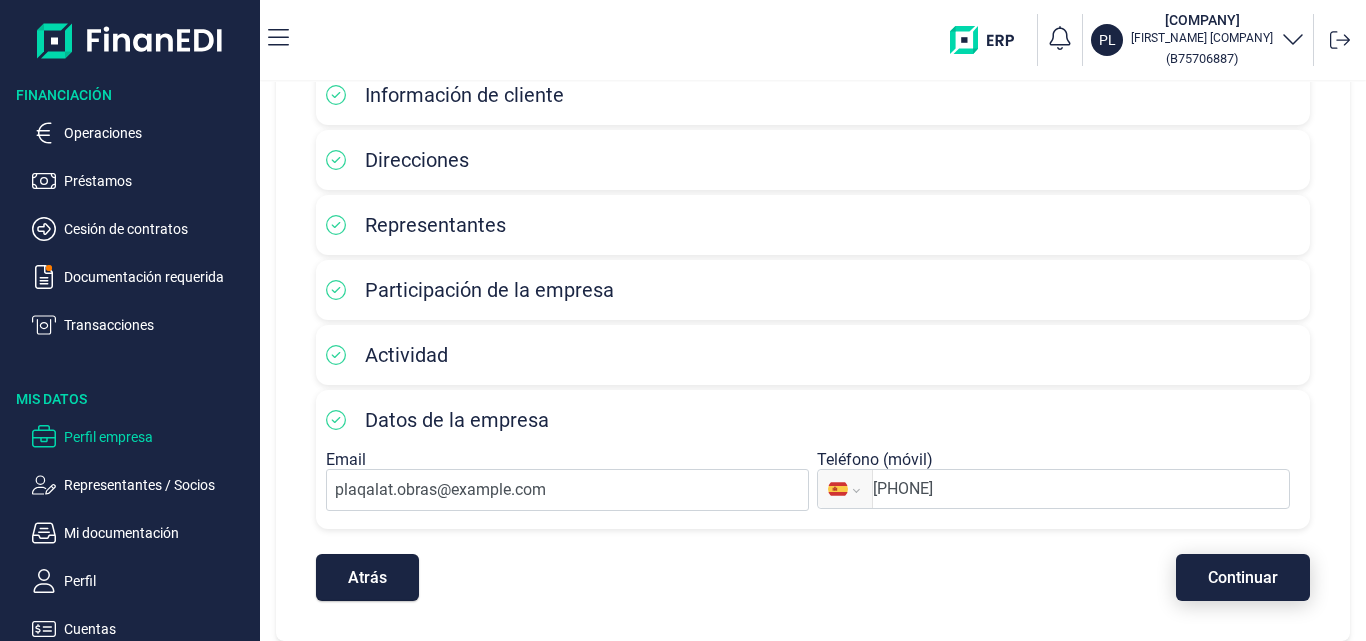 click on "Continuar" at bounding box center (1243, 577) 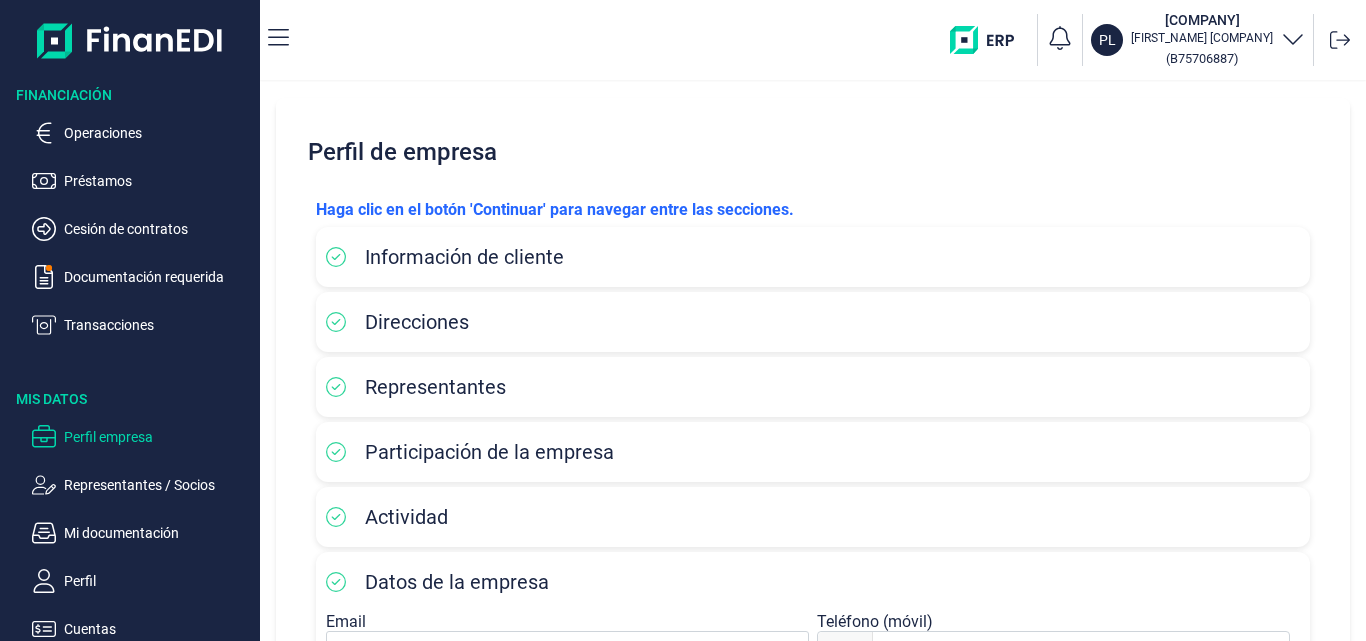 scroll, scrollTop: 162, scrollLeft: 0, axis: vertical 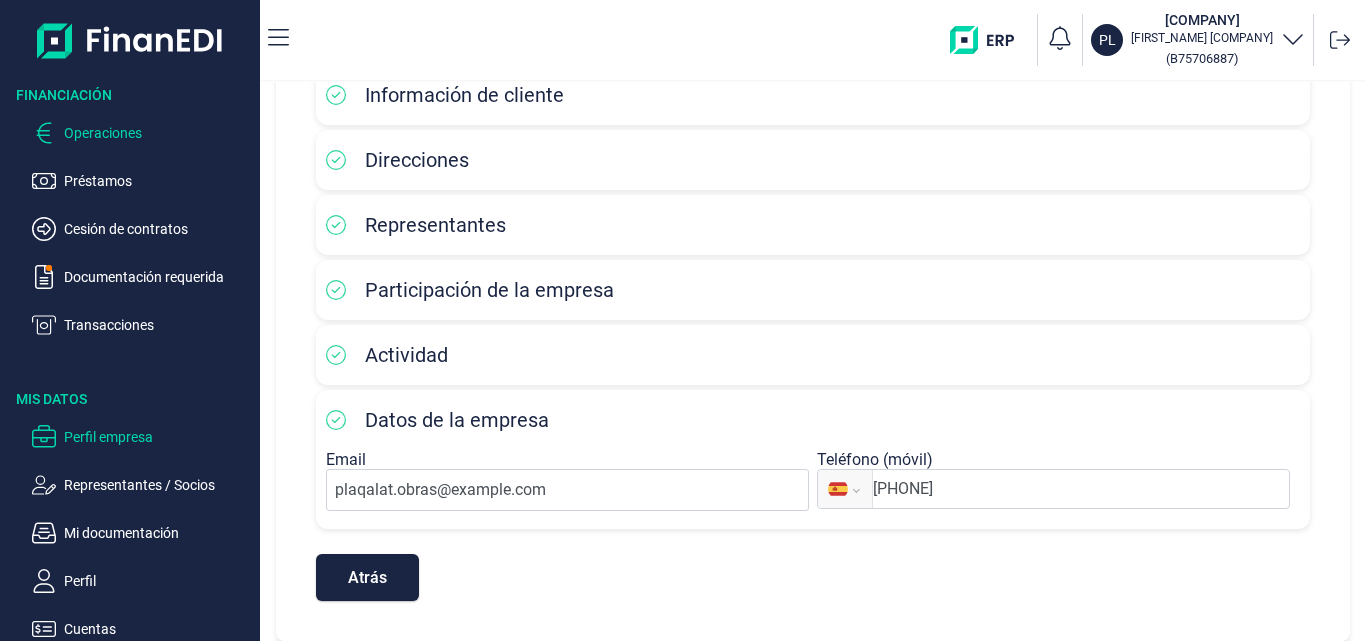 click on "Operaciones" at bounding box center (158, 133) 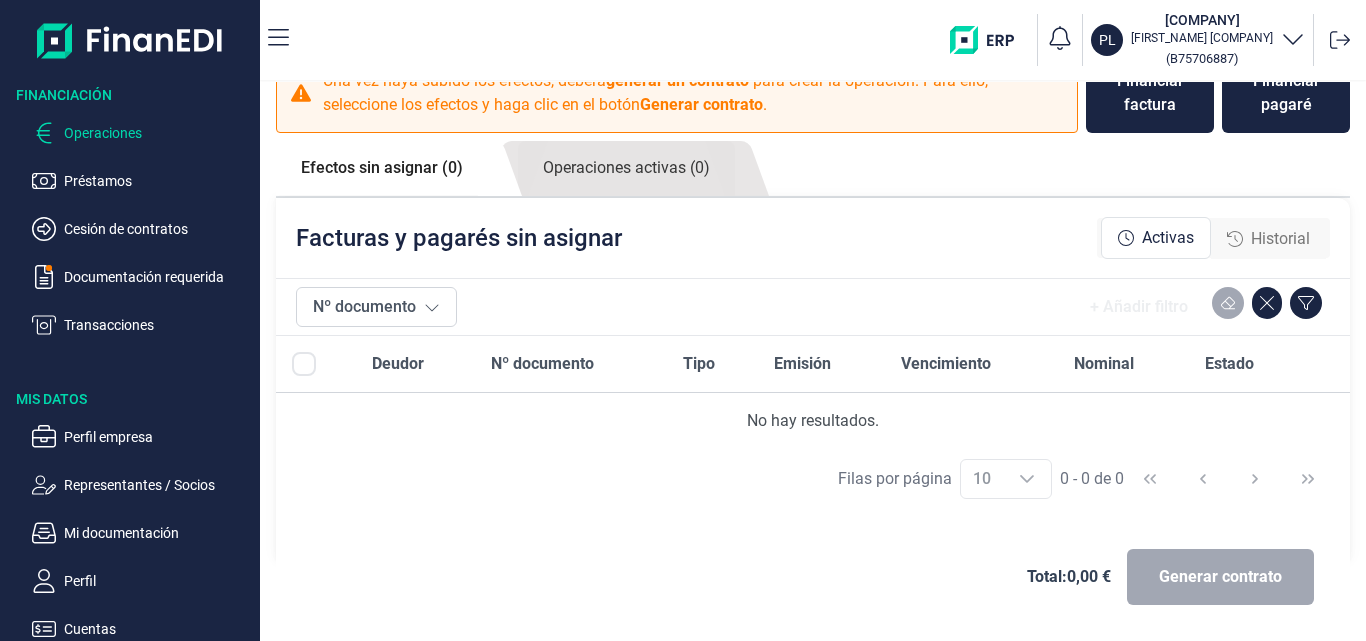 scroll, scrollTop: 0, scrollLeft: 0, axis: both 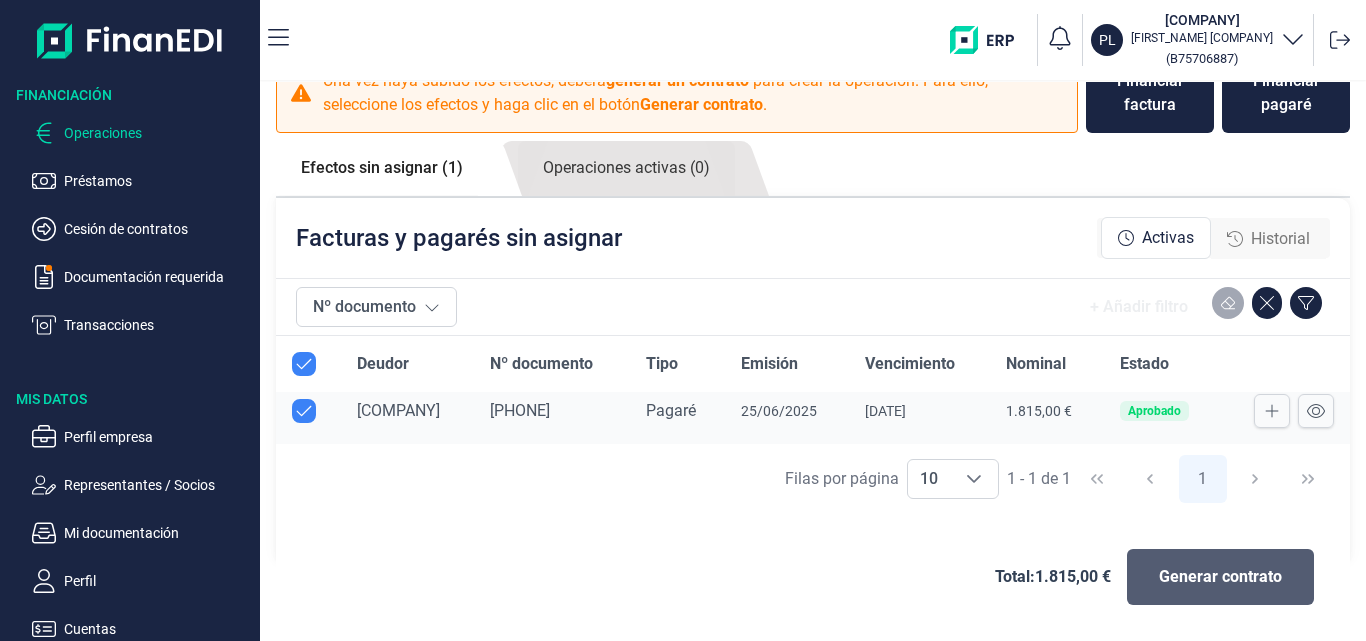 click on "Generar contrato" at bounding box center (1220, 577) 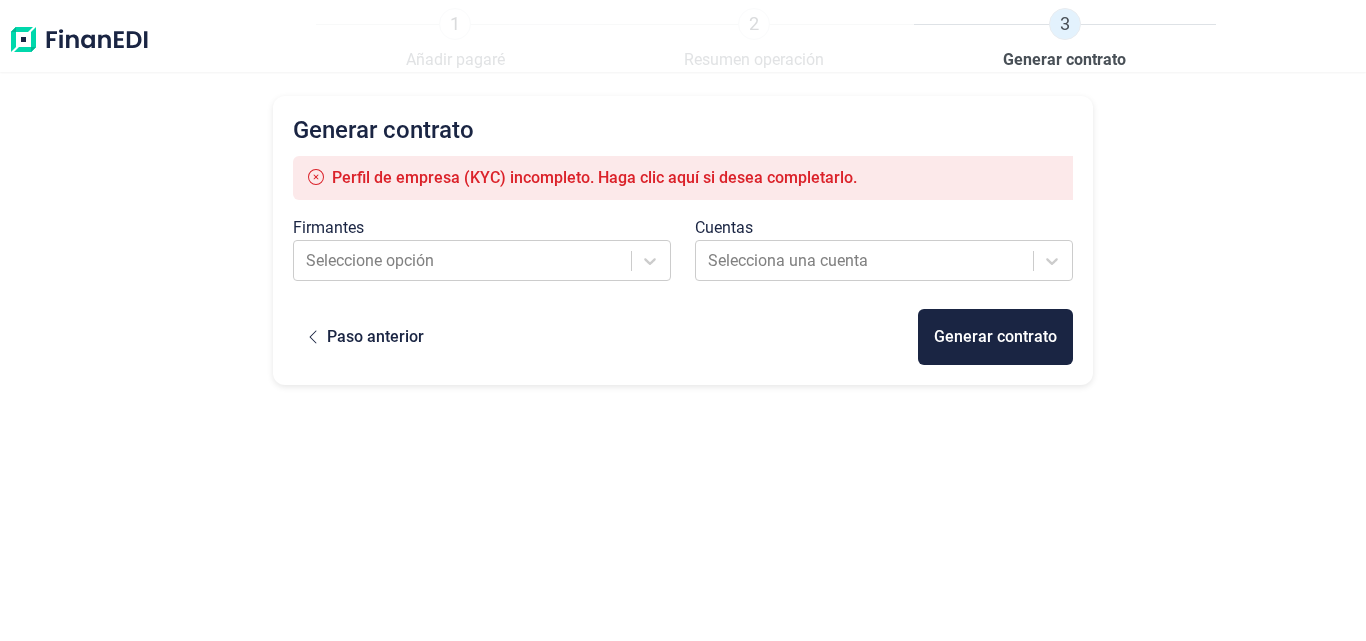 scroll, scrollTop: 0, scrollLeft: 0, axis: both 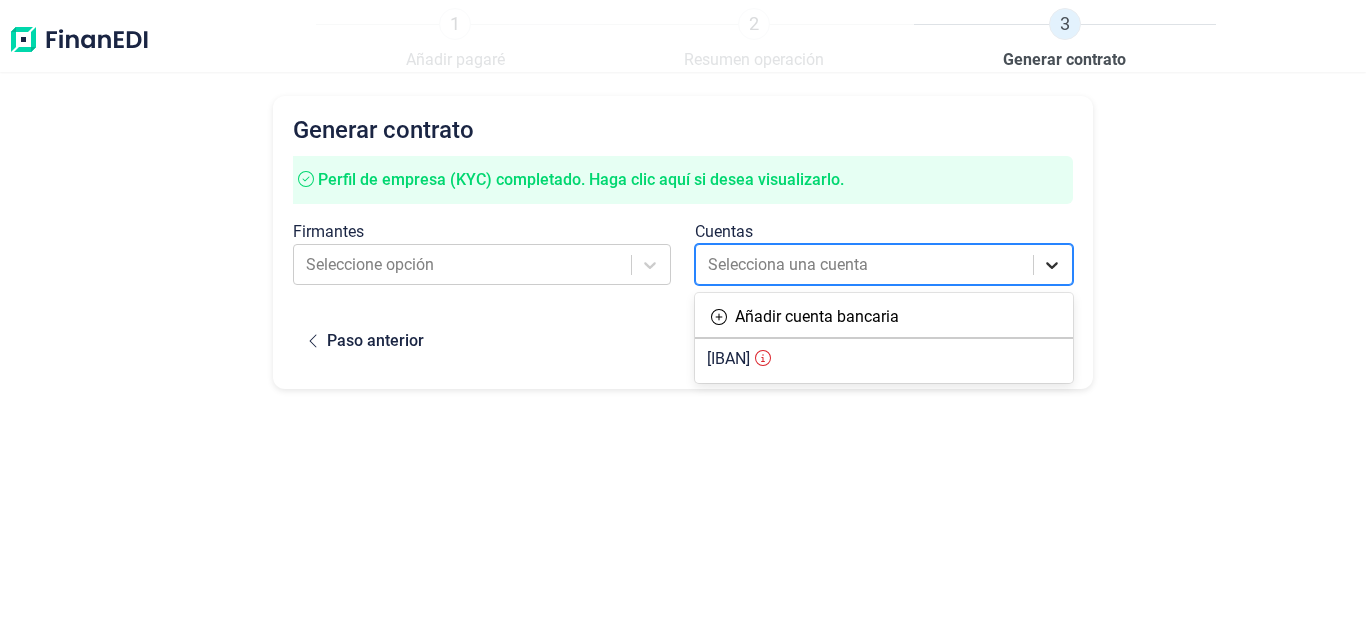 click at bounding box center [1052, 265] 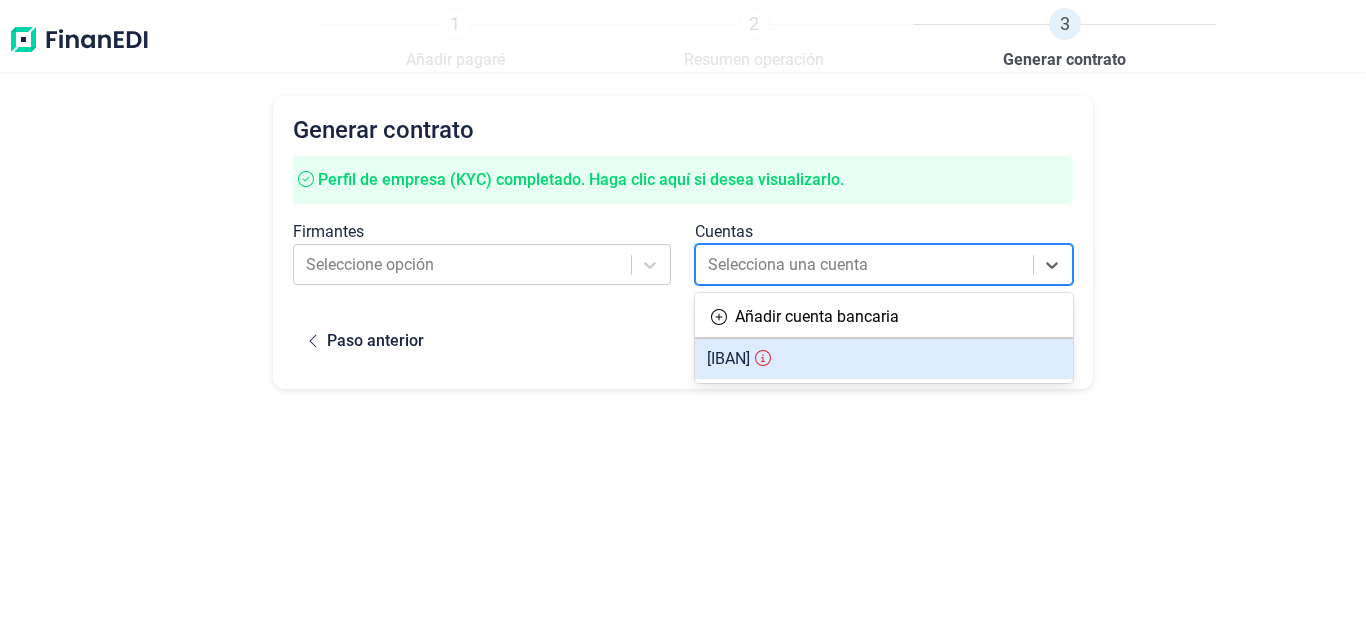 click on "[IBAN]" at bounding box center [728, 358] 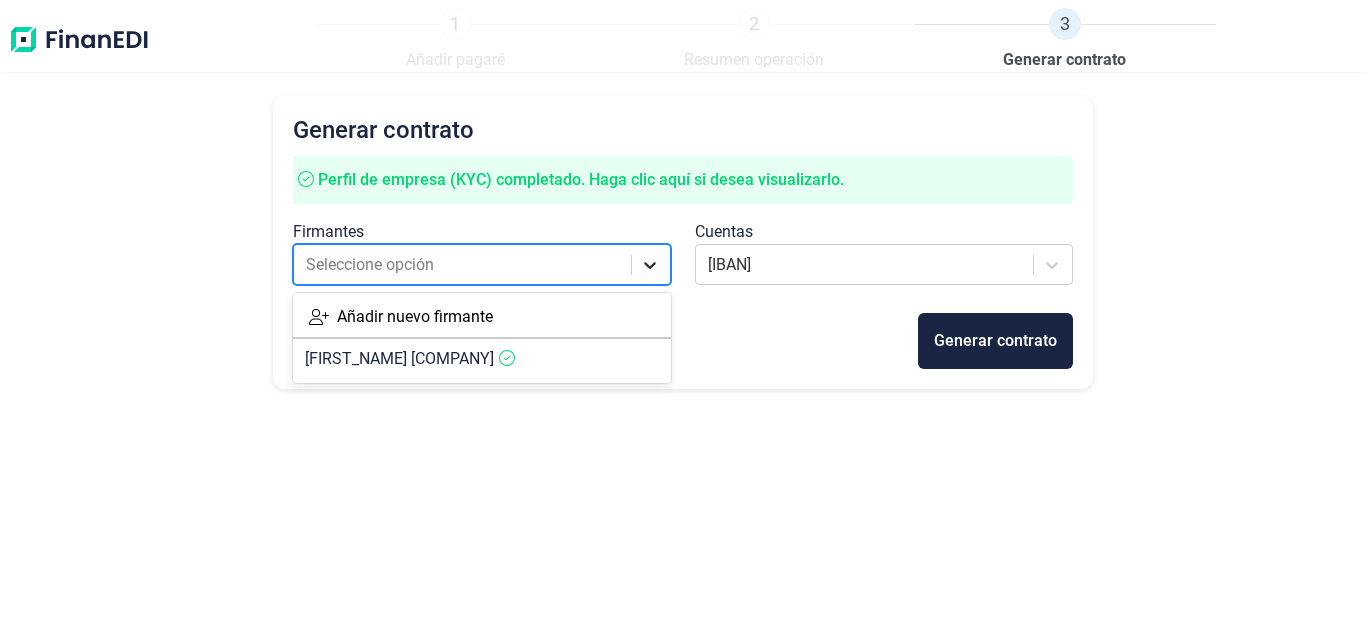 click at bounding box center (650, 265) 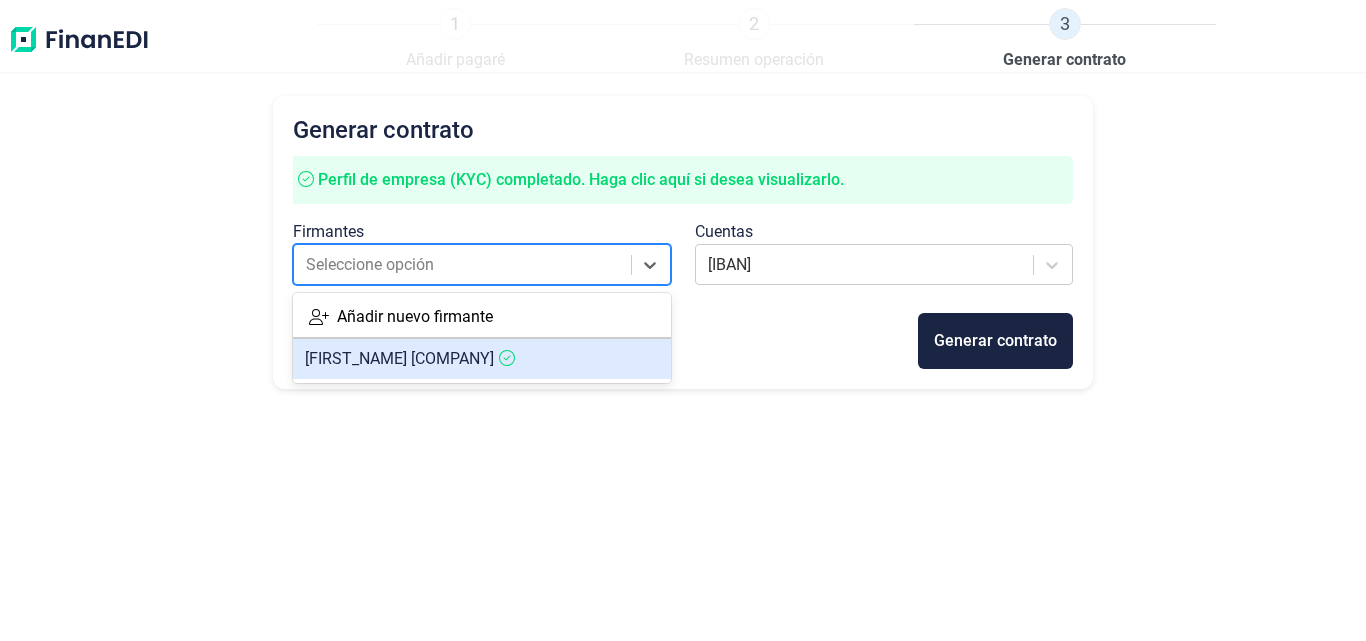 click on "[FULL_NAME]" at bounding box center (399, 358) 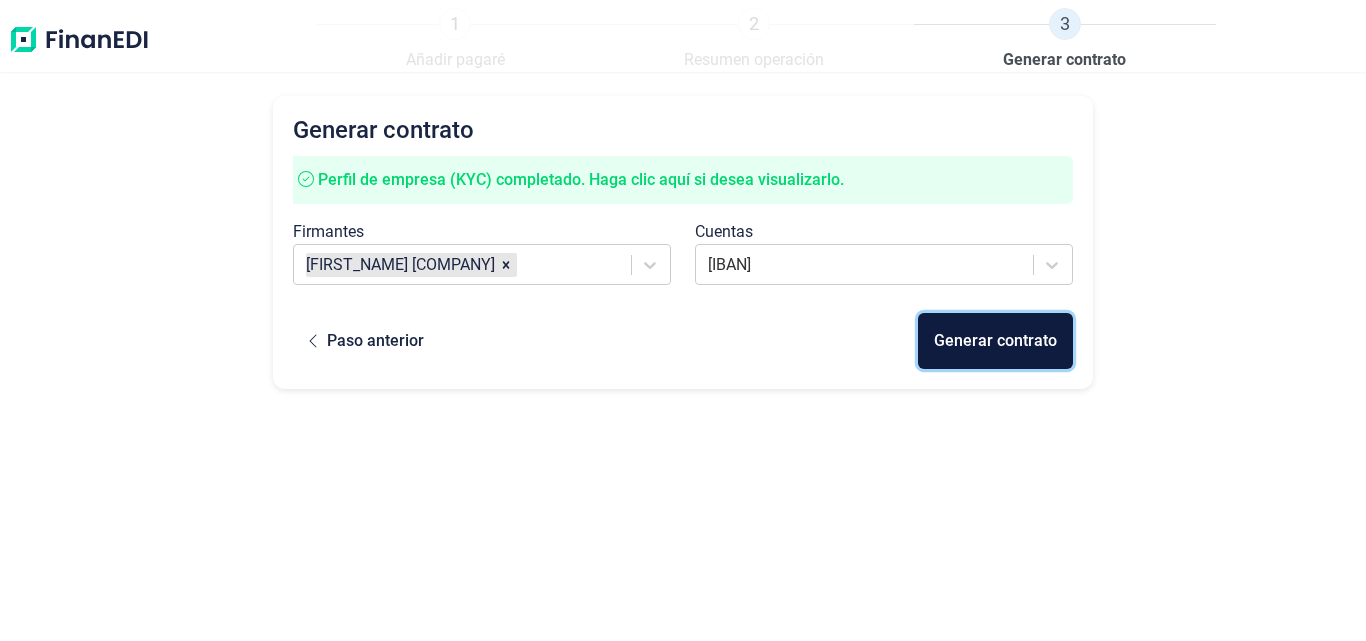 click on "Generar contrato" at bounding box center [995, 341] 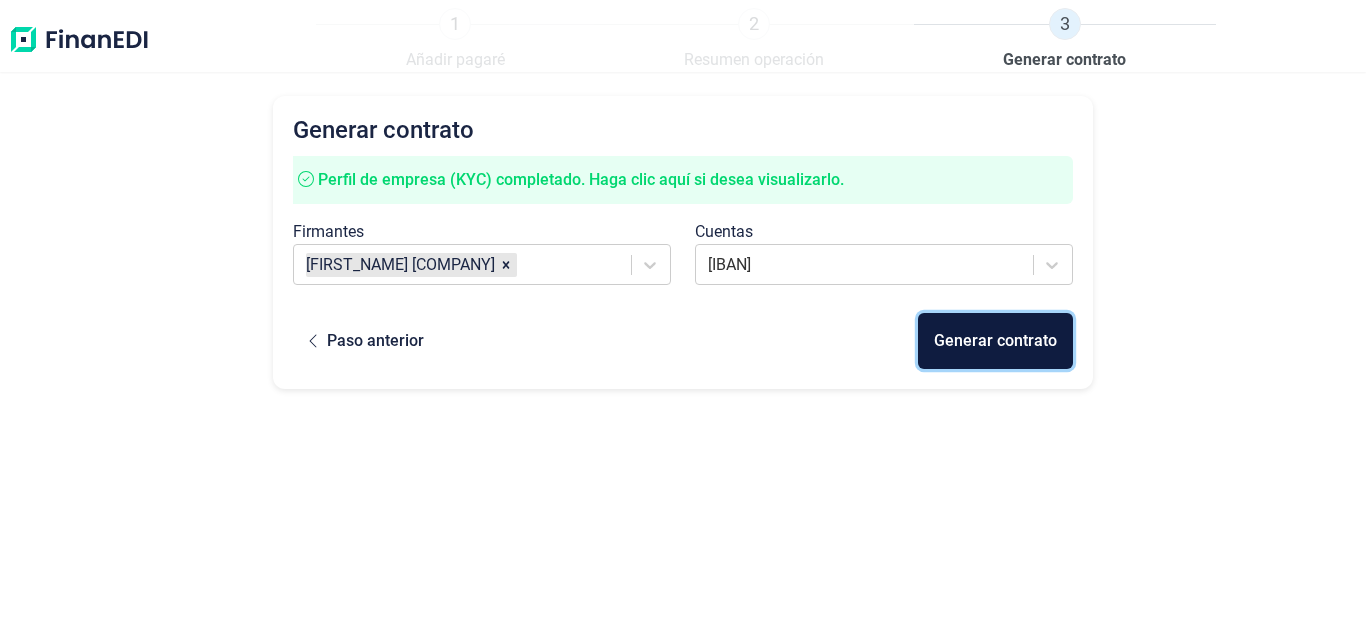 click on "Generar contrato" at bounding box center (995, 341) 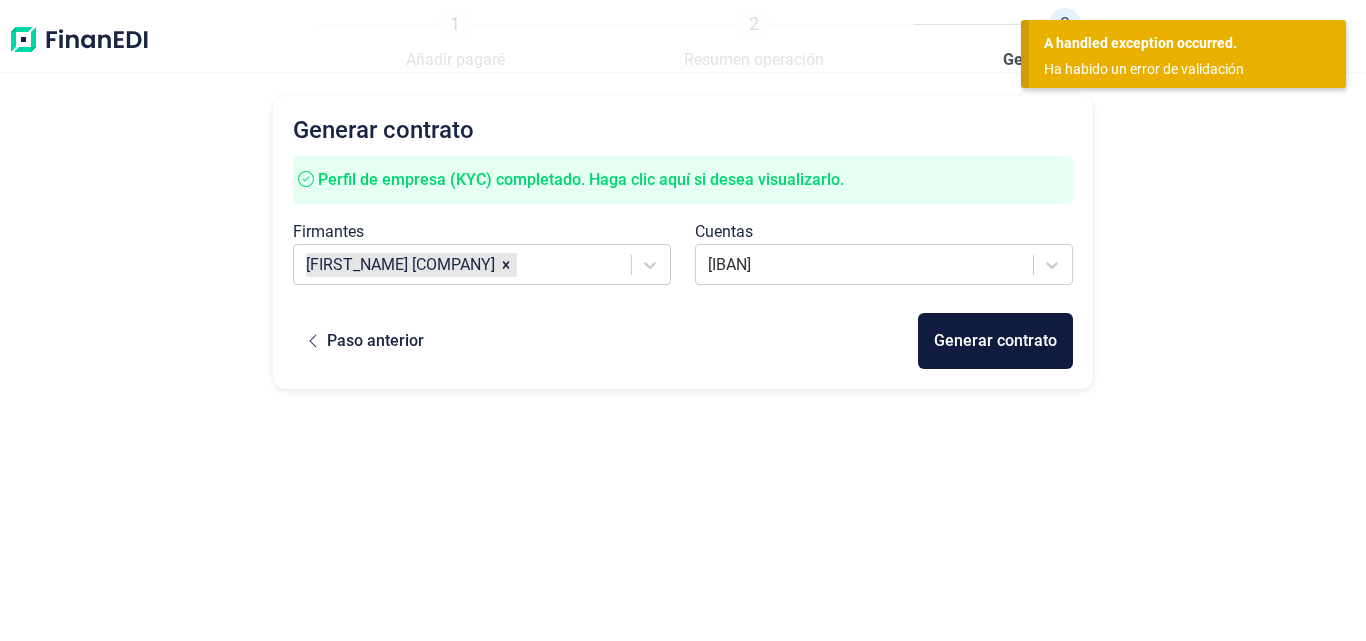 click on "Ha habido un error de validación" at bounding box center (1180, 69) 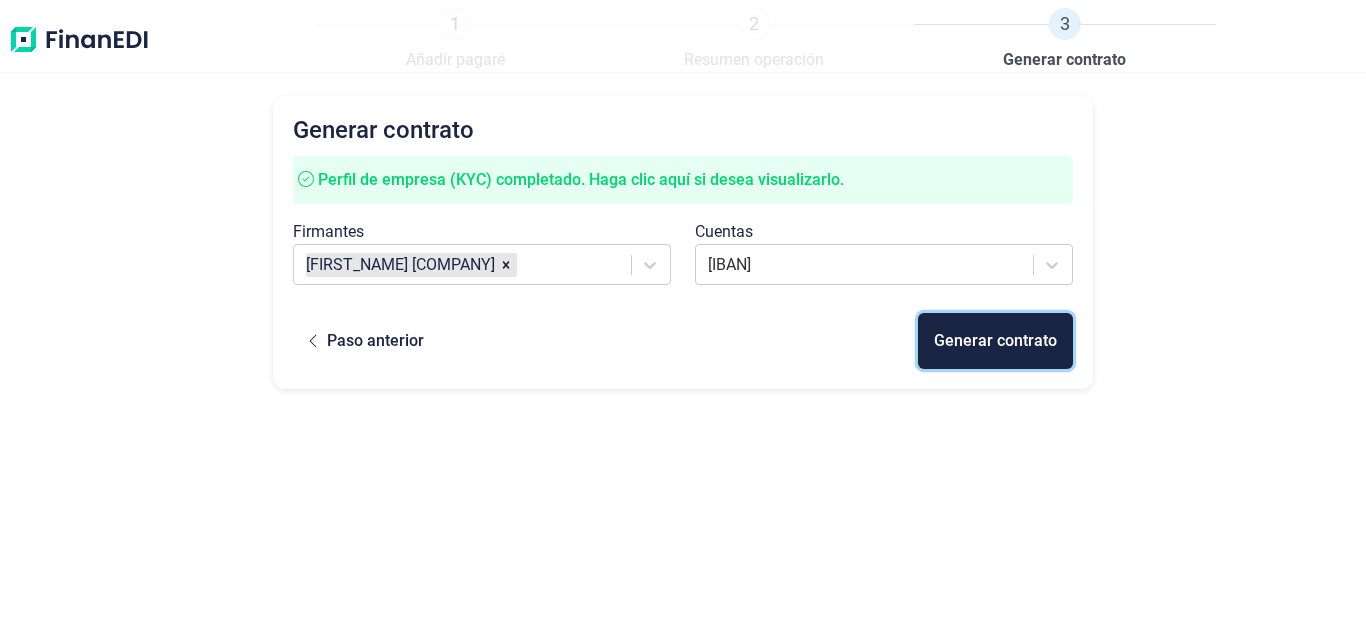click on "Generar contrato" at bounding box center [995, 341] 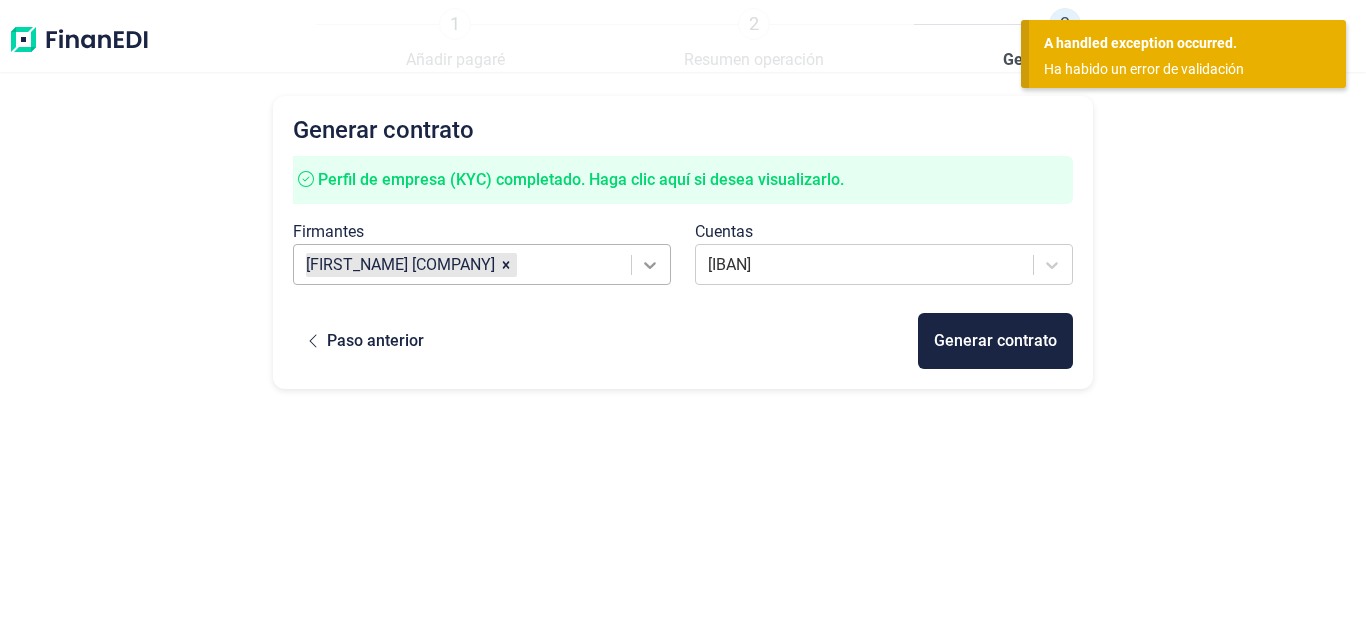 click at bounding box center [650, 265] 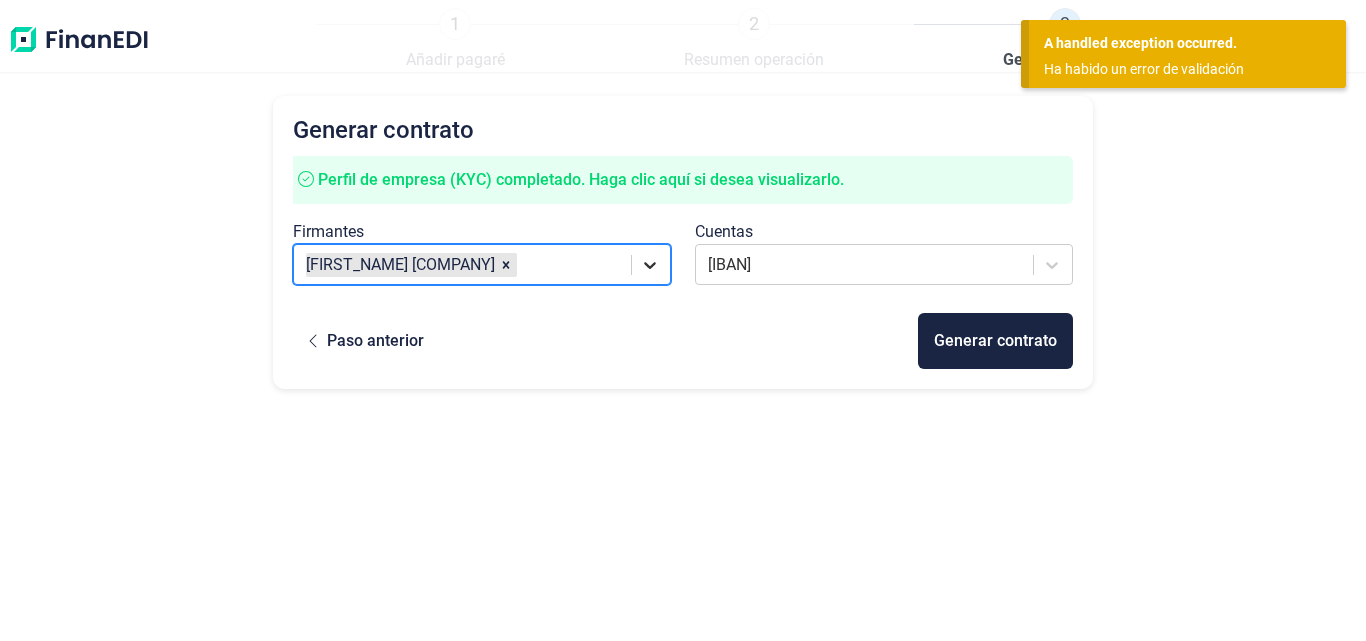 click at bounding box center [650, 265] 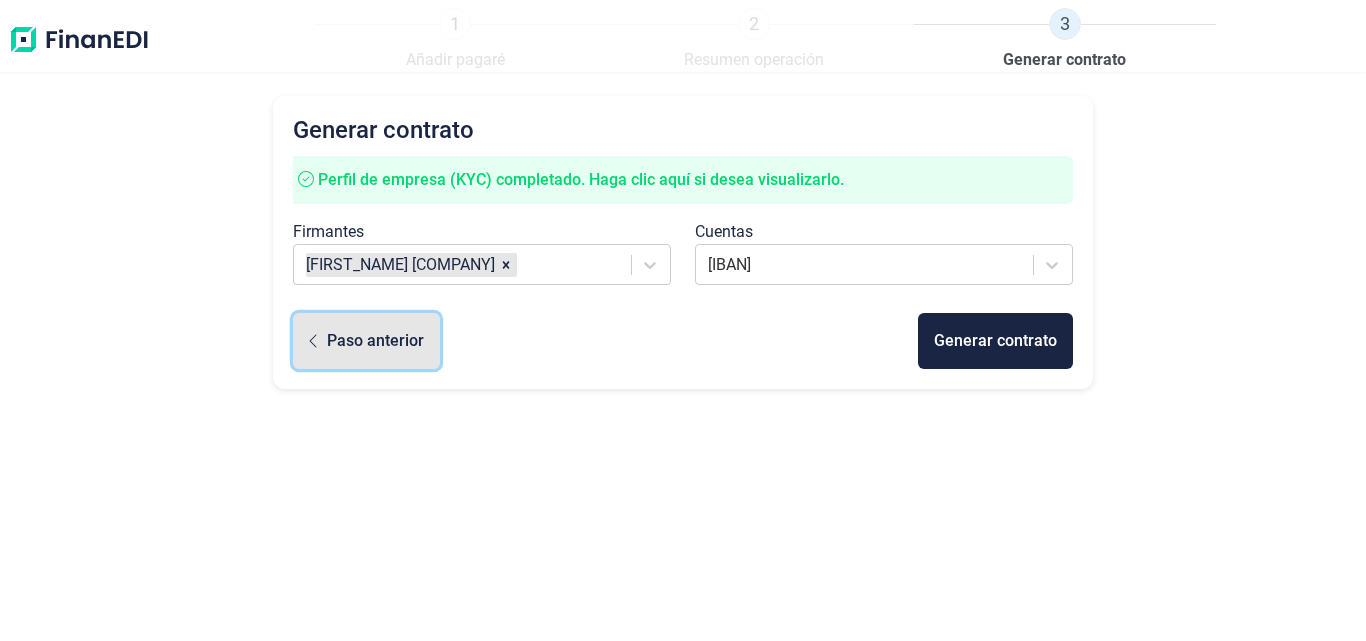 click on "Paso anterior" at bounding box center (375, 341) 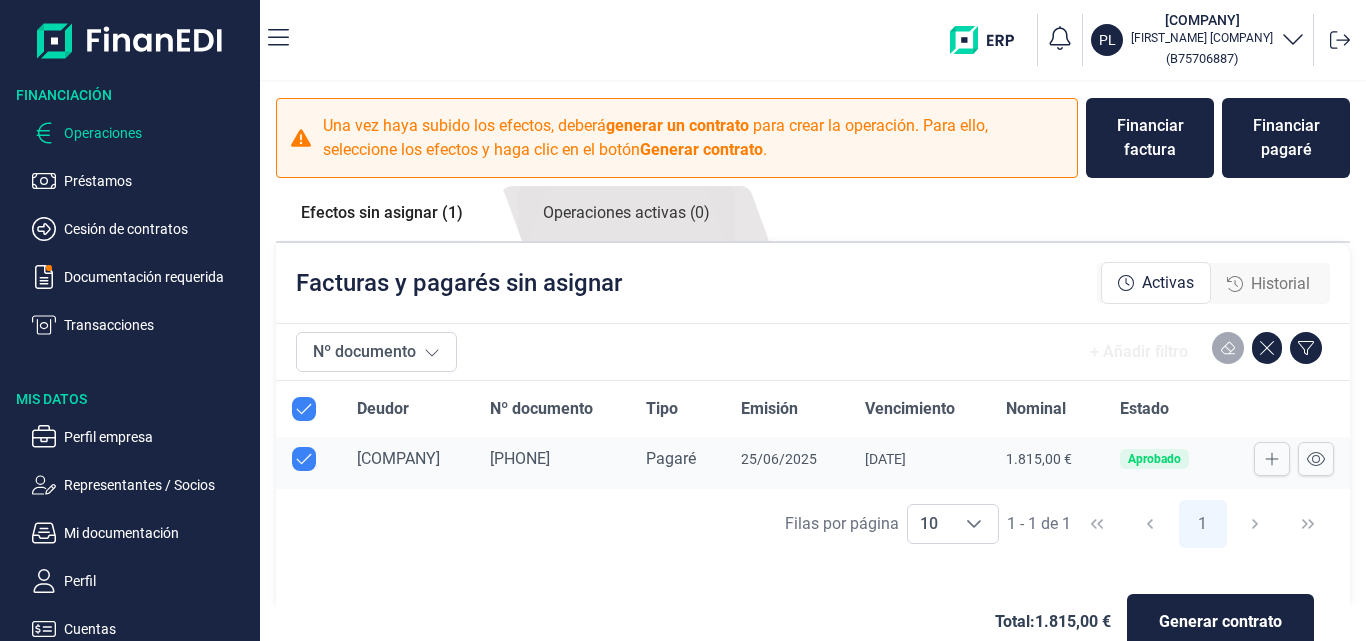 scroll, scrollTop: 23, scrollLeft: 0, axis: vertical 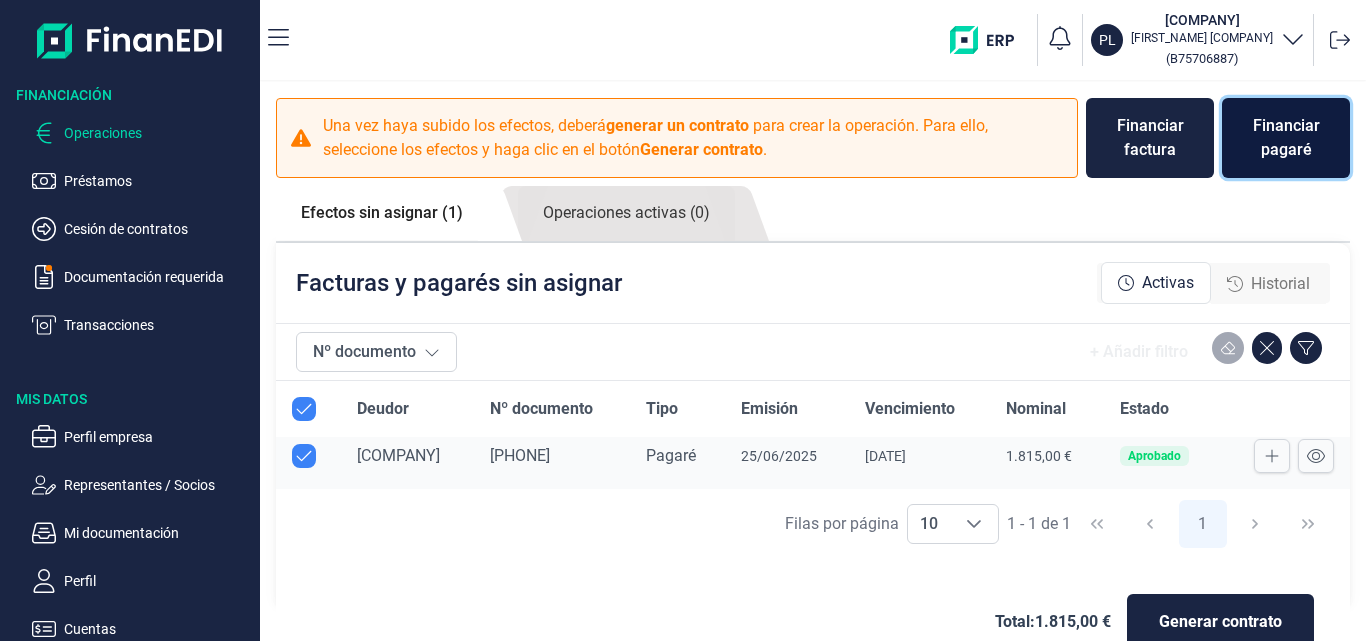 click on "Financiar pagaré" at bounding box center [1286, 138] 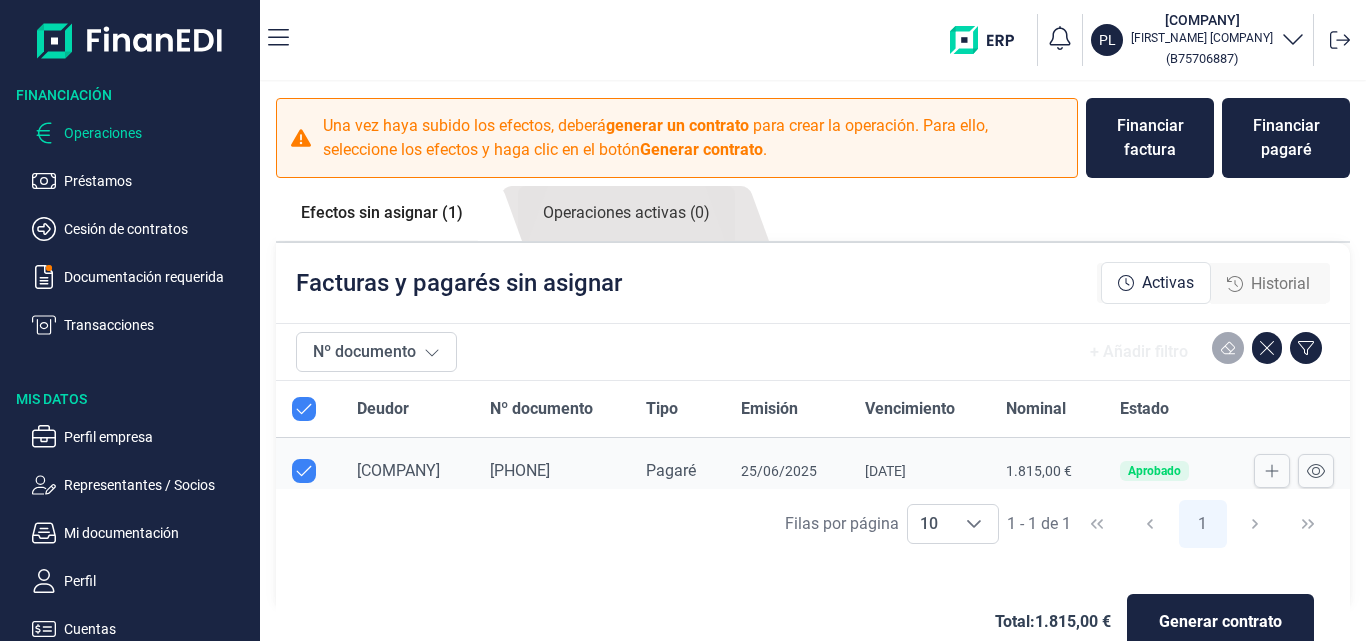 click on "Efectos sin asignar  (1)" at bounding box center [382, 213] 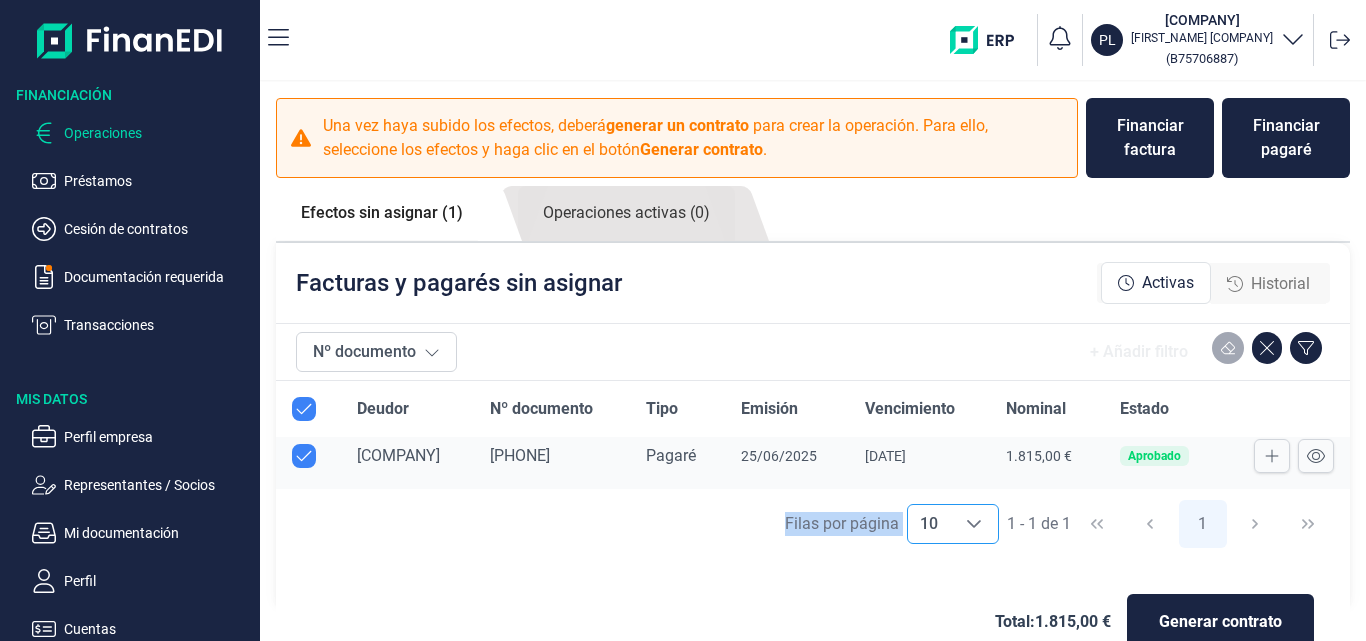 drag, startPoint x: 715, startPoint y: 490, endPoint x: 909, endPoint y: 509, distance: 194.92819 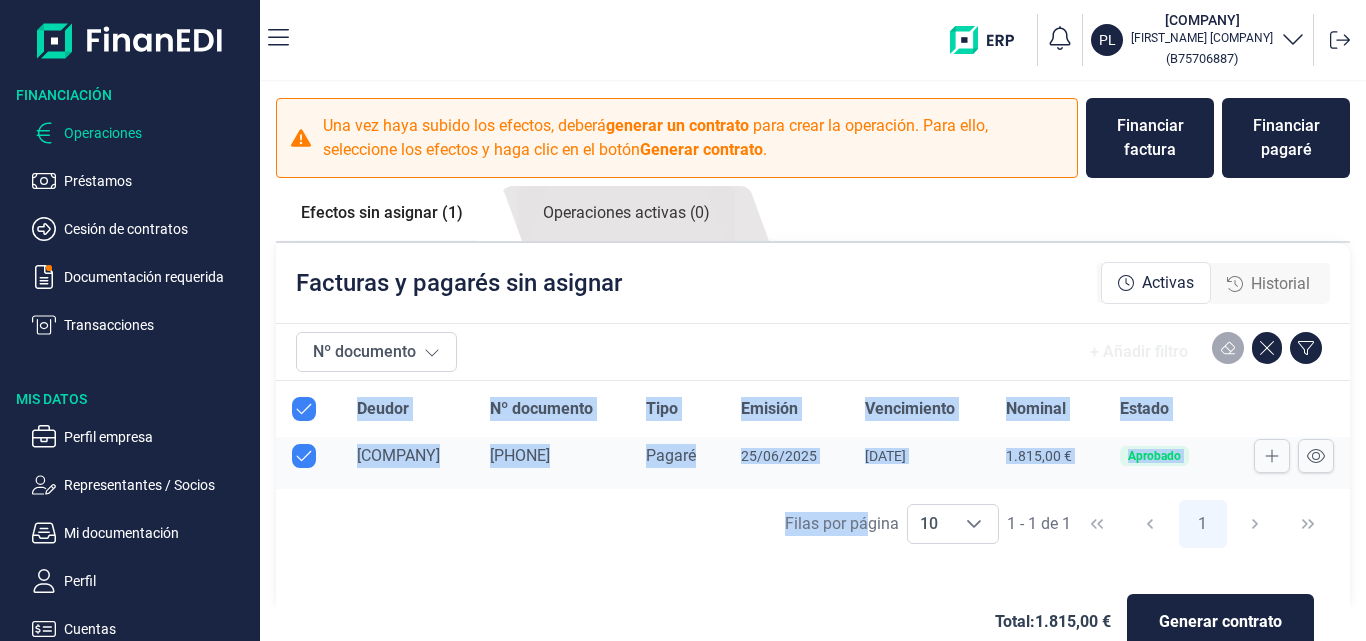 drag, startPoint x: 784, startPoint y: 489, endPoint x: 856, endPoint y: 494, distance: 72.1734 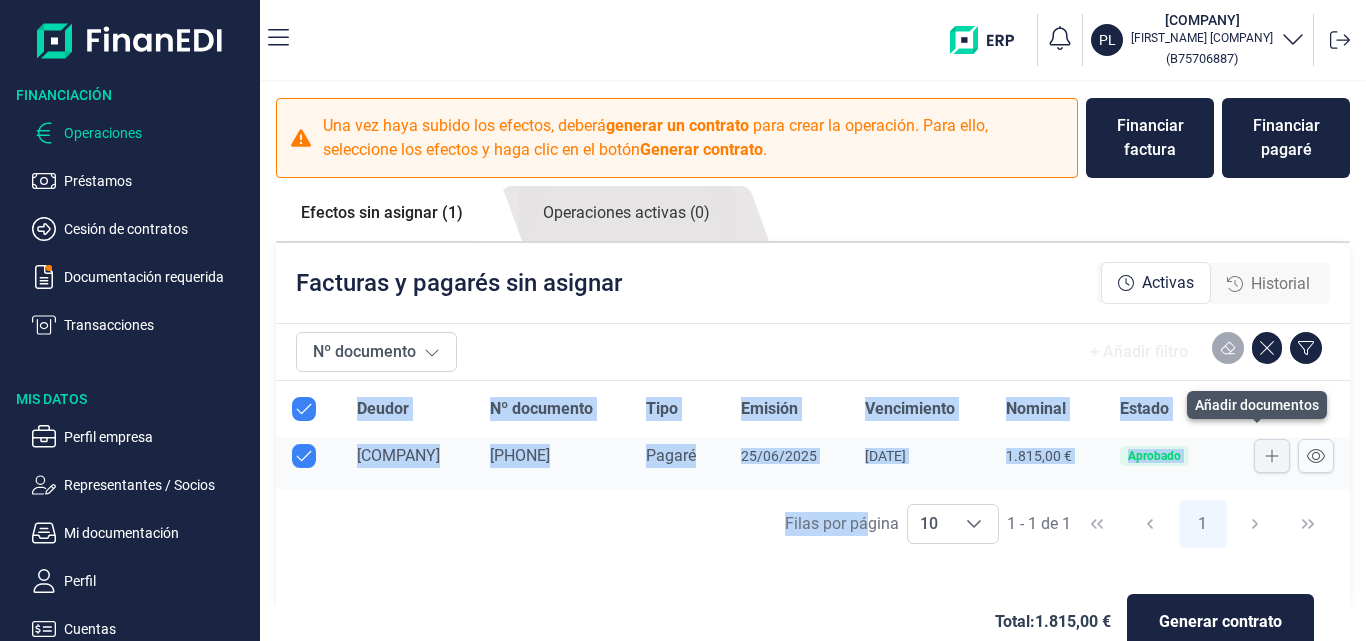 click at bounding box center [1272, 456] 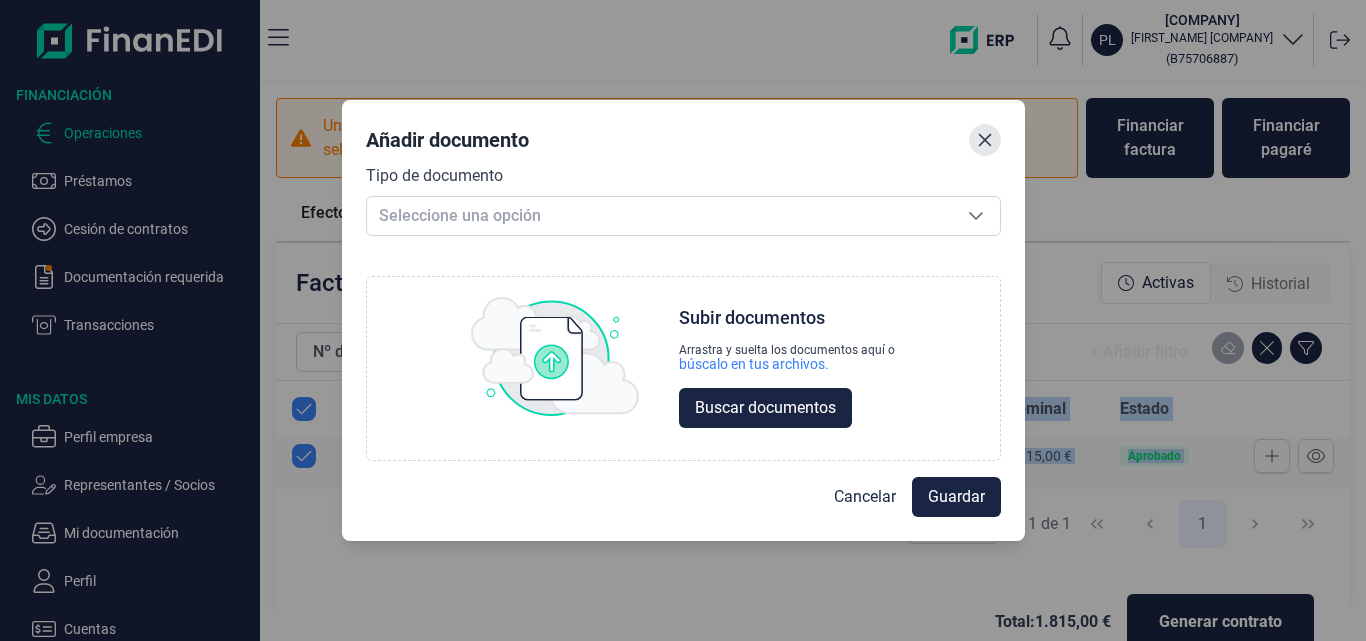 click at bounding box center [985, 140] 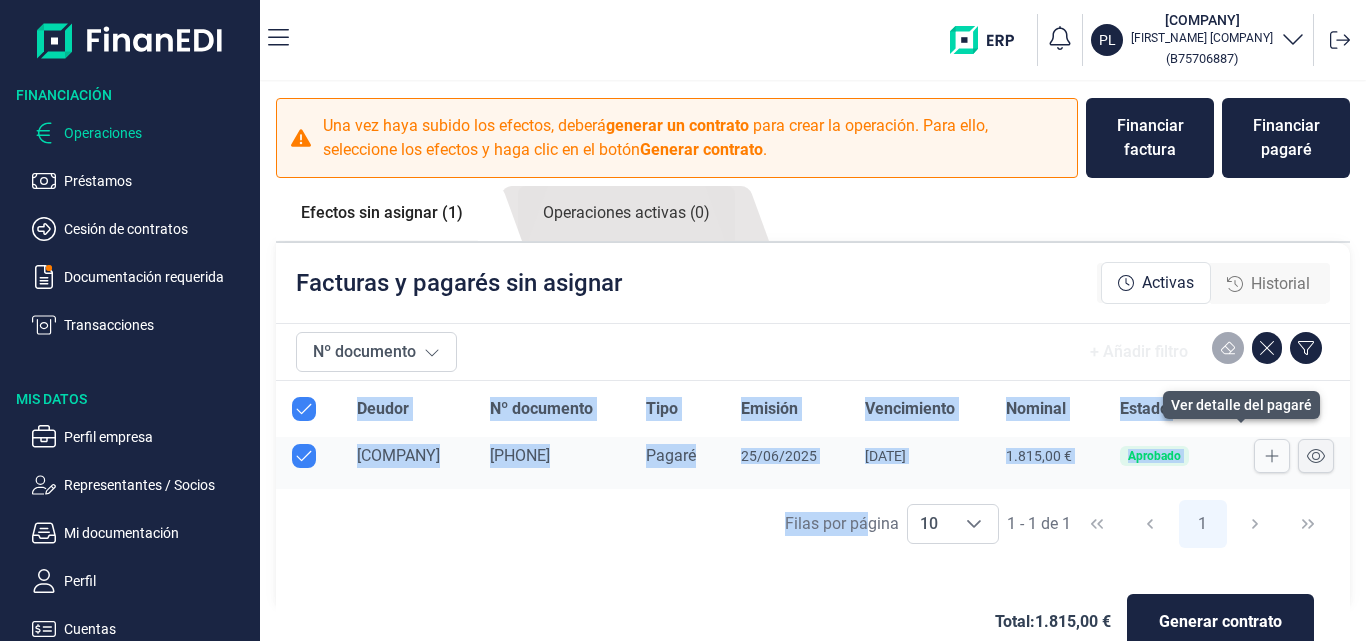 click at bounding box center (1316, 456) 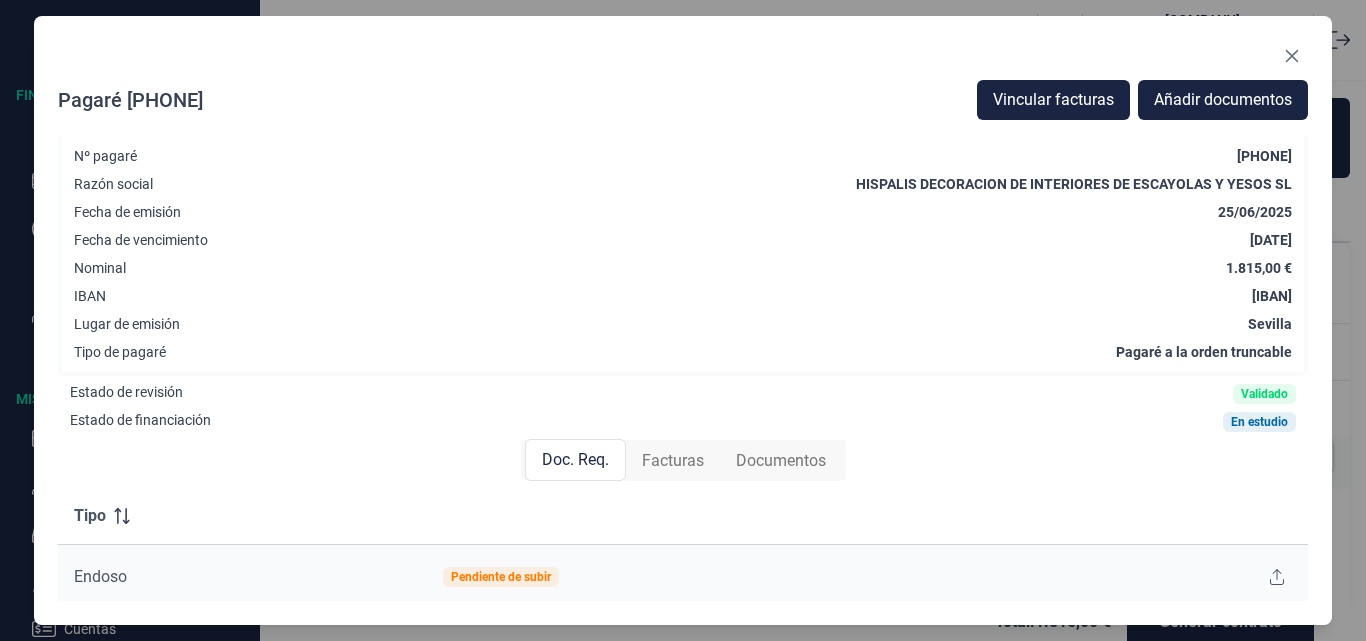 scroll, scrollTop: 0, scrollLeft: 0, axis: both 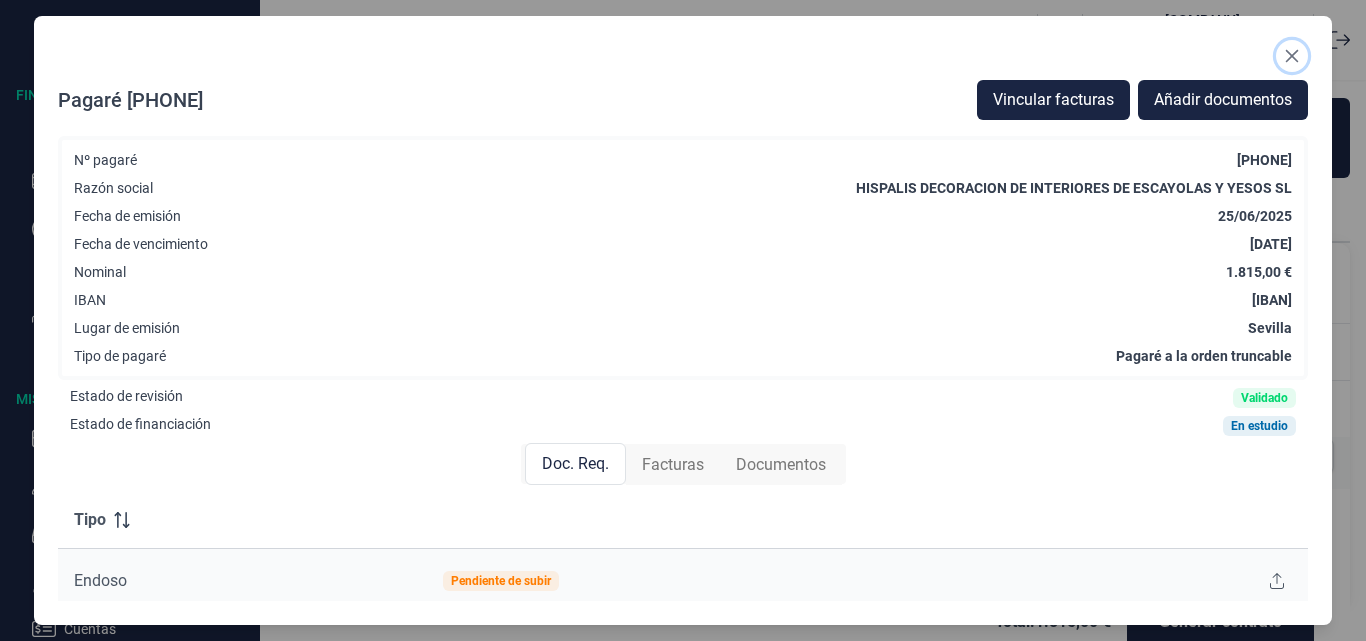 click at bounding box center [1292, 56] 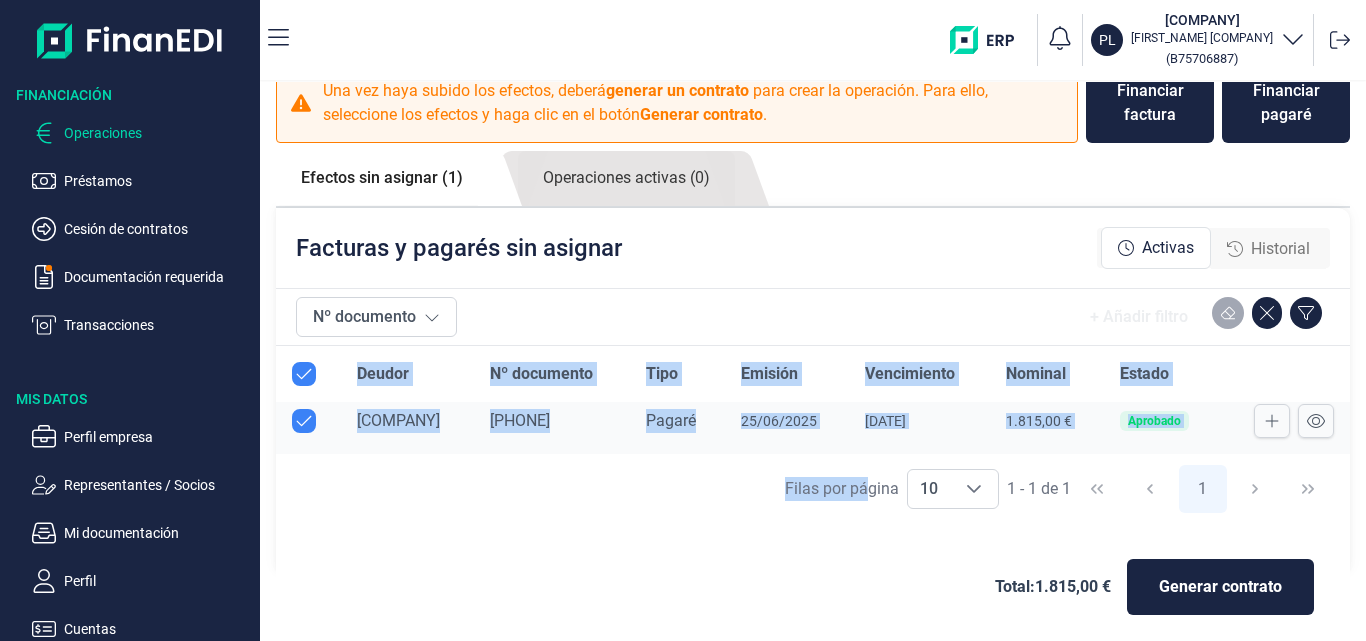scroll, scrollTop: 45, scrollLeft: 0, axis: vertical 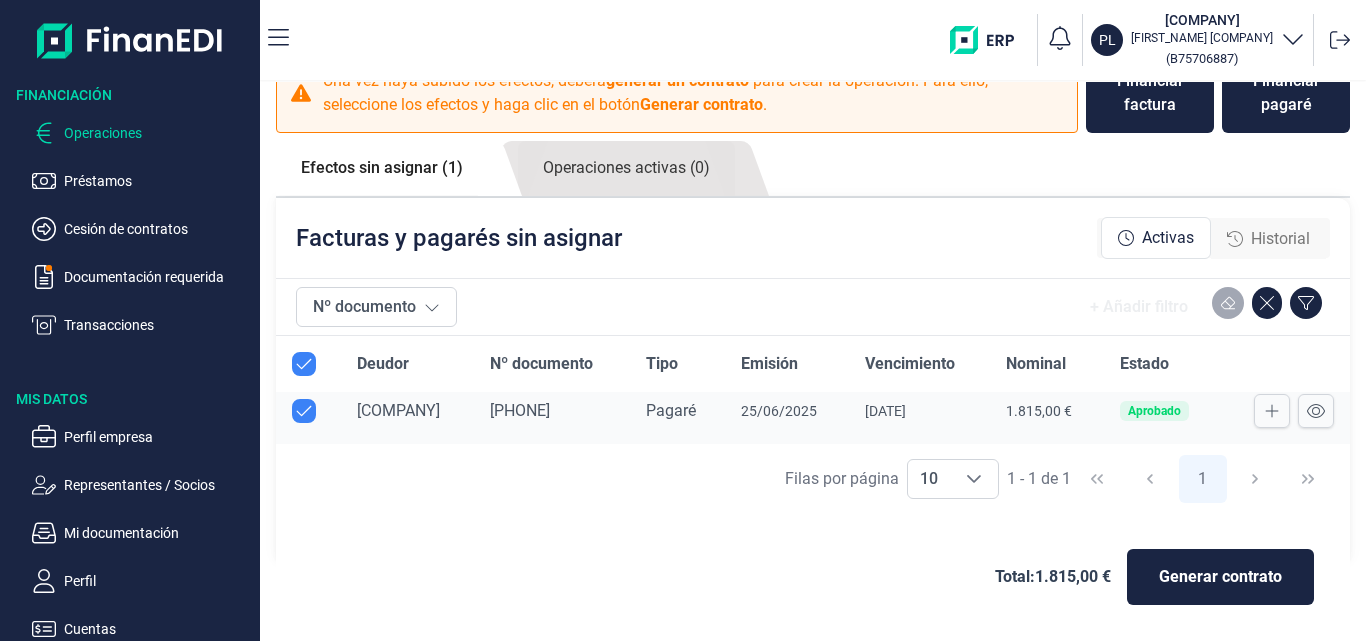 click on "Total:  1.815,00 € Generar contrato" at bounding box center (813, 577) 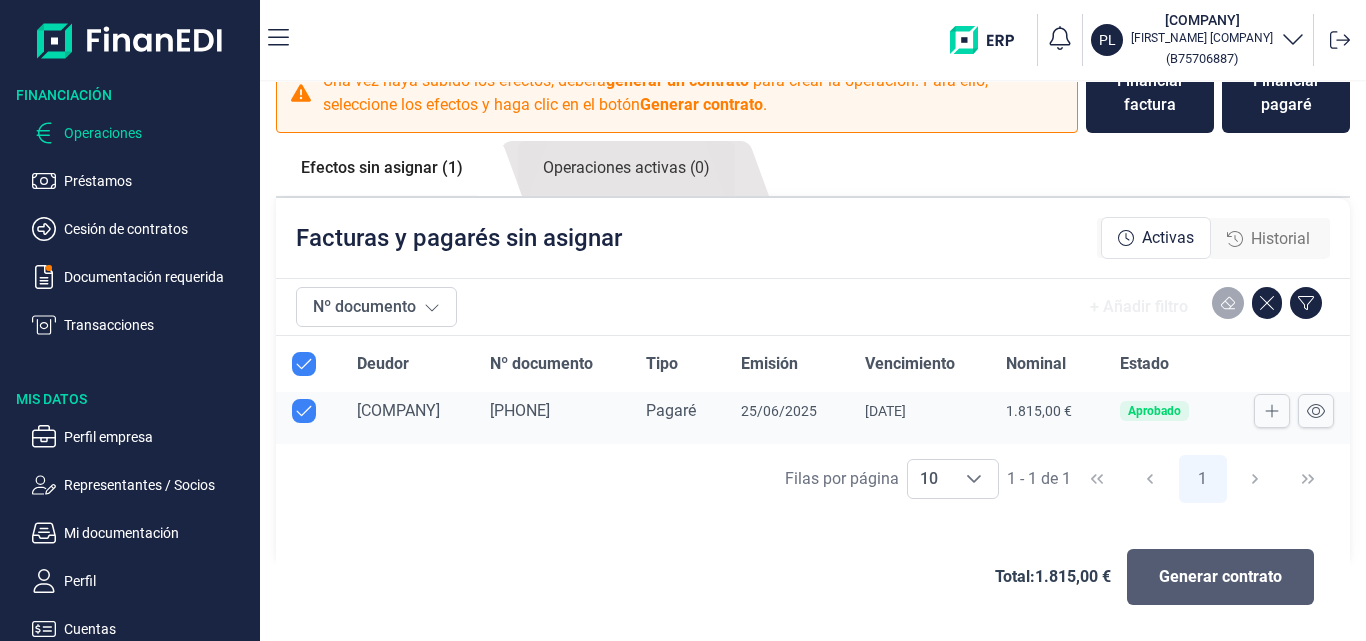 click on "Generar contrato" at bounding box center (1220, 577) 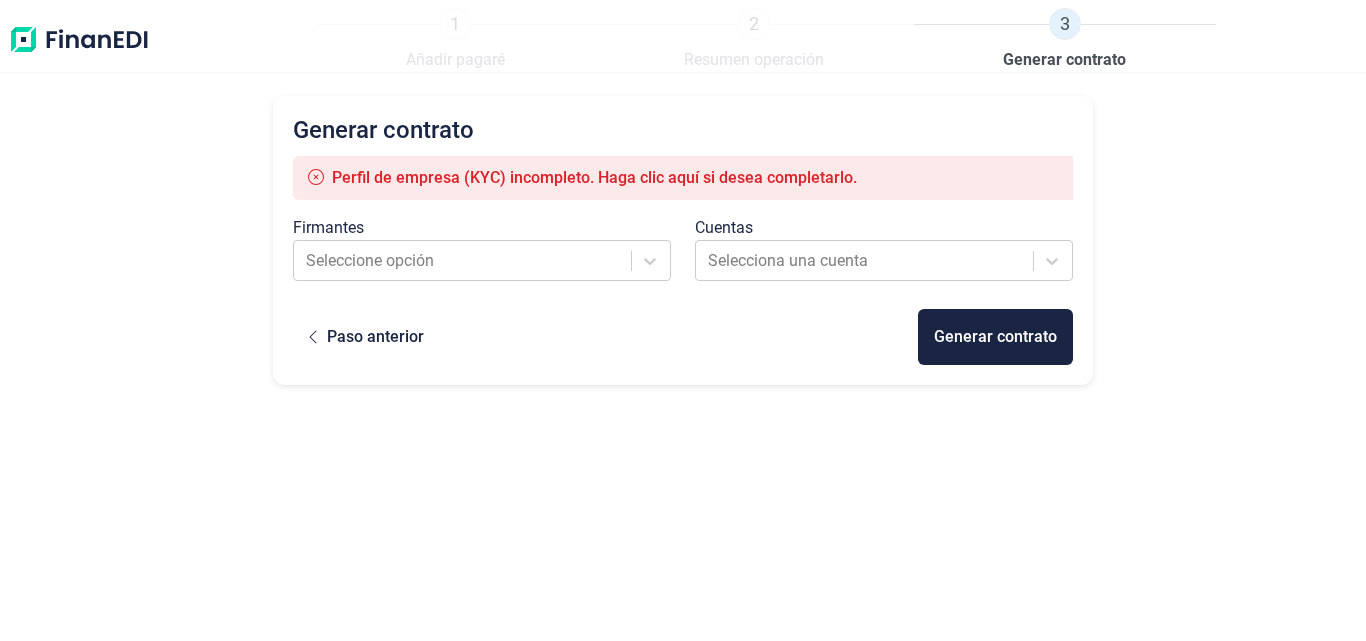 scroll, scrollTop: 0, scrollLeft: 0, axis: both 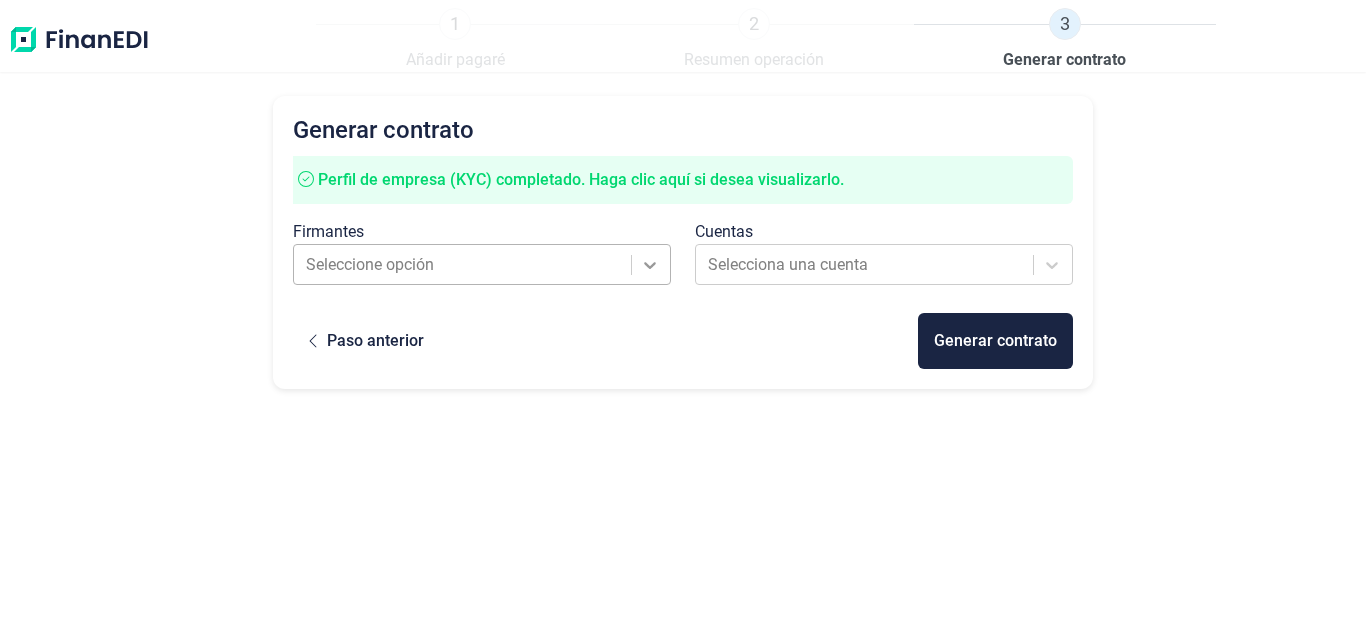 click at bounding box center [650, 265] 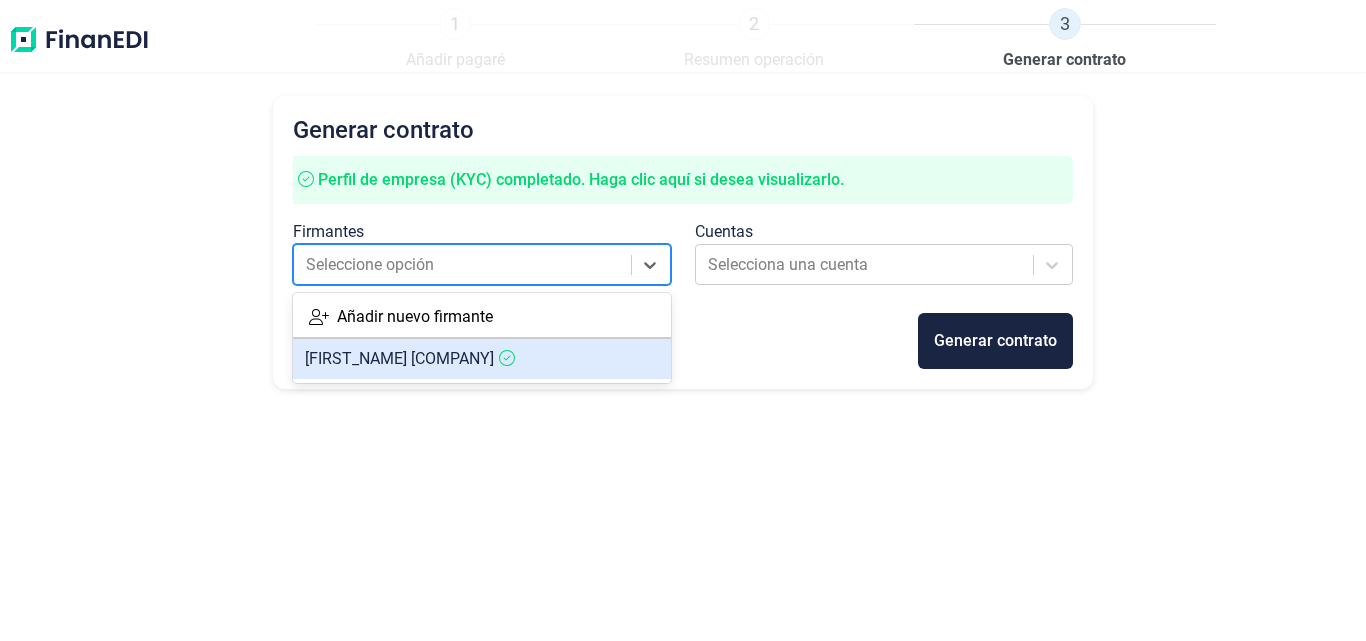 click on "[FULL_NAME]" at bounding box center (399, 358) 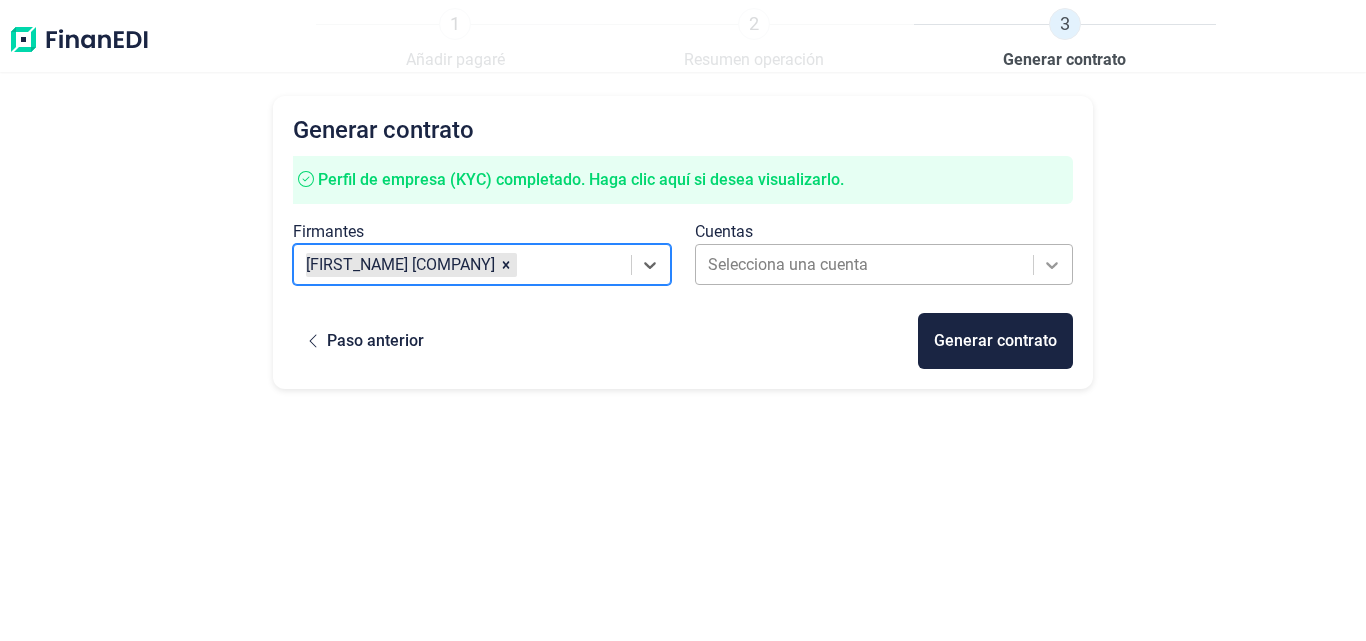 click at bounding box center (1052, 265) 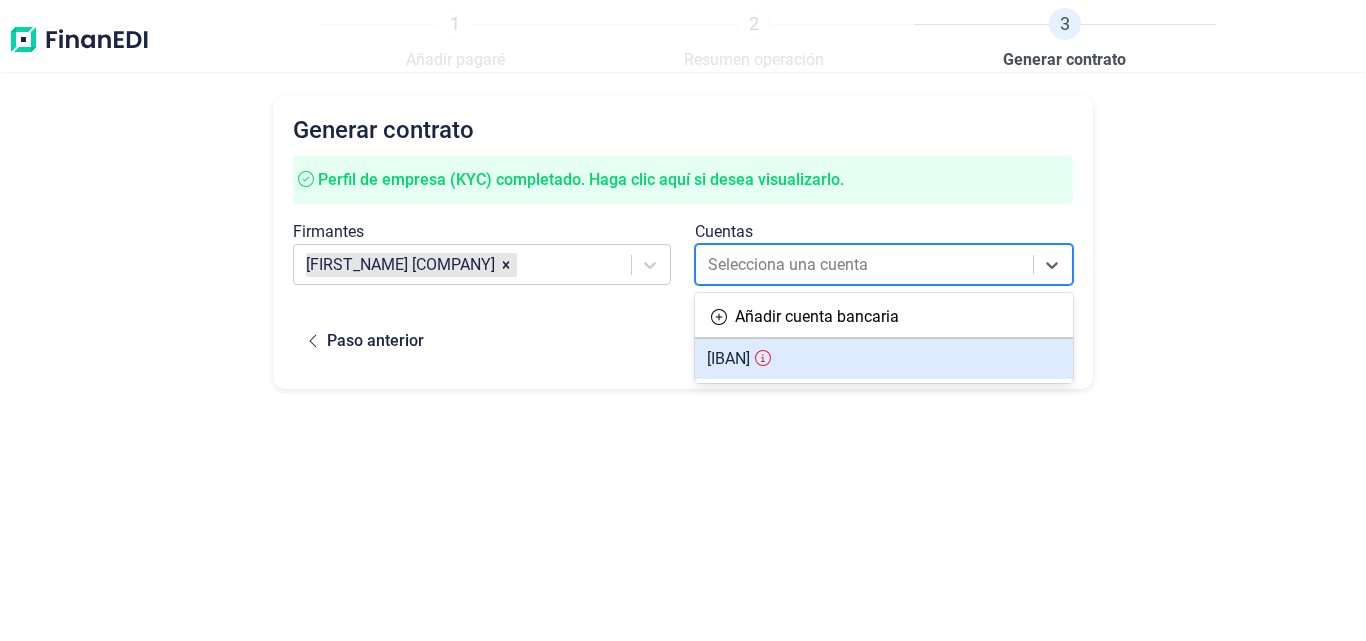 click on "[IBAN]" at bounding box center [728, 358] 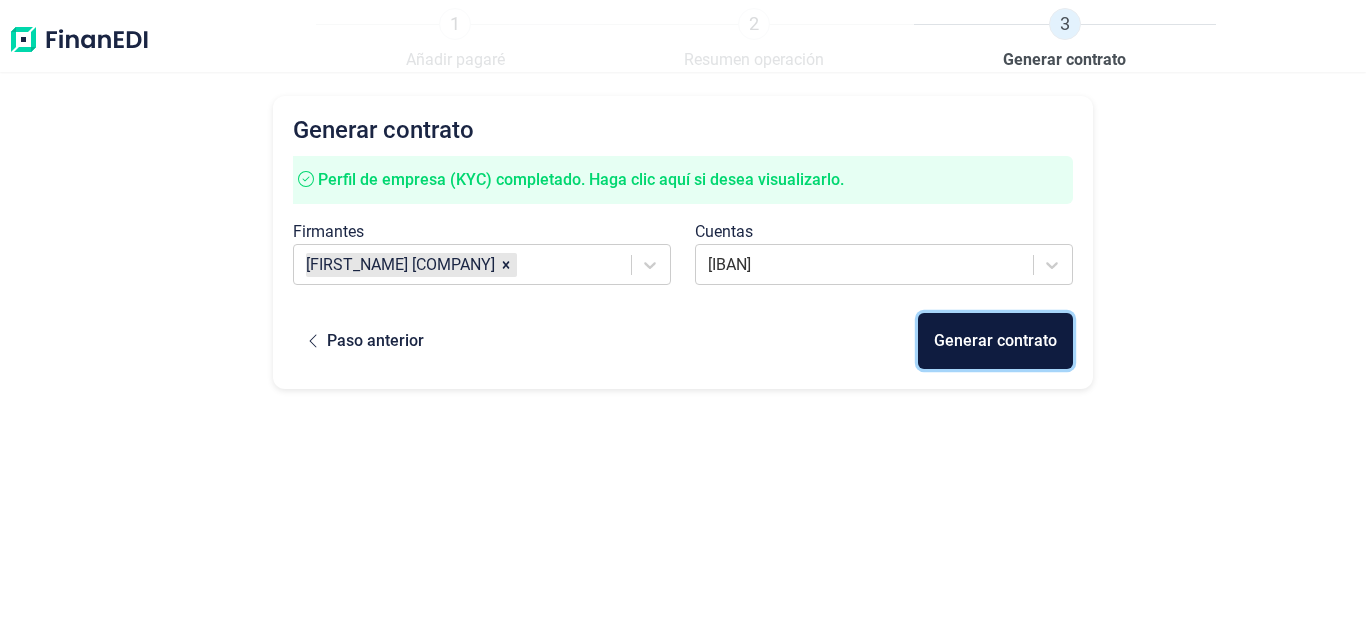 click on "Generar contrato" at bounding box center (995, 341) 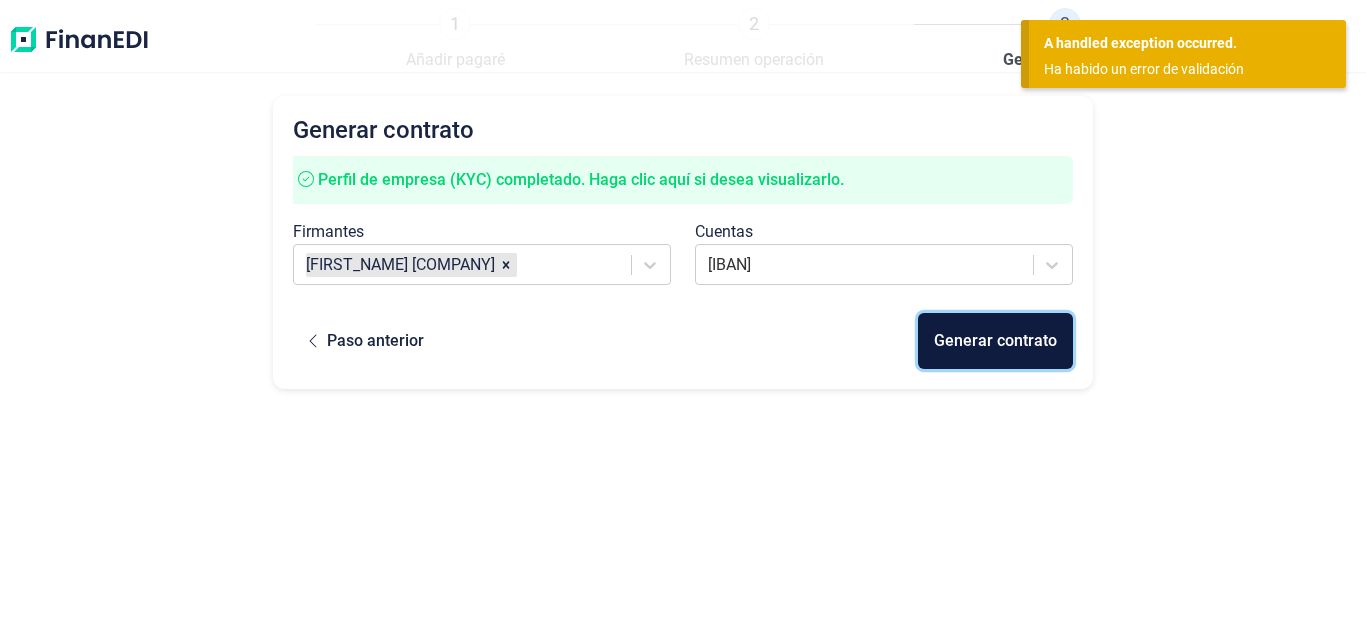 click on "Generar contrato" at bounding box center [995, 341] 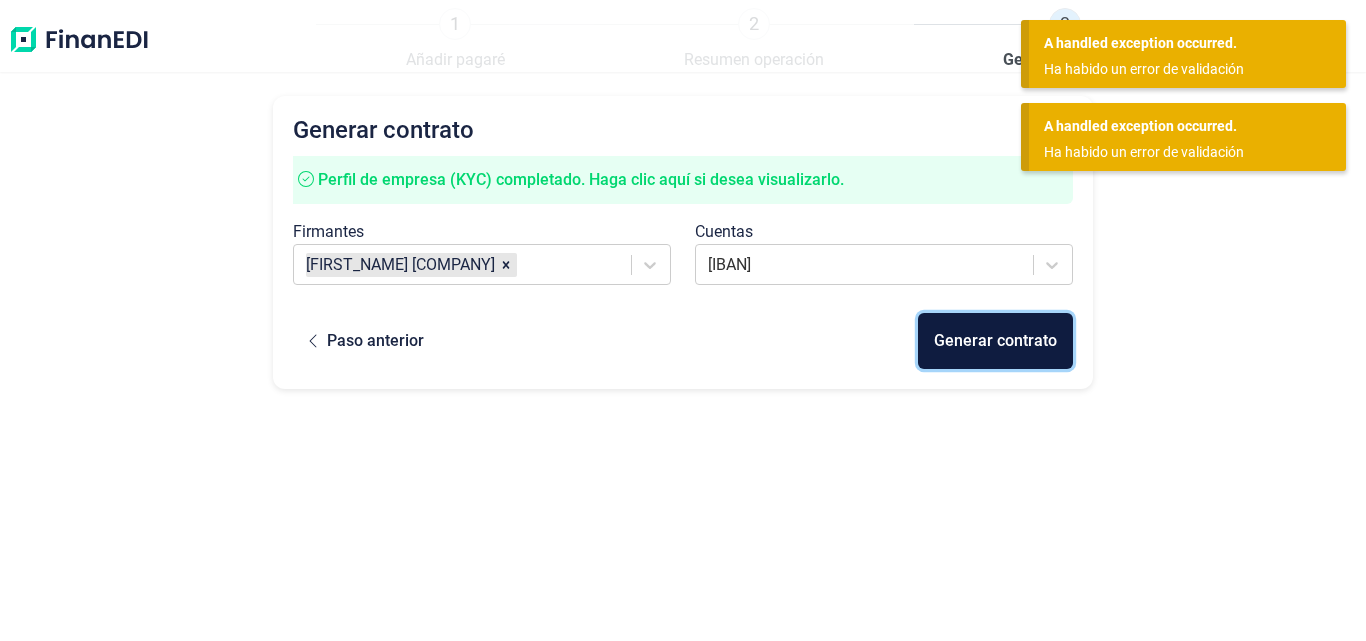 click on "Generar contrato" at bounding box center (995, 341) 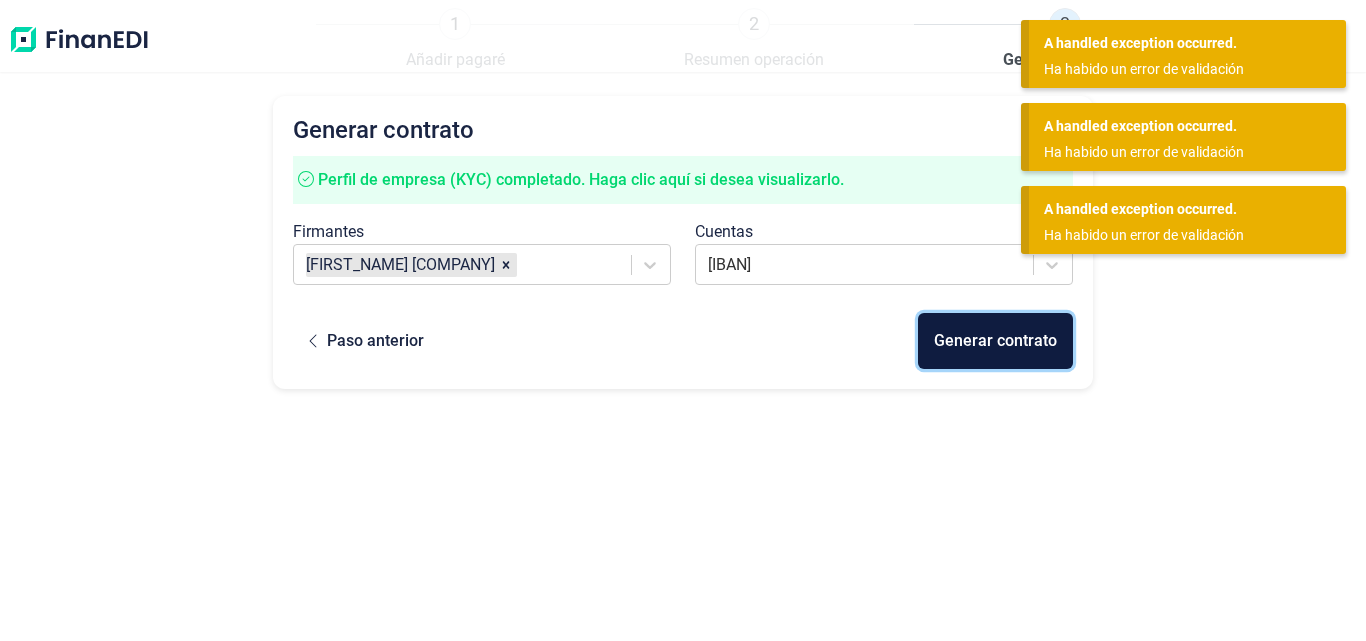 click on "Generar contrato" at bounding box center (995, 341) 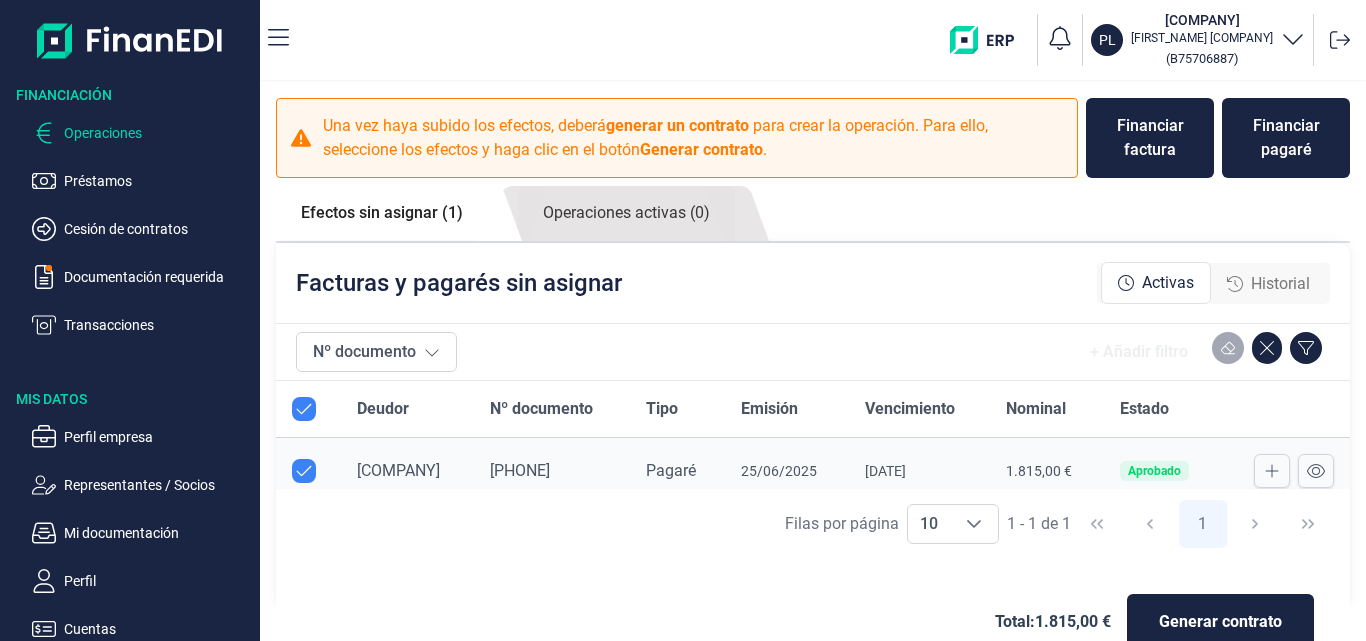 click on "Financiación Operaciones Préstamos Cesión de contratos Documentación requerida Transacciones Mis Datos Perfil empresa Representantes / Socios Mi documentación Perfil Cuentas" at bounding box center [130, 353] 